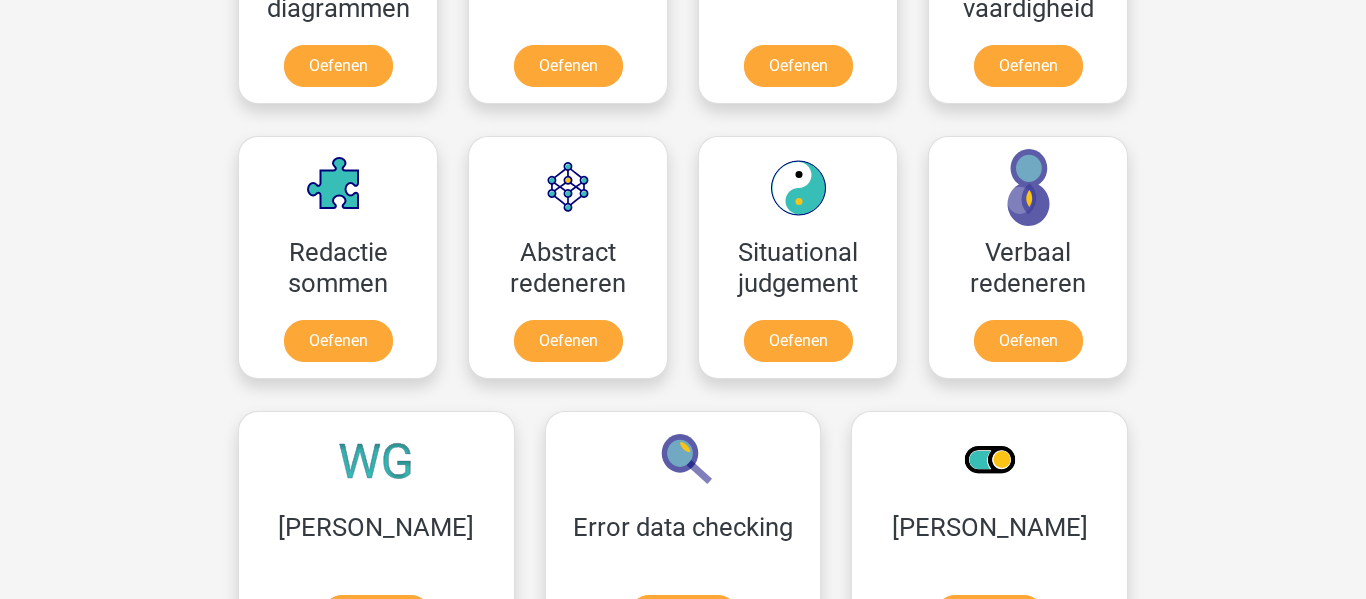 scroll, scrollTop: 1350, scrollLeft: 0, axis: vertical 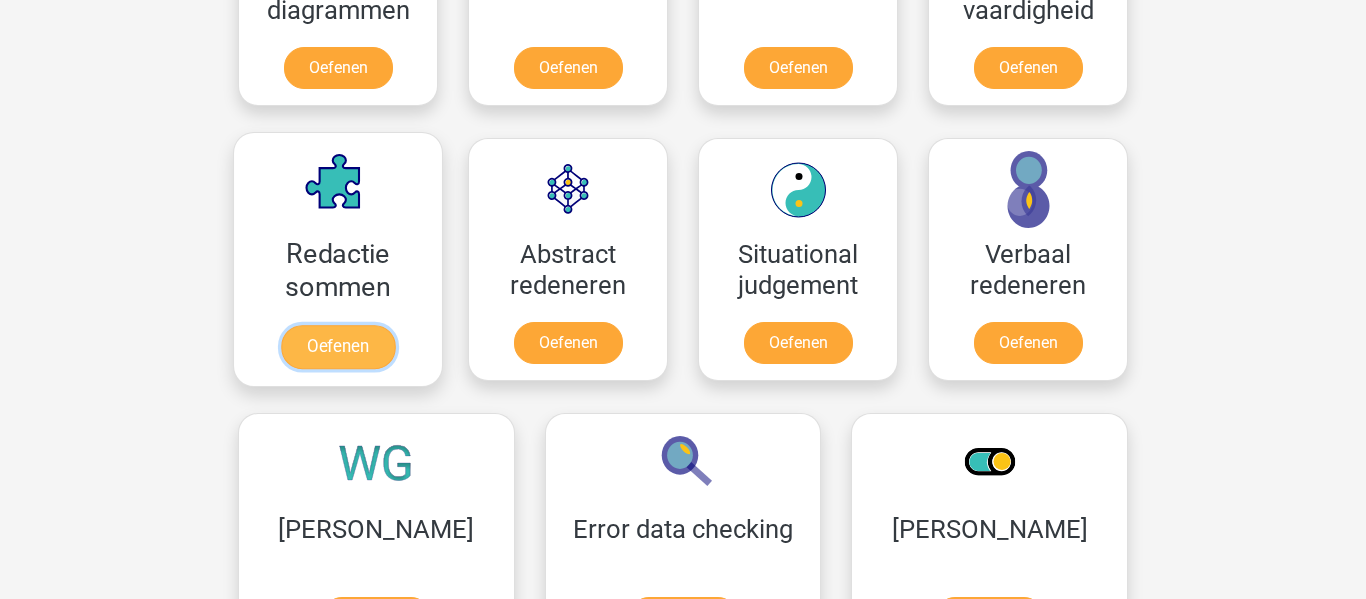 click on "Oefenen" at bounding box center [338, 347] 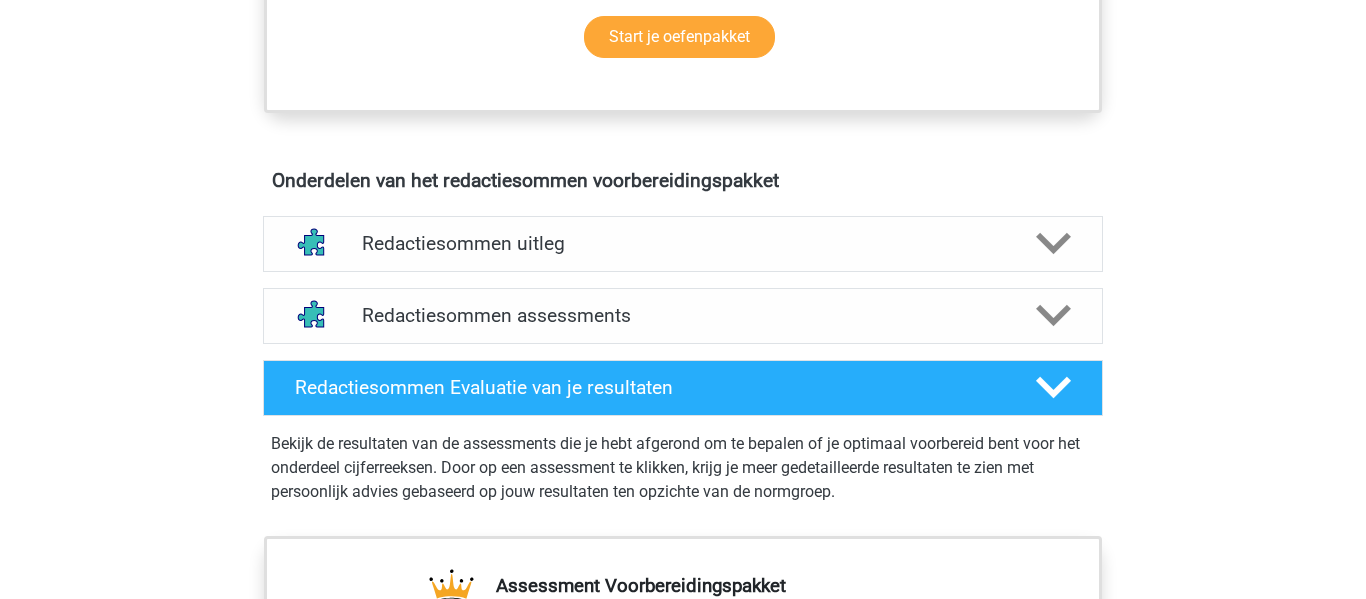 scroll, scrollTop: 1009, scrollLeft: 0, axis: vertical 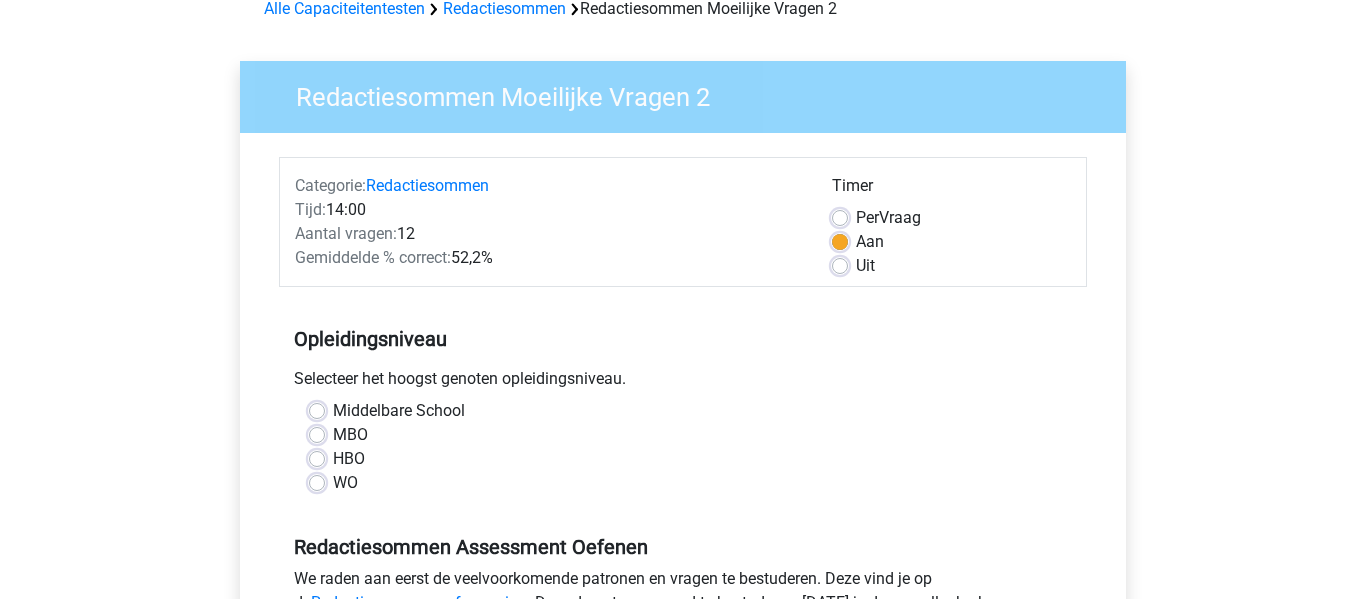 click on "Middelbare School" at bounding box center (399, 411) 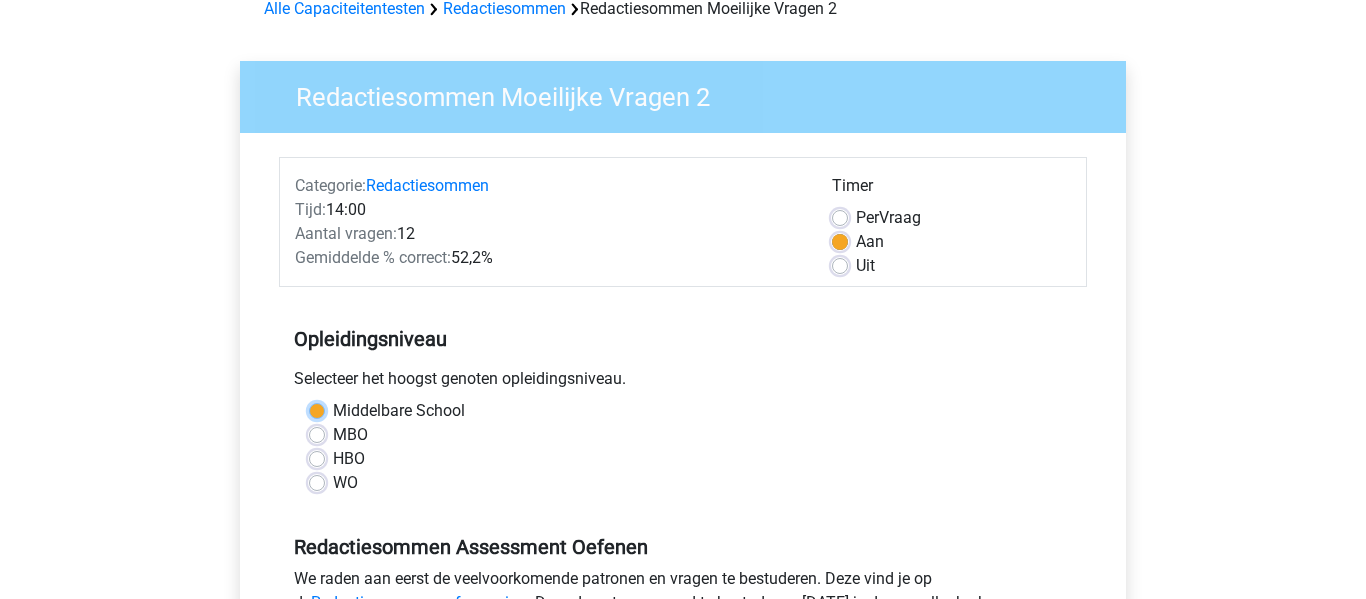 click on "Middelbare School" at bounding box center [317, 409] 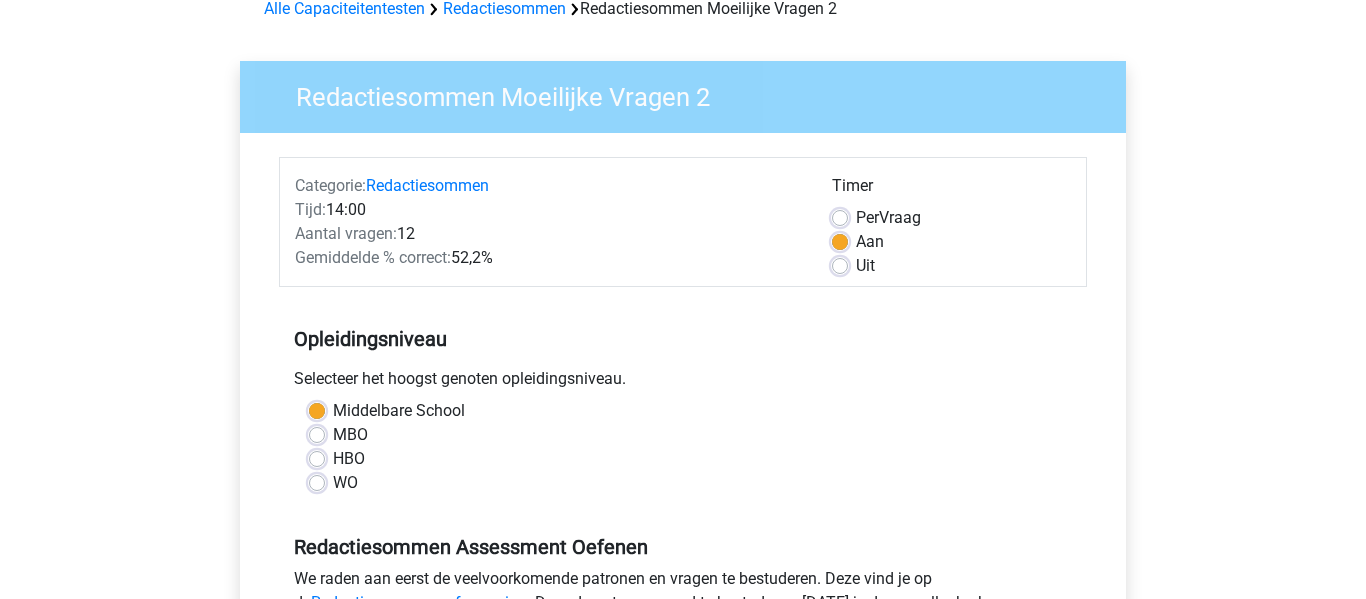 click on "Gemiddelde % correct:
52,2%" at bounding box center (548, 258) 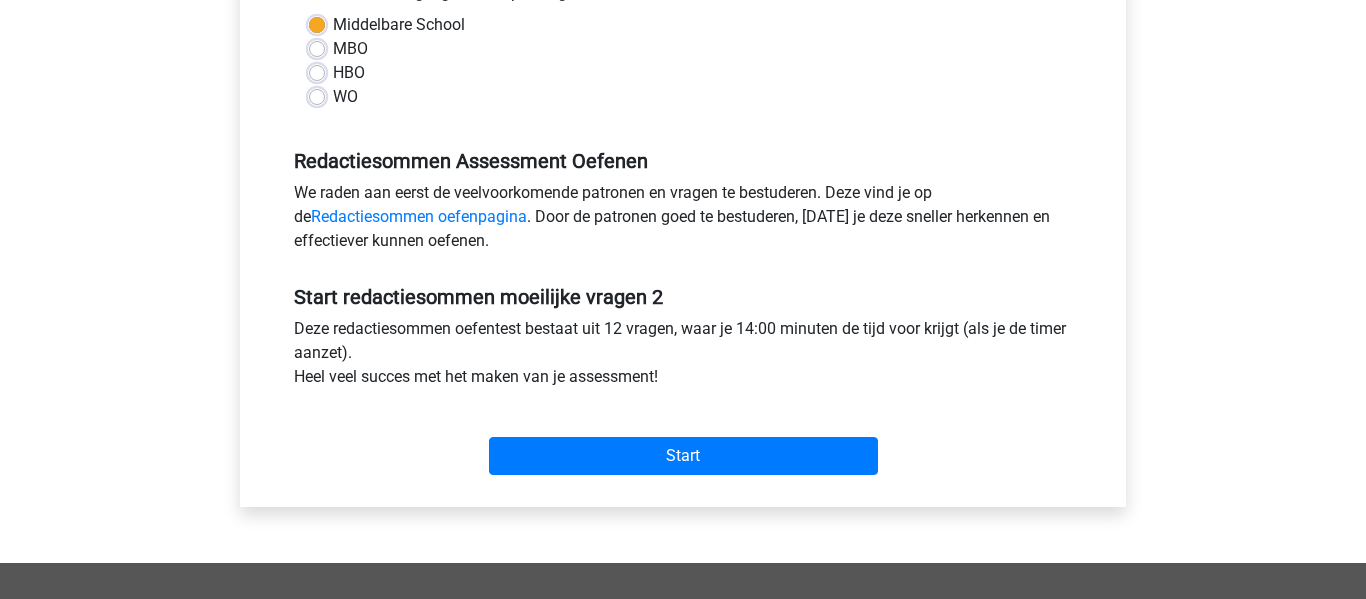 scroll, scrollTop: 494, scrollLeft: 0, axis: vertical 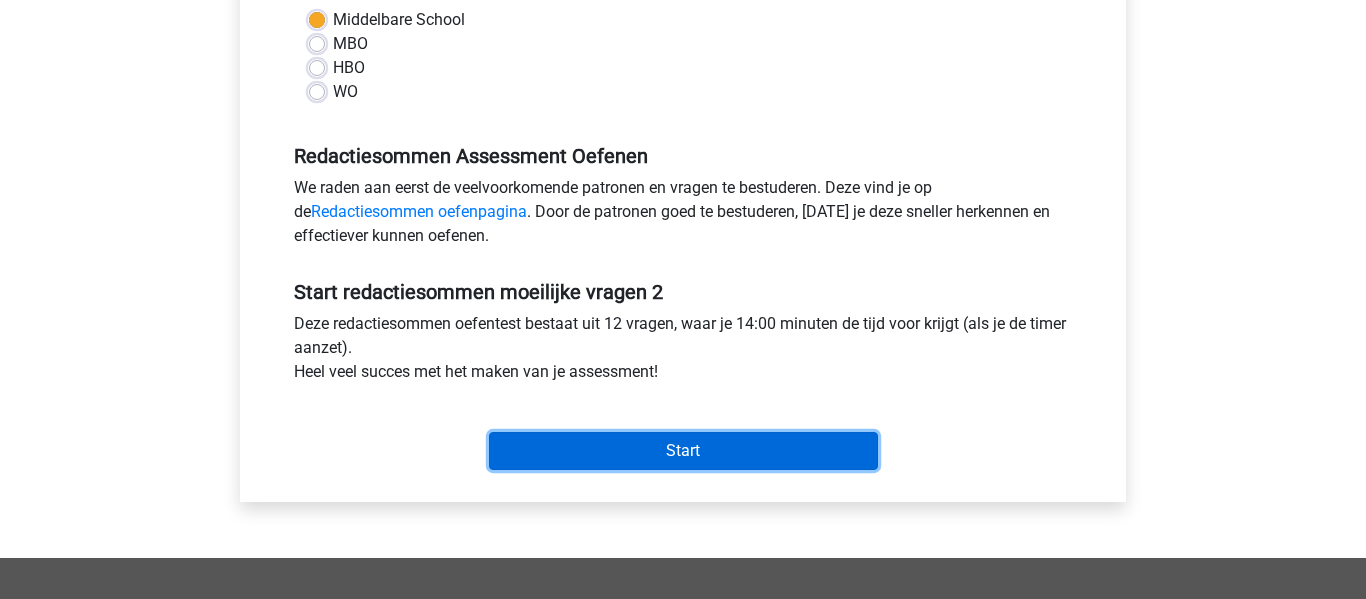 click on "Start" at bounding box center (683, 451) 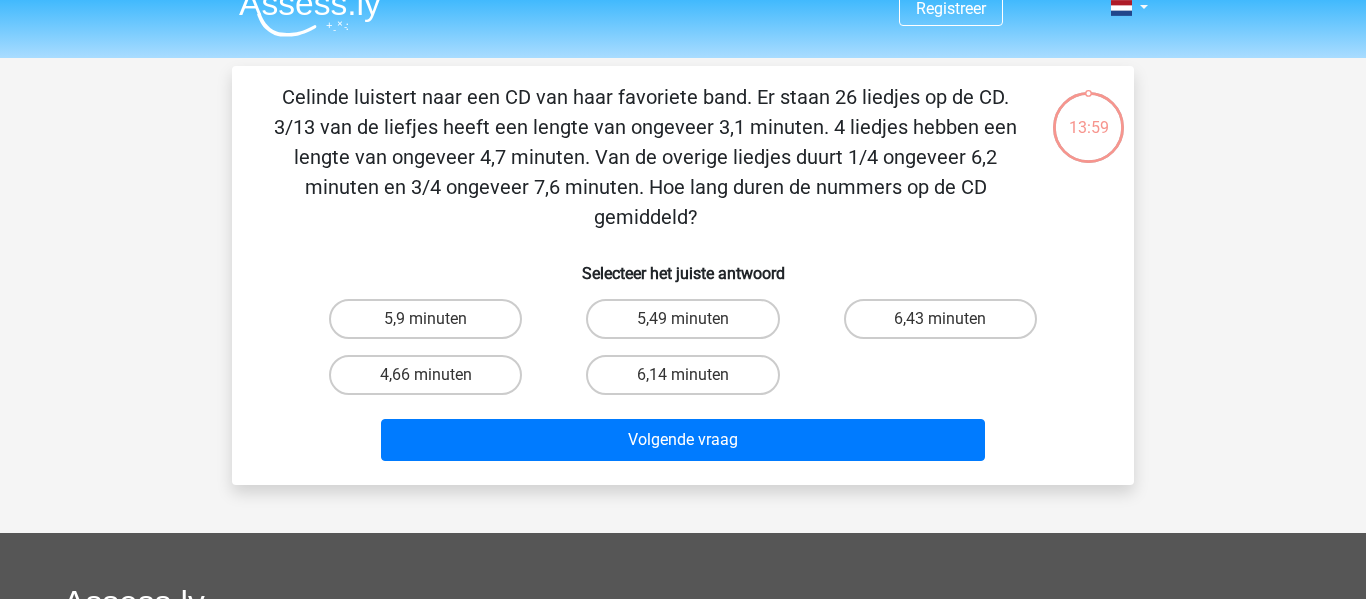 scroll, scrollTop: 27, scrollLeft: 0, axis: vertical 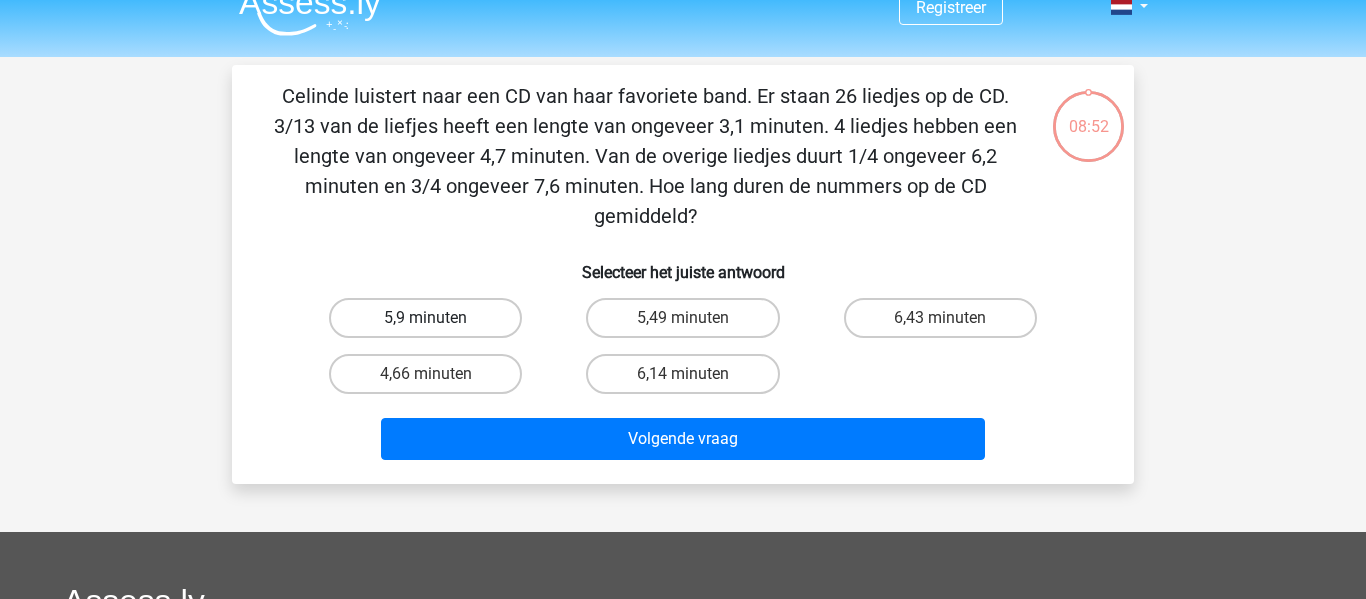 click on "5,9 minuten" at bounding box center (425, 318) 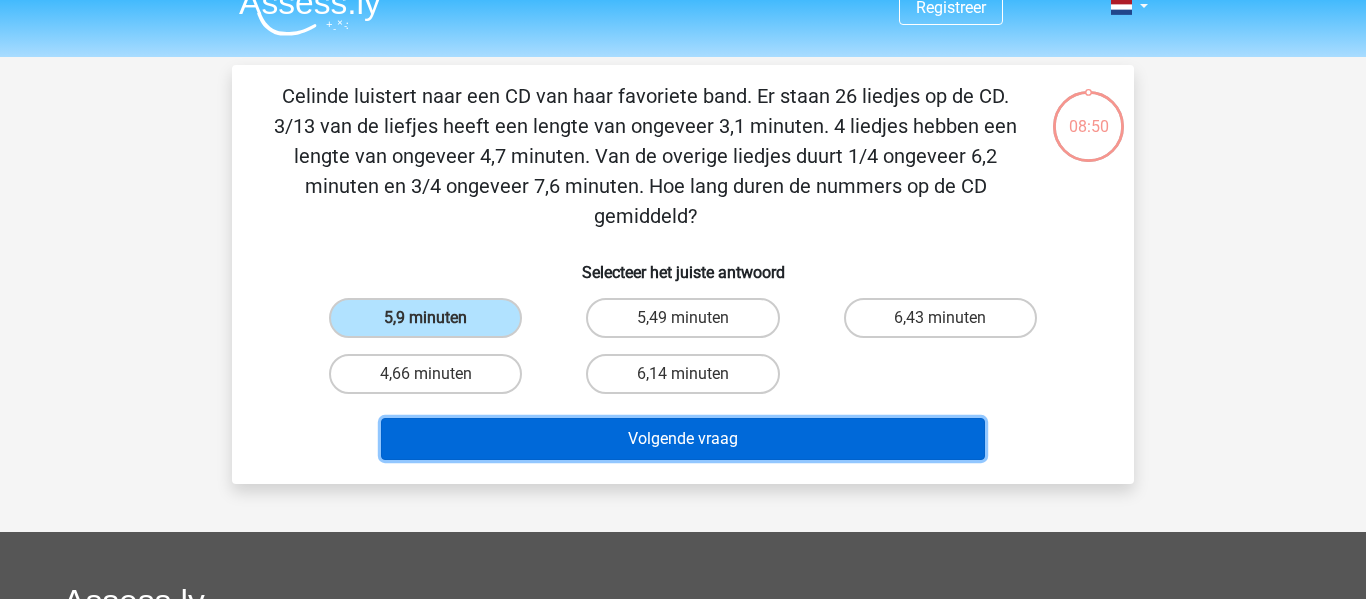 click on "Volgende vraag" at bounding box center [683, 439] 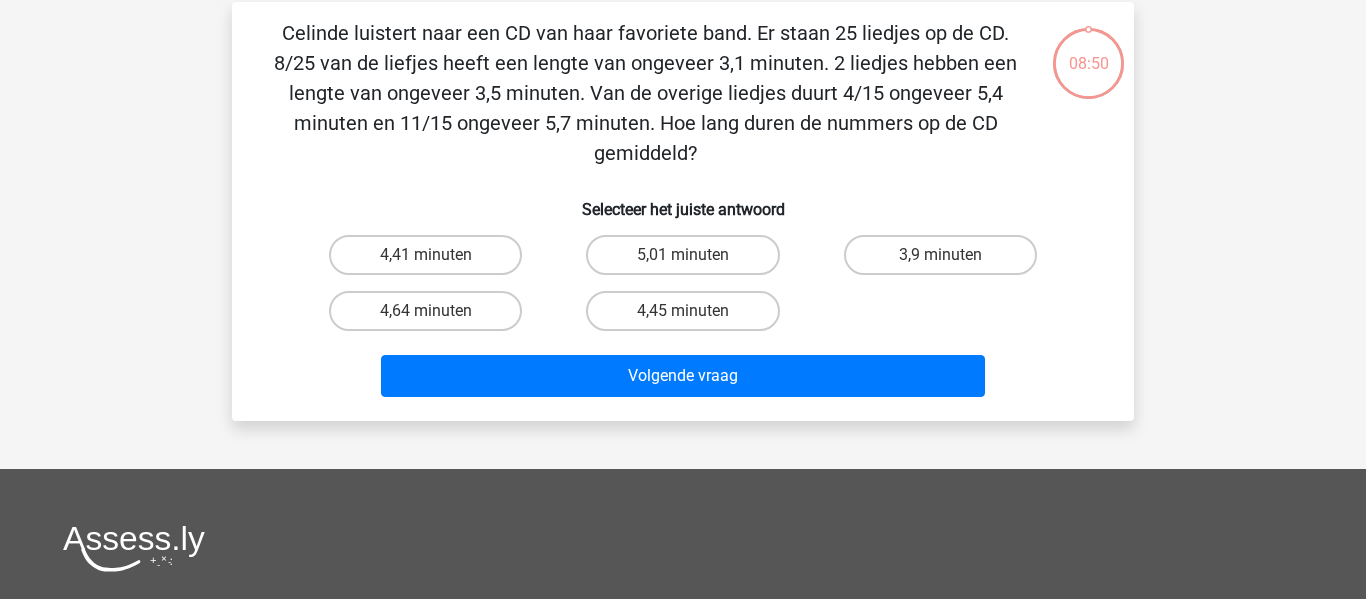 scroll, scrollTop: 92, scrollLeft: 0, axis: vertical 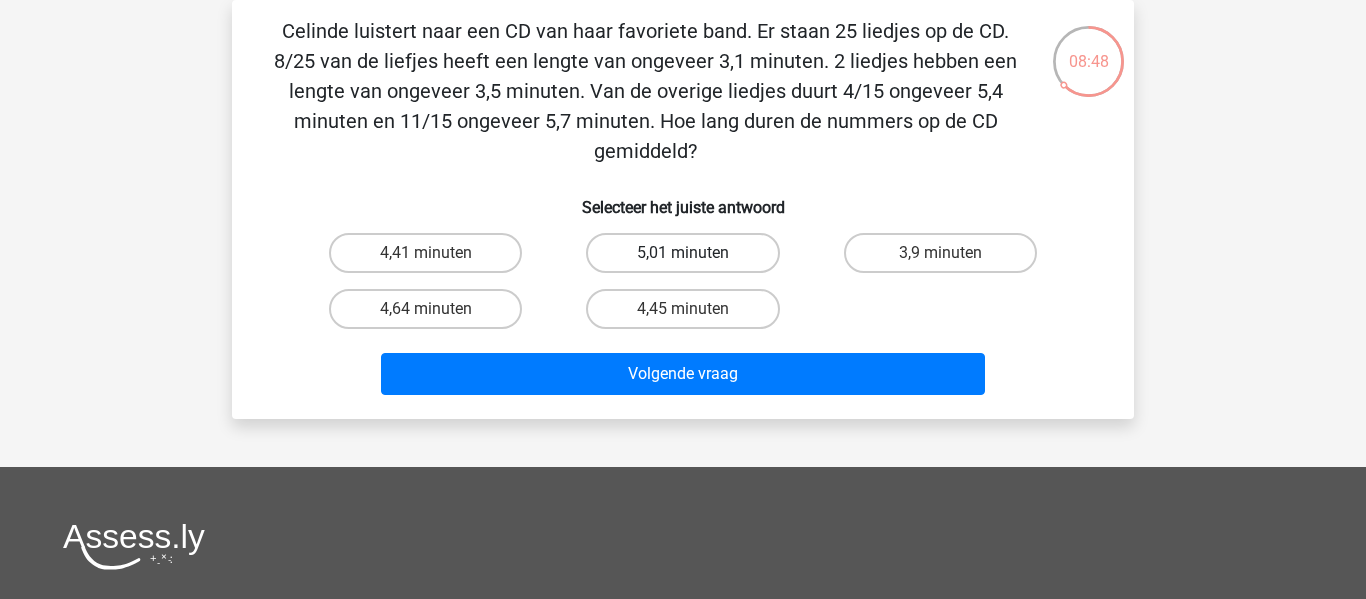 click on "5,01 minuten" at bounding box center [682, 253] 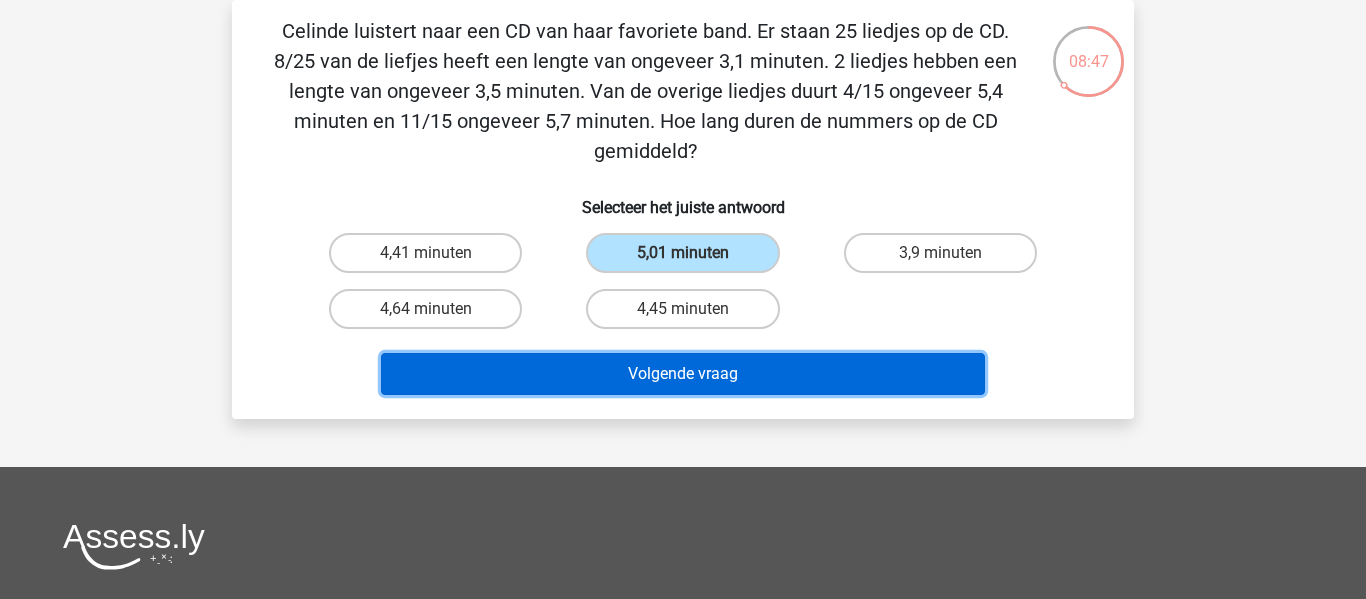 click on "Volgende vraag" at bounding box center [683, 374] 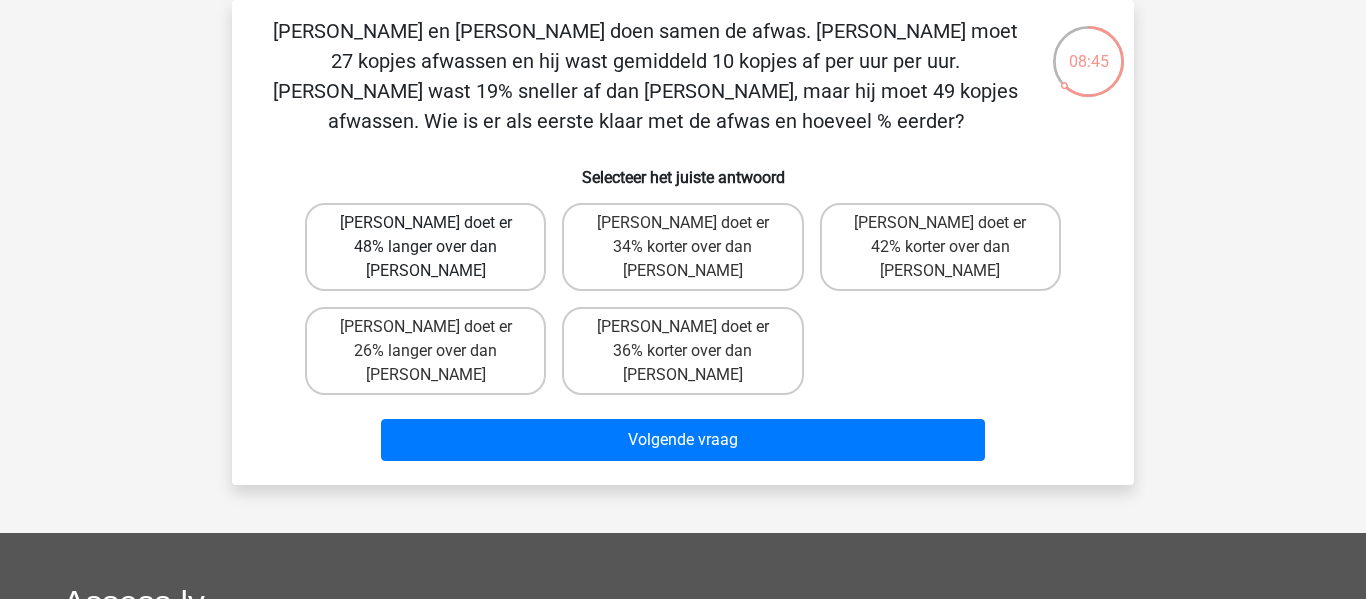 click on "Tom doet er 48% langer over dan Umberto" at bounding box center (425, 247) 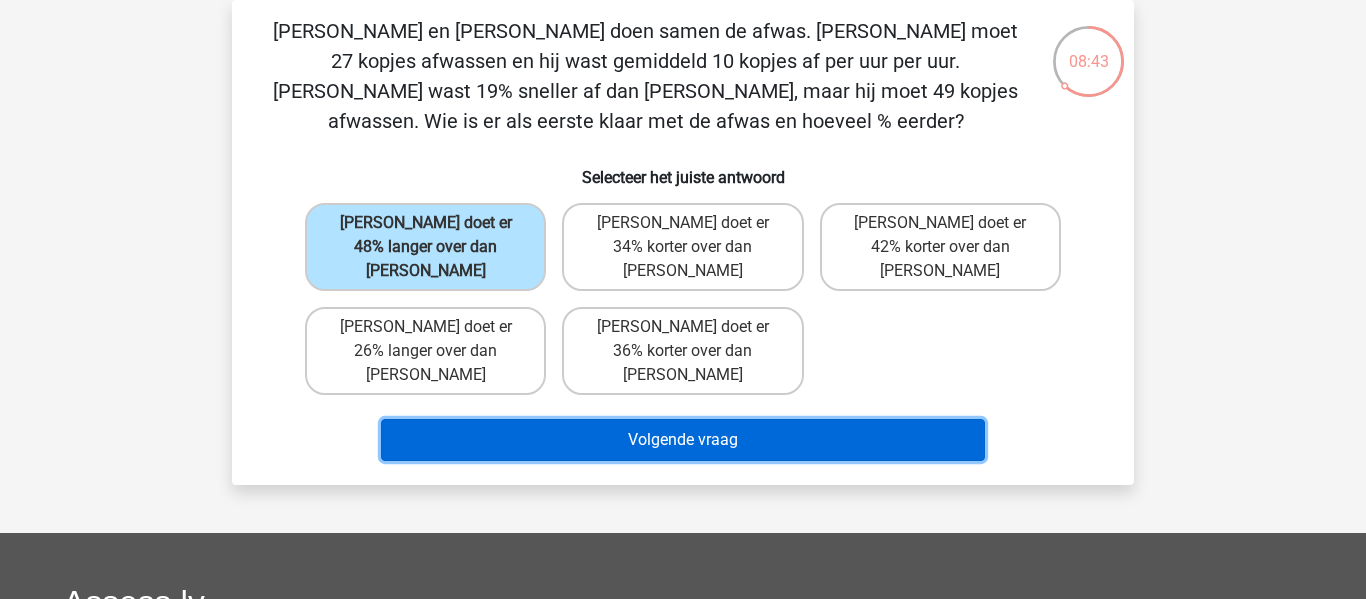 click on "Volgende vraag" at bounding box center [683, 440] 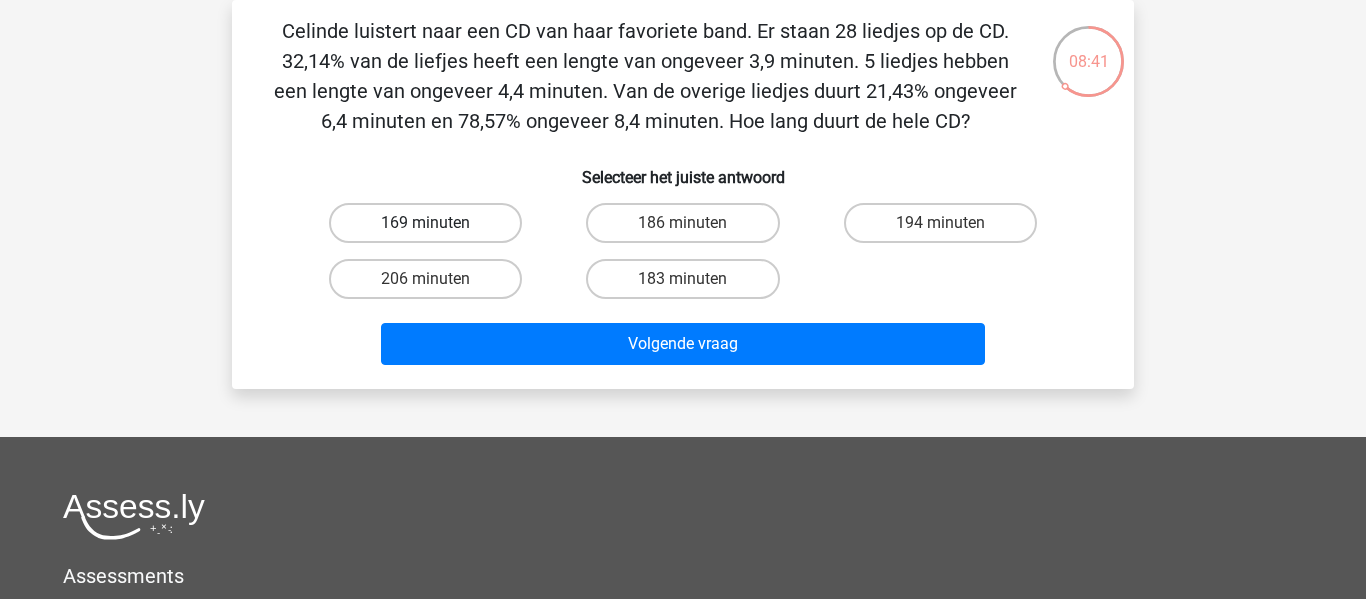 click on "169 minuten" at bounding box center [425, 223] 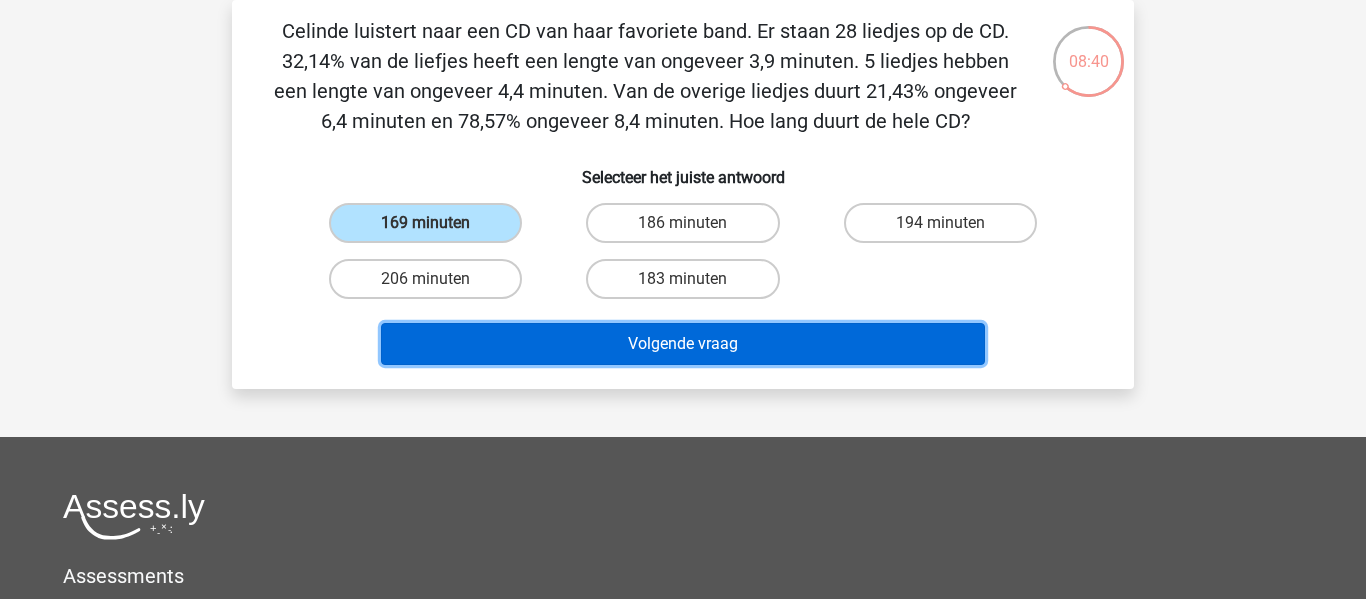 click on "Volgende vraag" at bounding box center [683, 344] 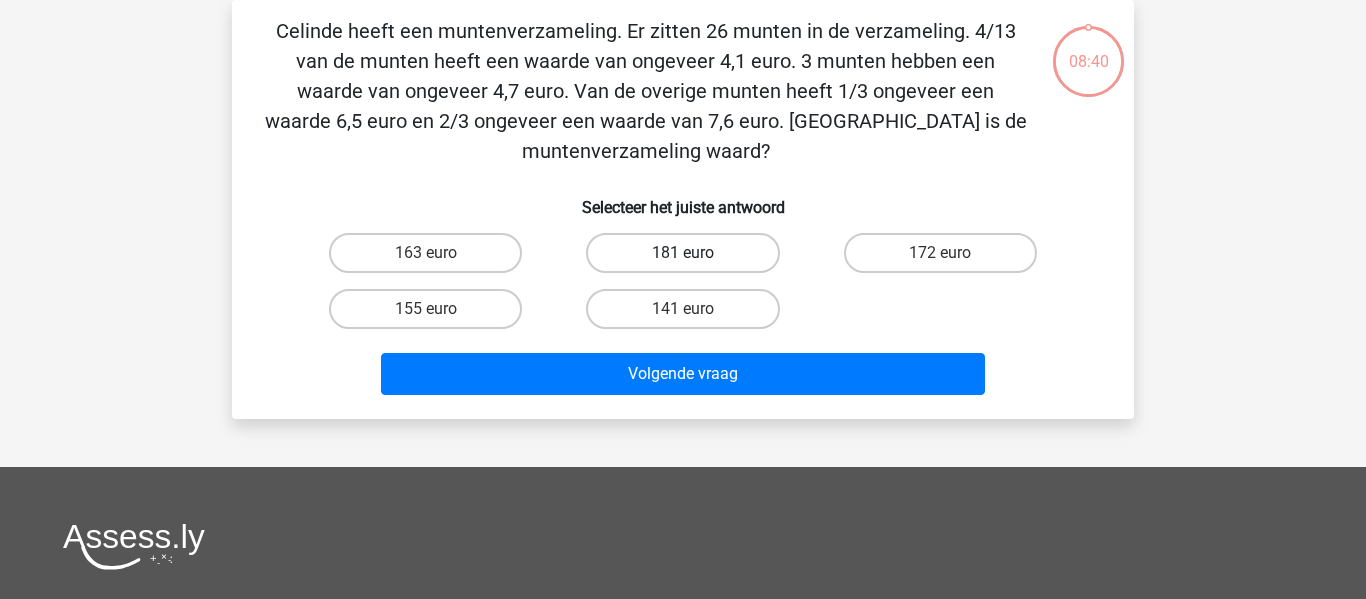click on "181 euro" at bounding box center [682, 253] 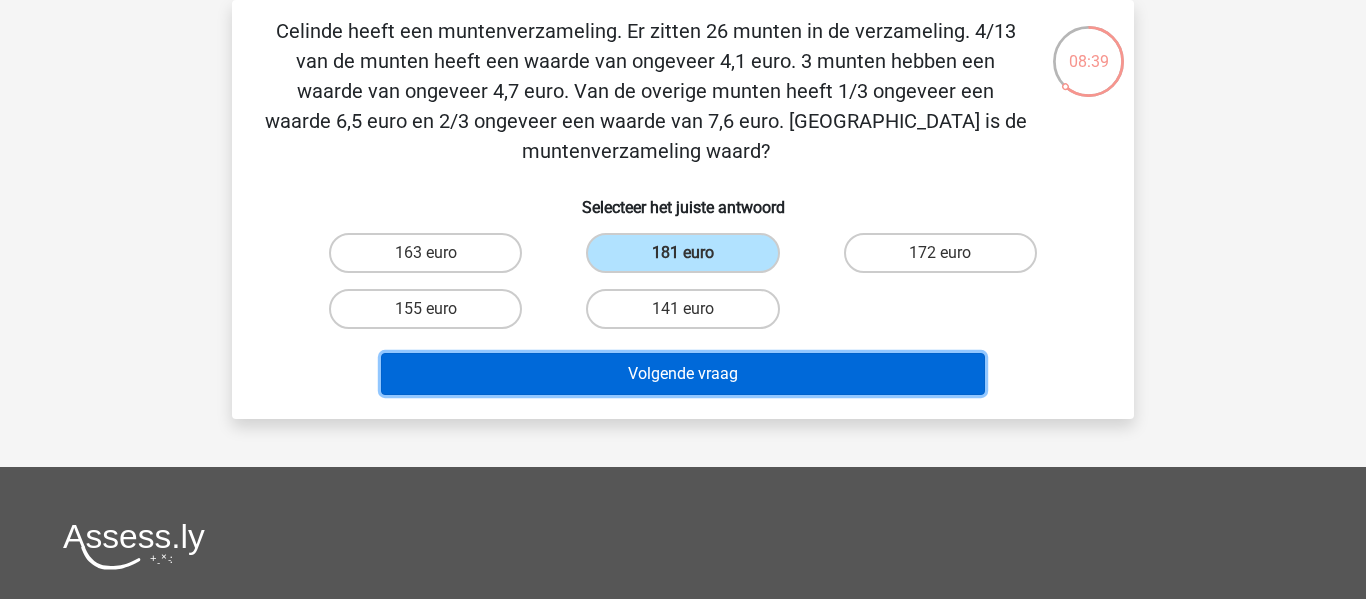 click on "Volgende vraag" at bounding box center (683, 374) 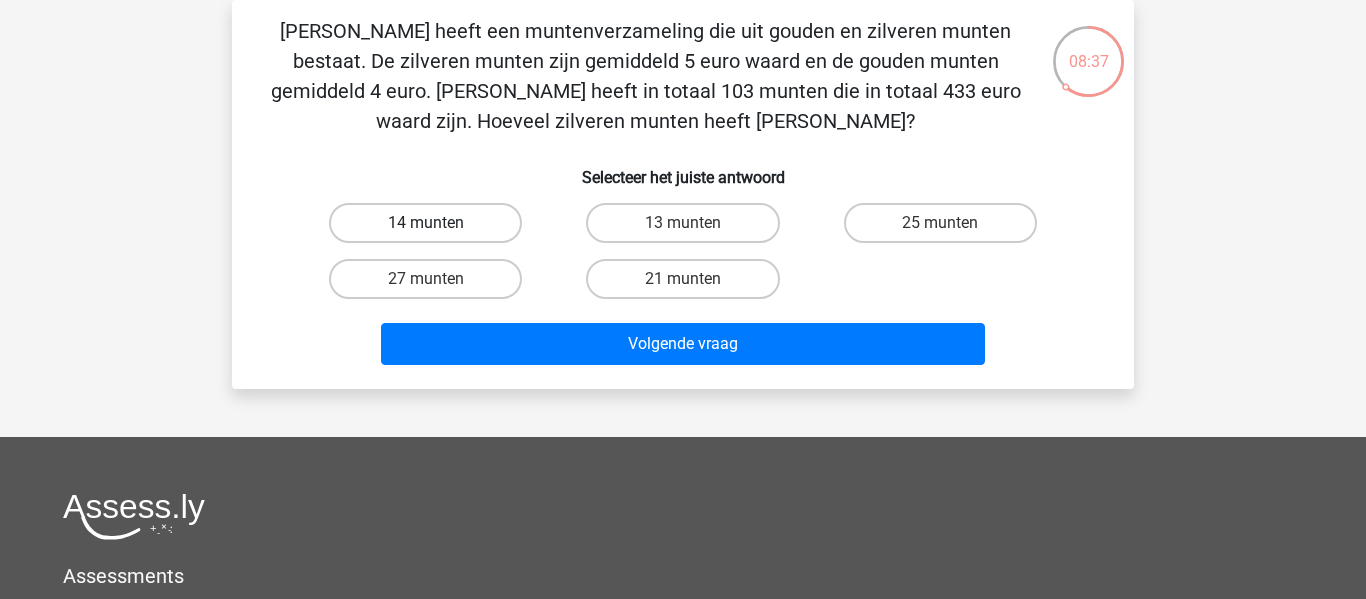 click on "14 munten" at bounding box center [425, 223] 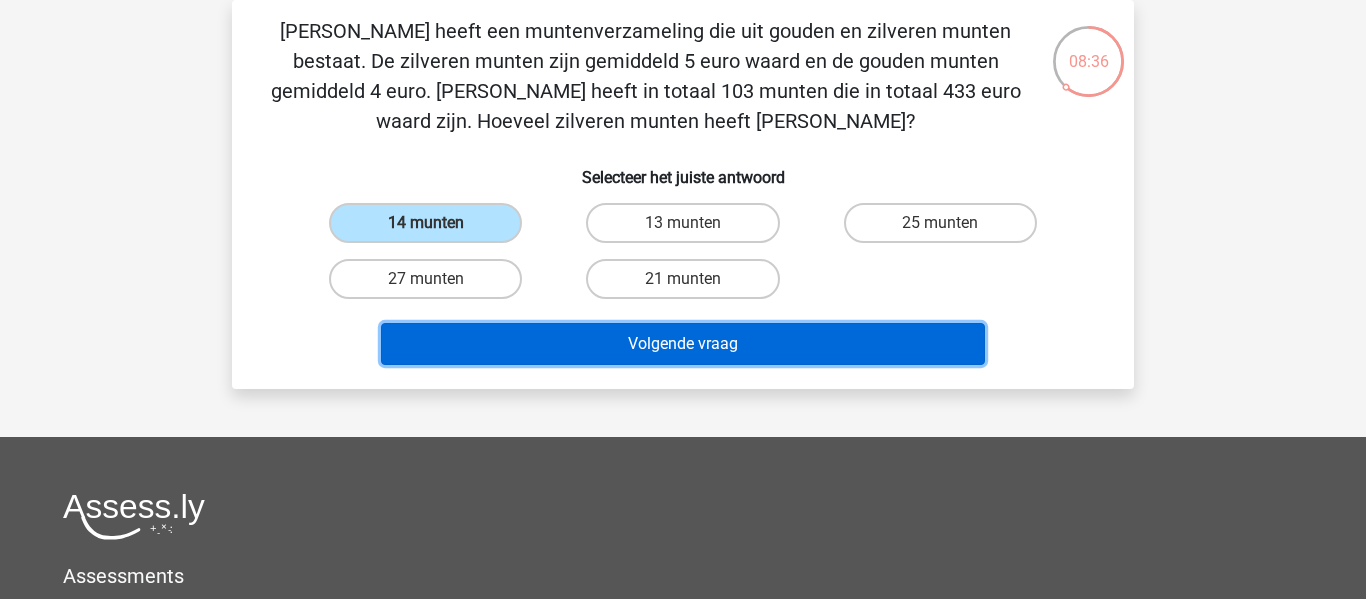 click on "Volgende vraag" at bounding box center (683, 344) 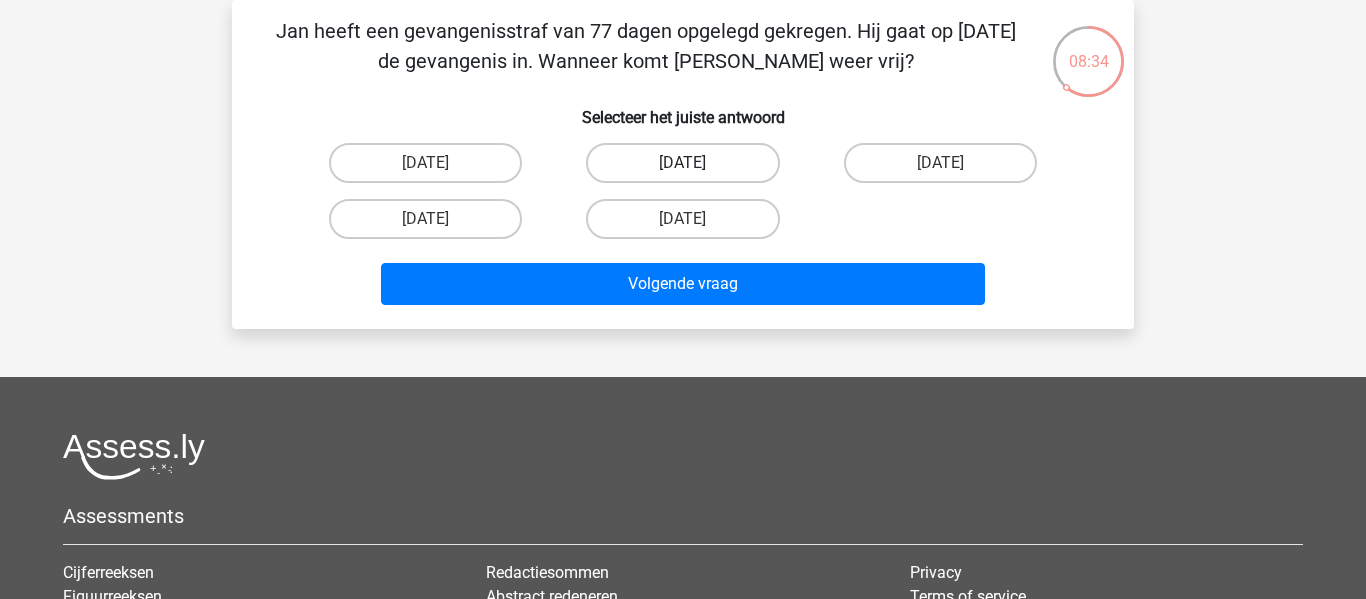 click on "21 augustus" at bounding box center [682, 163] 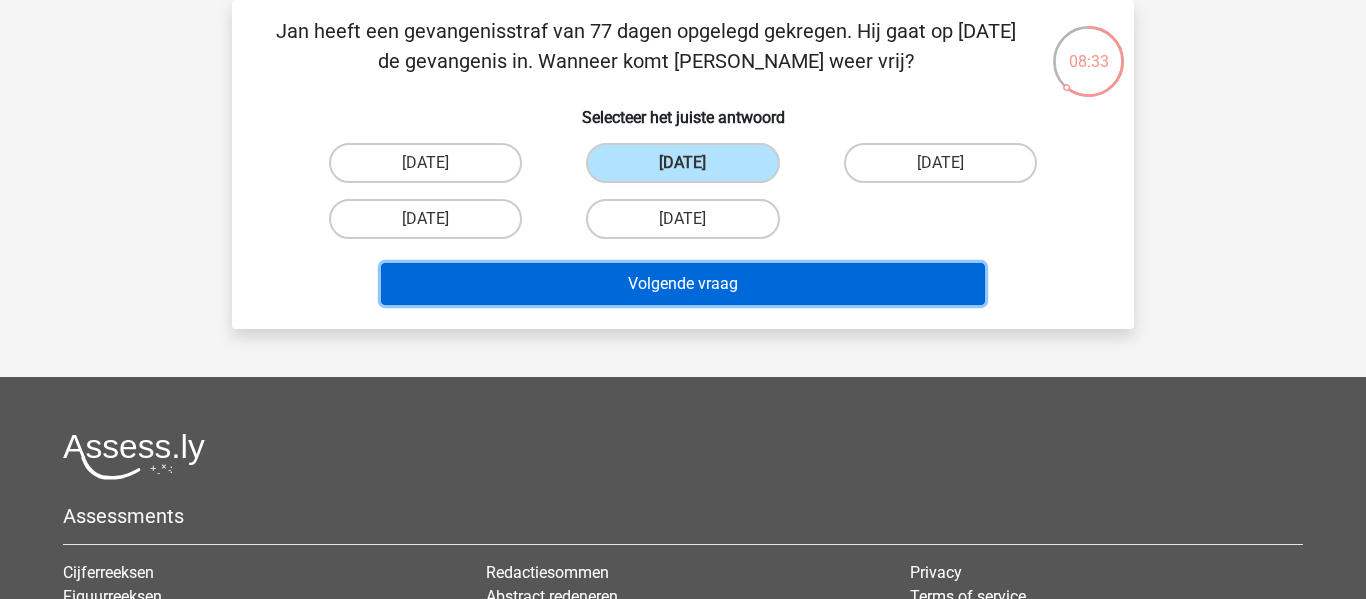 click on "Volgende vraag" at bounding box center [683, 284] 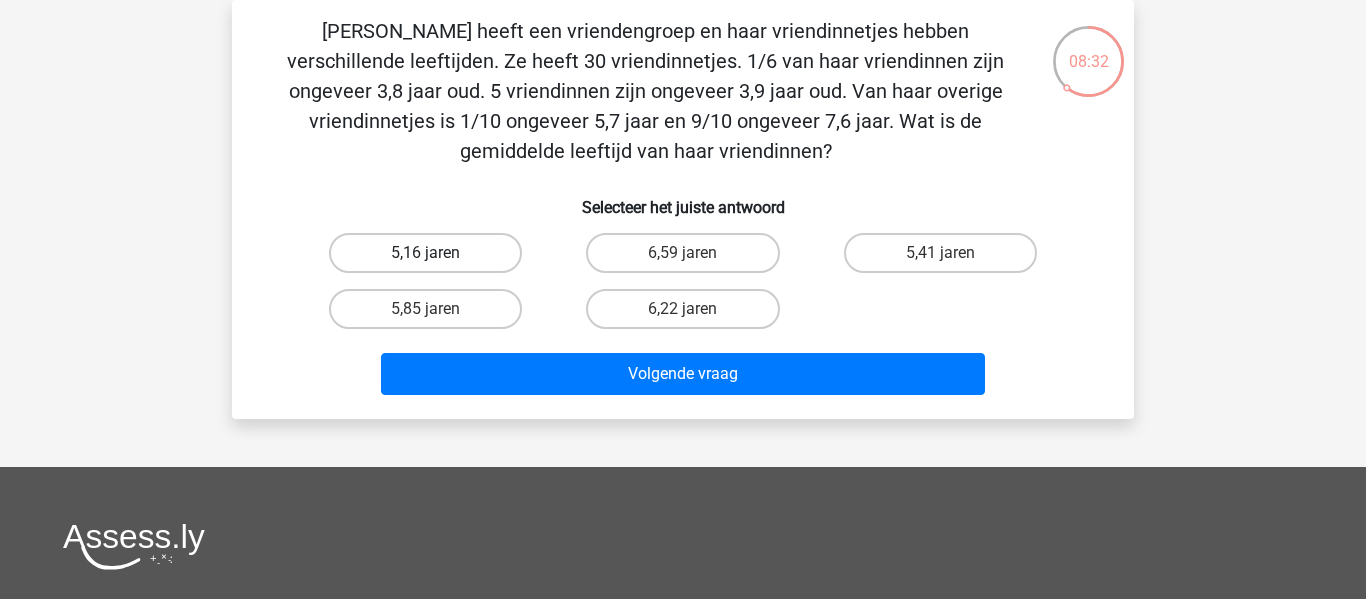 click on "5,16 jaren" at bounding box center [425, 253] 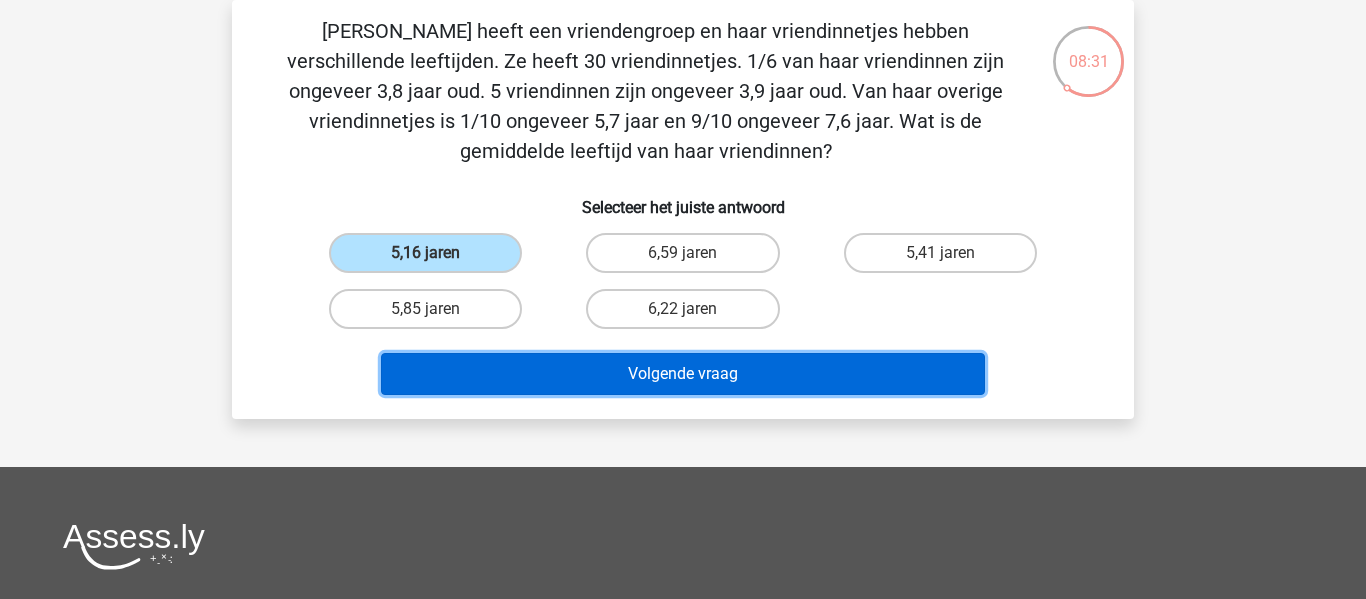 click on "Volgende vraag" at bounding box center (683, 374) 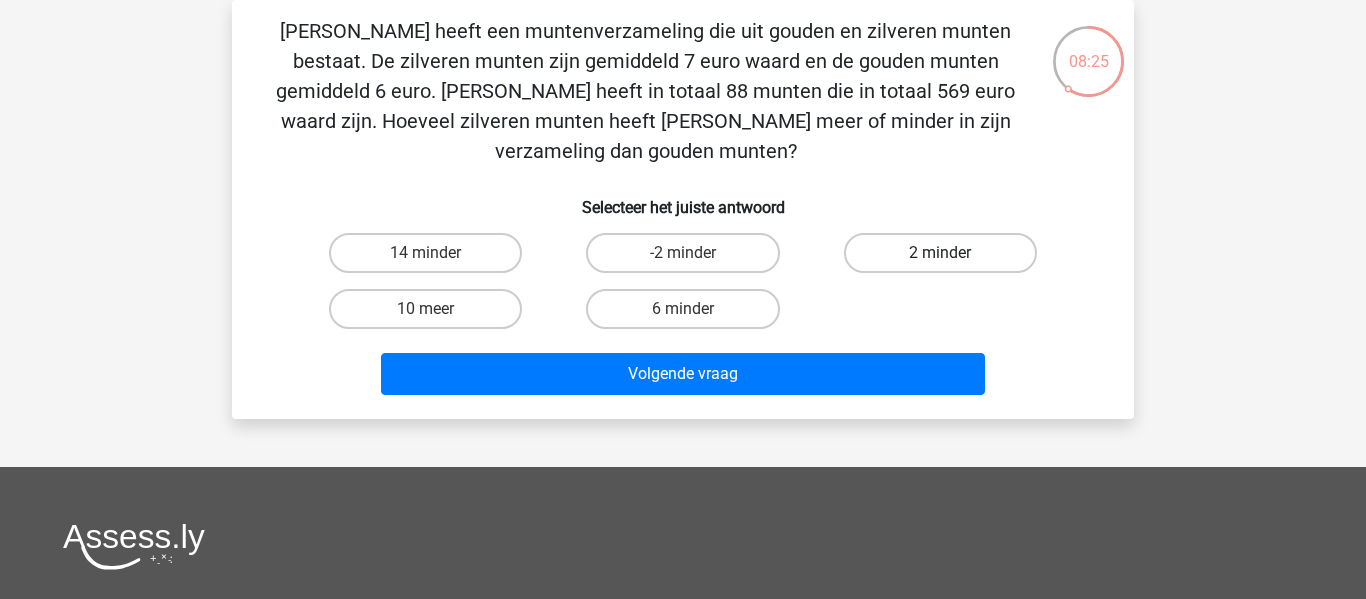 click on "2 minder" at bounding box center [940, 253] 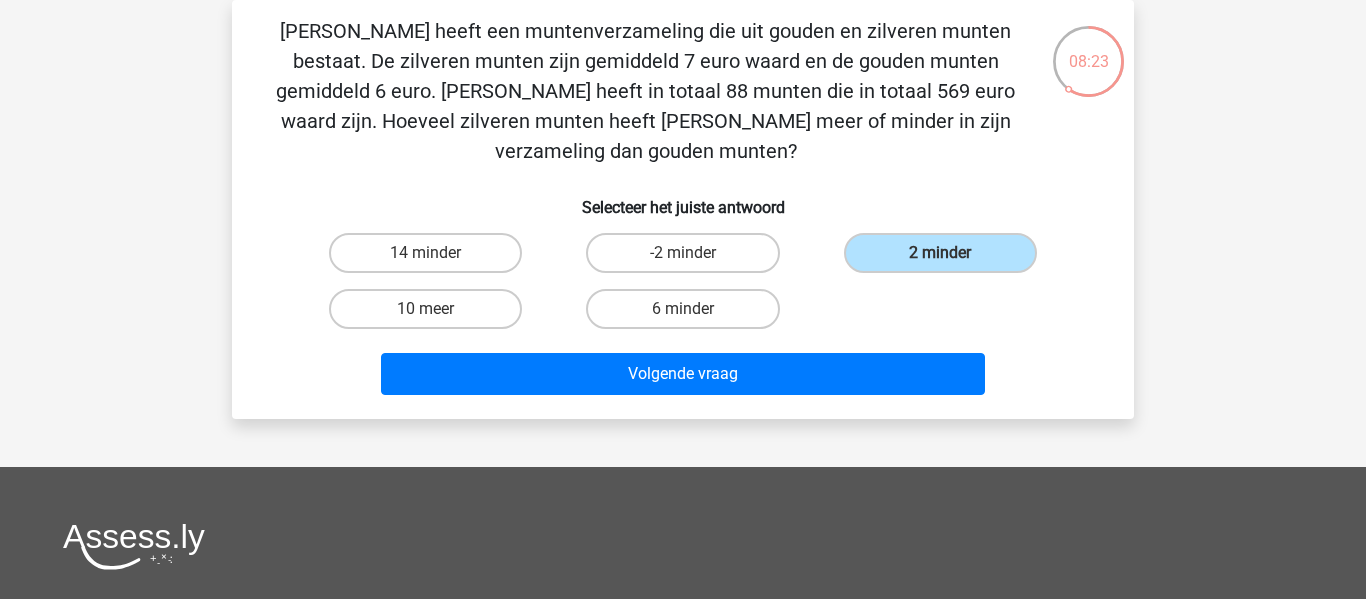 click on "6 minder" at bounding box center [689, 315] 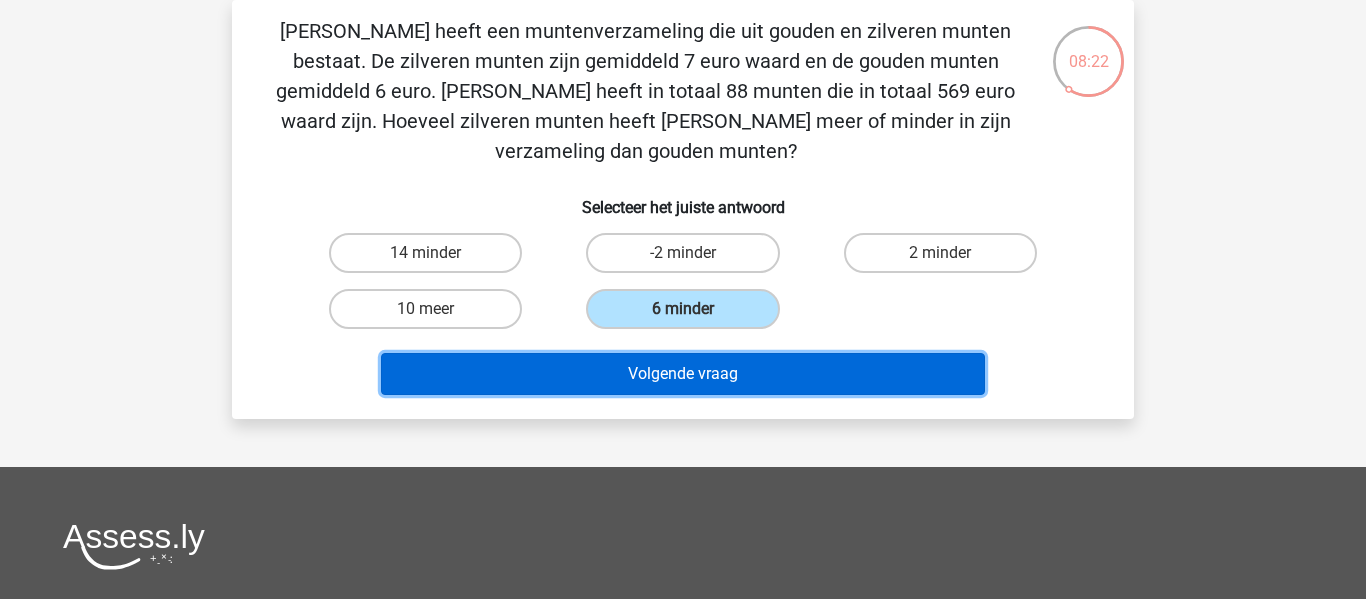 click on "Volgende vraag" at bounding box center [683, 374] 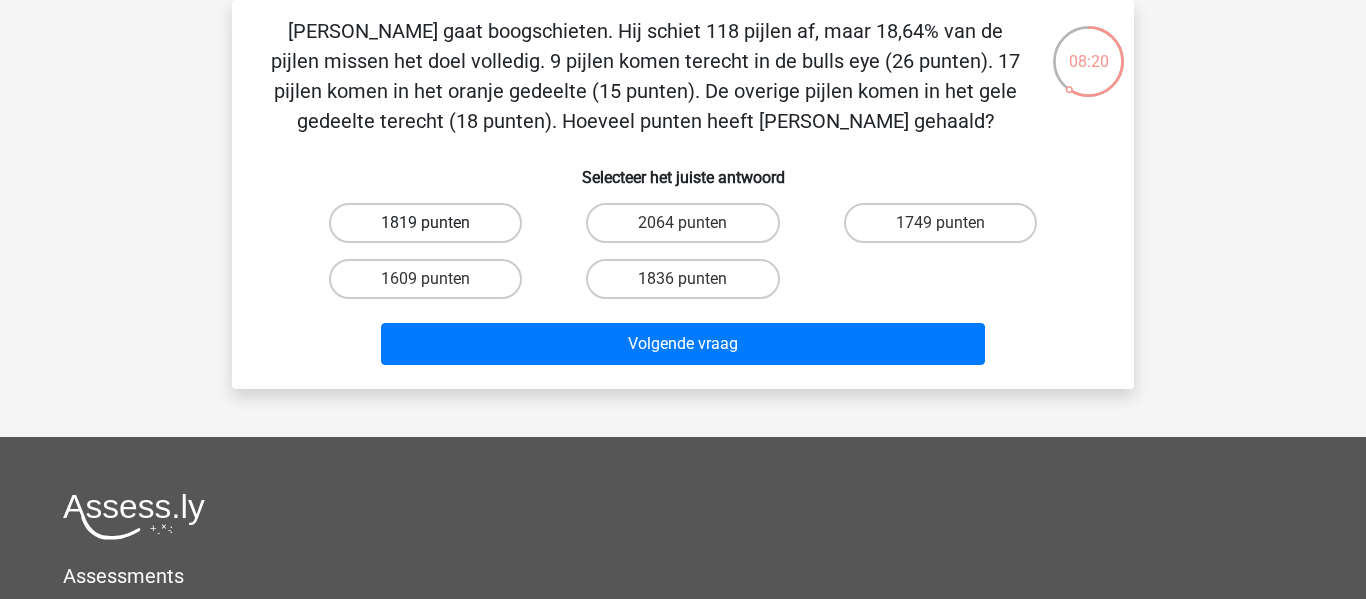 click on "1819 punten" at bounding box center [425, 223] 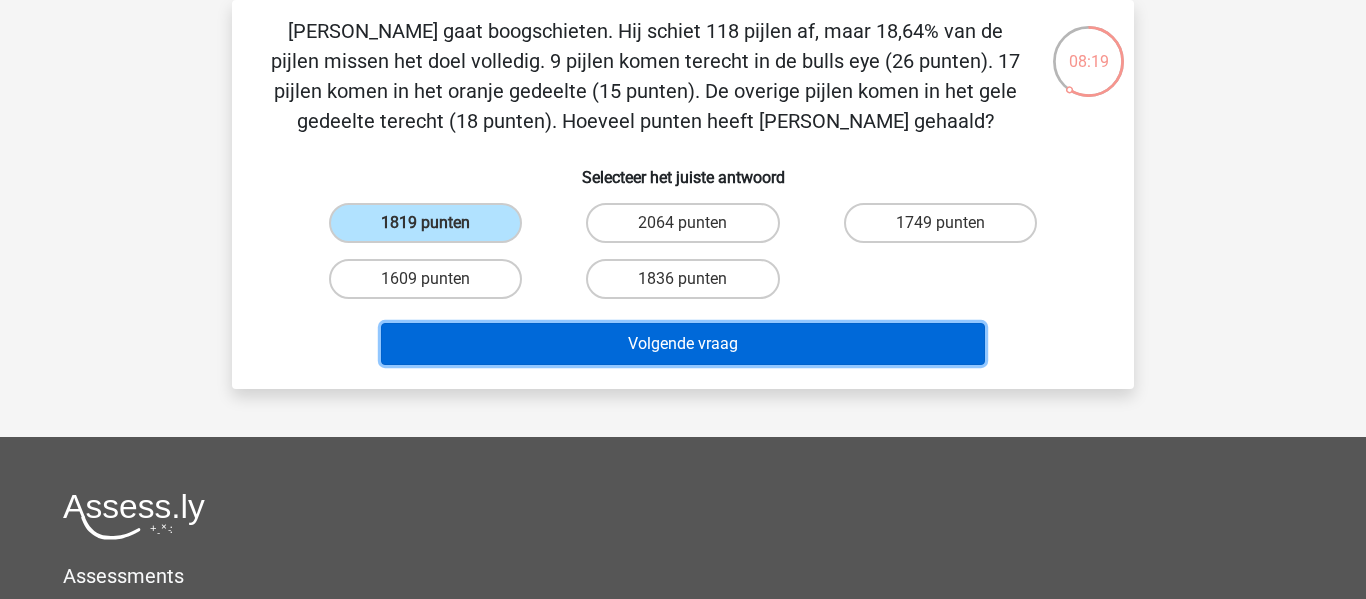 click on "Volgende vraag" at bounding box center (683, 344) 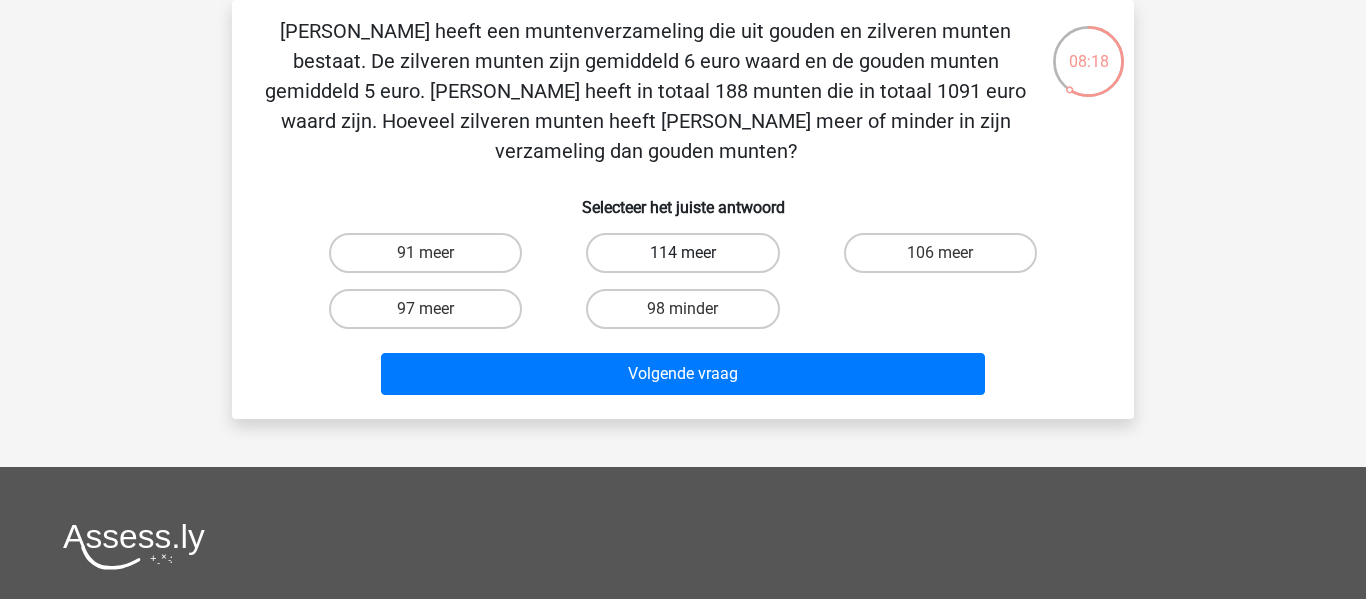 click on "114 meer" at bounding box center (682, 253) 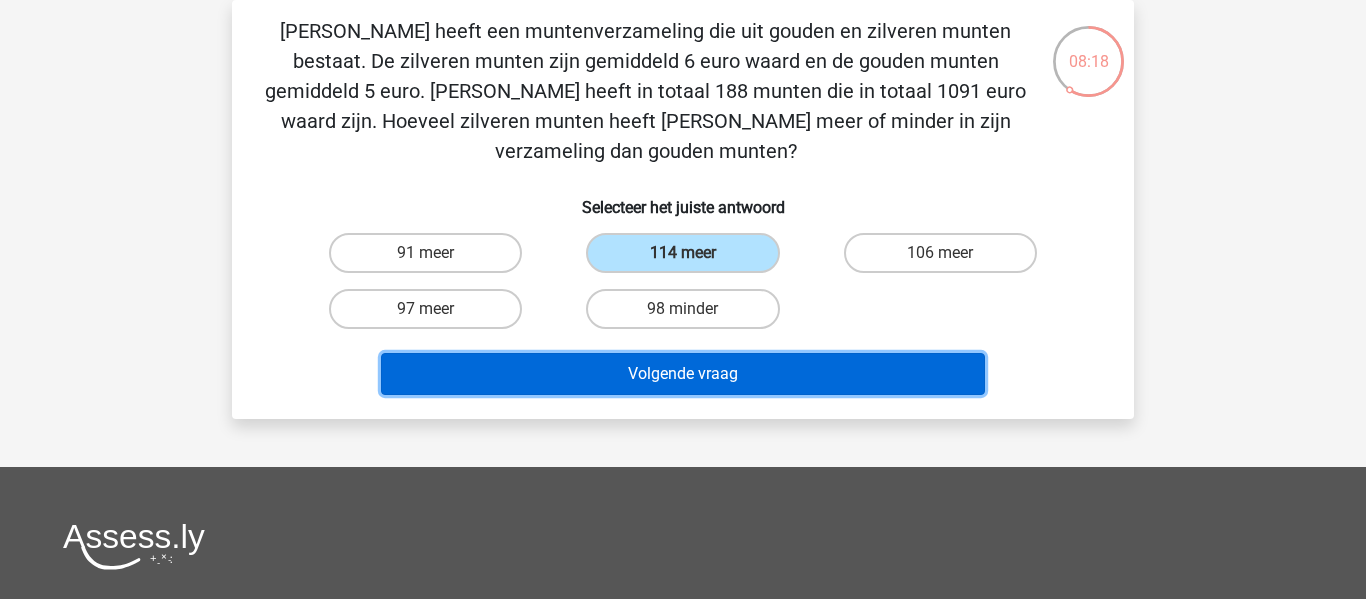 click on "Volgende vraag" at bounding box center (683, 374) 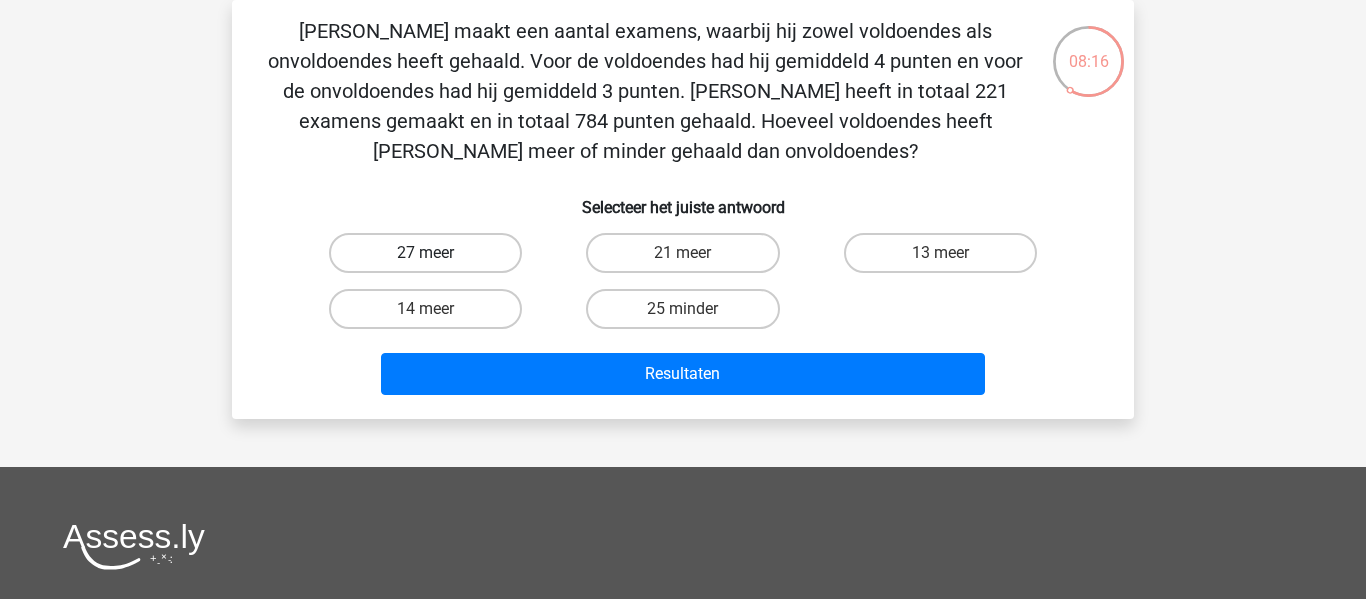 click on "27 meer" at bounding box center [425, 253] 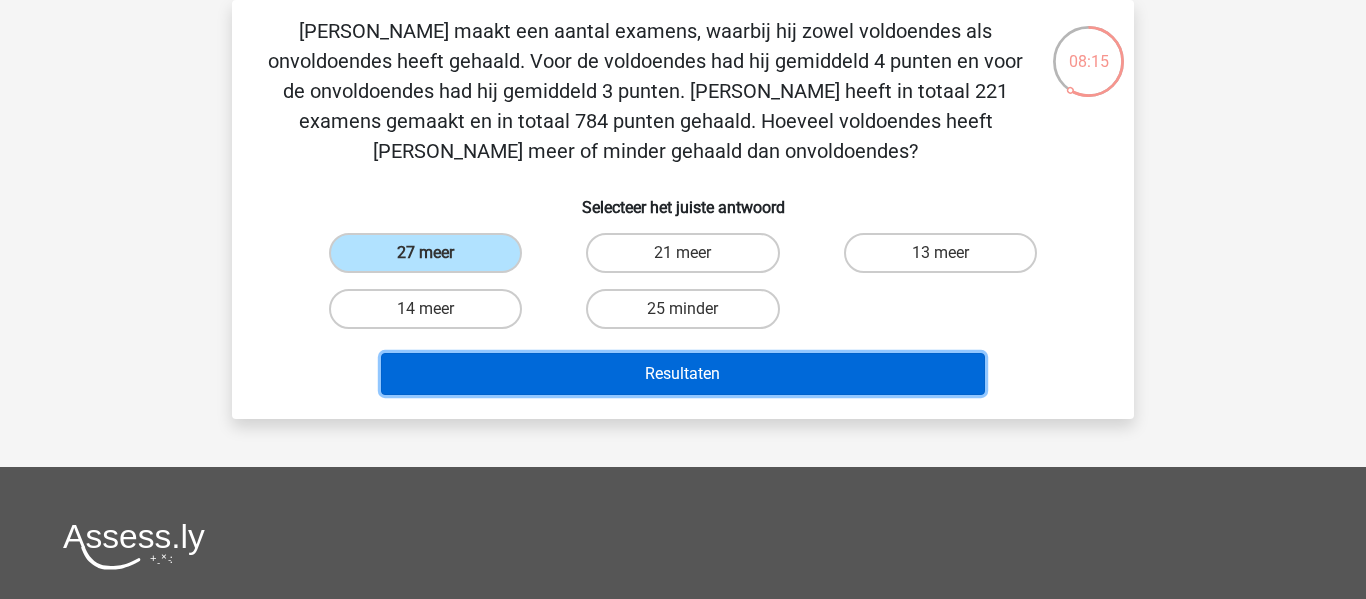 click on "Resultaten" at bounding box center [683, 374] 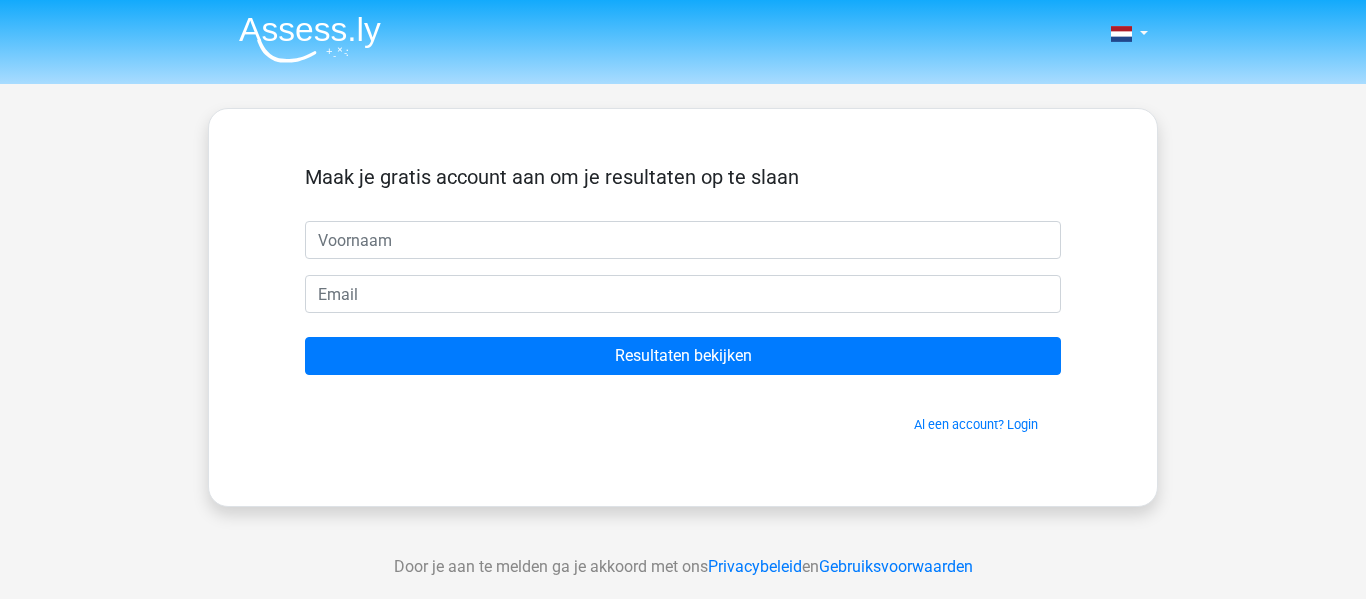 scroll, scrollTop: 0, scrollLeft: 0, axis: both 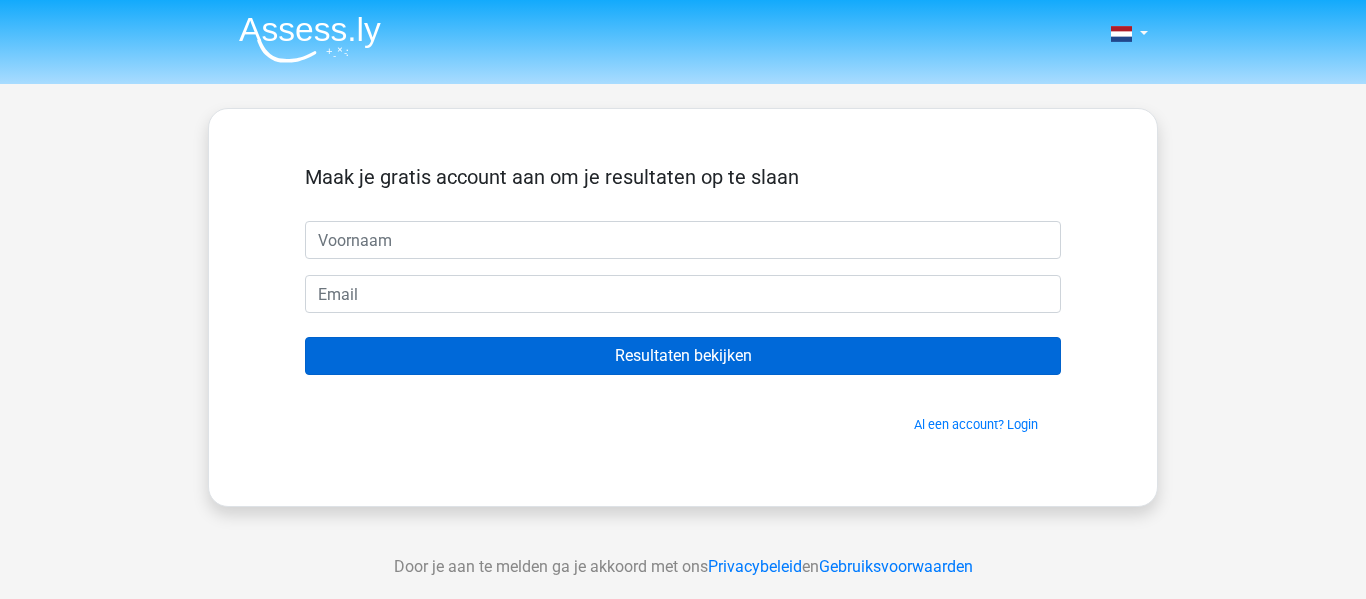 type on "r" 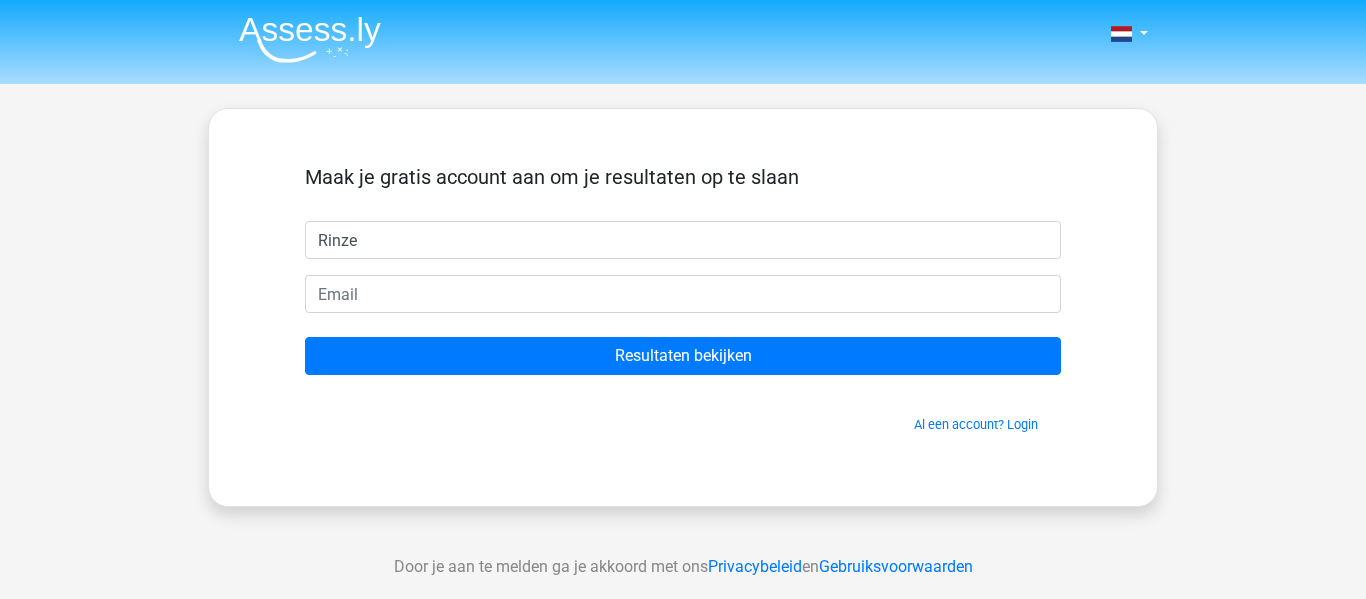 type on "Rinze" 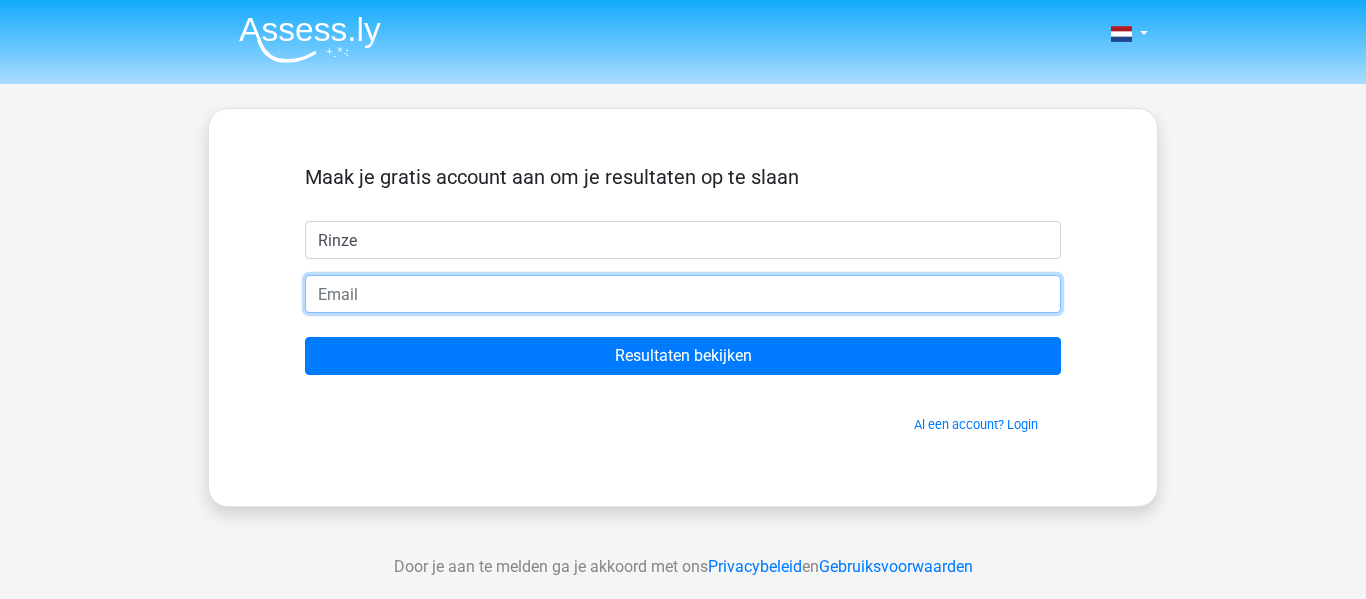 click at bounding box center (683, 294) 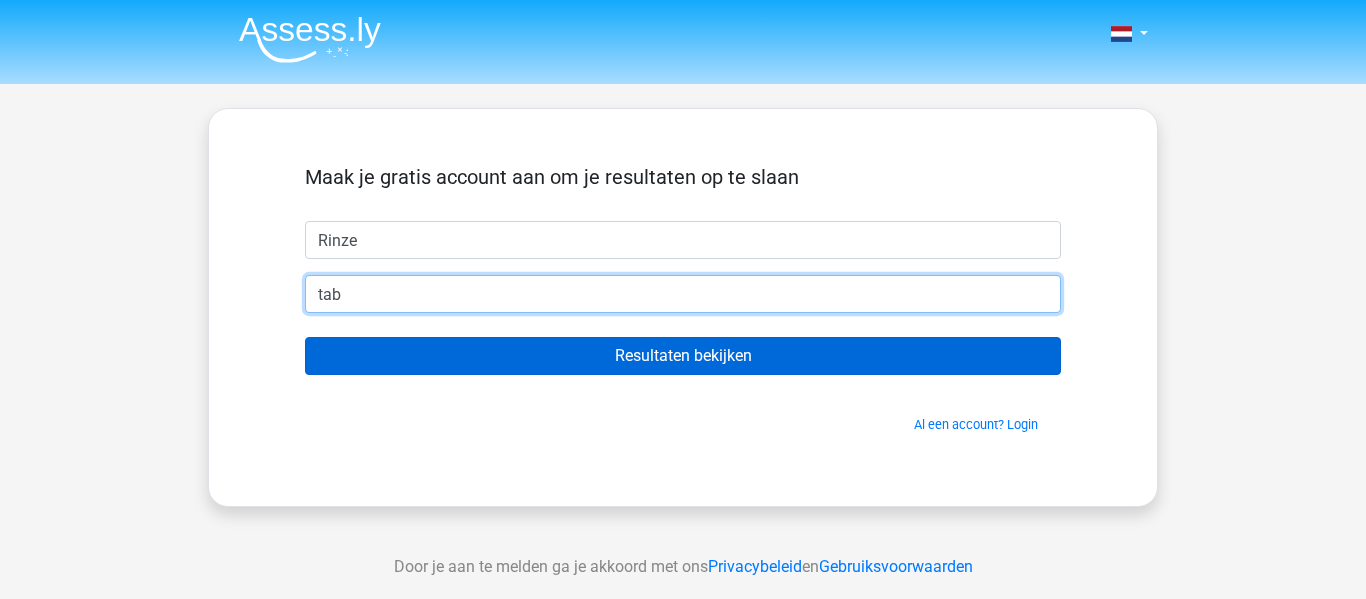 type on "[EMAIL_ADDRESS][DOMAIN_NAME]" 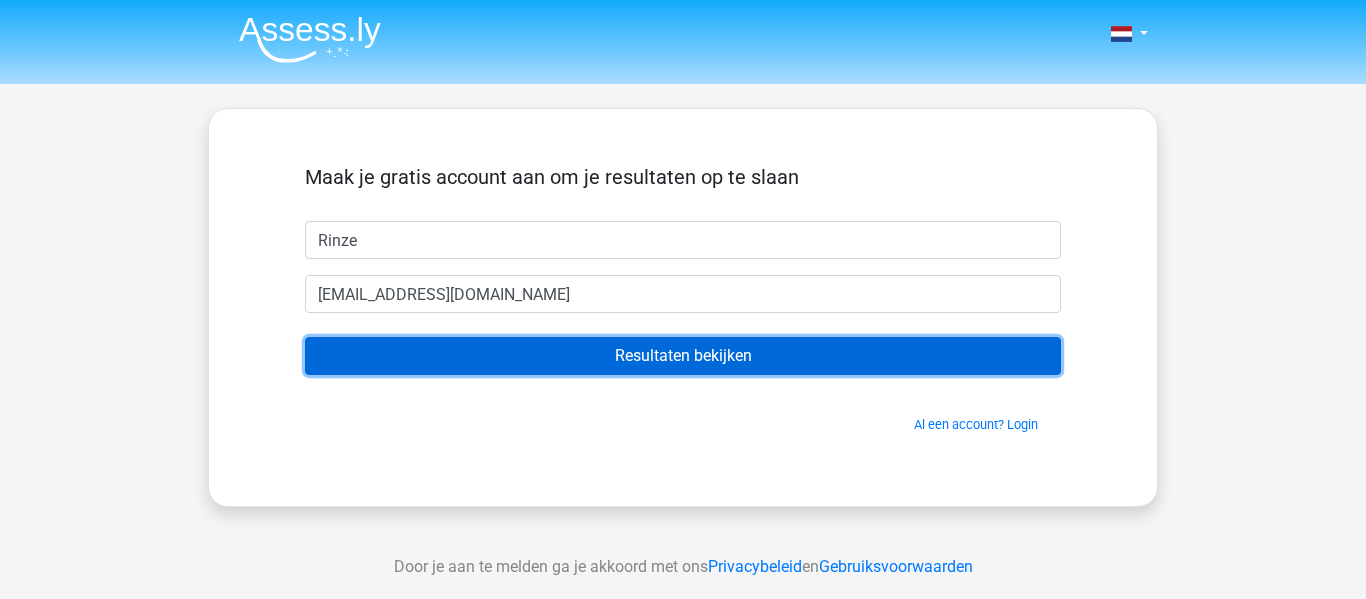 click on "Resultaten bekijken" at bounding box center (683, 356) 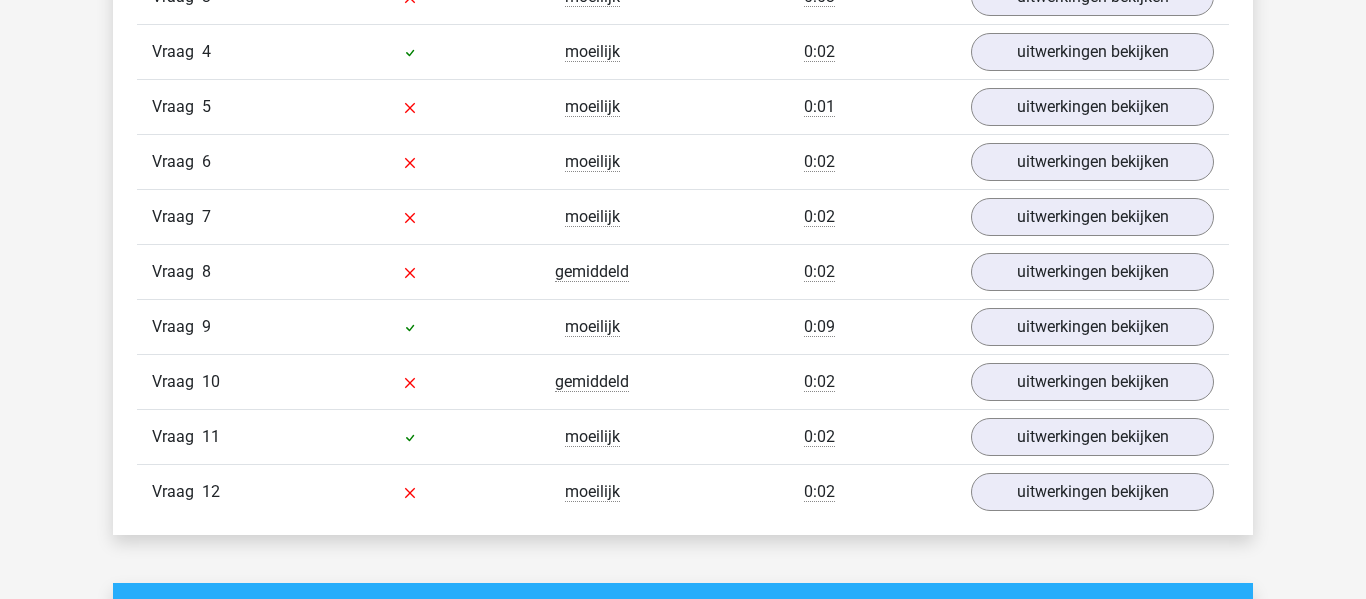 scroll, scrollTop: 1861, scrollLeft: 0, axis: vertical 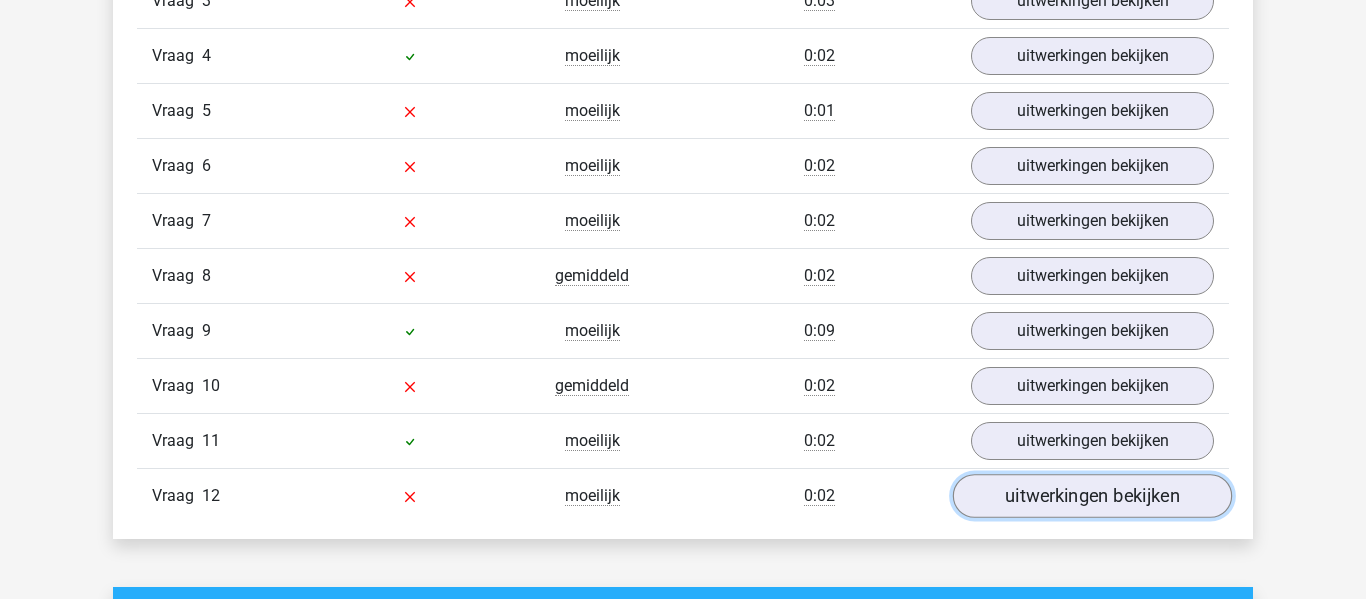 click on "uitwerkingen bekijken" at bounding box center (1092, 496) 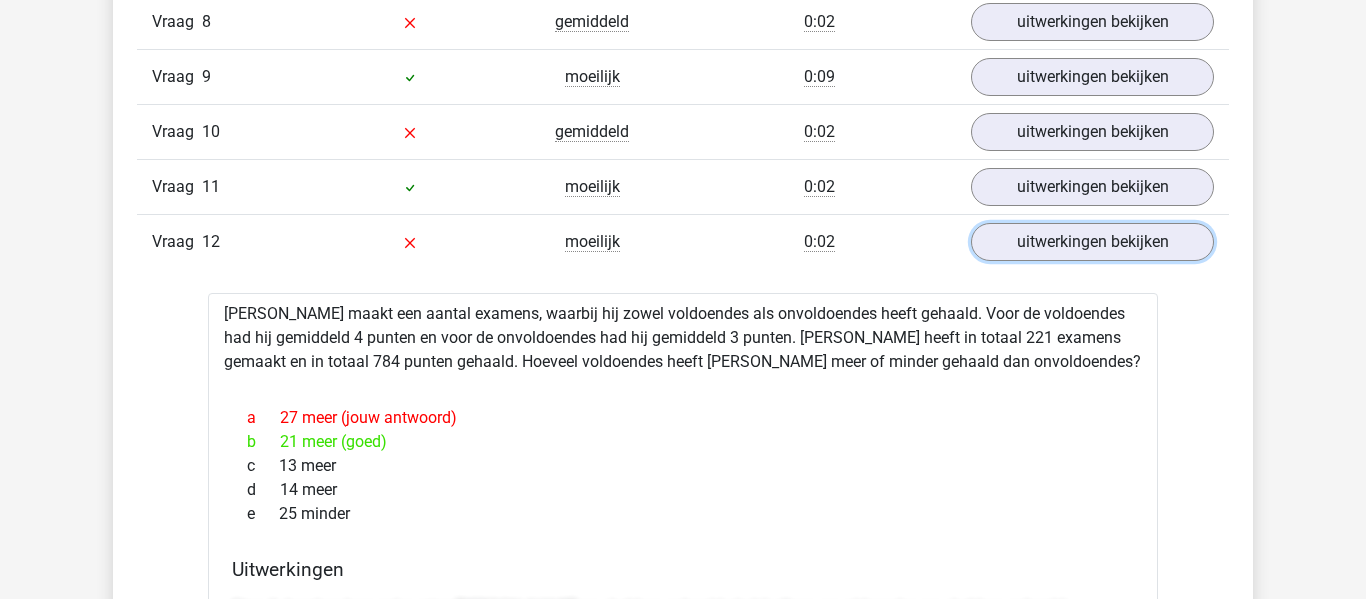 scroll, scrollTop: 2102, scrollLeft: 0, axis: vertical 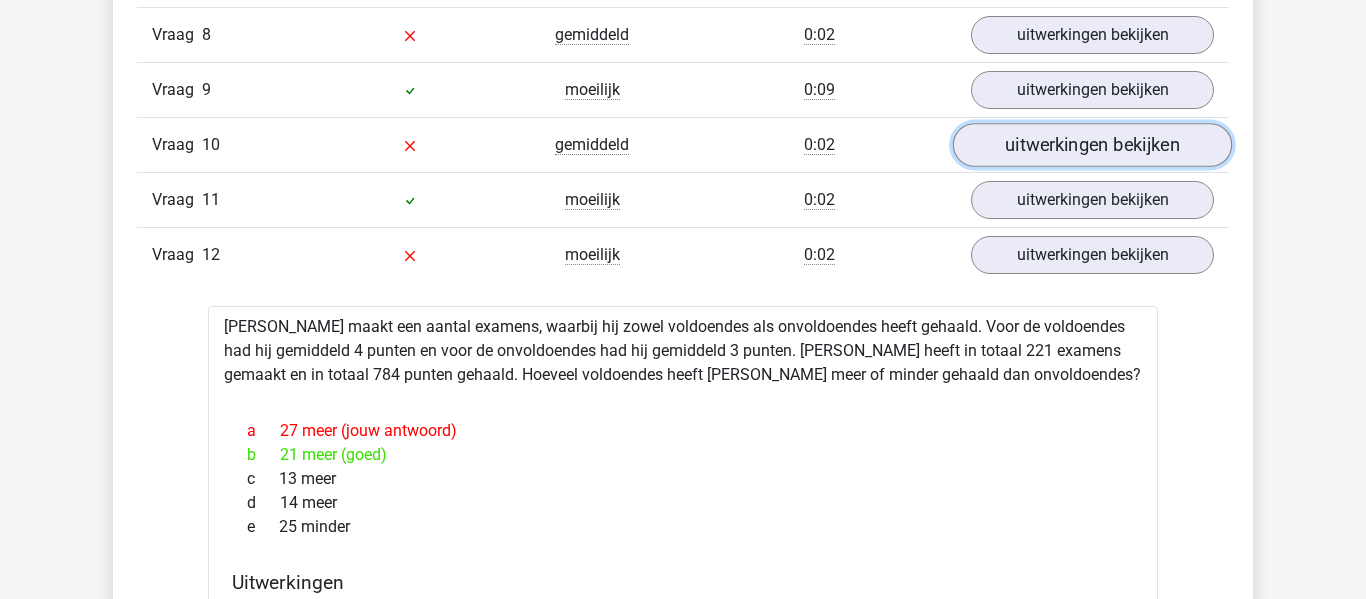 click on "uitwerkingen bekijken" at bounding box center (1092, 145) 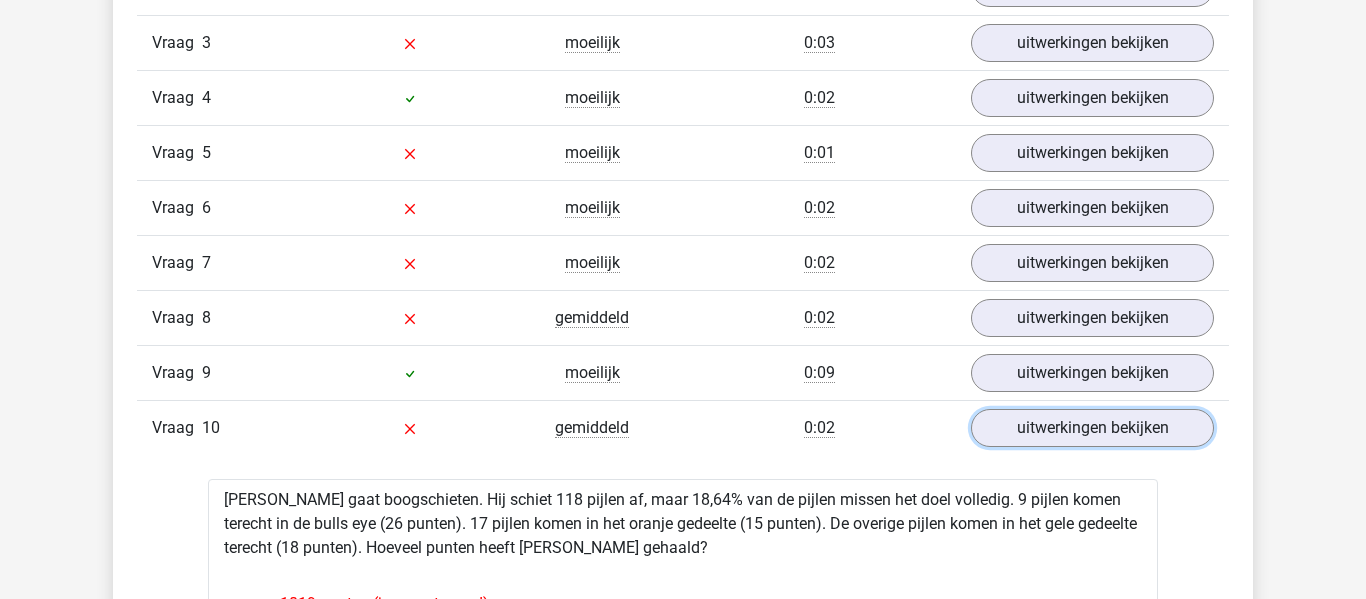scroll, scrollTop: 1810, scrollLeft: 0, axis: vertical 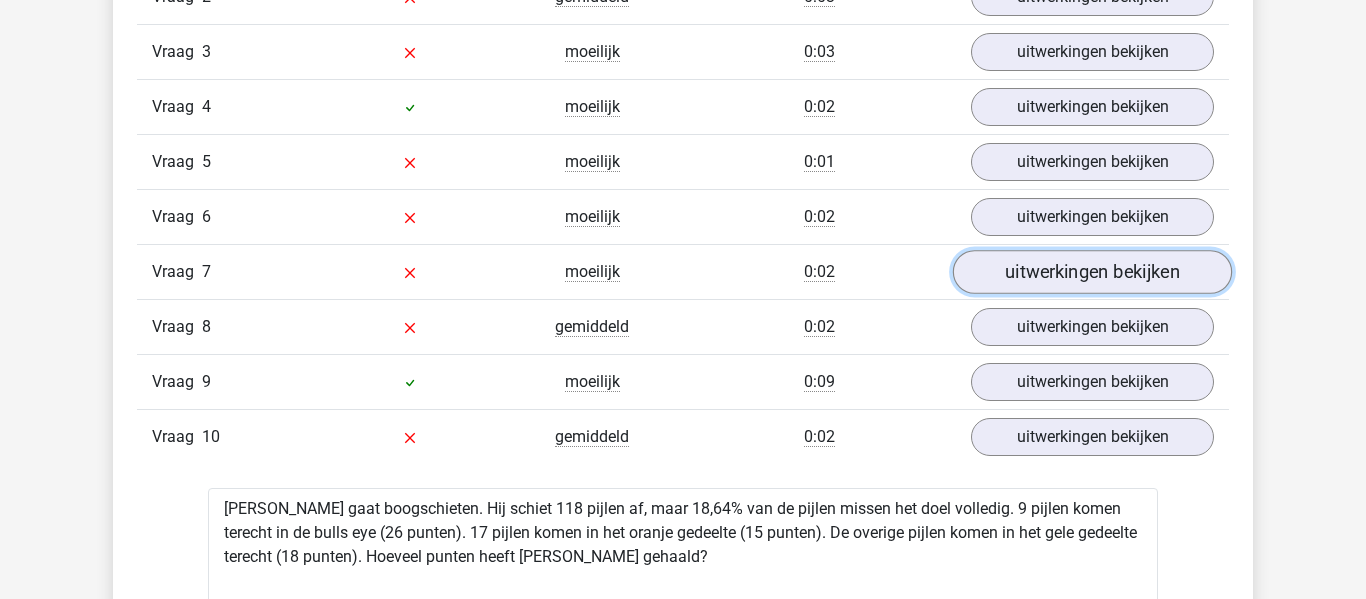click on "uitwerkingen bekijken" at bounding box center (1092, 272) 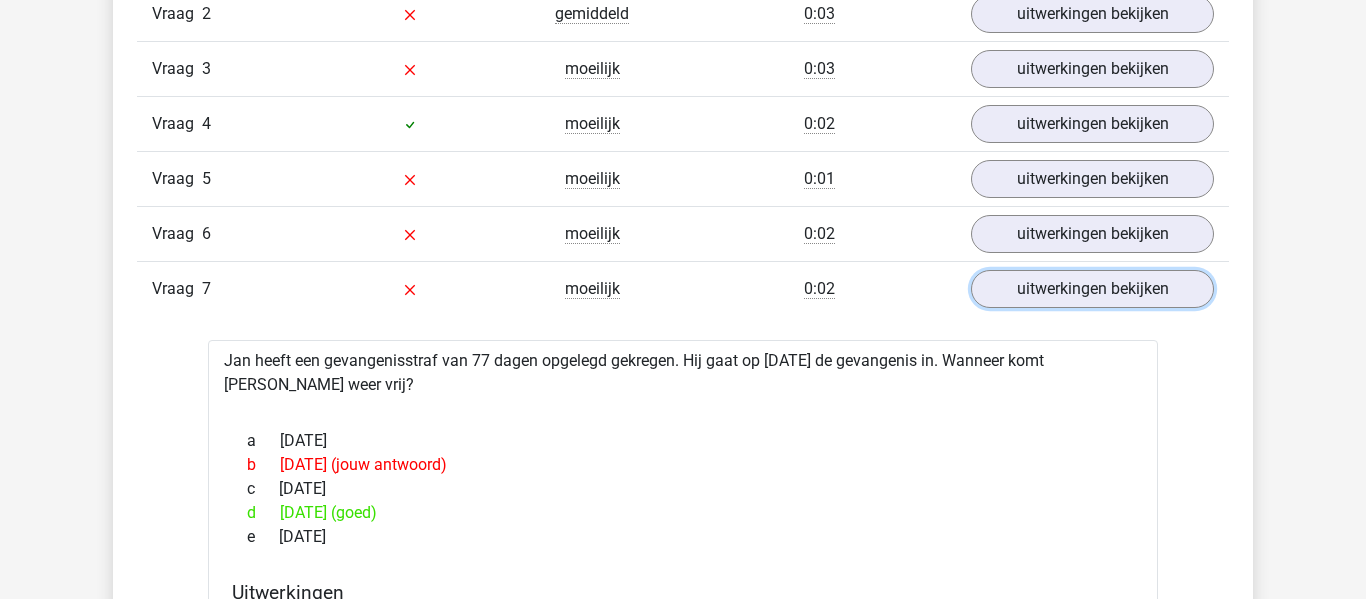 scroll, scrollTop: 1790, scrollLeft: 0, axis: vertical 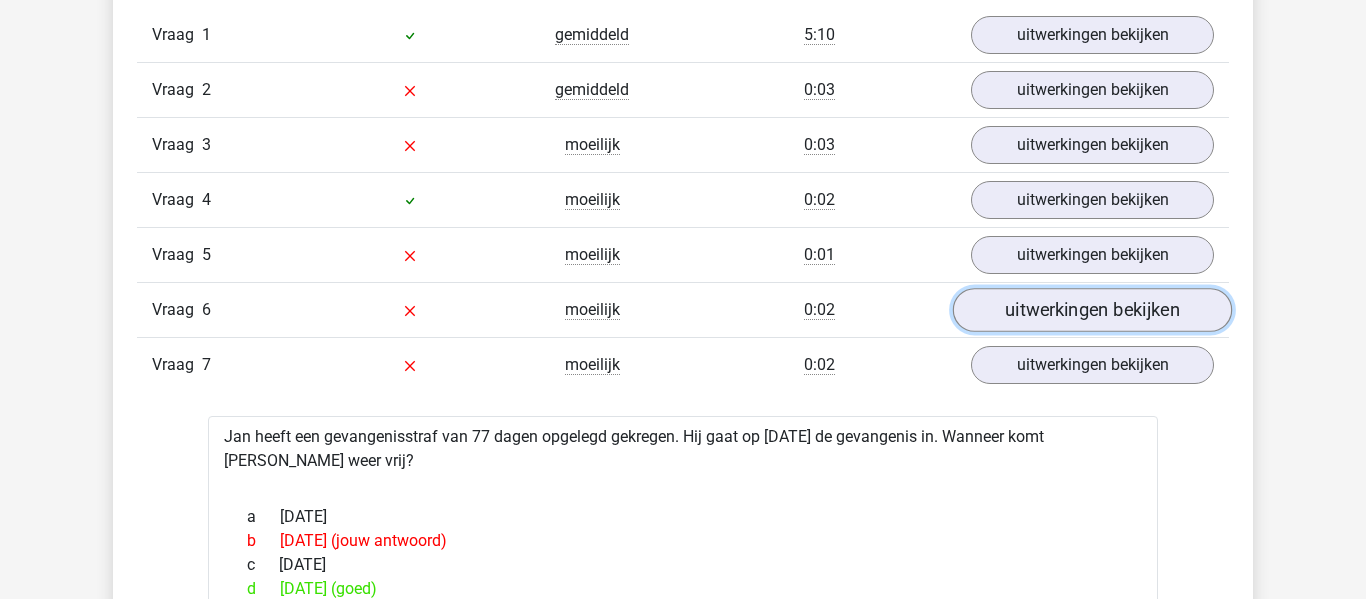 click on "uitwerkingen bekijken" at bounding box center (1092, 310) 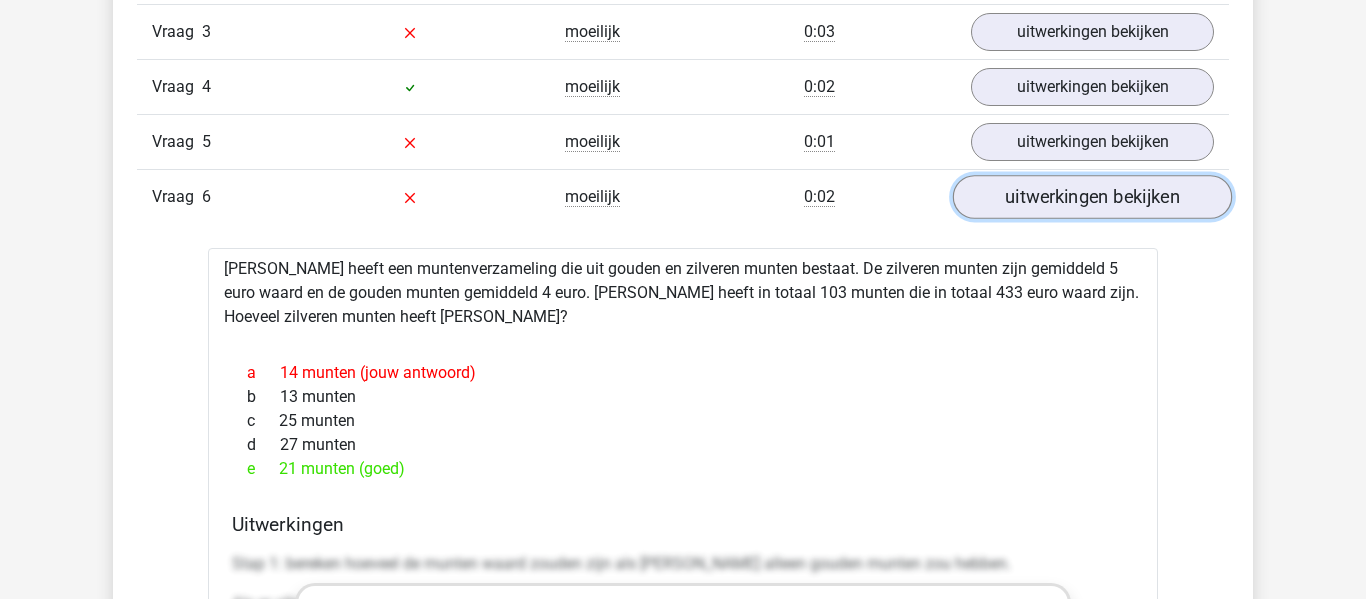 scroll, scrollTop: 1837, scrollLeft: 0, axis: vertical 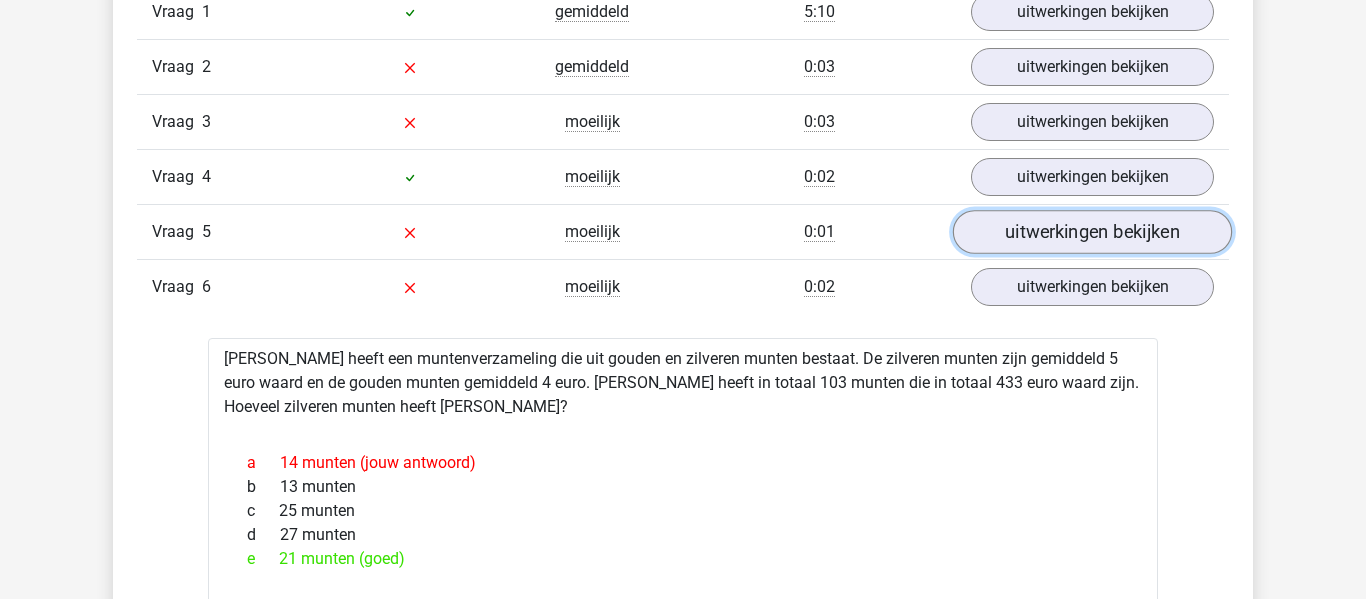 click on "uitwerkingen bekijken" at bounding box center (1092, 232) 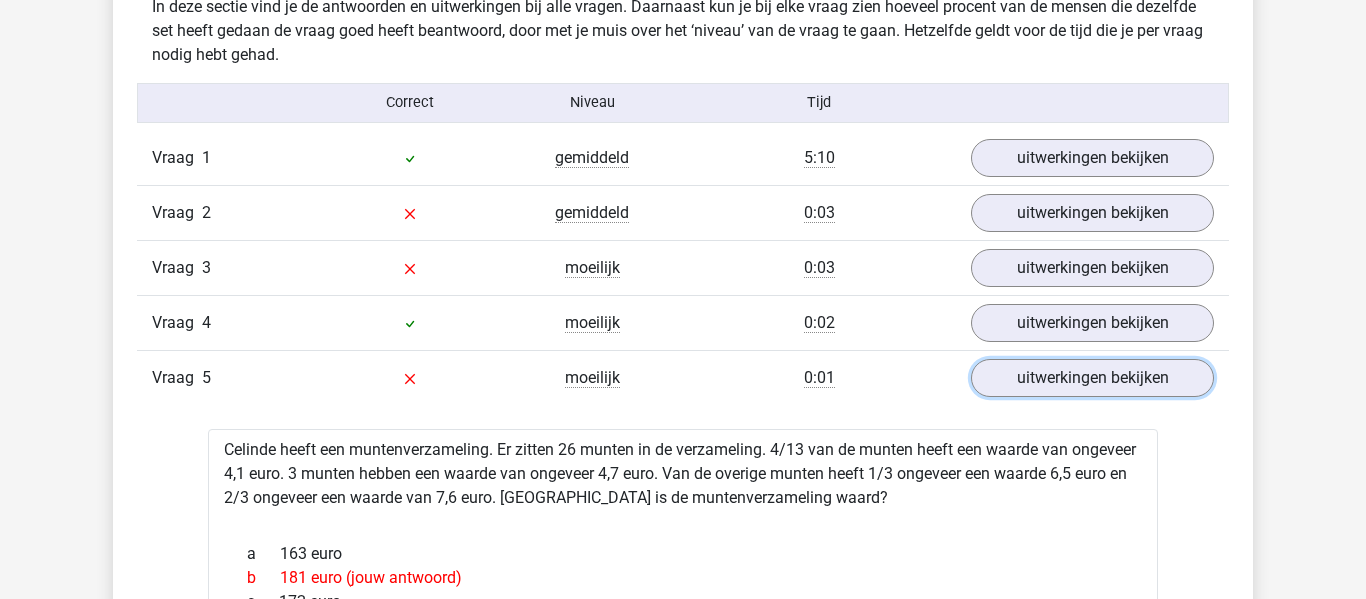 scroll, scrollTop: 1592, scrollLeft: 0, axis: vertical 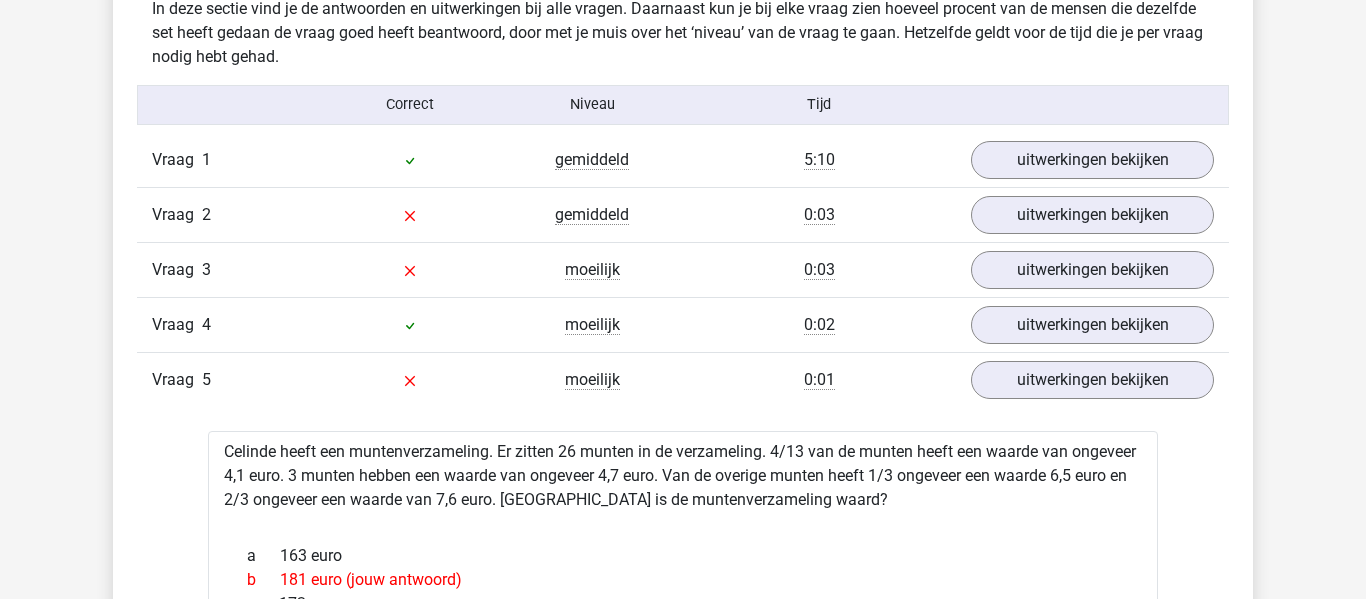 click at bounding box center (410, 270) 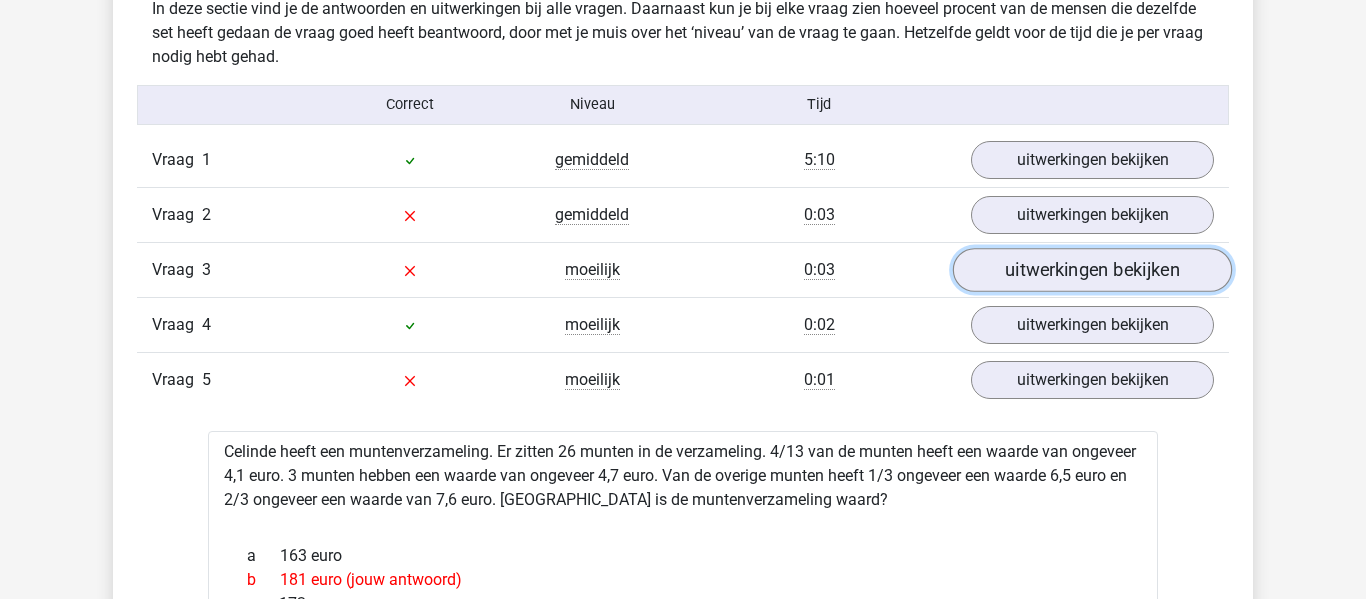 click on "uitwerkingen bekijken" at bounding box center (1092, 270) 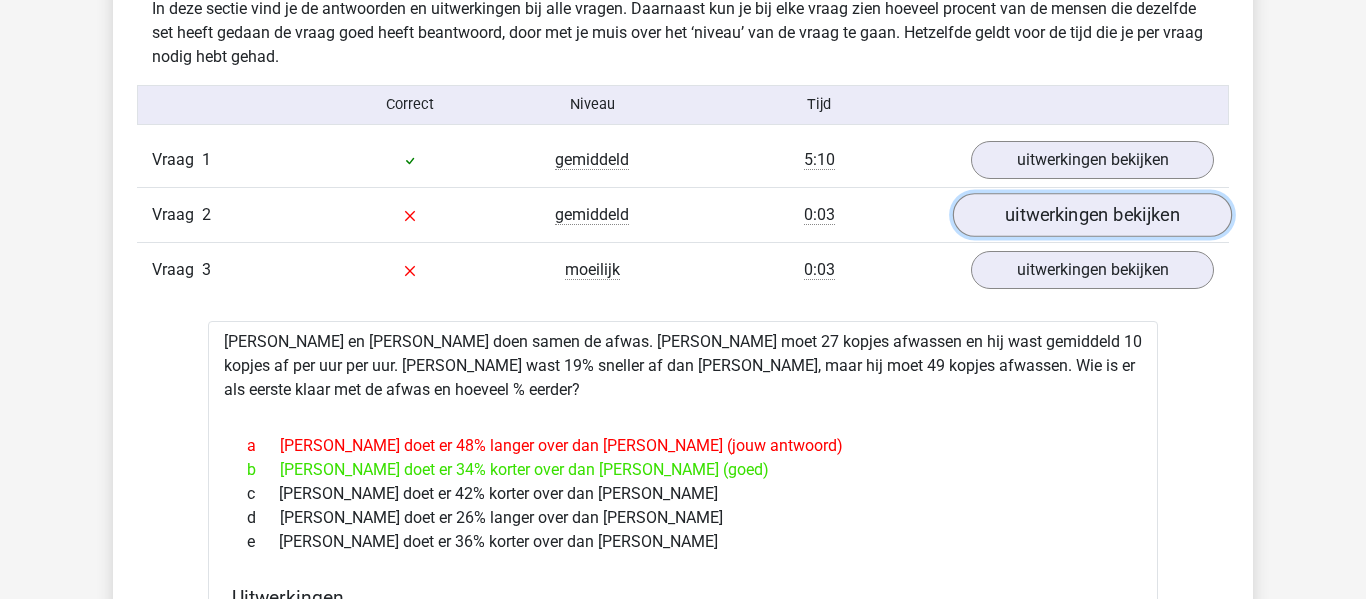 click on "uitwerkingen bekijken" at bounding box center (1092, 215) 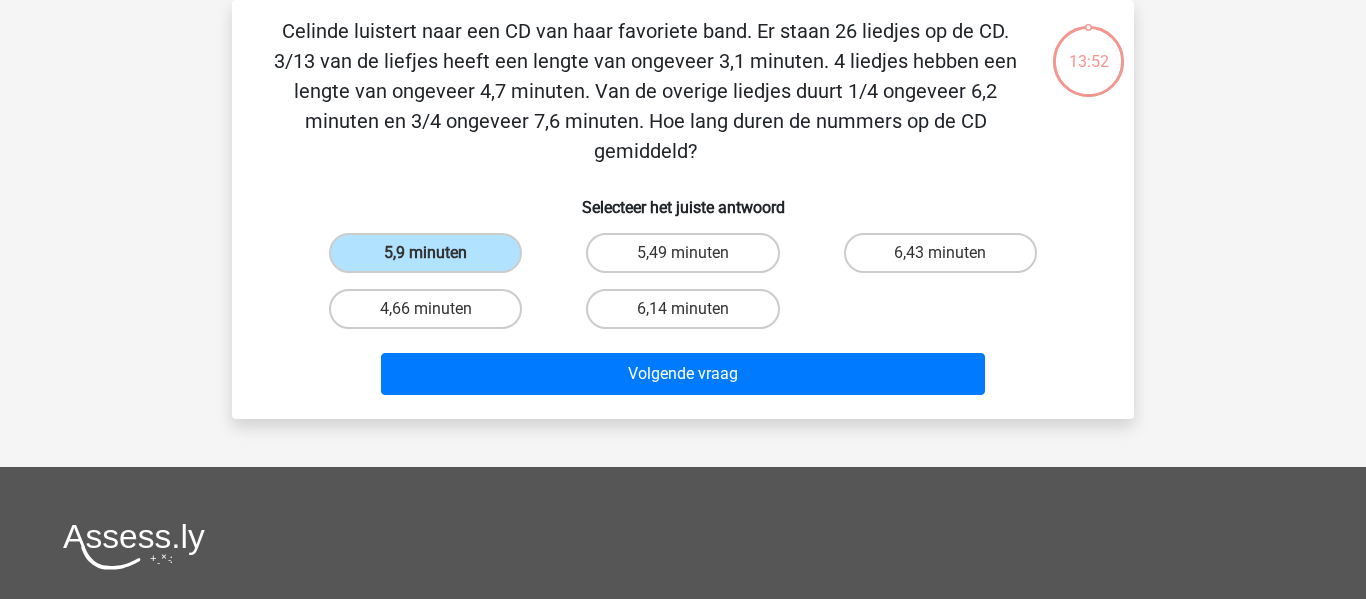 scroll, scrollTop: 0, scrollLeft: 0, axis: both 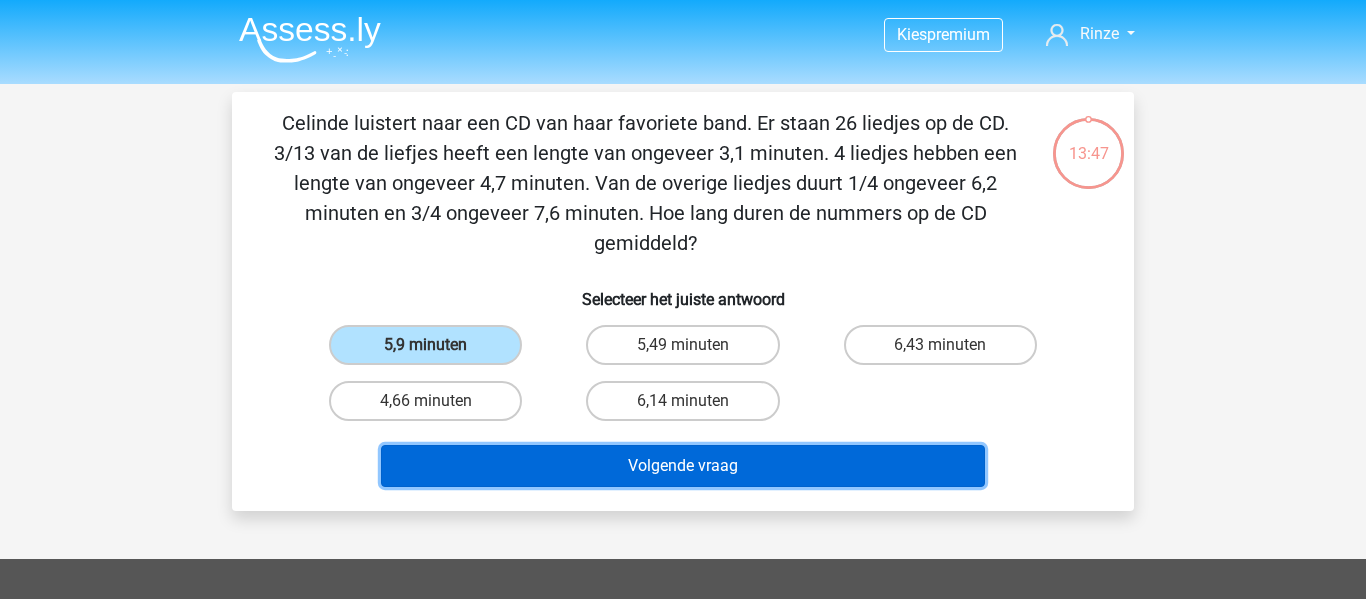 click on "Volgende vraag" at bounding box center (683, 466) 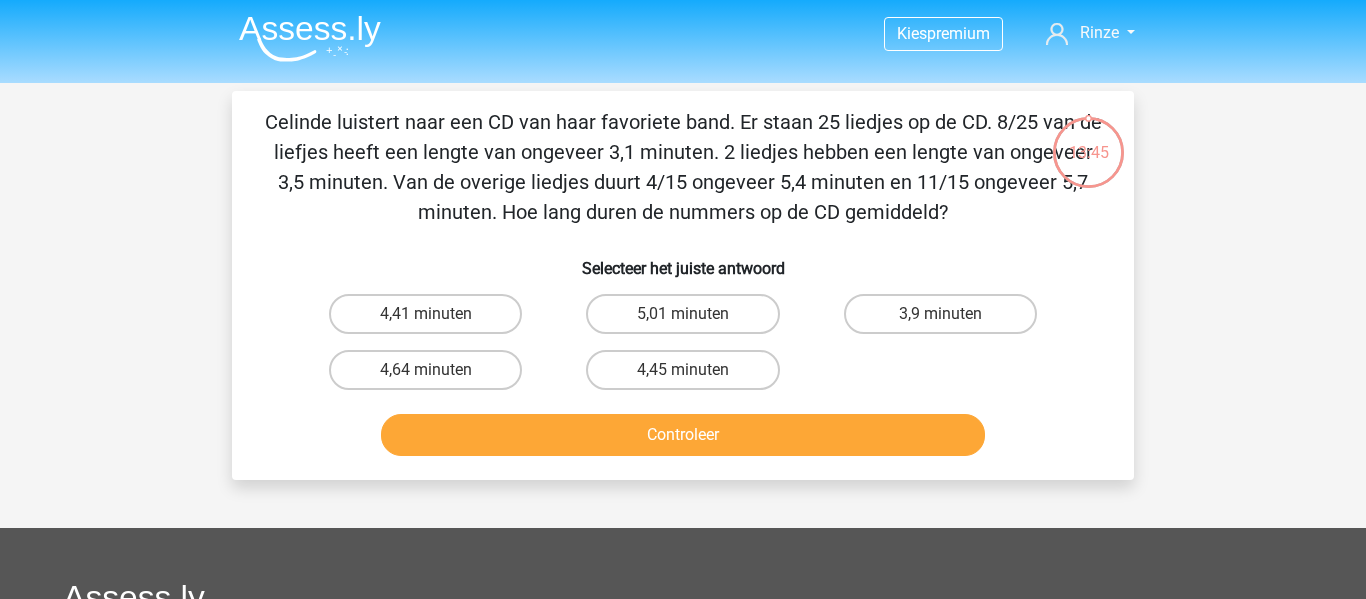 scroll, scrollTop: 0, scrollLeft: 0, axis: both 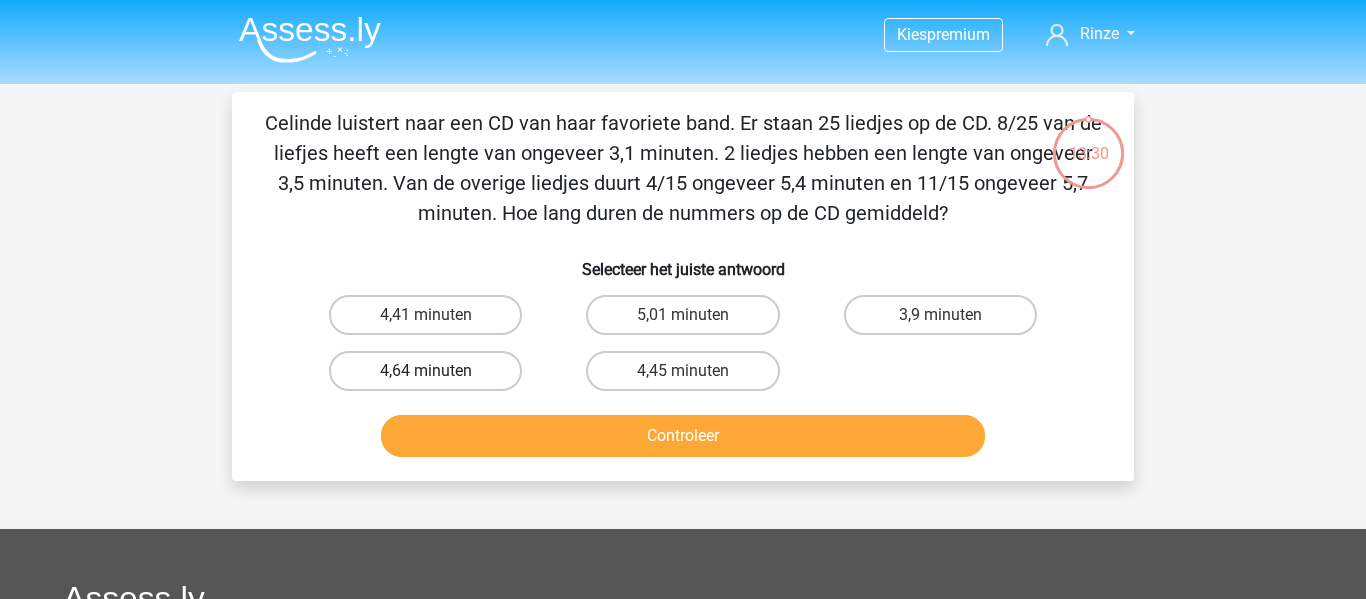 click on "4,64 minuten" at bounding box center (425, 371) 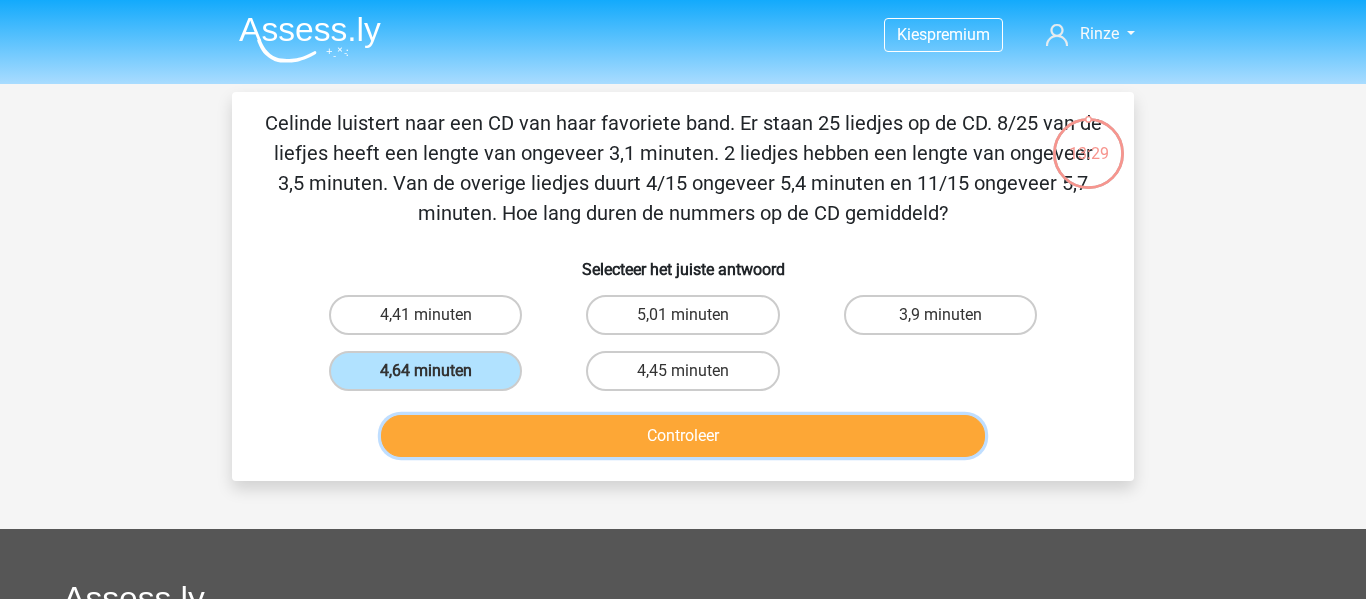click on "Controleer" at bounding box center (683, 436) 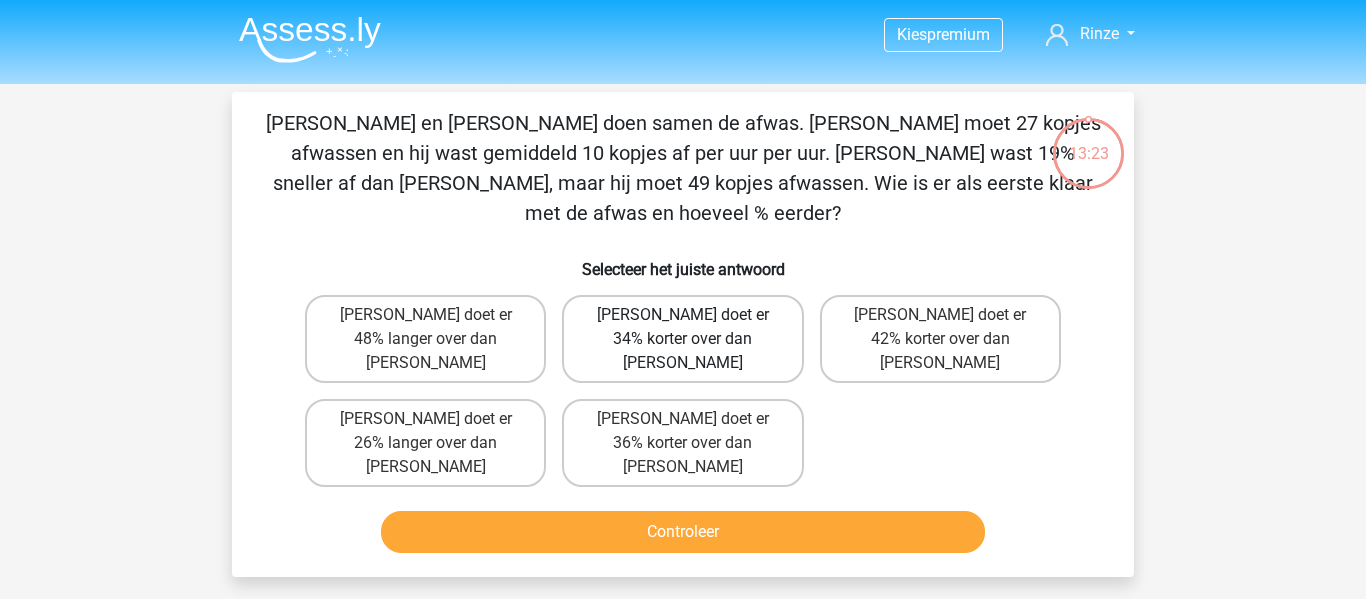 click on "Tom doet er 34% korter over dan Umberto" at bounding box center (682, 339) 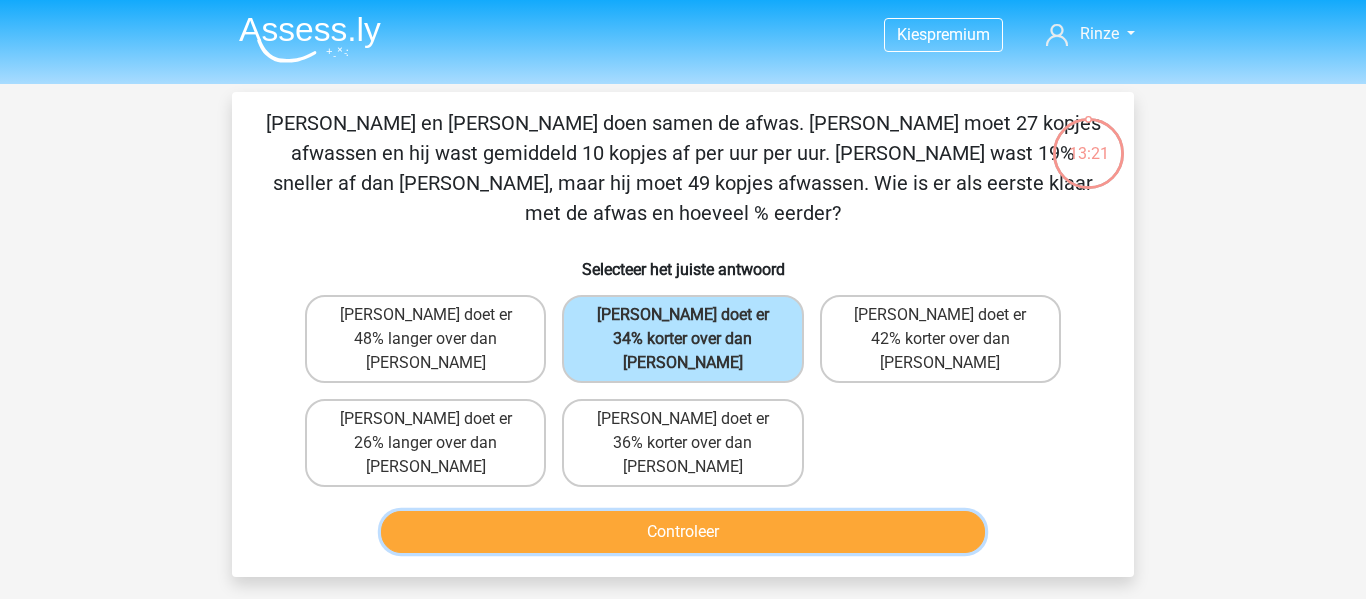 click on "Controleer" at bounding box center [683, 532] 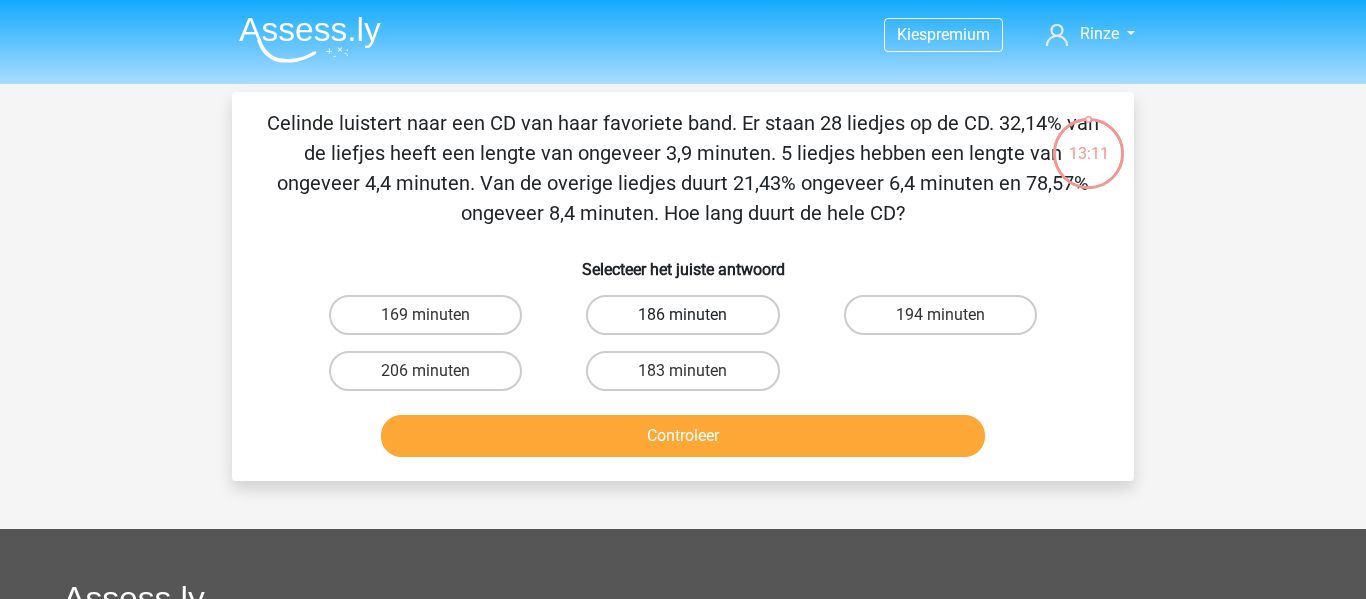 click on "186 minuten" at bounding box center [682, 315] 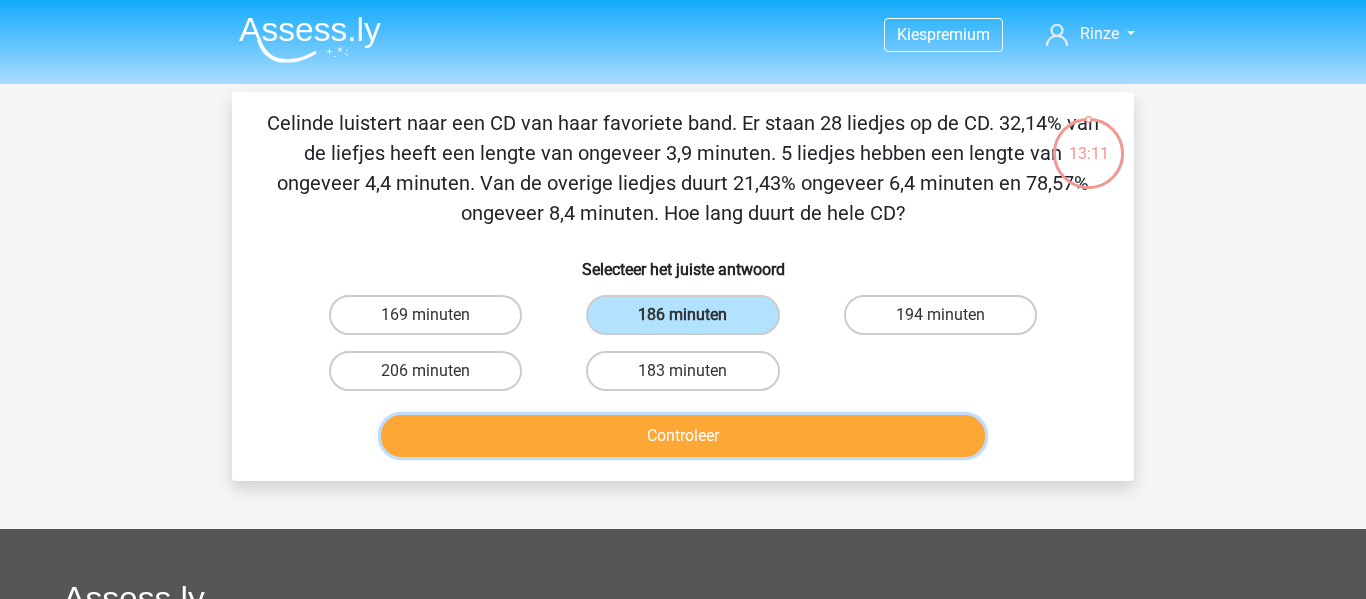 click on "Controleer" at bounding box center [683, 436] 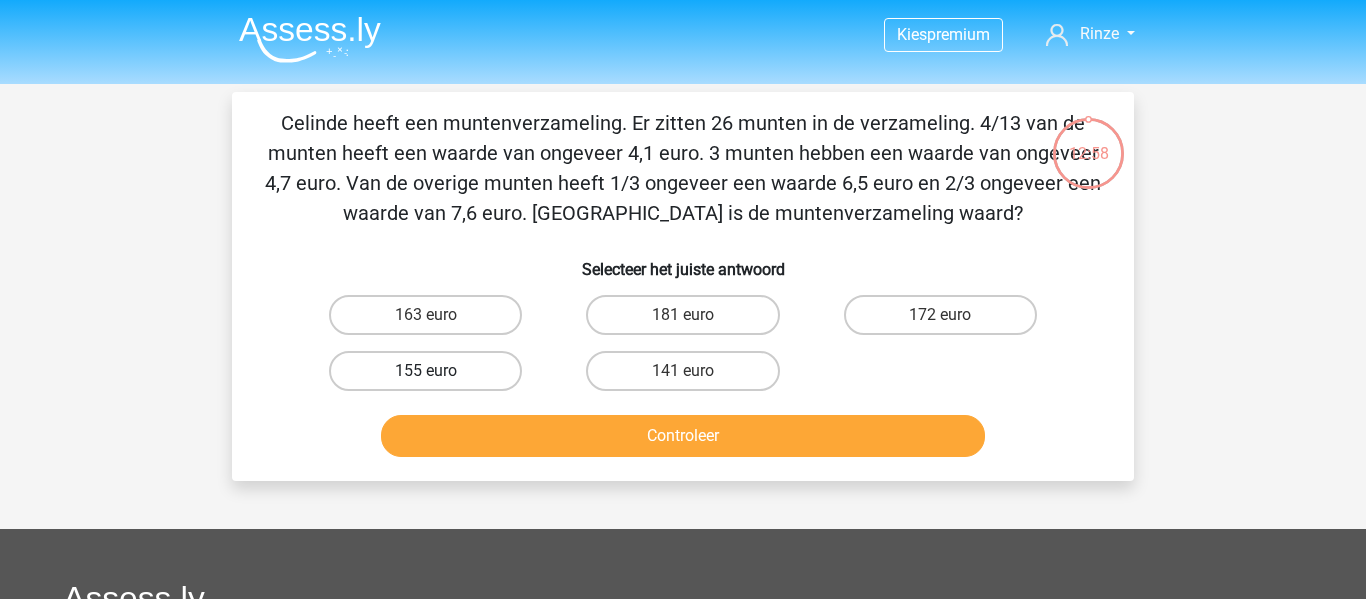 click on "155 euro" at bounding box center [425, 371] 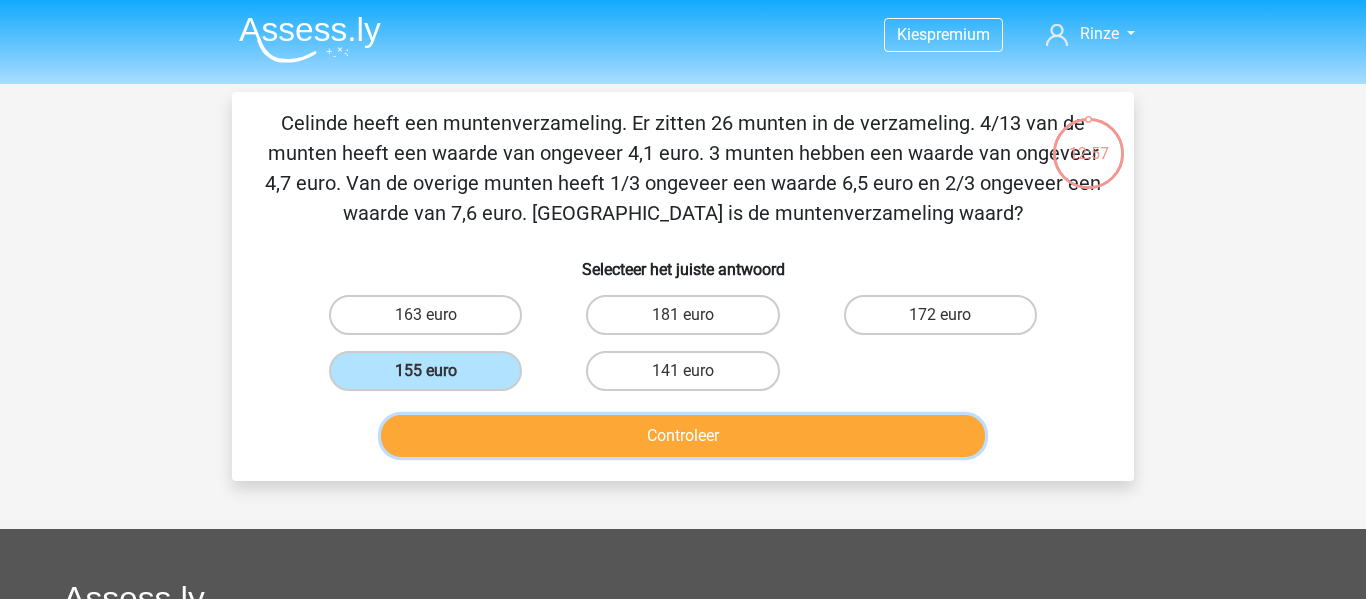 click on "Controleer" at bounding box center [683, 436] 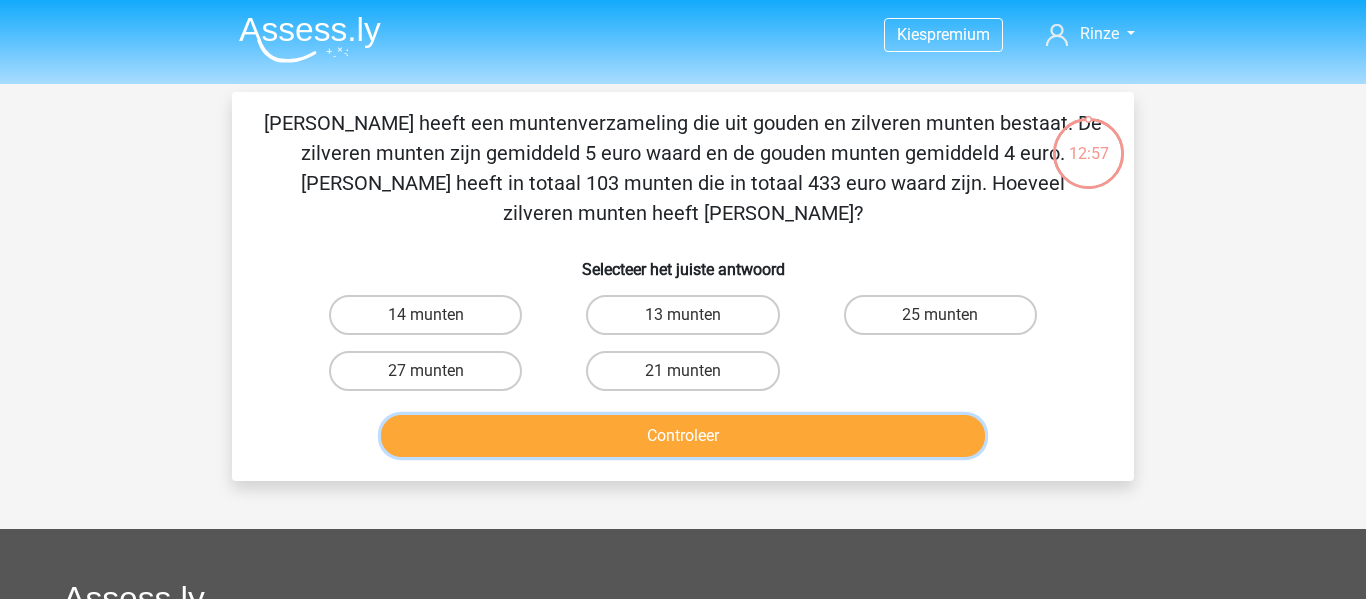 click on "Controleer" at bounding box center [683, 436] 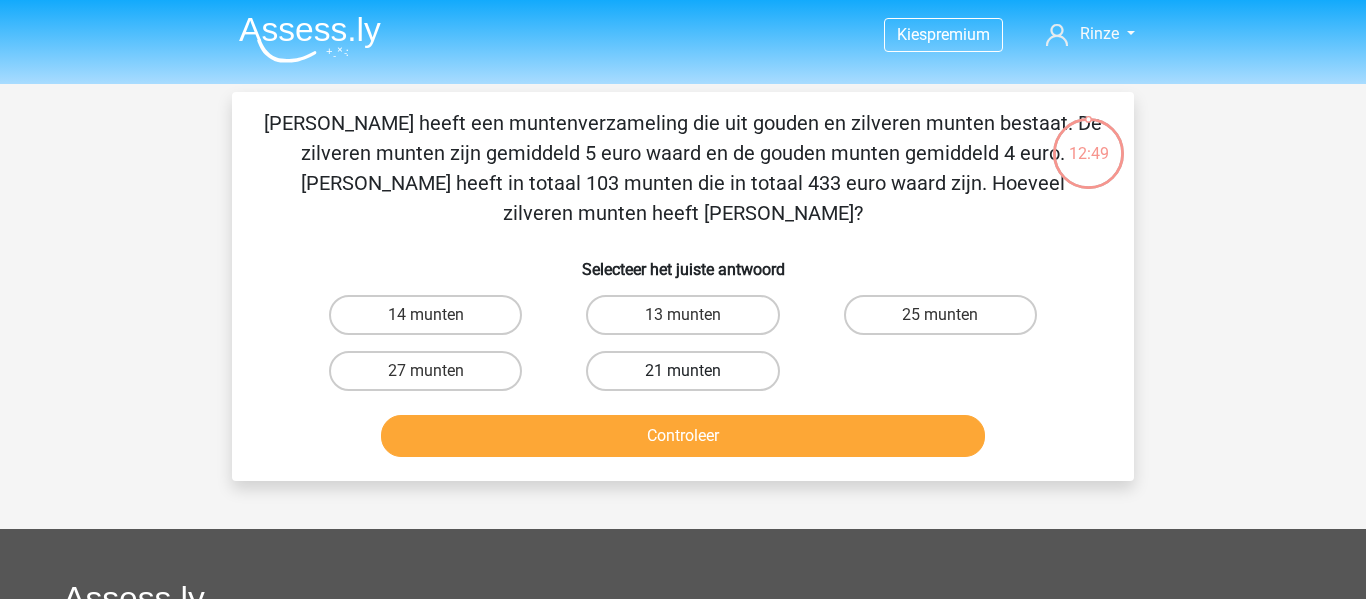 click on "21 munten" at bounding box center (682, 371) 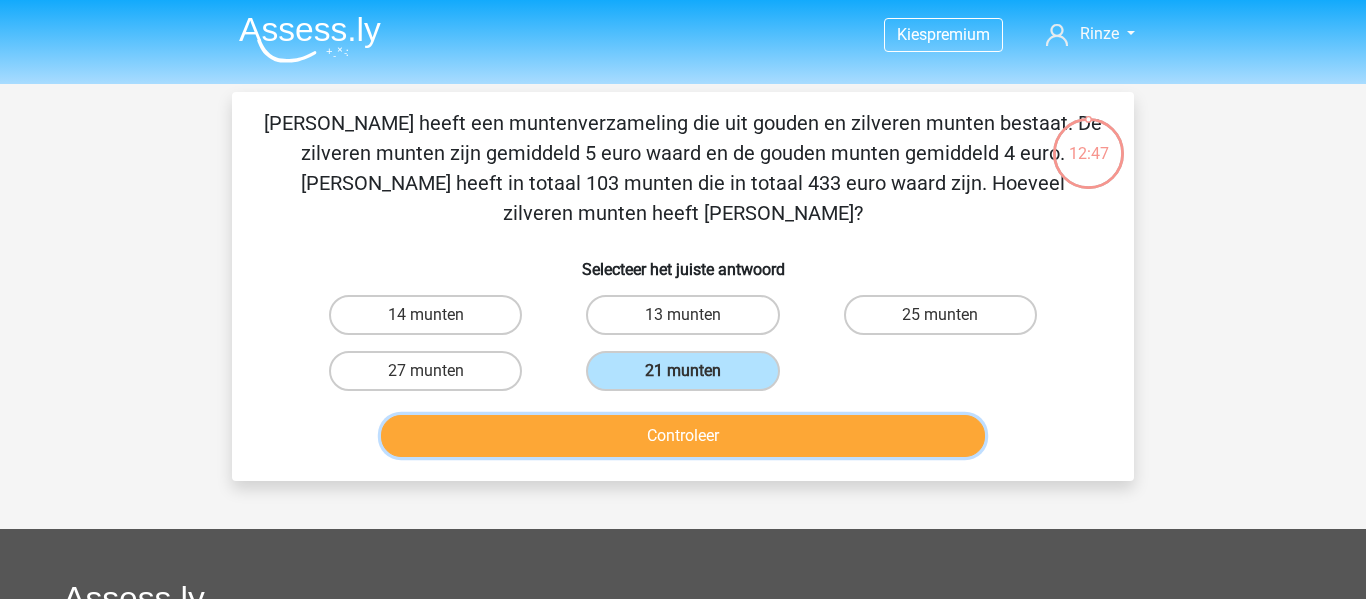 click on "Controleer" at bounding box center (683, 436) 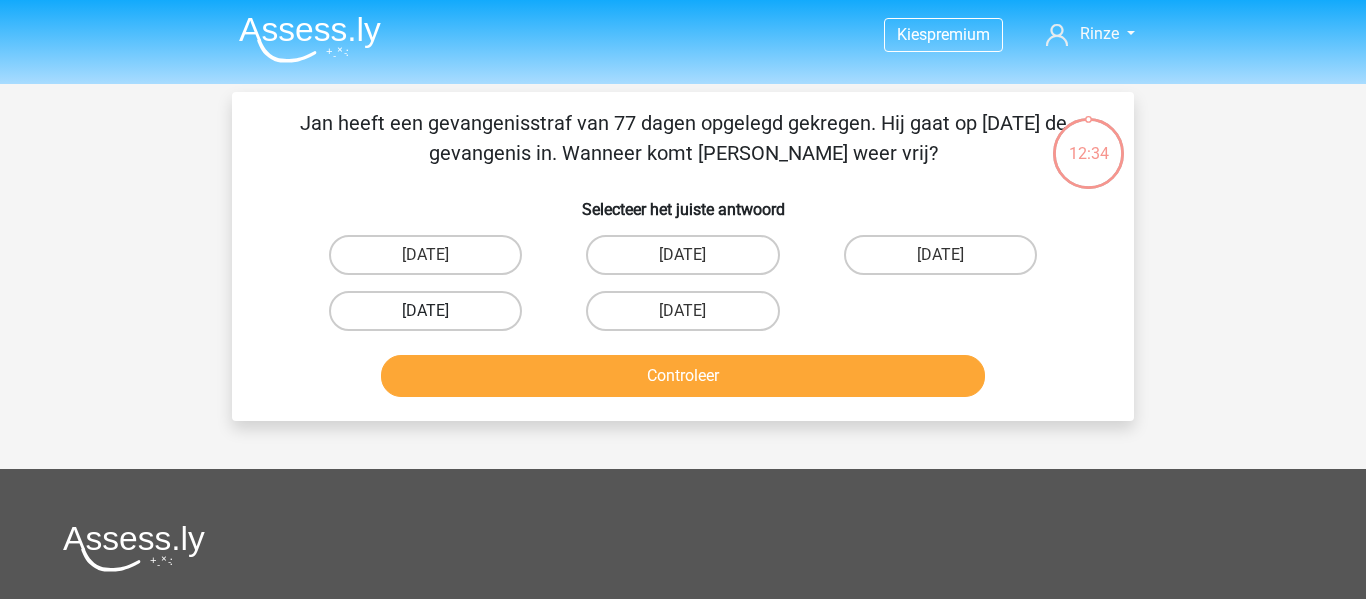 click on "13 augustus" at bounding box center [425, 311] 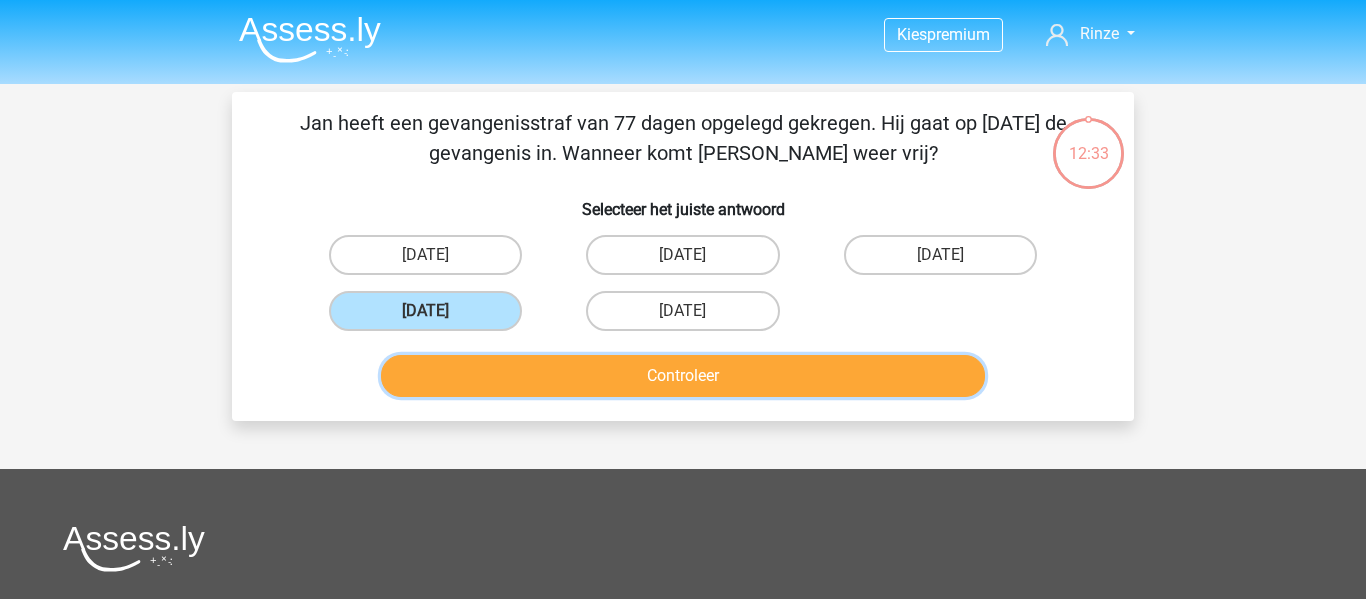 click on "Controleer" at bounding box center (683, 376) 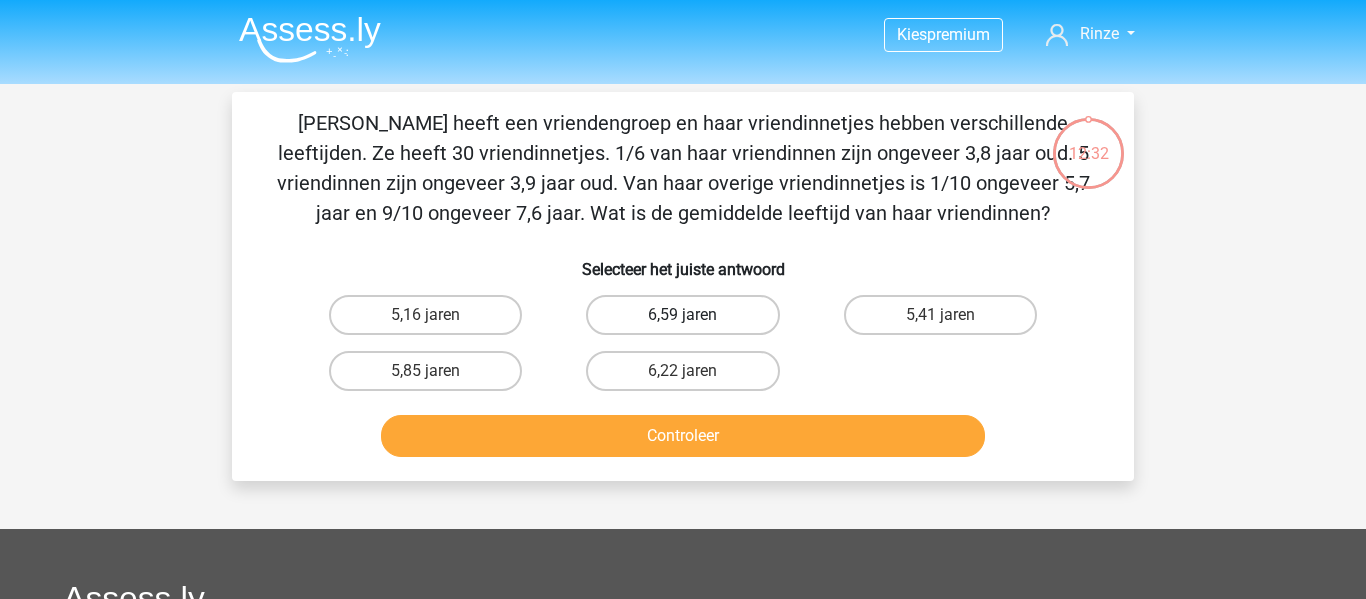 click on "6,59 jaren" at bounding box center (682, 315) 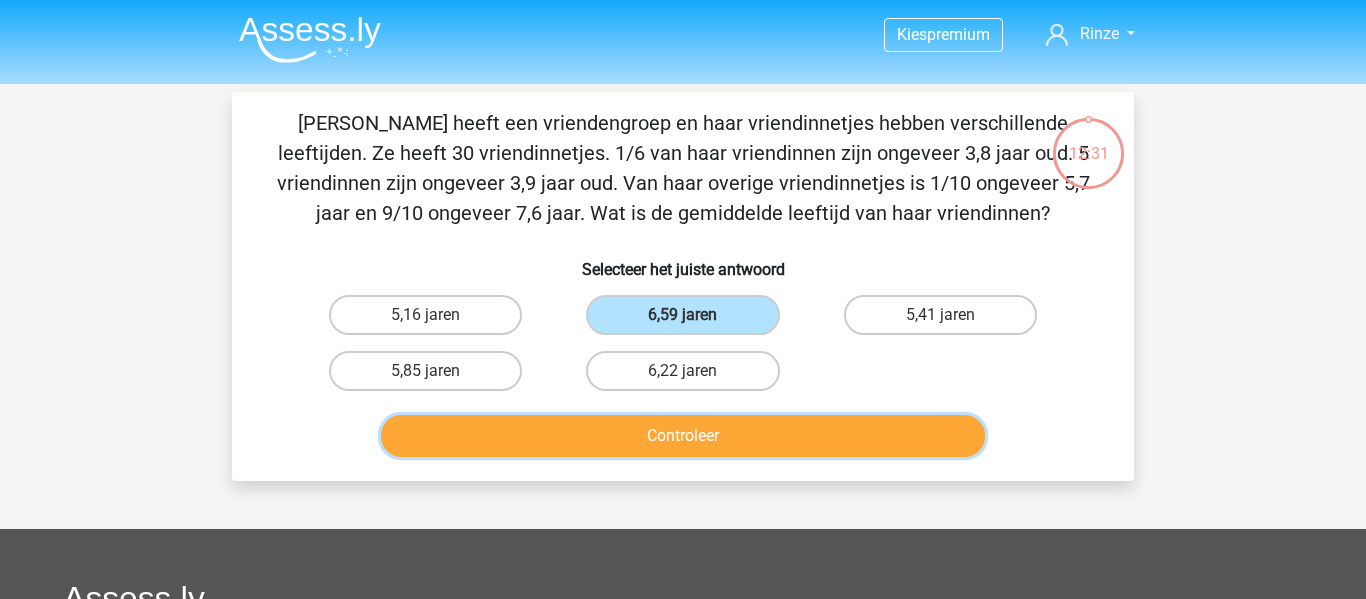 click on "Controleer" at bounding box center [683, 436] 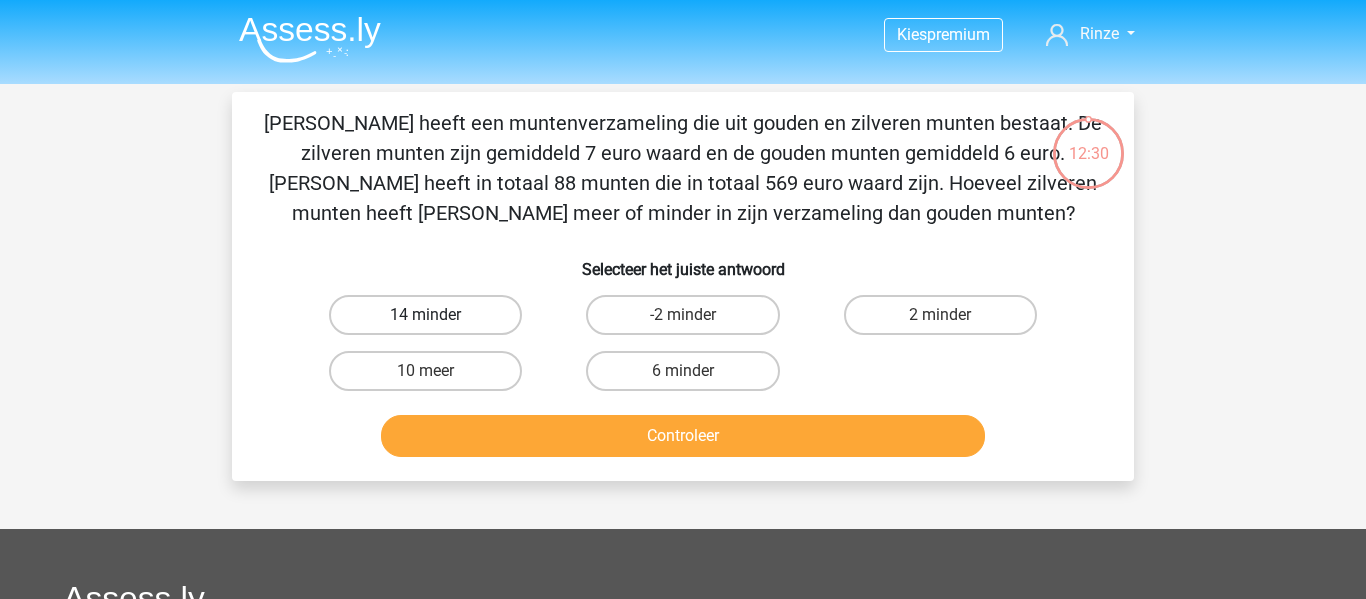 click on "14 minder" at bounding box center [425, 315] 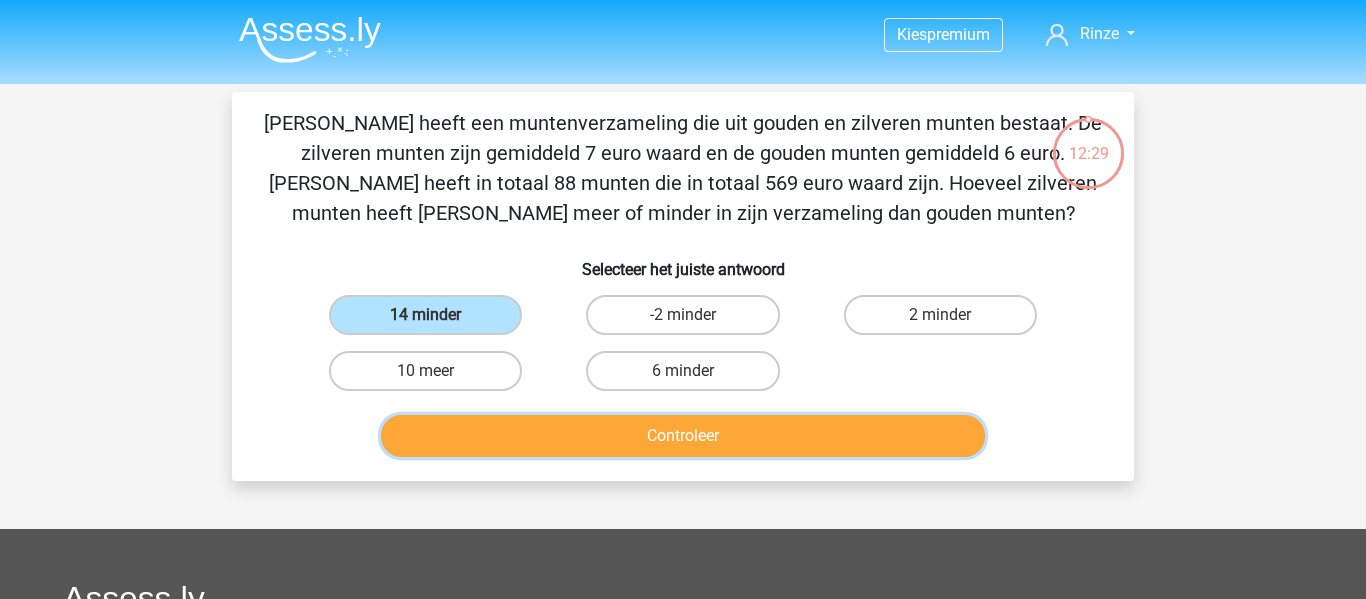 click on "Controleer" at bounding box center (683, 436) 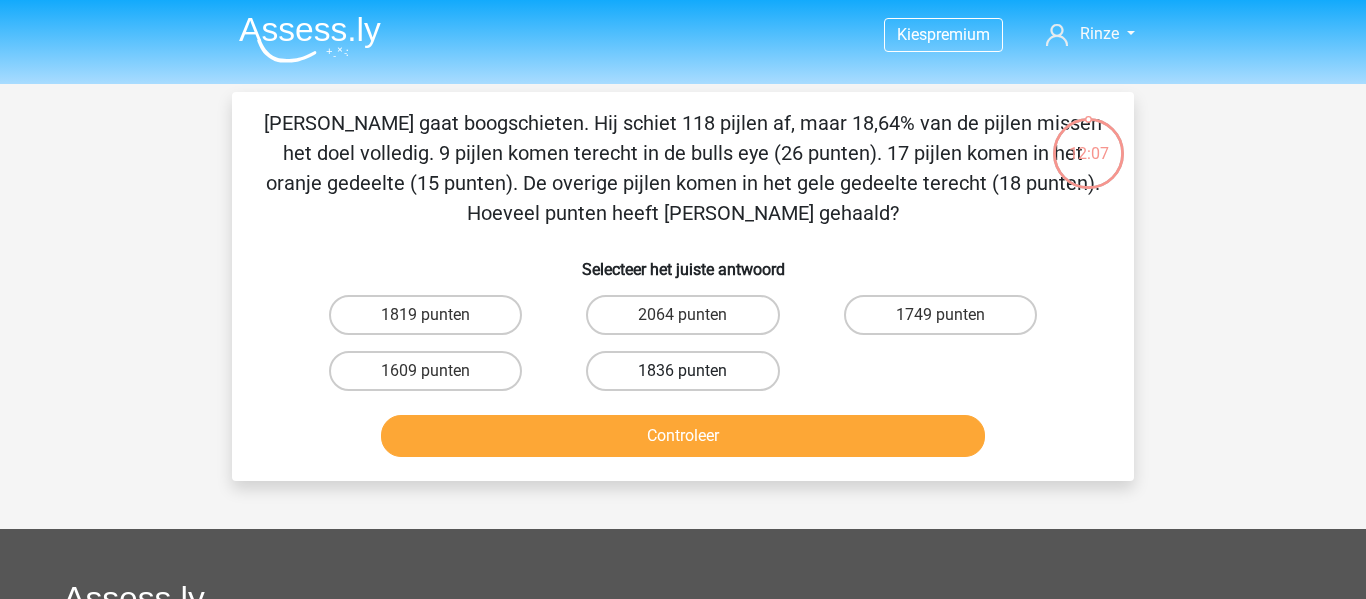click on "1836 punten" at bounding box center (682, 371) 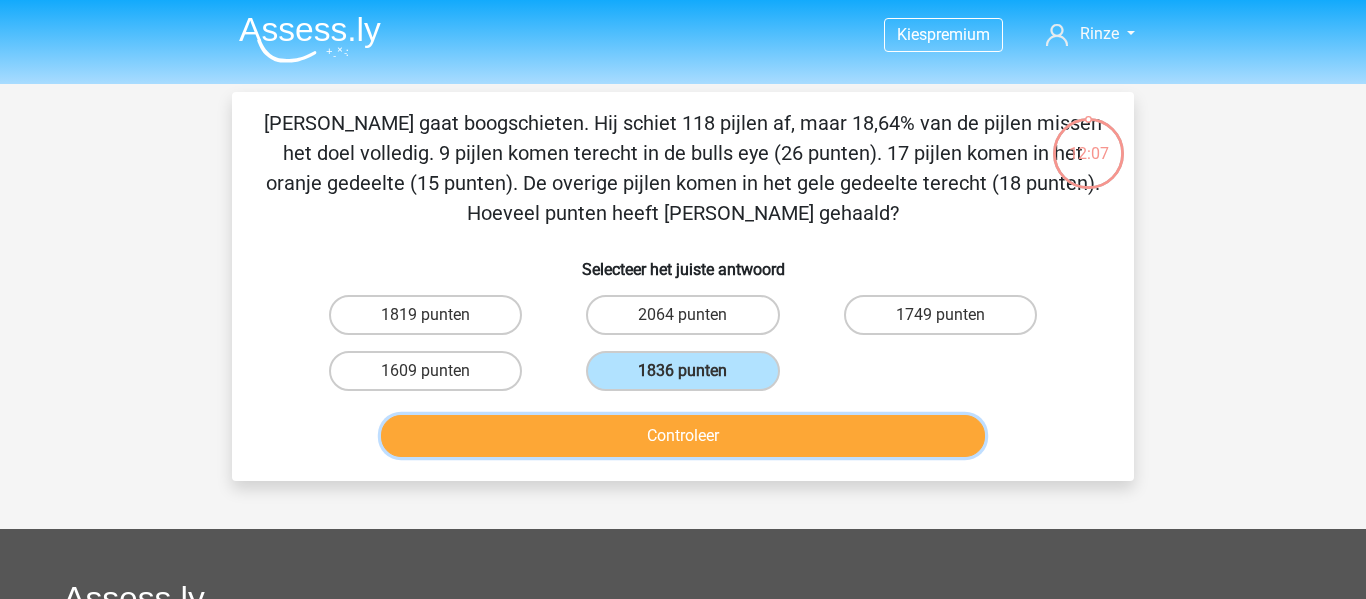 click on "Controleer" at bounding box center [683, 436] 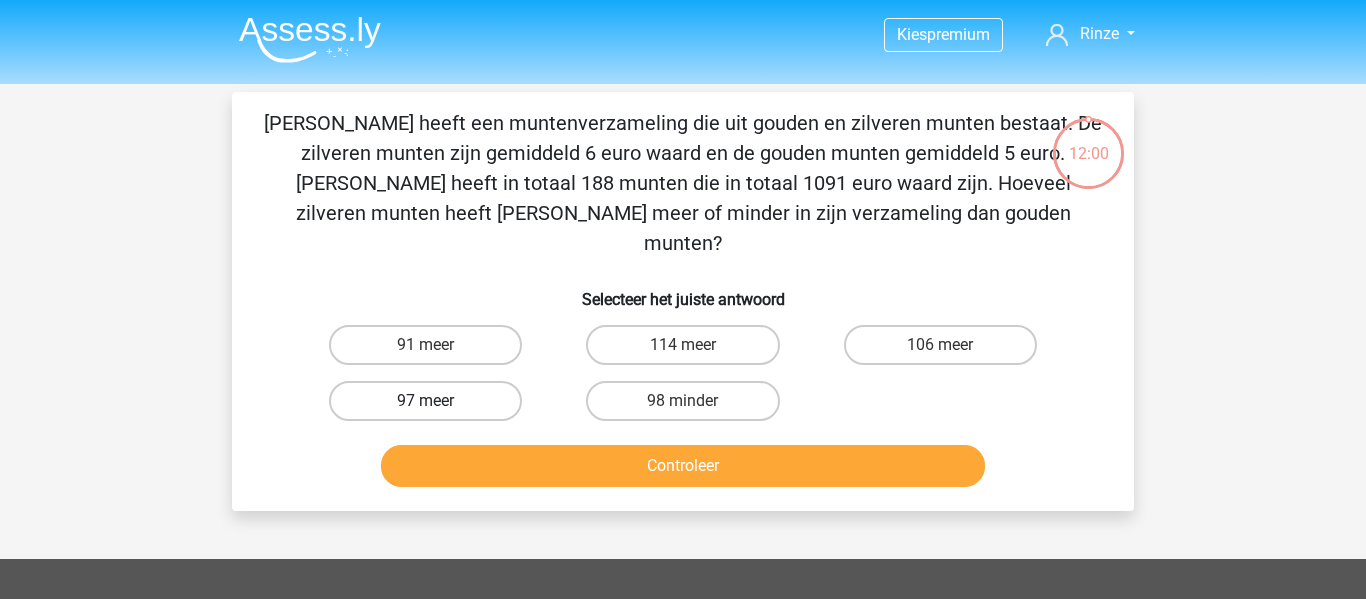 click on "97 meer" at bounding box center (425, 401) 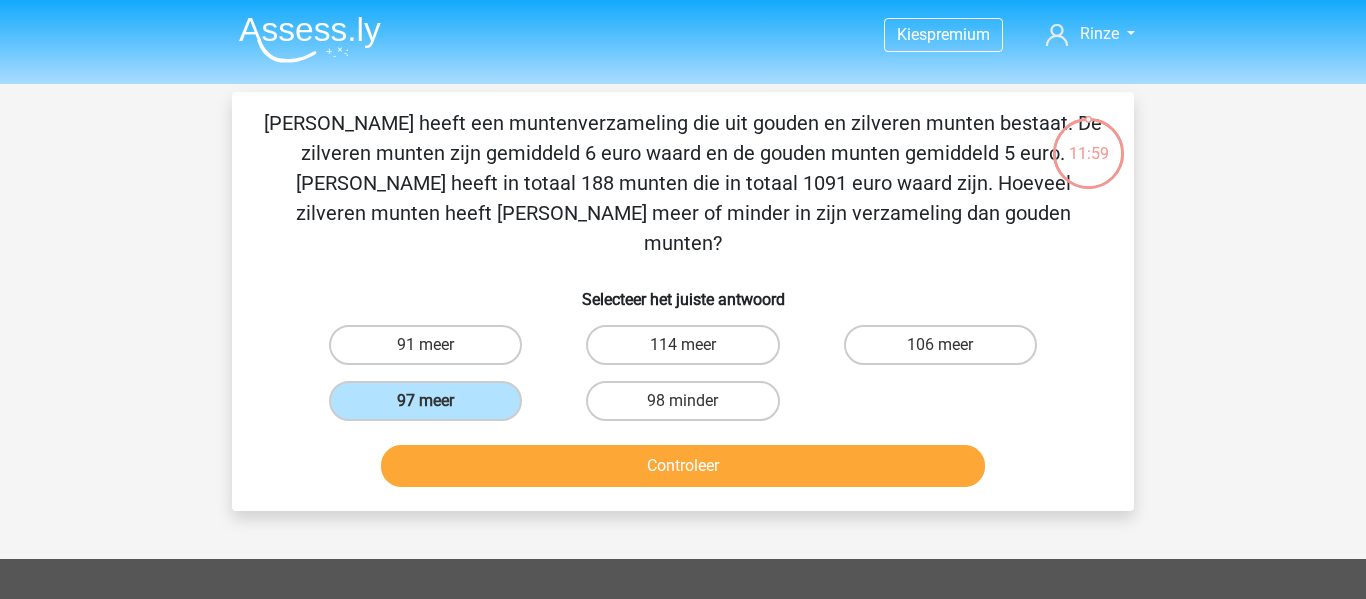 click on "Controleer" at bounding box center [683, 470] 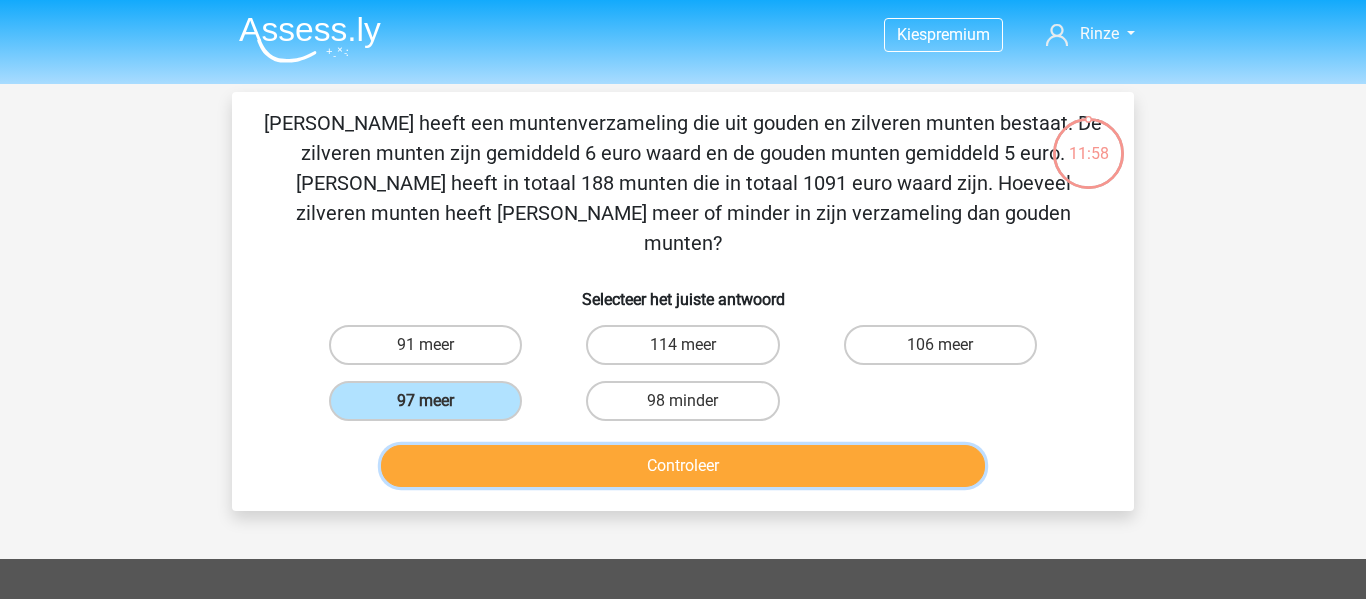 click on "Controleer" at bounding box center [683, 466] 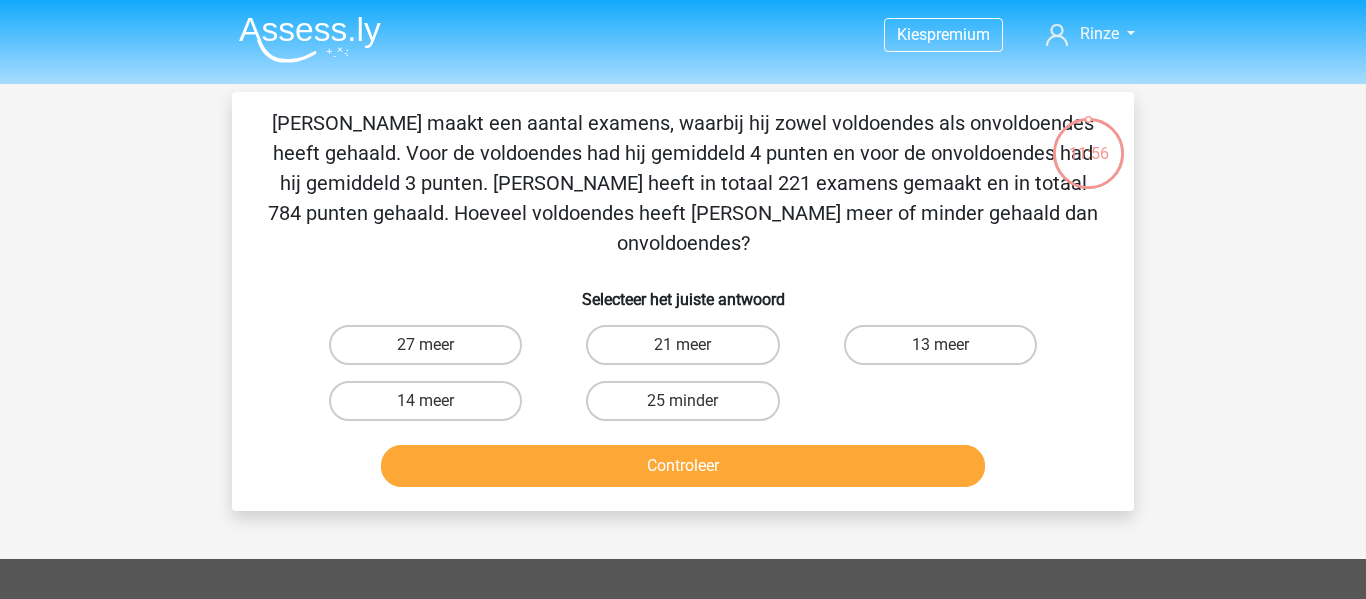 click on "21 meer" at bounding box center (689, 351) 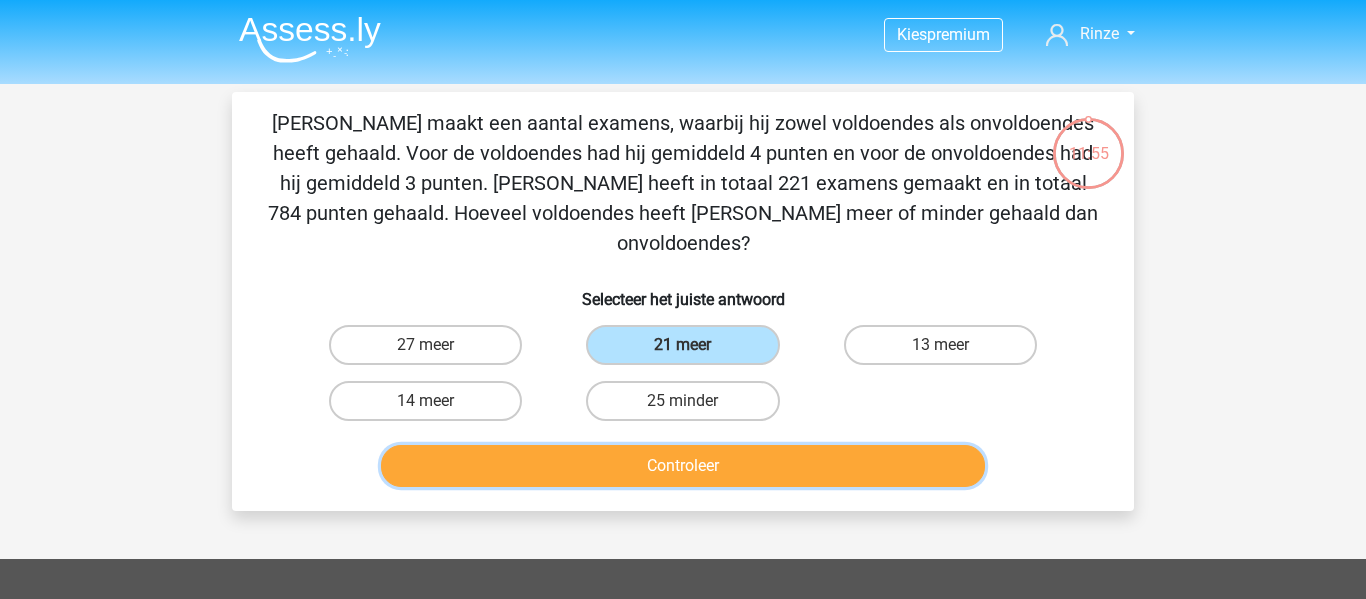 click on "Controleer" at bounding box center (683, 466) 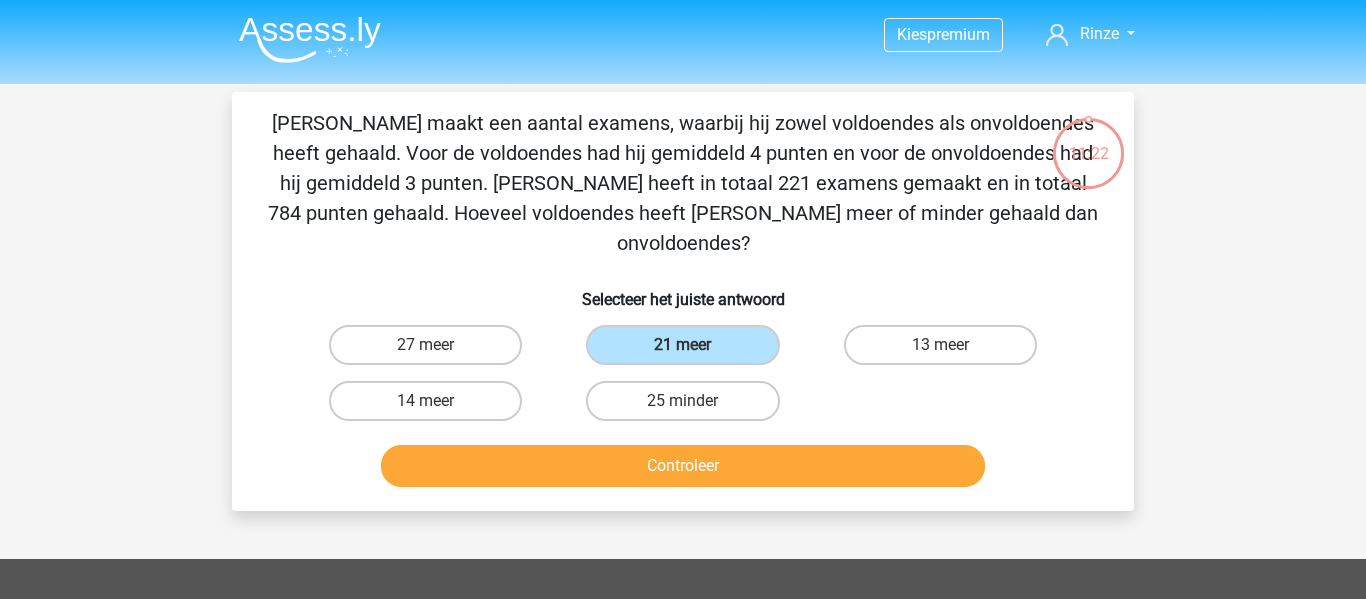 click on "27 meer" at bounding box center [432, 351] 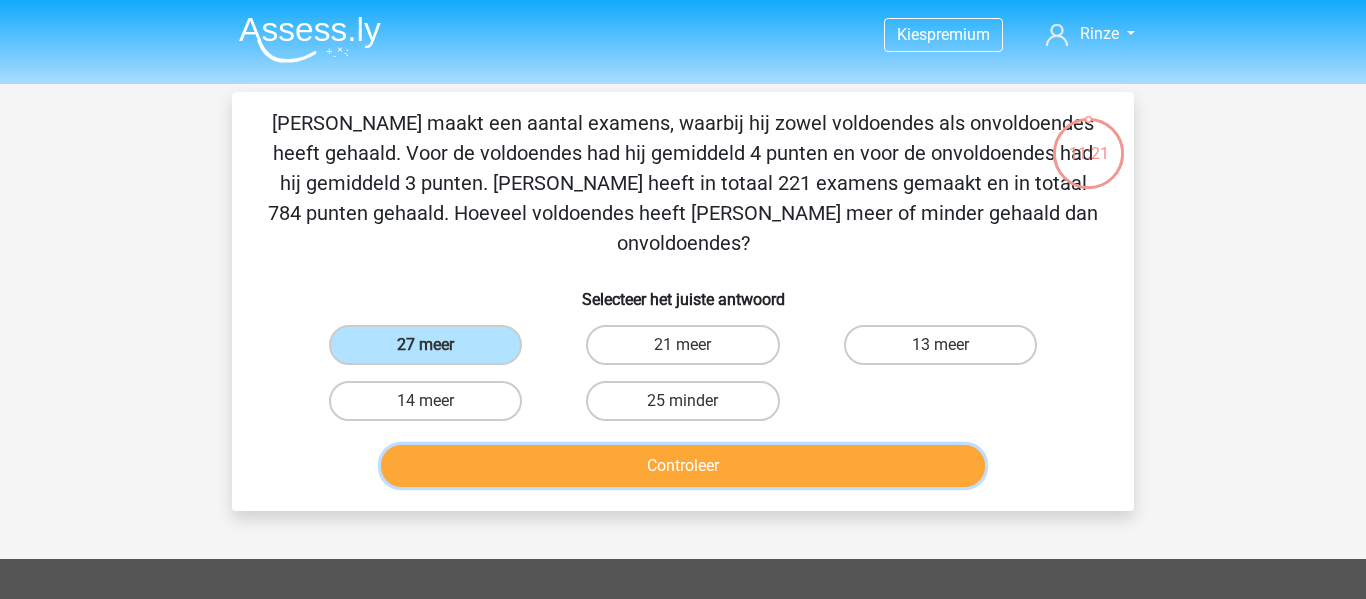 click on "Controleer" at bounding box center (683, 466) 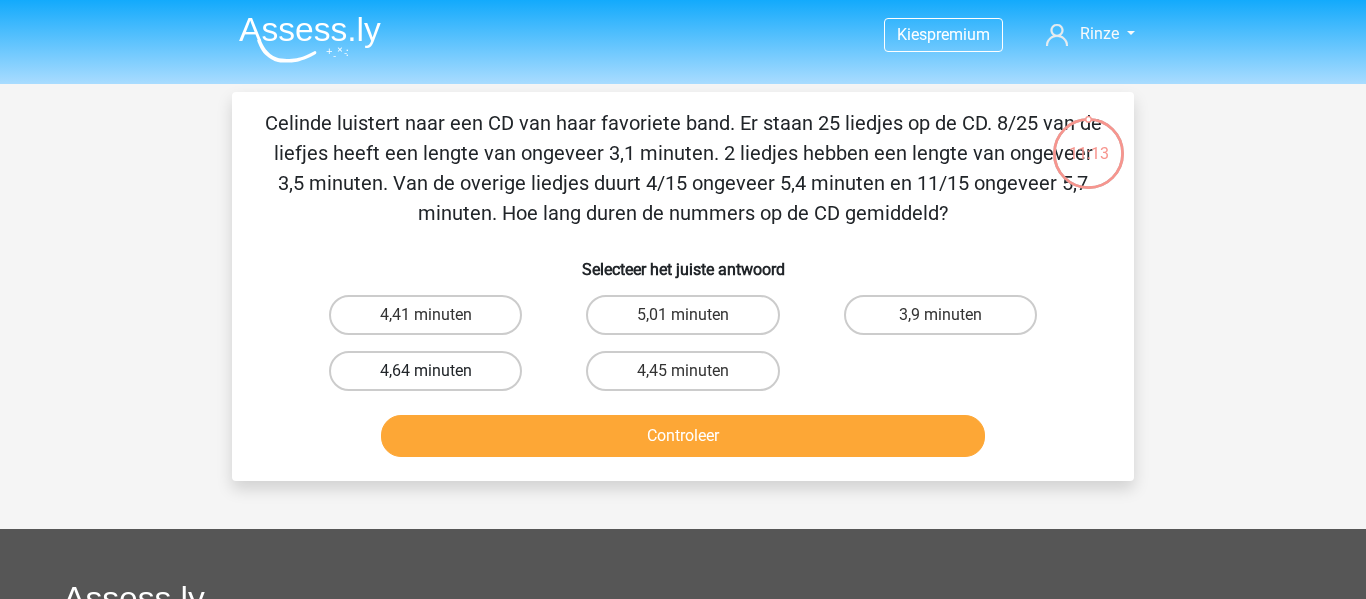 click on "4,64 minuten" at bounding box center [425, 371] 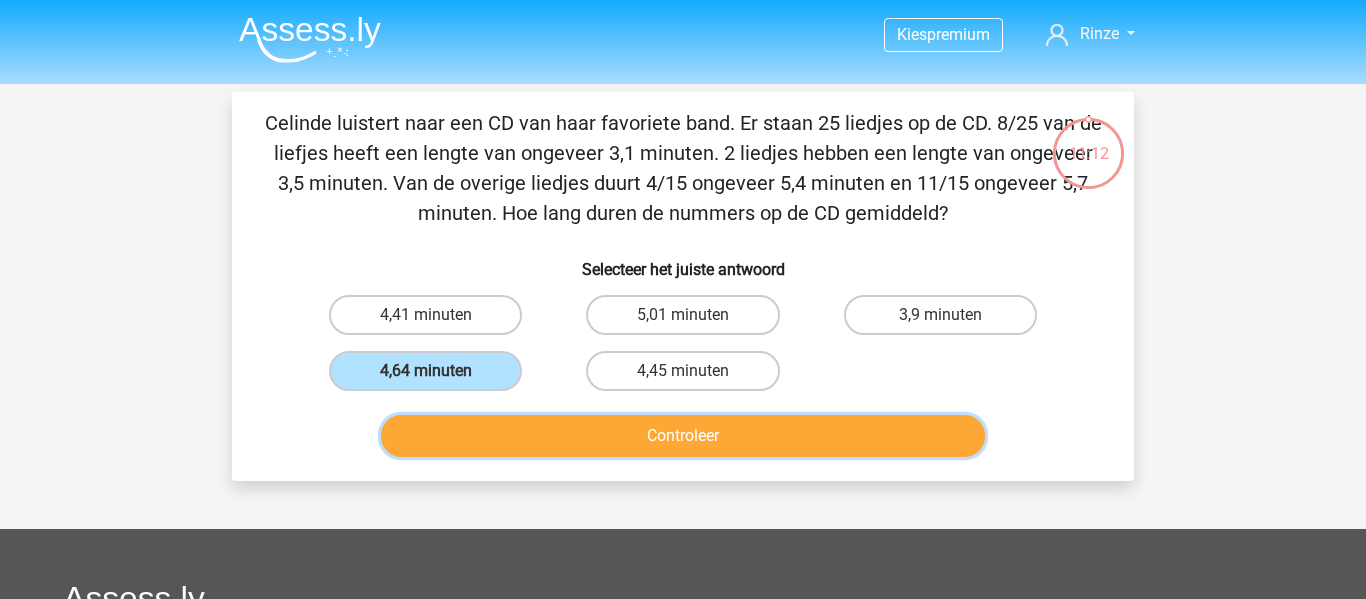 click on "Controleer" at bounding box center [683, 436] 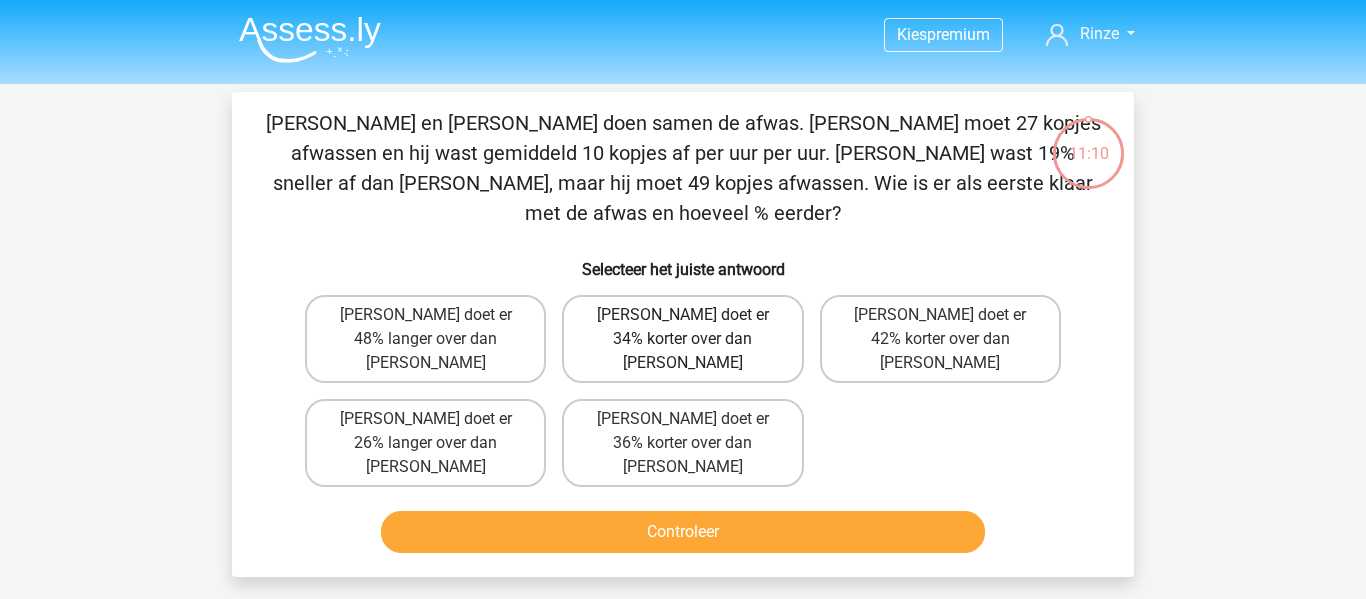 click on "Tom doet er 34% korter over dan Umberto" at bounding box center (682, 339) 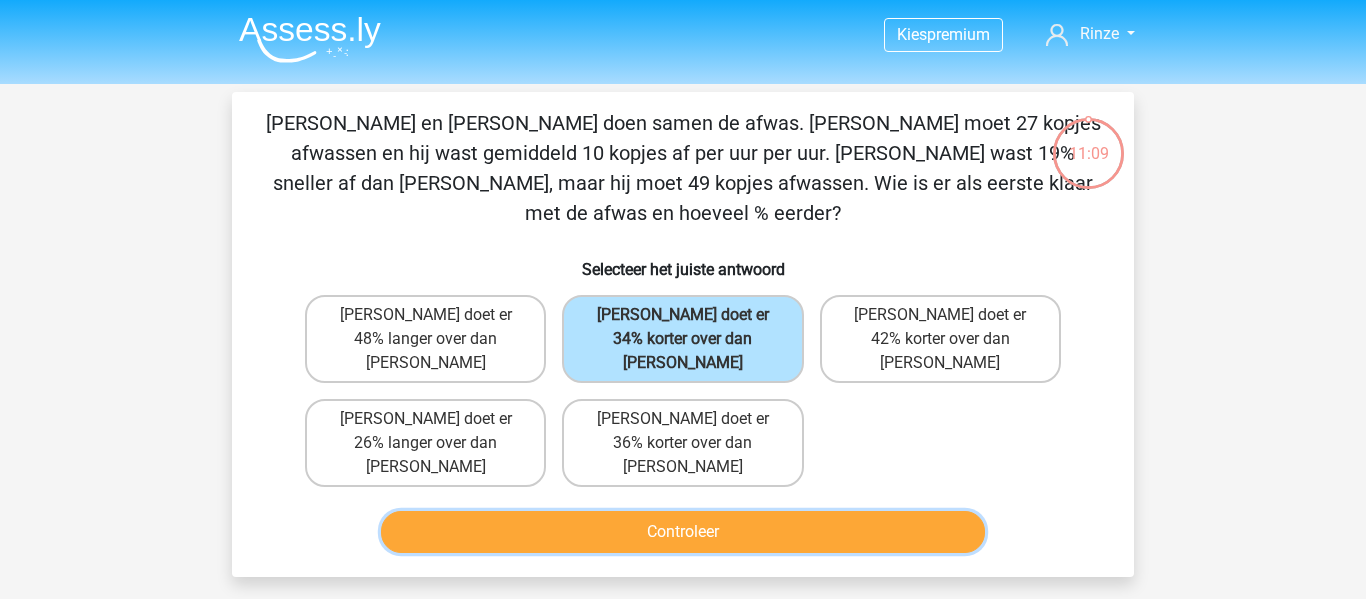 click on "Controleer" at bounding box center [683, 532] 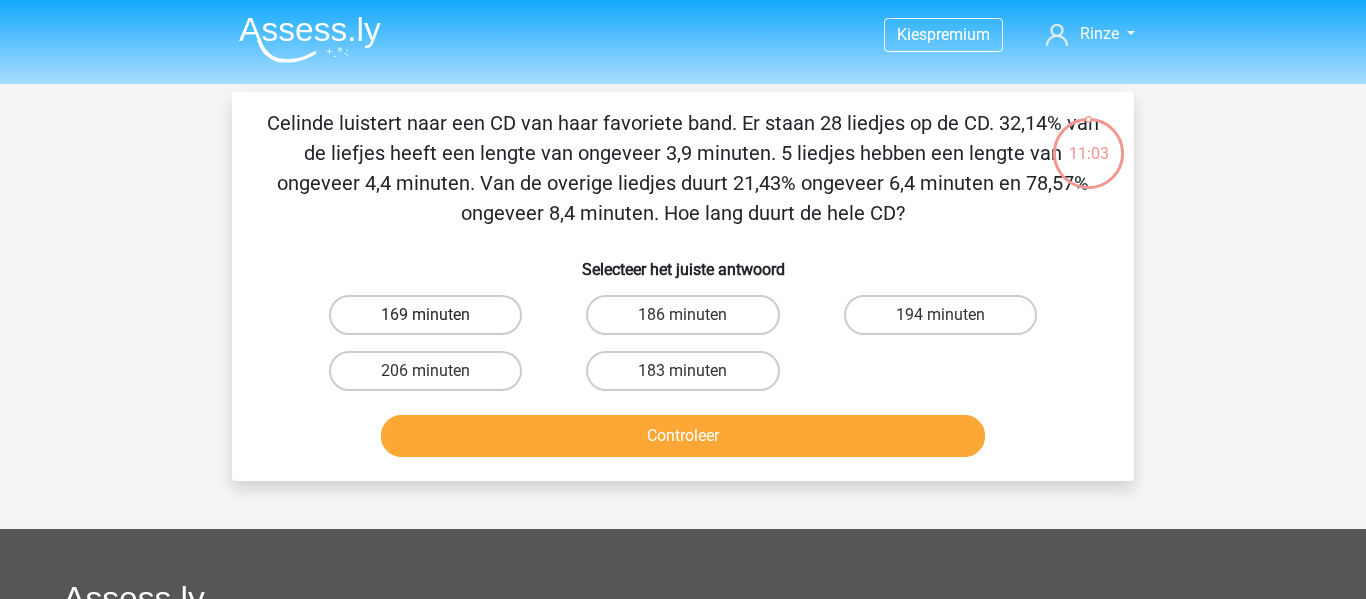 click on "169 minuten" at bounding box center (425, 315) 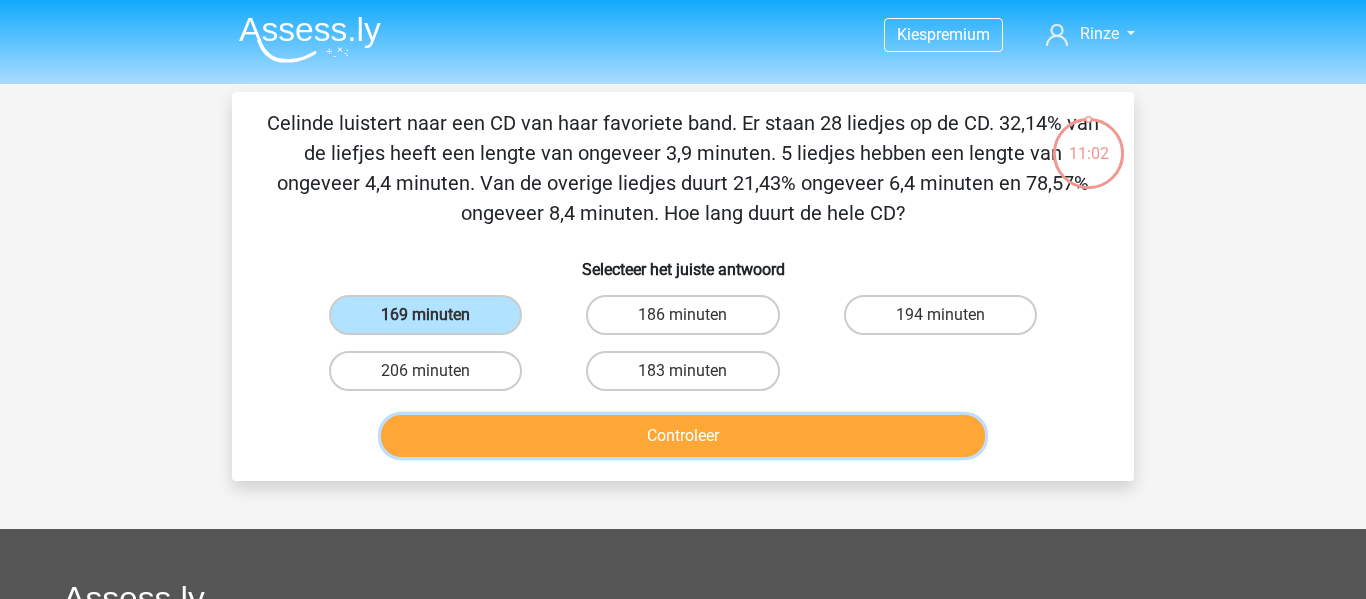 click on "Controleer" at bounding box center [683, 436] 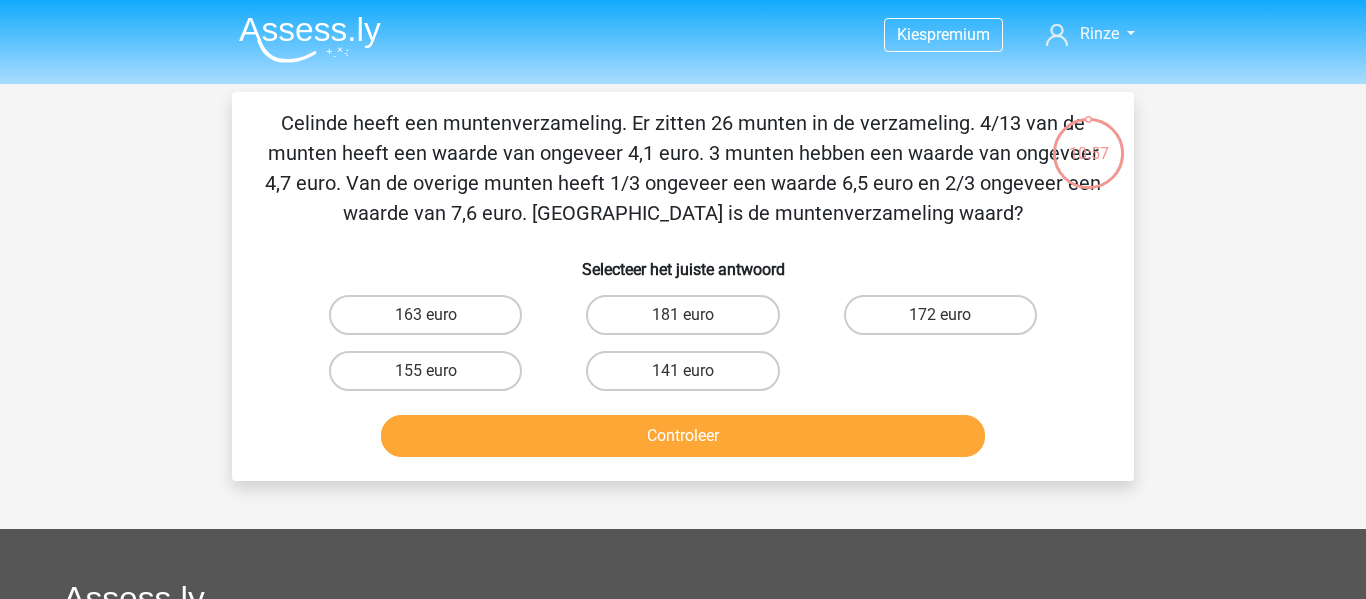 click on "181 euro" at bounding box center (689, 321) 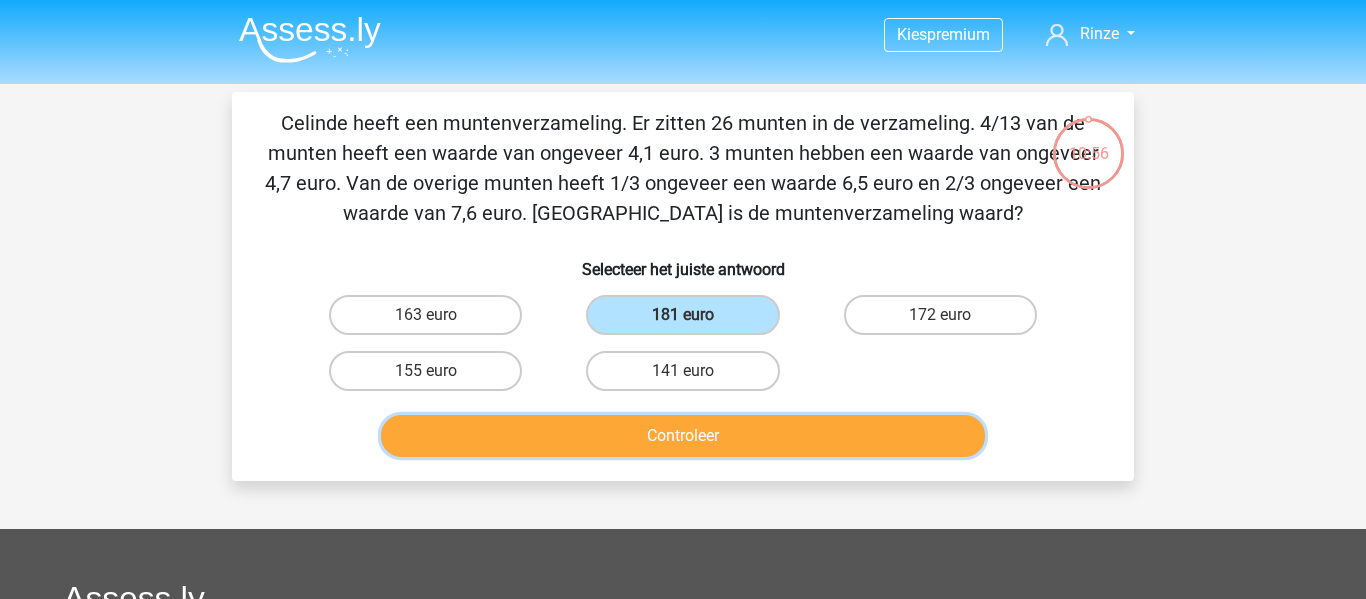 click on "Controleer" at bounding box center [683, 436] 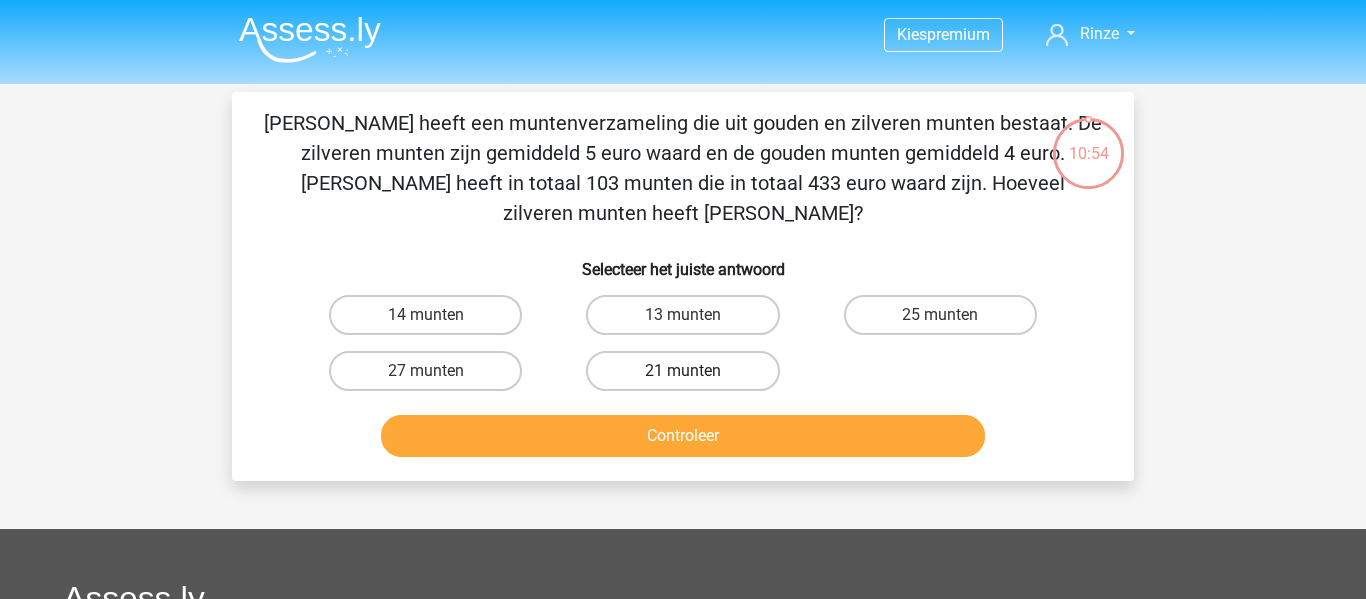 click on "21 munten" at bounding box center (682, 371) 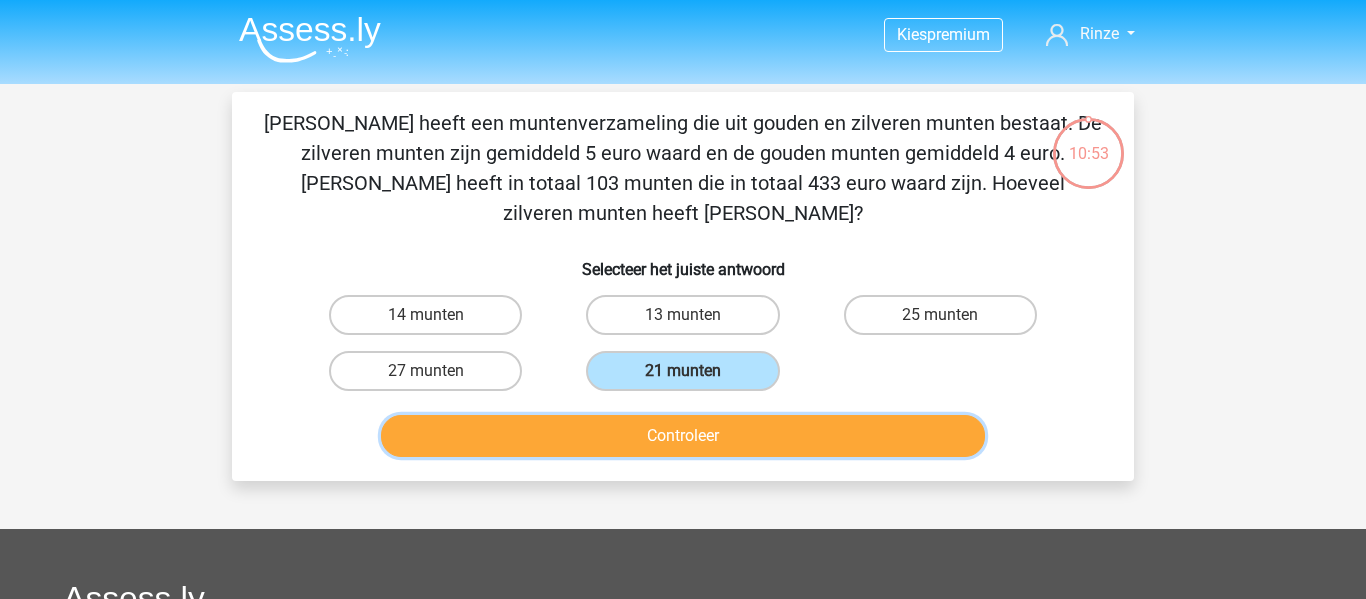 click on "Controleer" at bounding box center [683, 436] 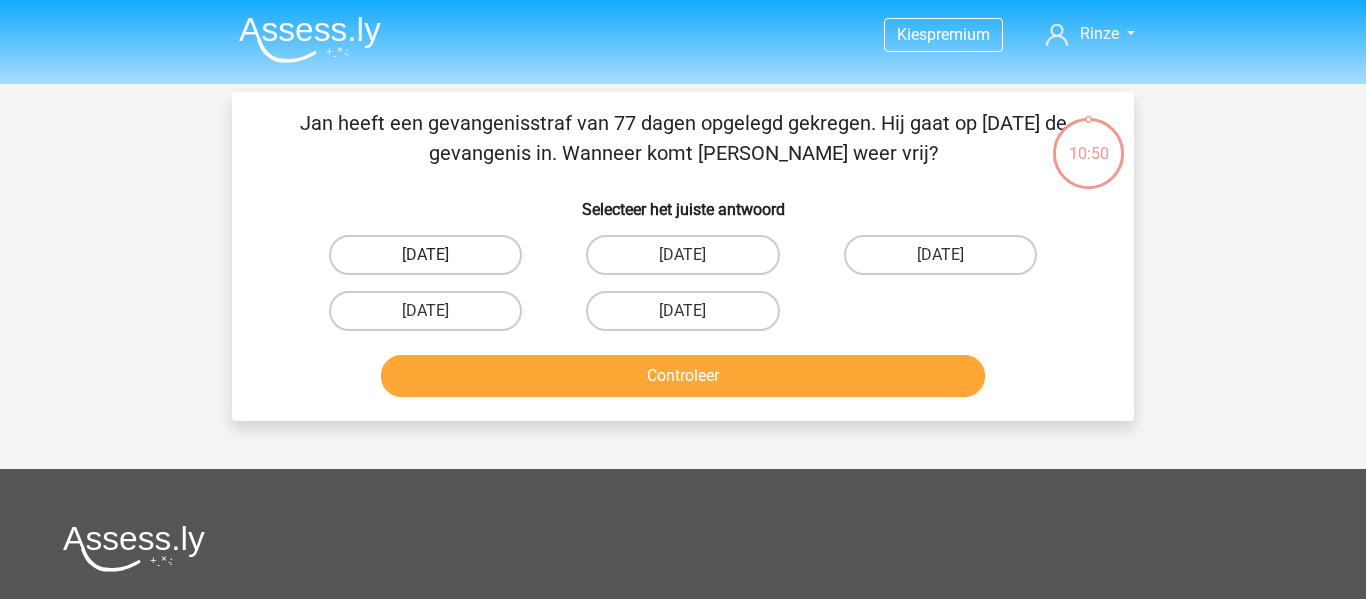click on "[DATE]" at bounding box center (425, 255) 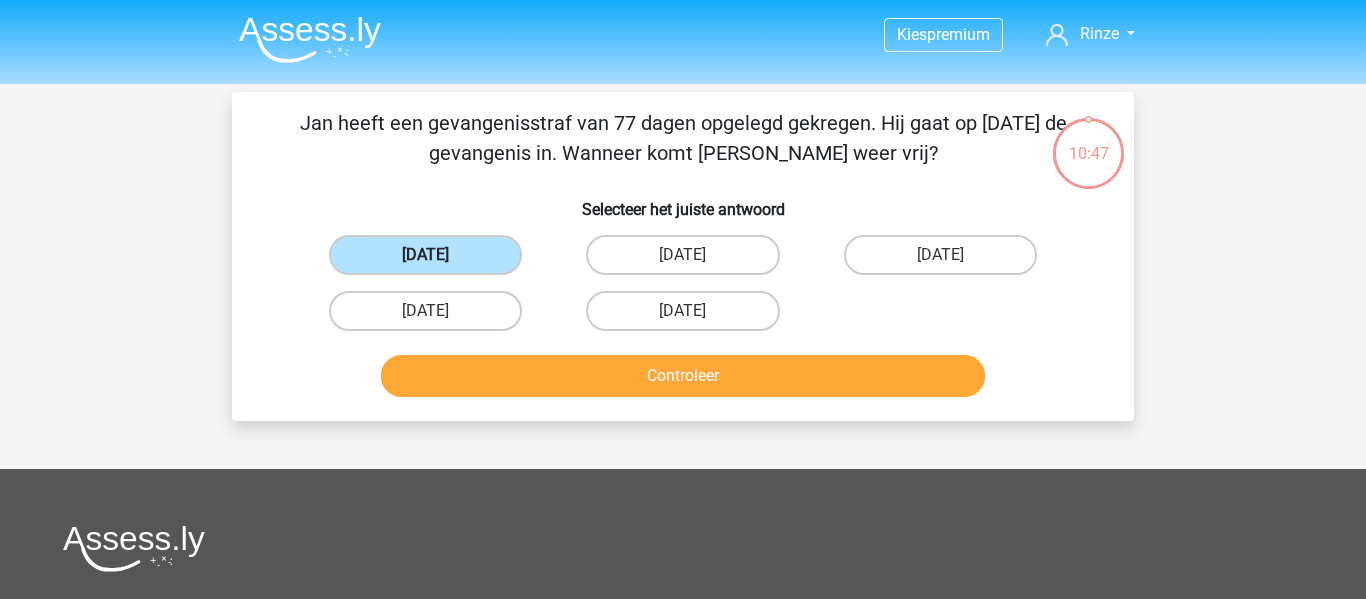 click on "18 augustus" at bounding box center (425, 255) 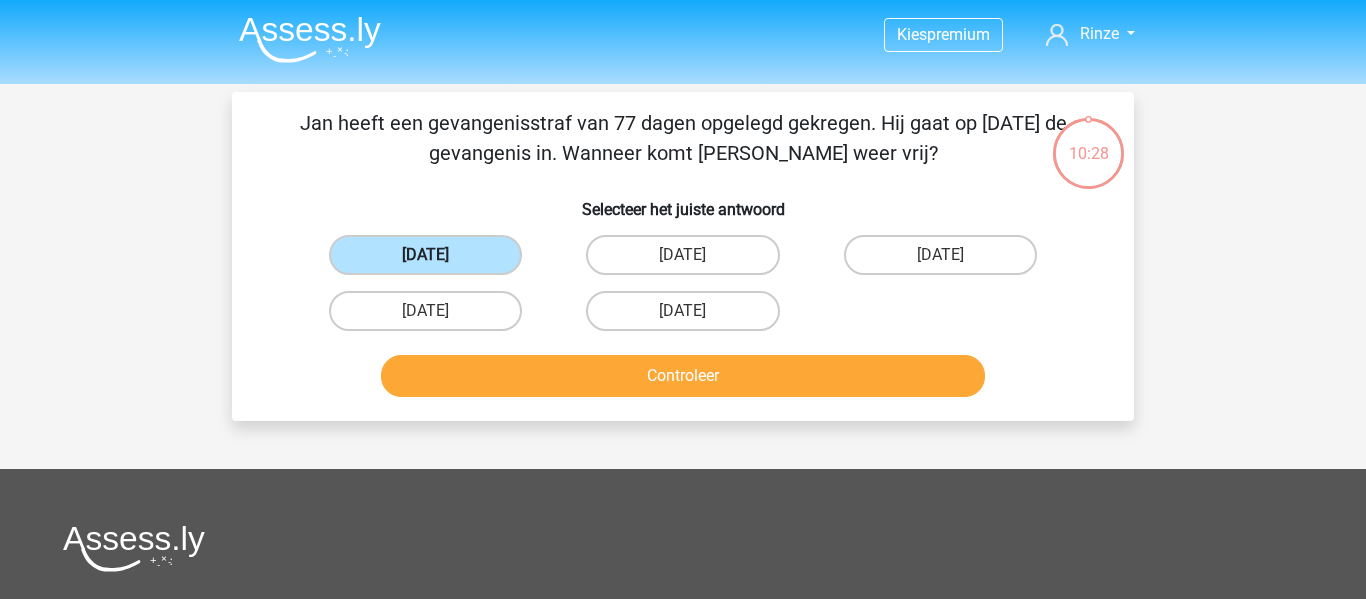 click on "18 augustus" at bounding box center (425, 255) 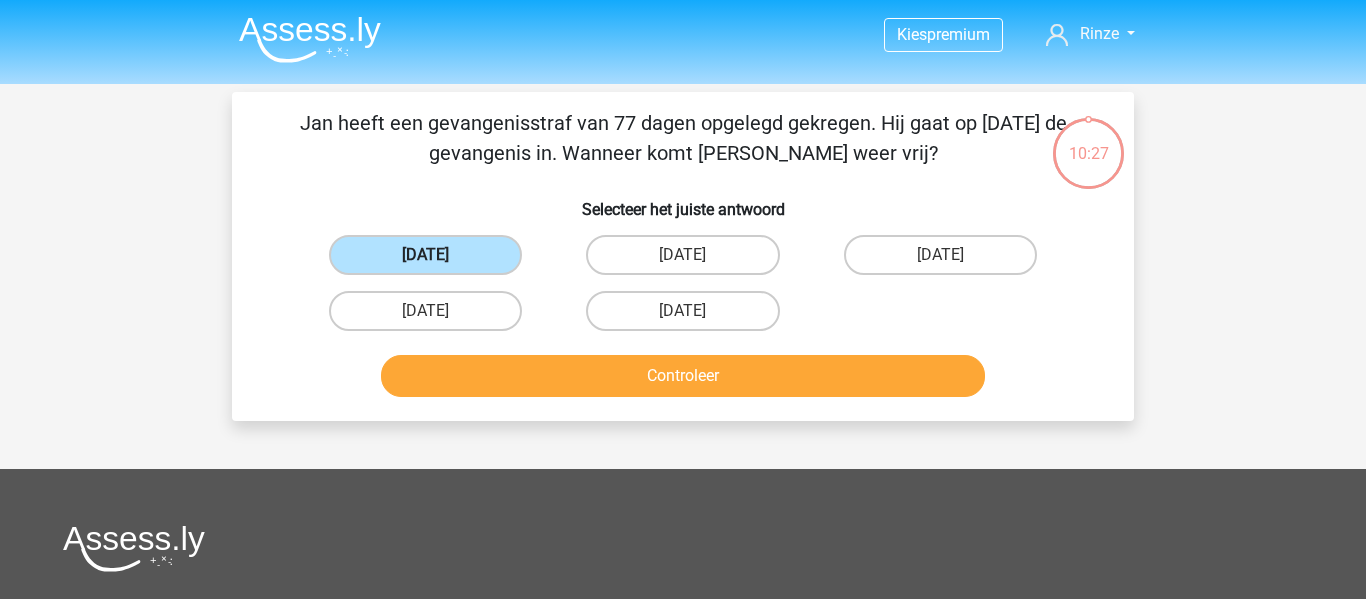 click on "18 augustus" at bounding box center [425, 255] 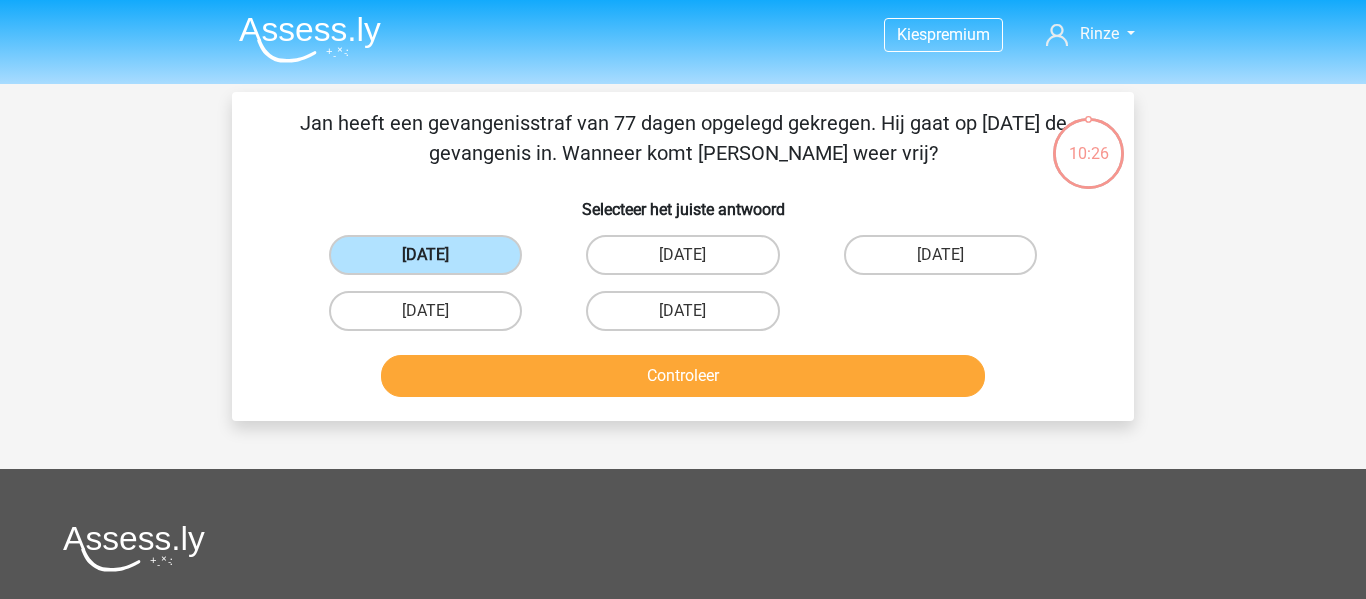 click on "18 augustus" at bounding box center (425, 255) 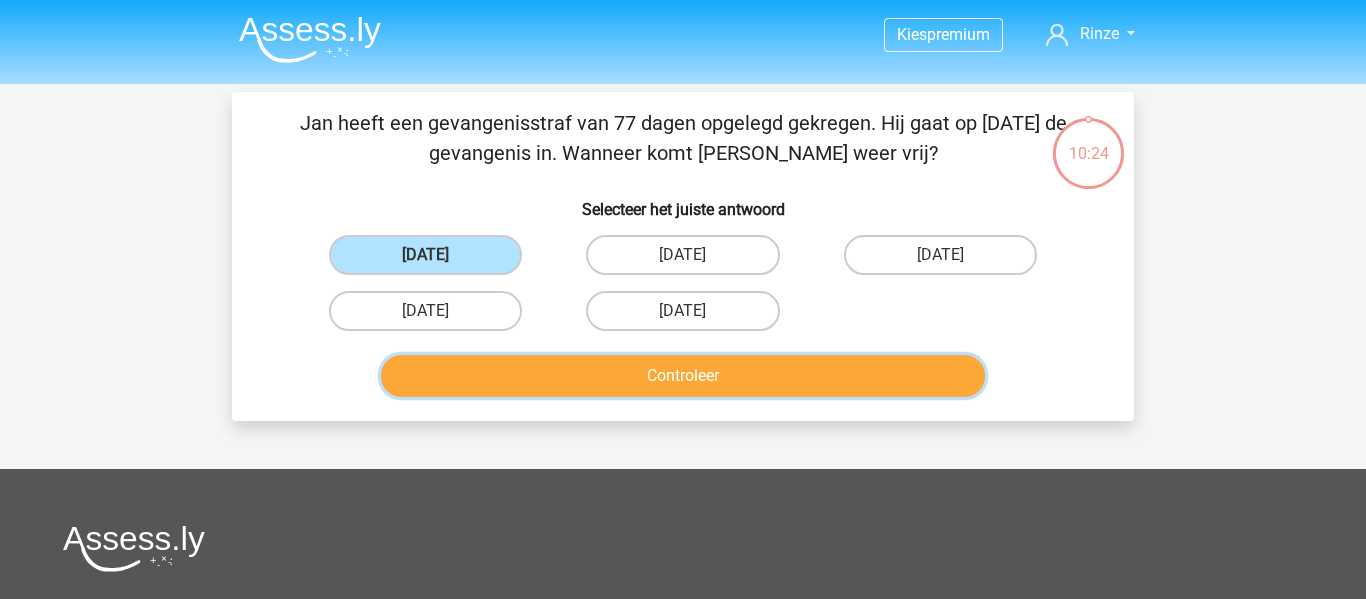 click on "Controleer" at bounding box center [683, 376] 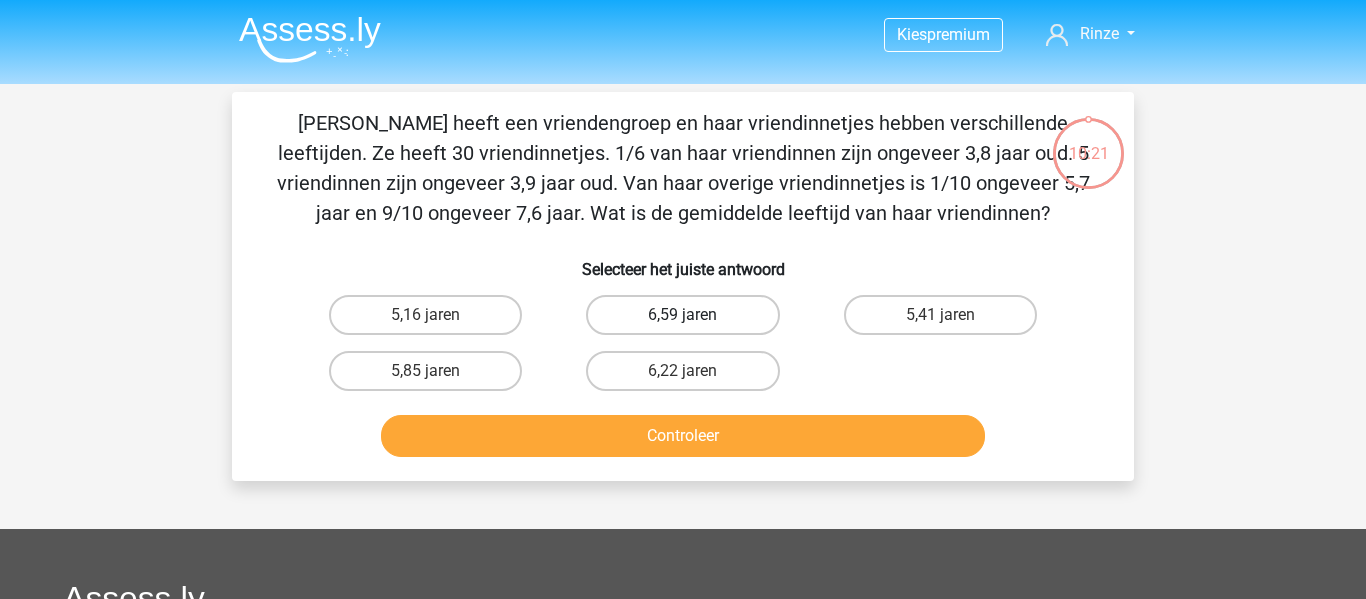 click on "6,59 jaren" at bounding box center [682, 315] 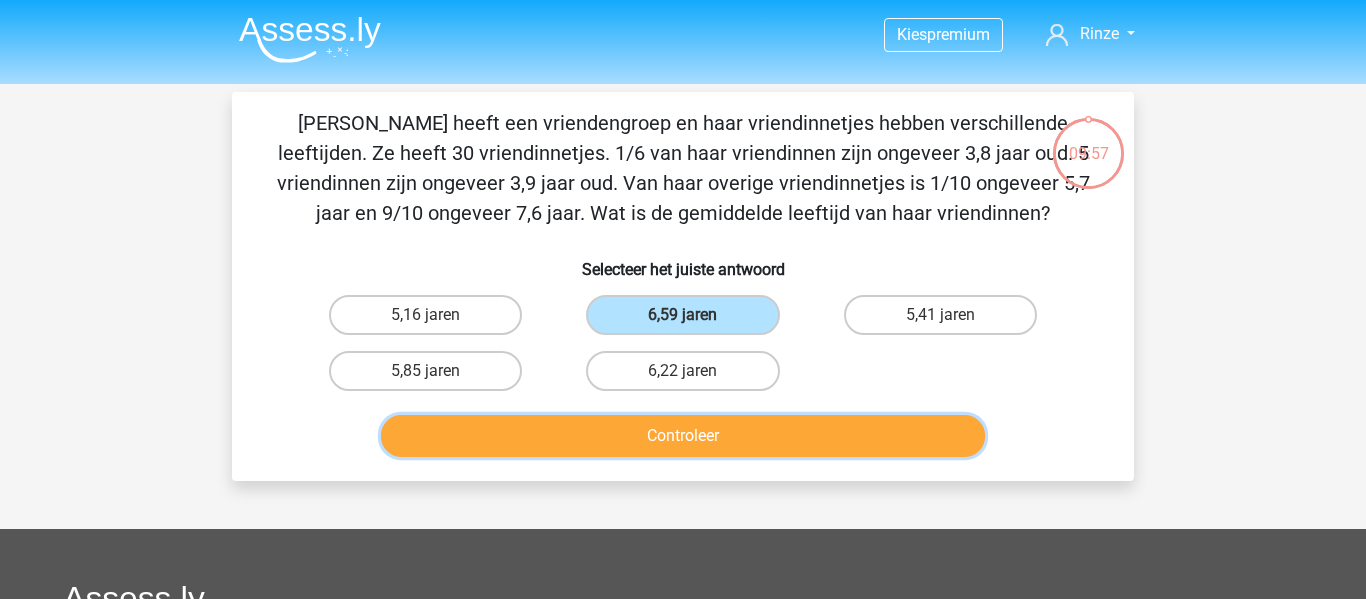 click on "Controleer" at bounding box center (683, 436) 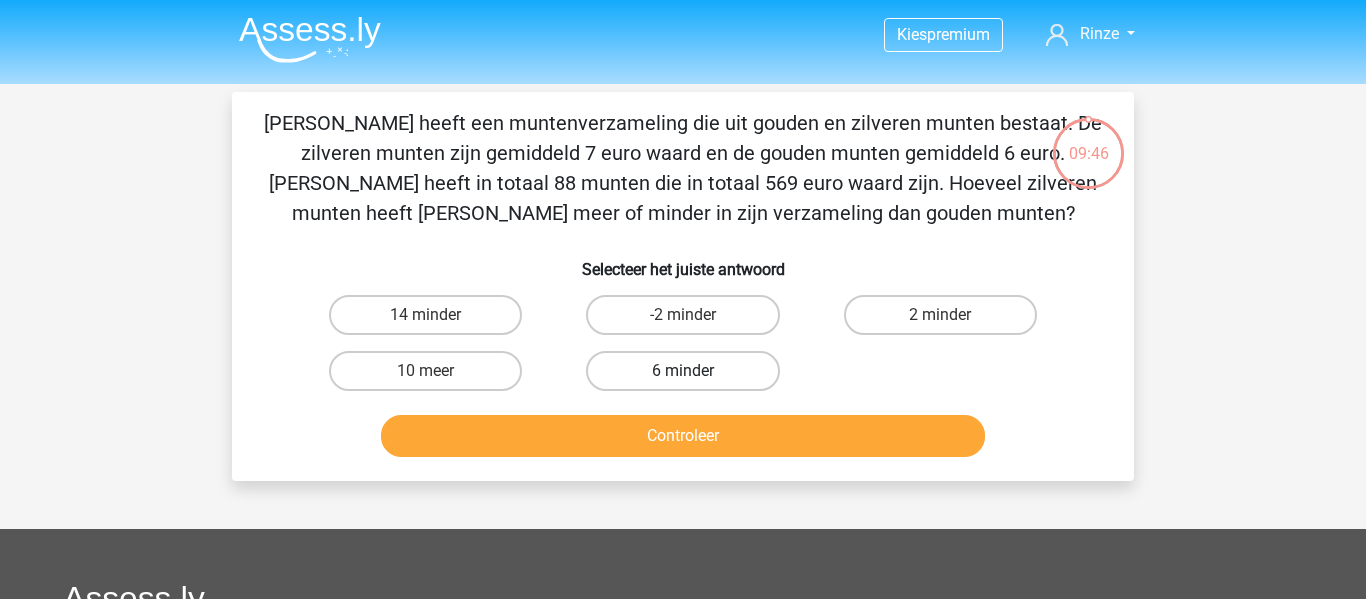 click on "6 minder" at bounding box center (682, 371) 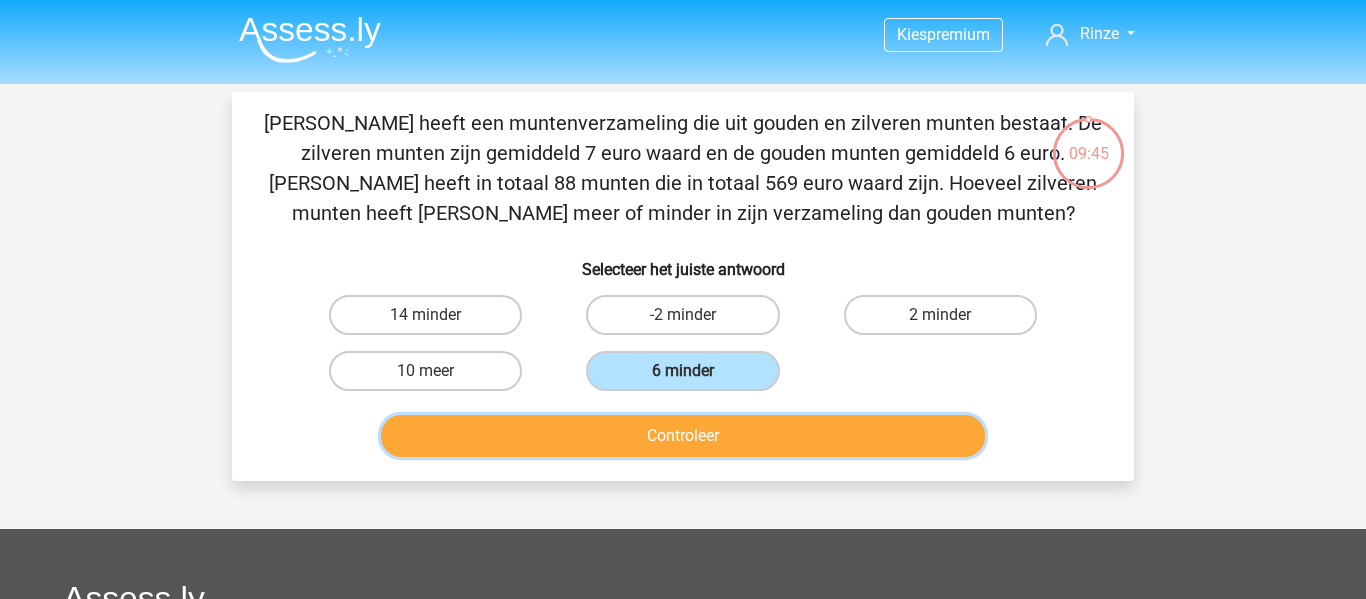 click on "Controleer" at bounding box center [683, 436] 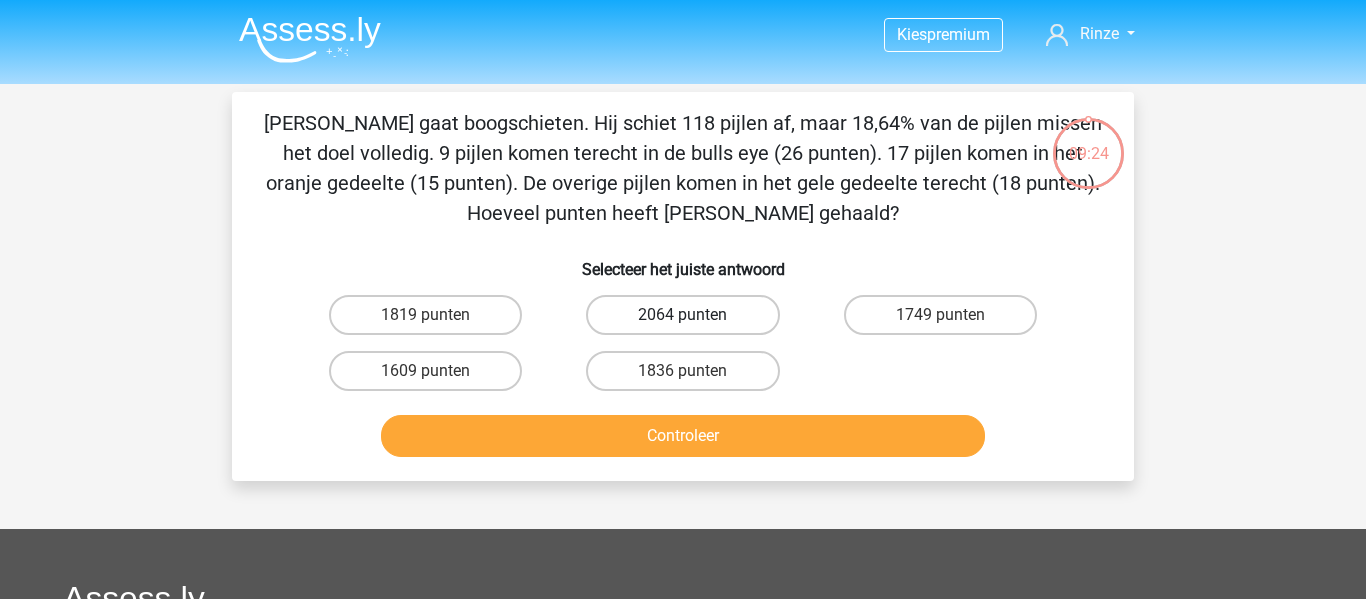 click on "2064 punten" at bounding box center (682, 315) 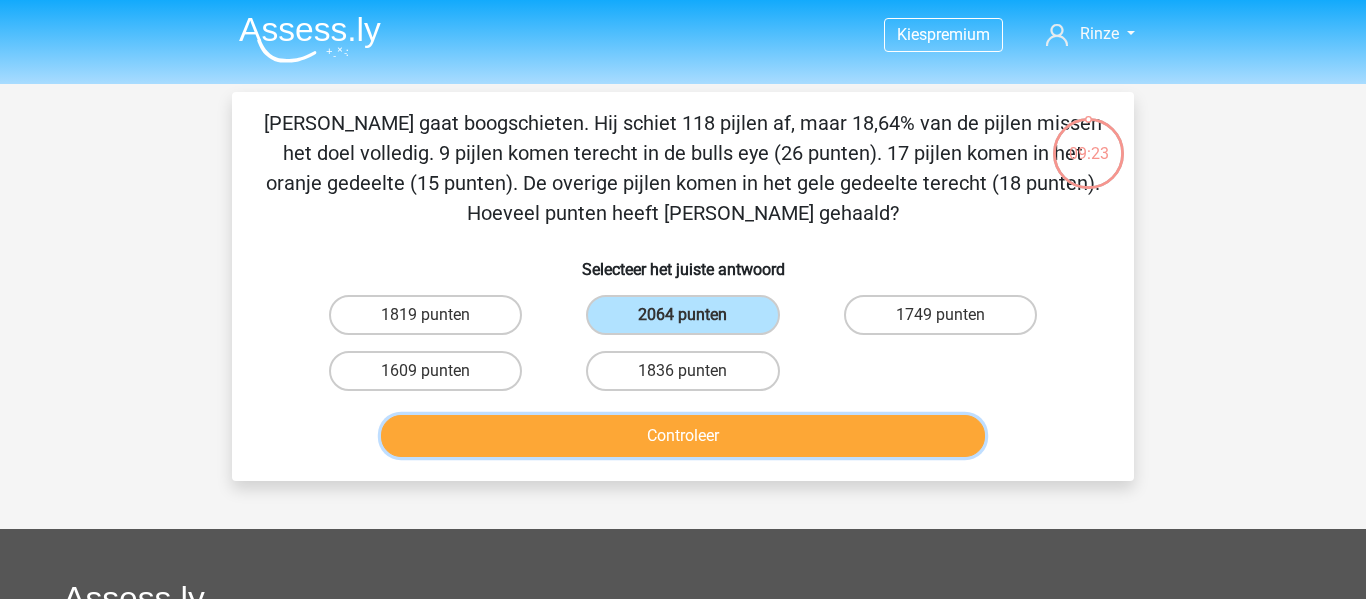 click on "Controleer" at bounding box center [683, 436] 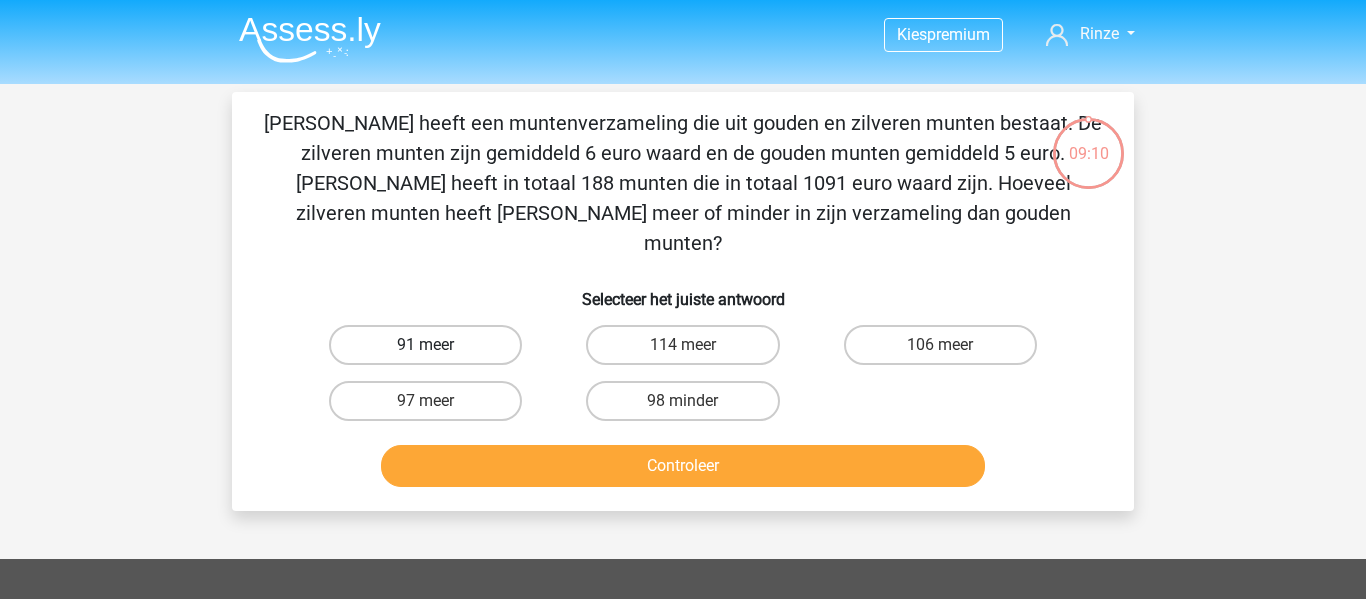click on "91 meer" at bounding box center (425, 345) 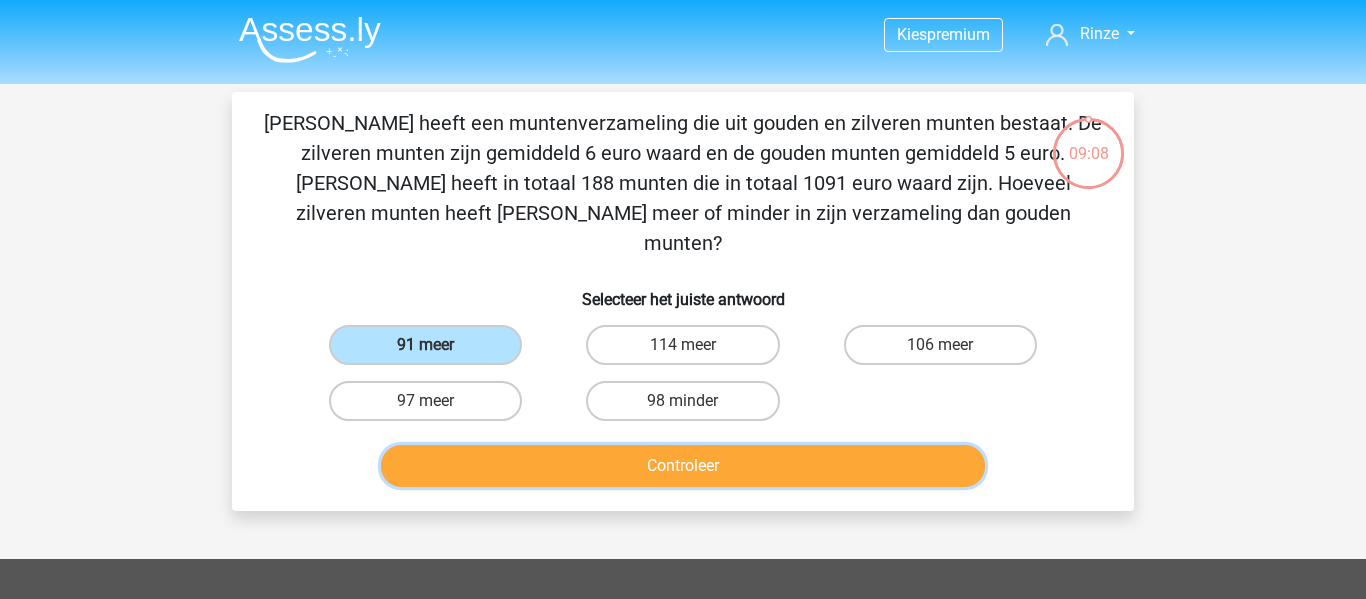 click on "Controleer" at bounding box center [683, 466] 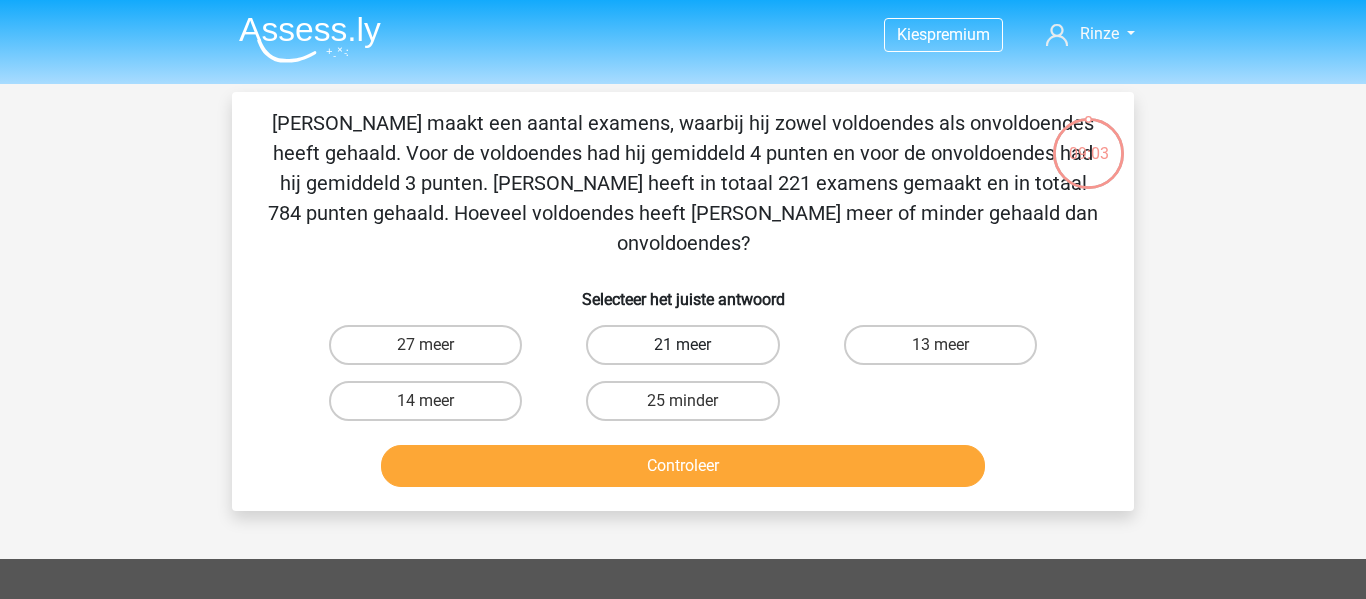 click on "21 meer" at bounding box center (682, 345) 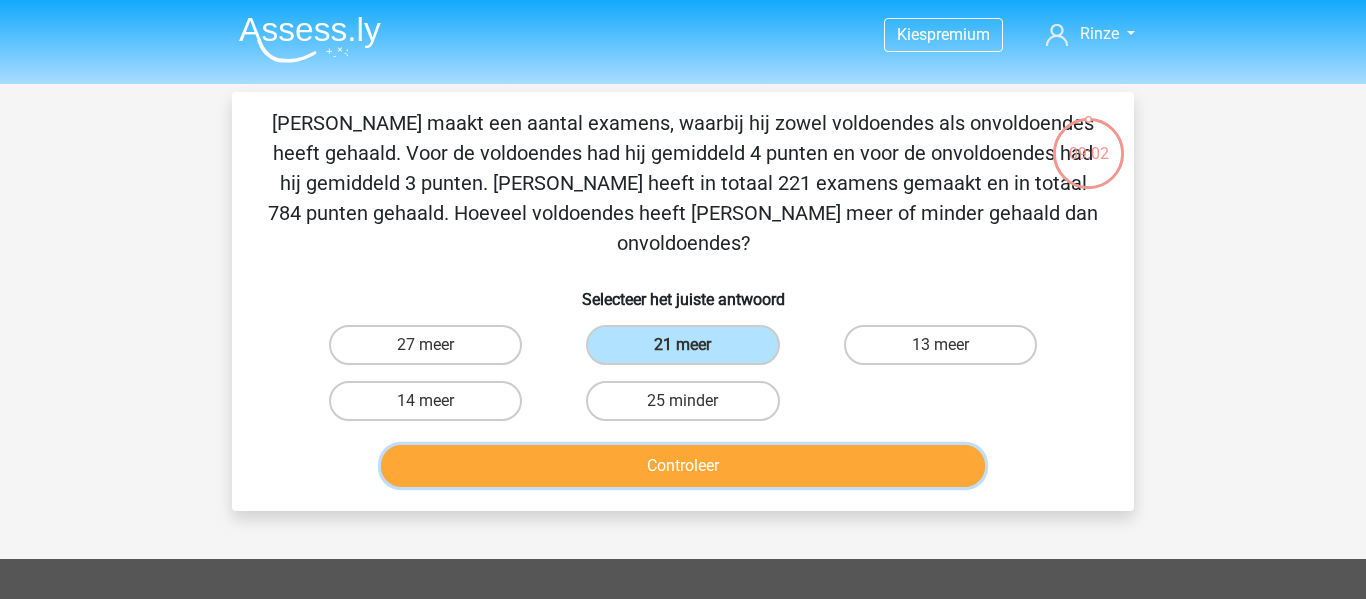 click on "Controleer" at bounding box center (683, 466) 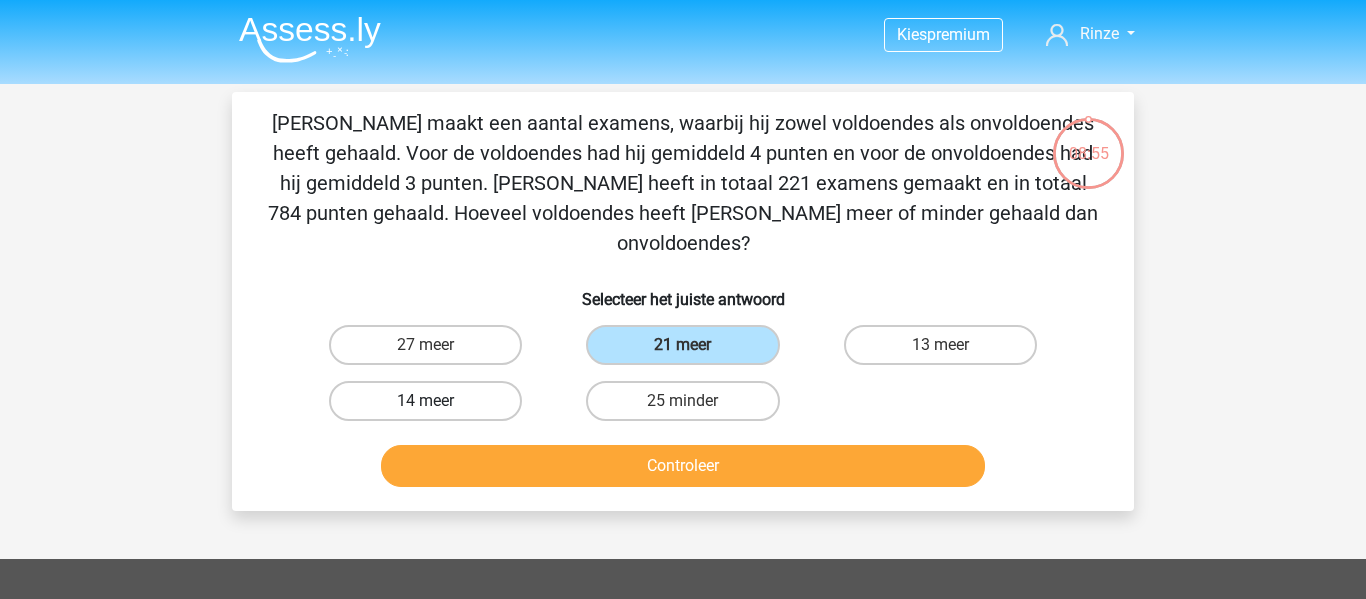 click on "14 meer" at bounding box center (425, 401) 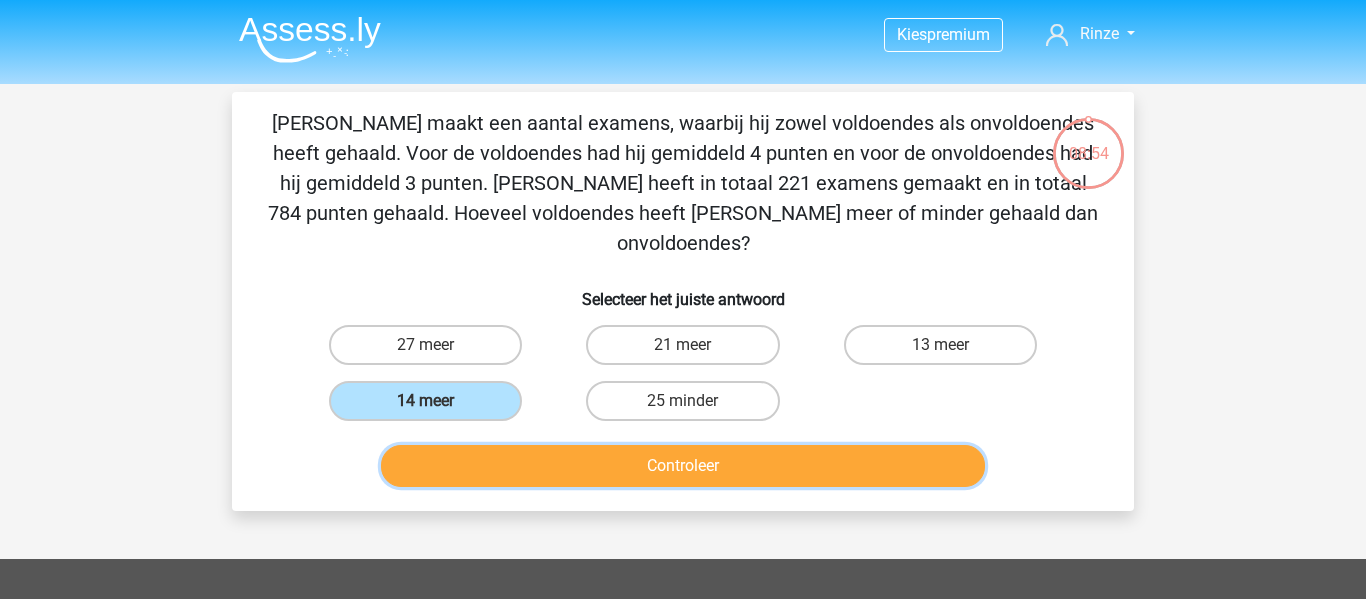 click on "Controleer" at bounding box center (683, 466) 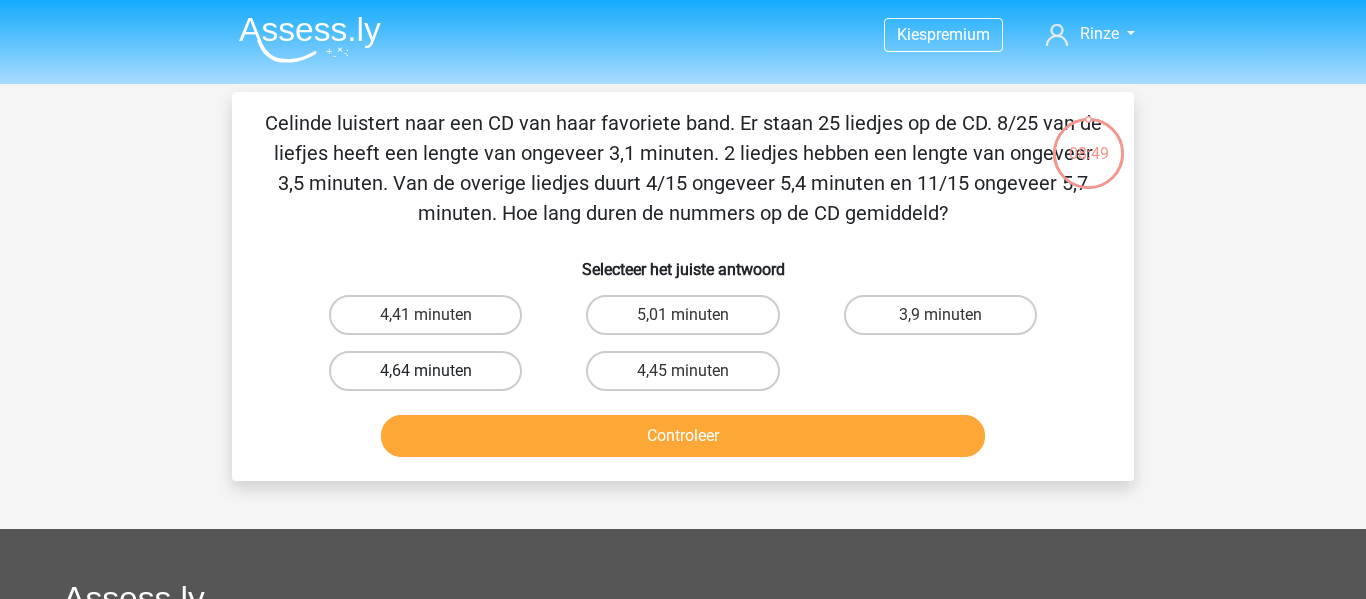 click on "4,64 minuten" at bounding box center (425, 371) 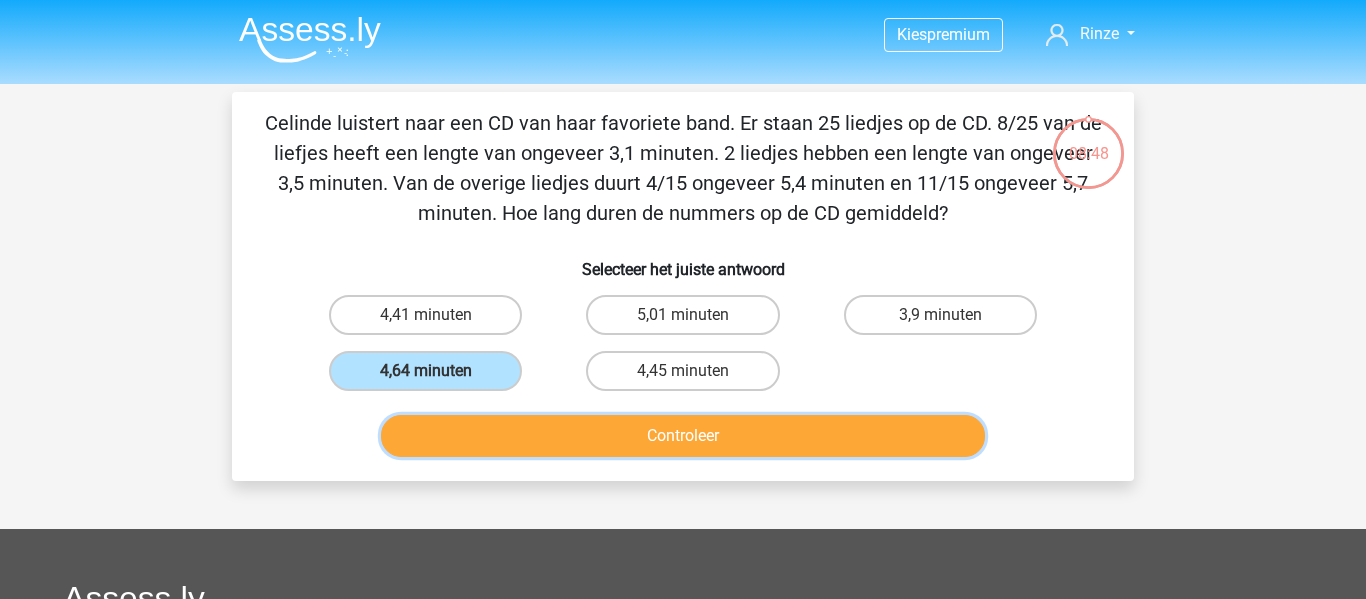 click on "Controleer" at bounding box center (683, 436) 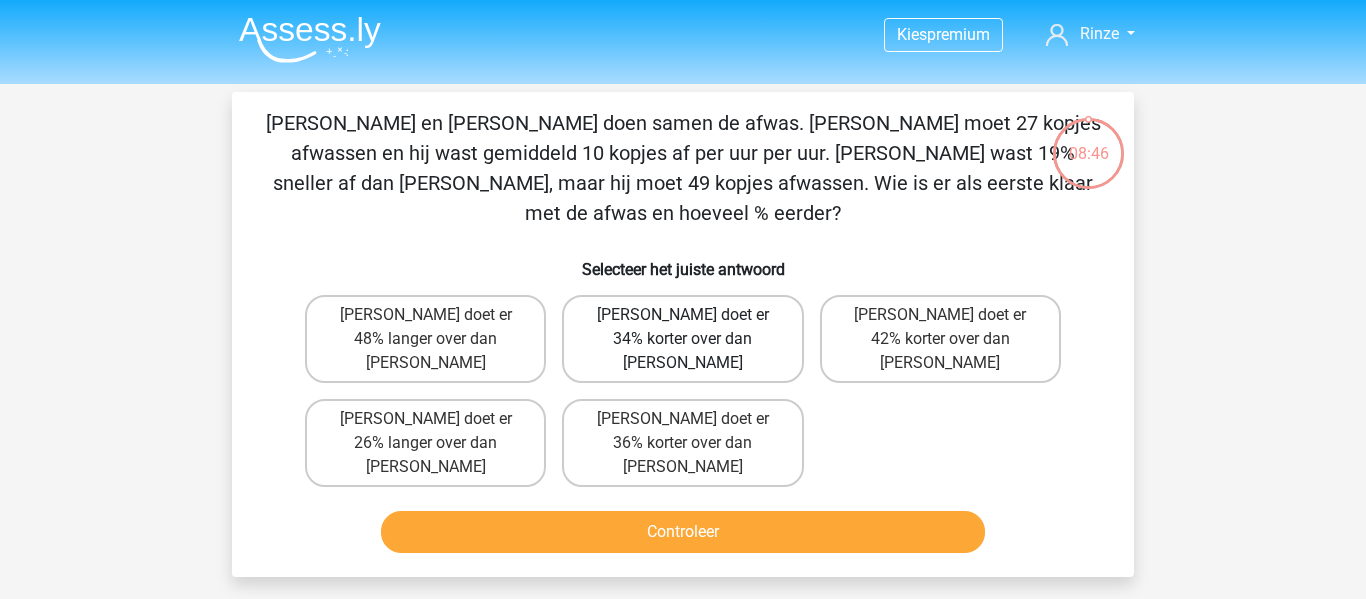 click on "[PERSON_NAME] doet er 34% korter over dan [PERSON_NAME]" at bounding box center [682, 339] 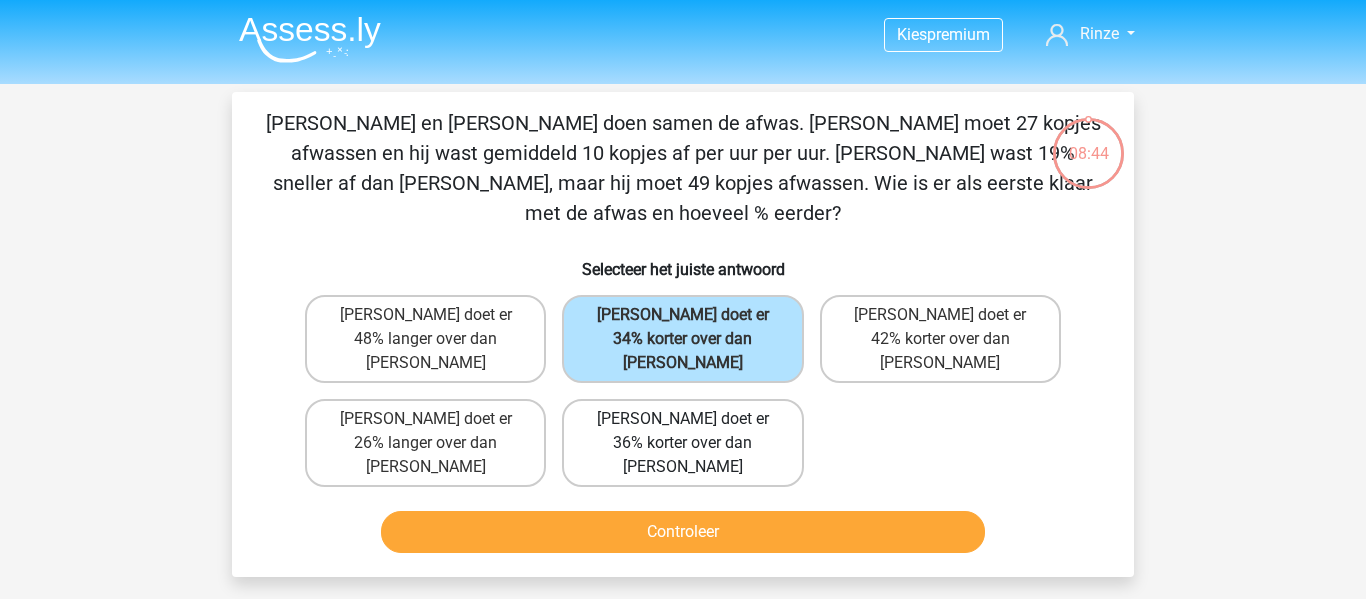 click on "[PERSON_NAME] doet er 36% korter over dan [PERSON_NAME]" at bounding box center (682, 443) 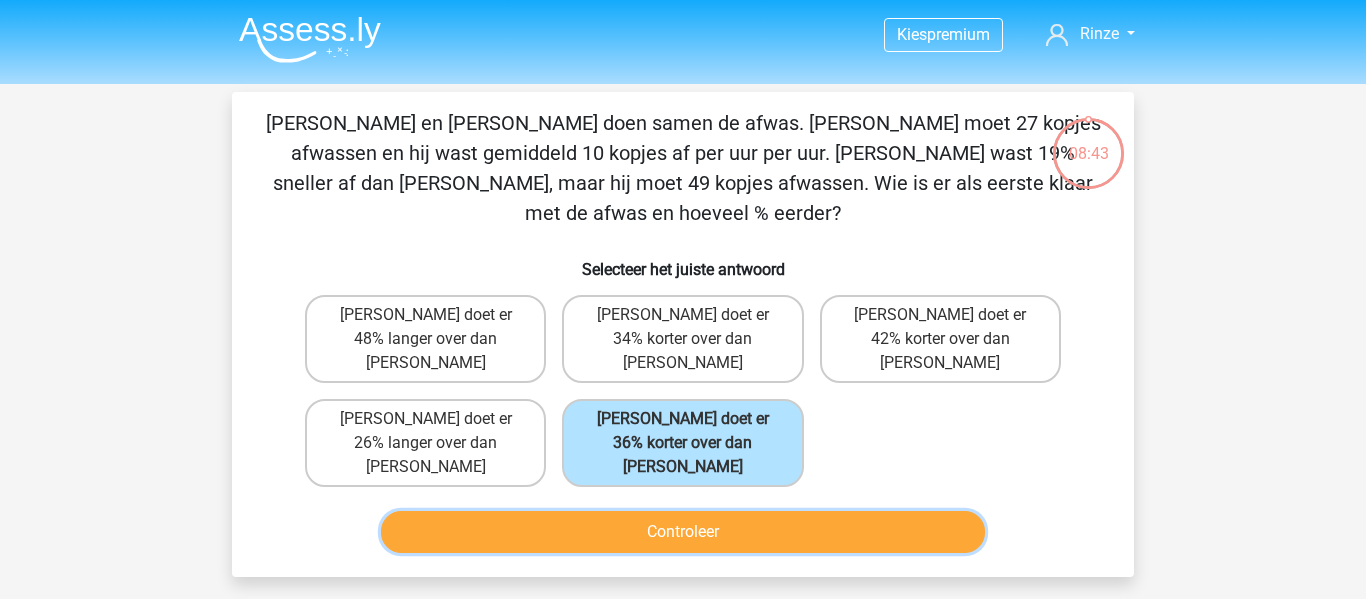 click on "Controleer" at bounding box center (683, 532) 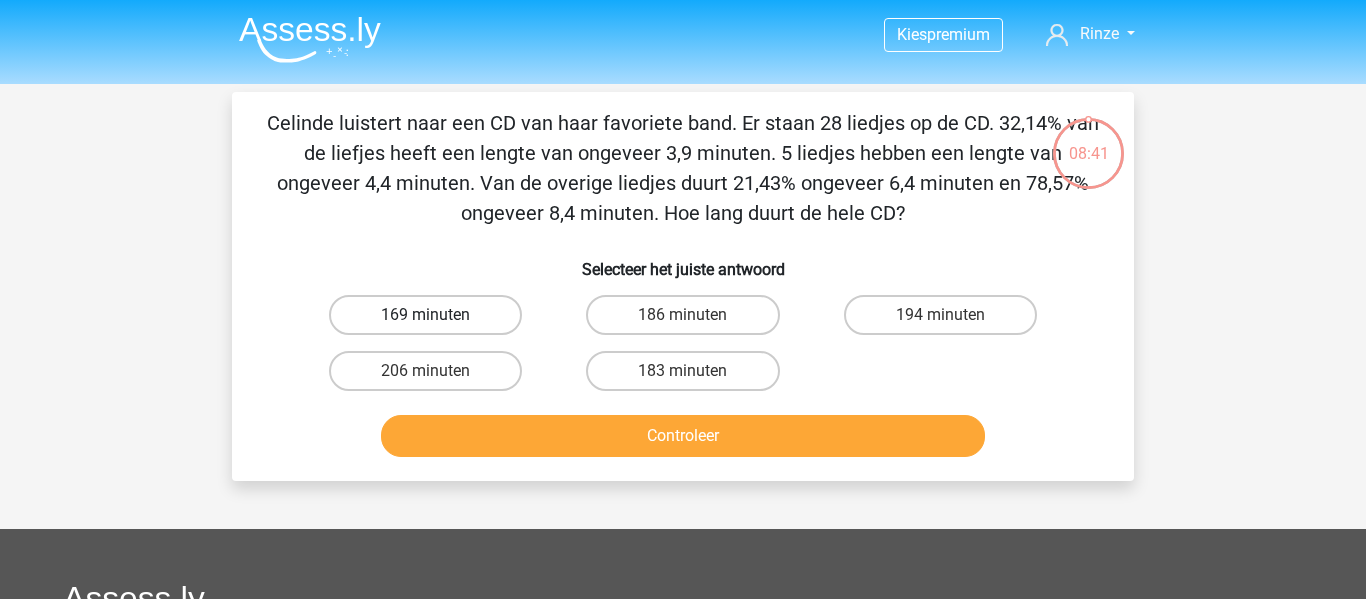 click on "169 minuten" at bounding box center (425, 315) 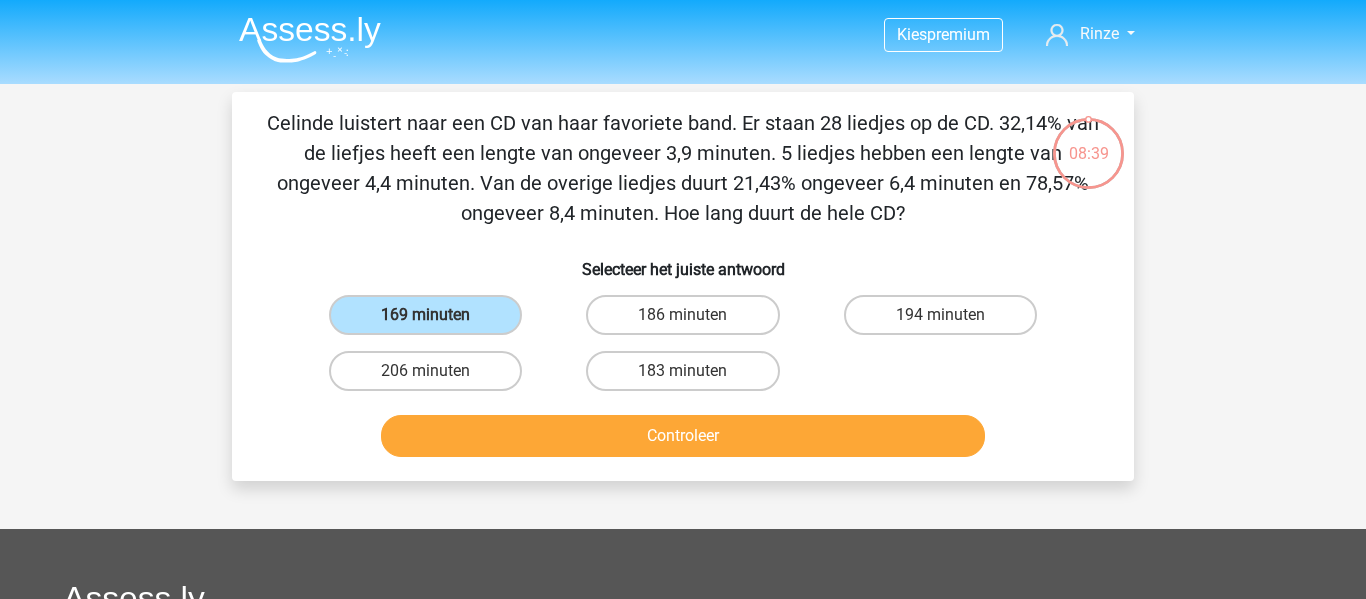 click on "Controleer" at bounding box center [683, 432] 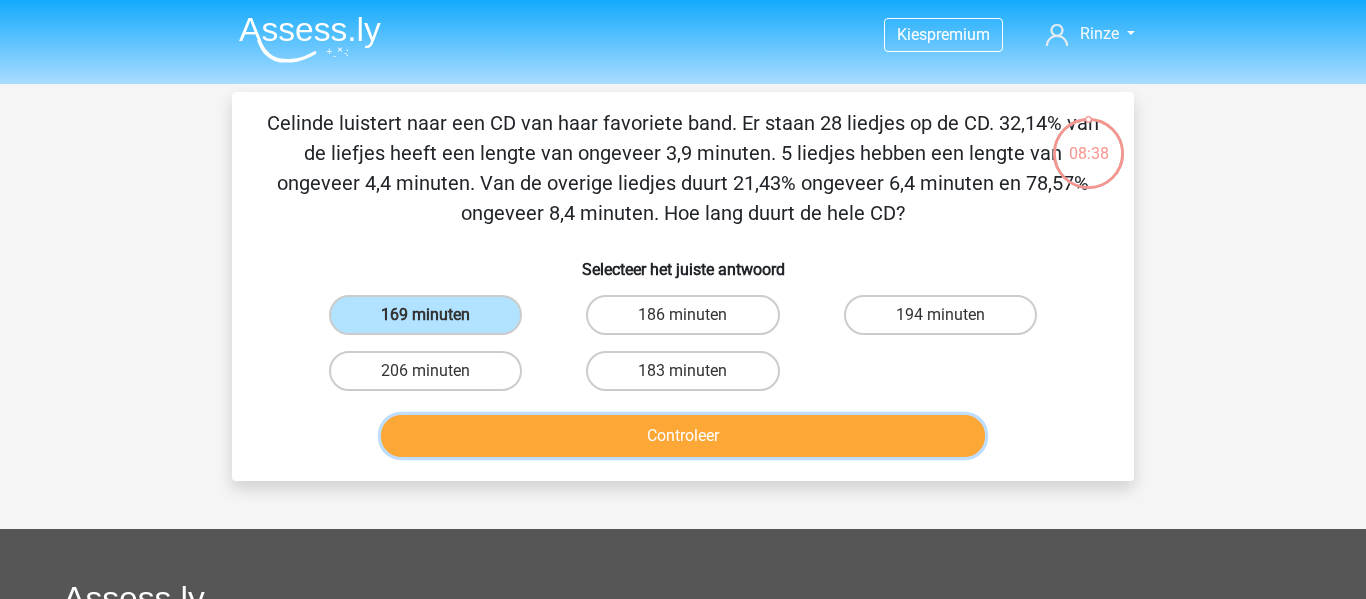 click on "Controleer" at bounding box center [683, 436] 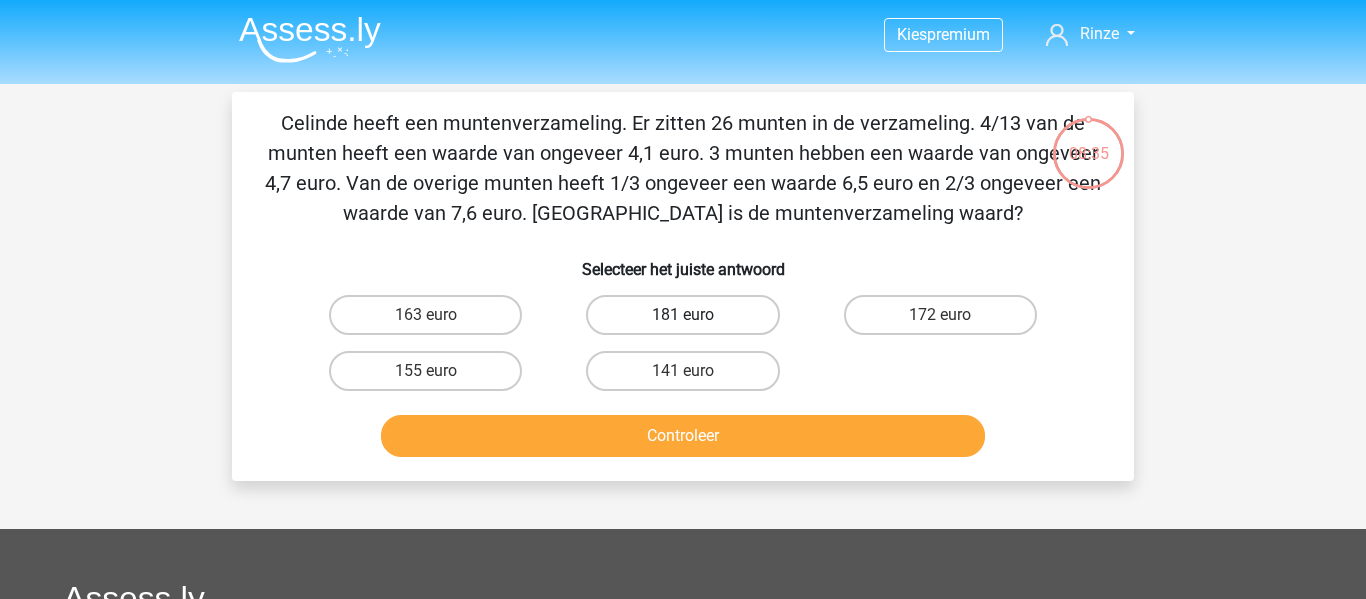 click on "181 euro" at bounding box center (682, 315) 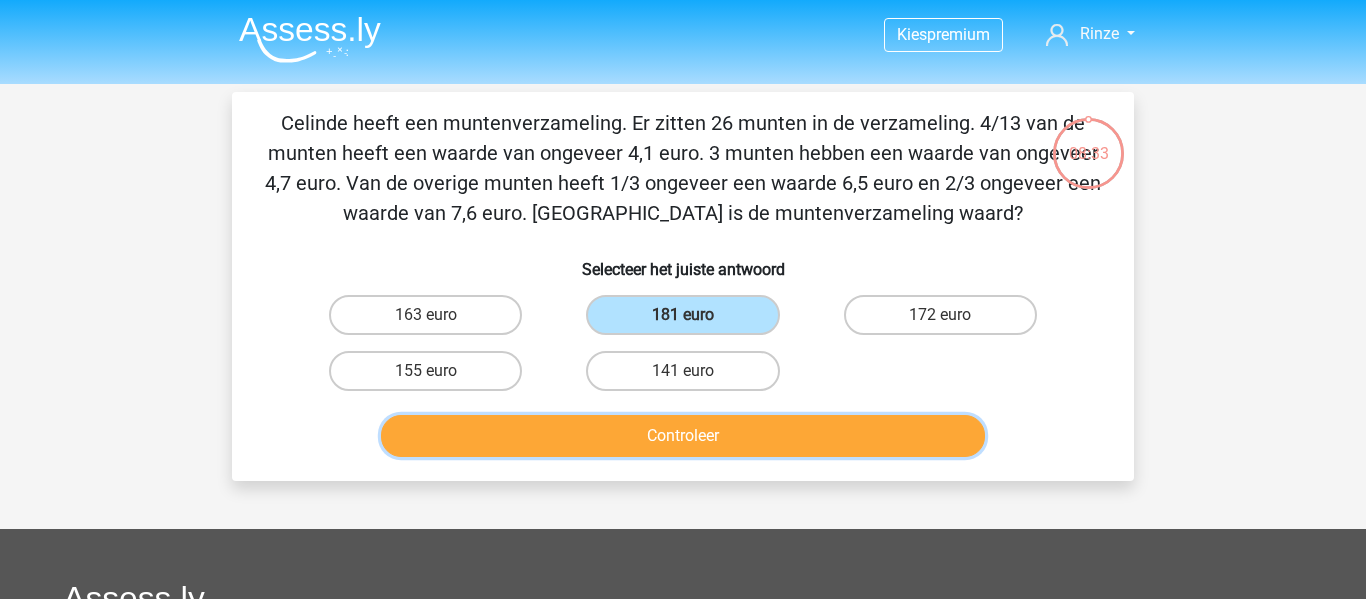 click on "Controleer" at bounding box center [683, 436] 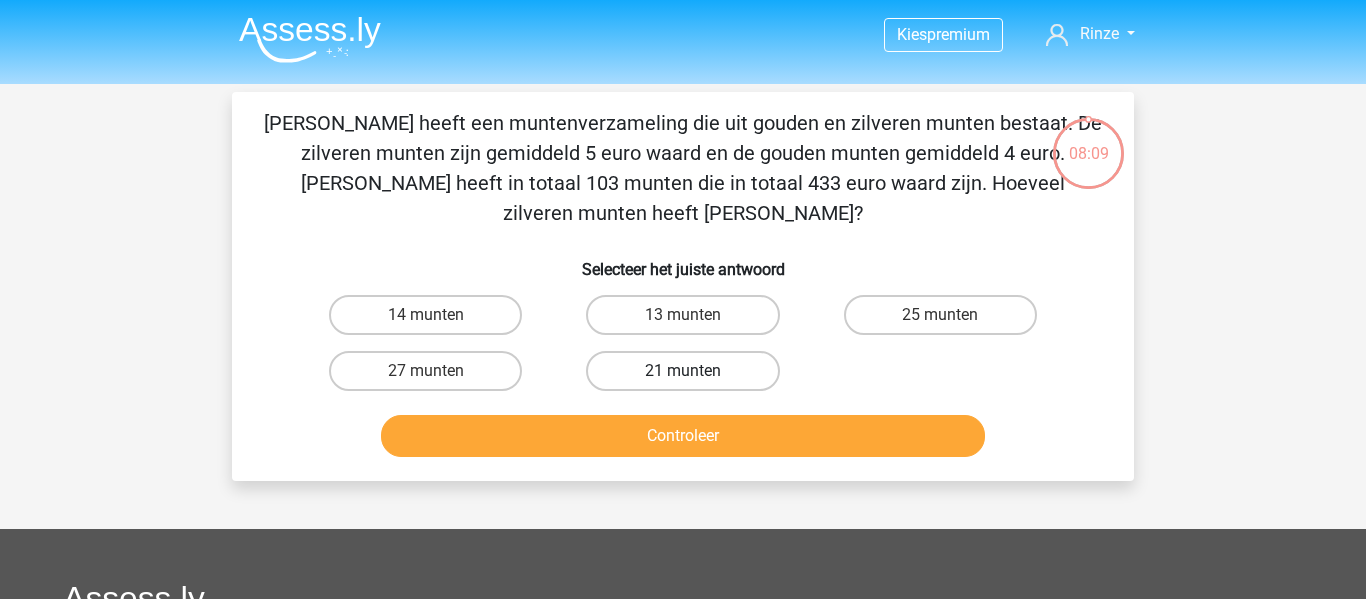 click on "21 munten" at bounding box center [682, 371] 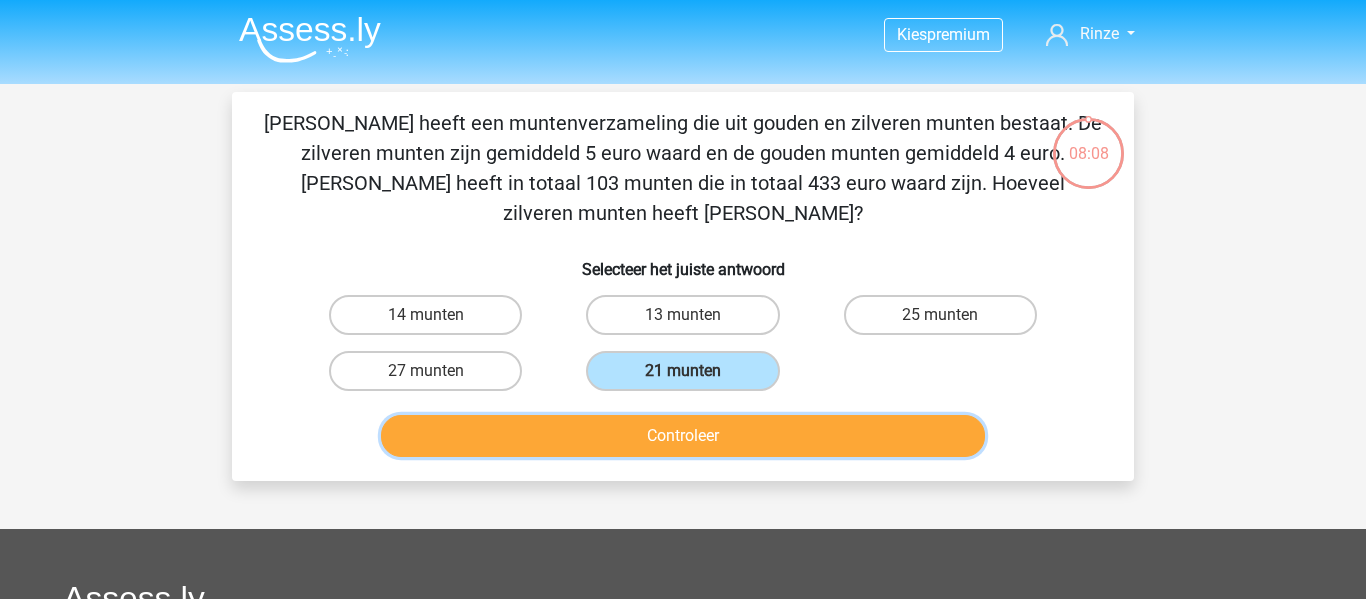 click on "Controleer" at bounding box center (683, 436) 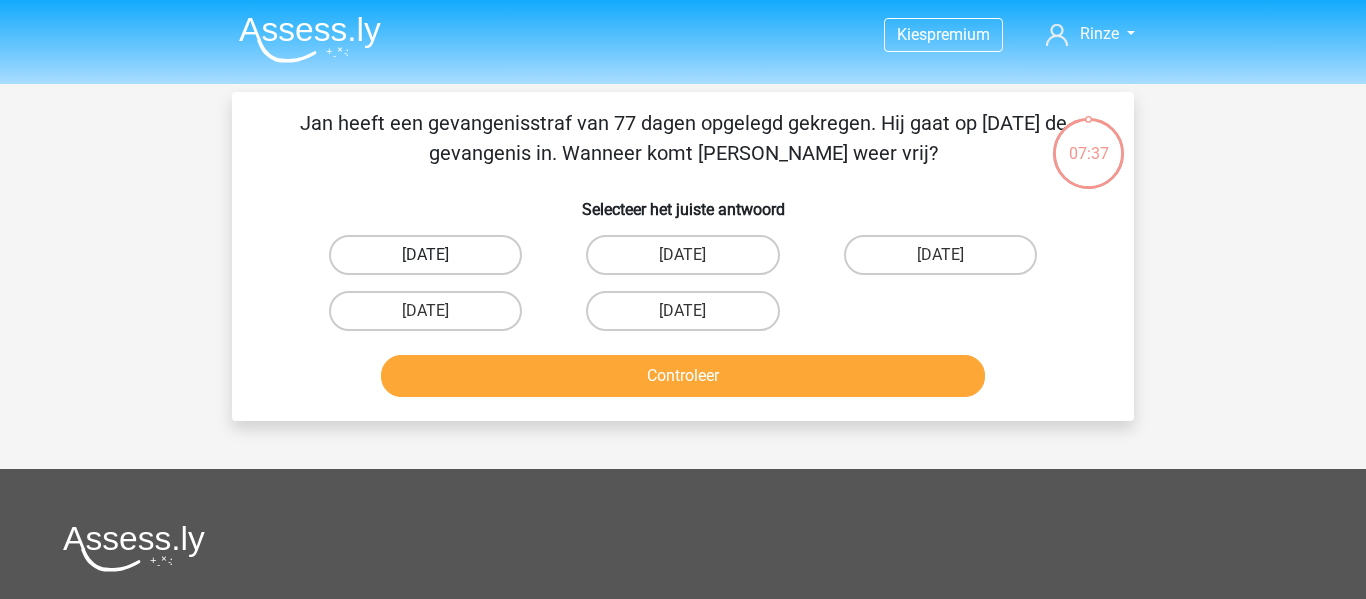 click on "[DATE]" at bounding box center (425, 255) 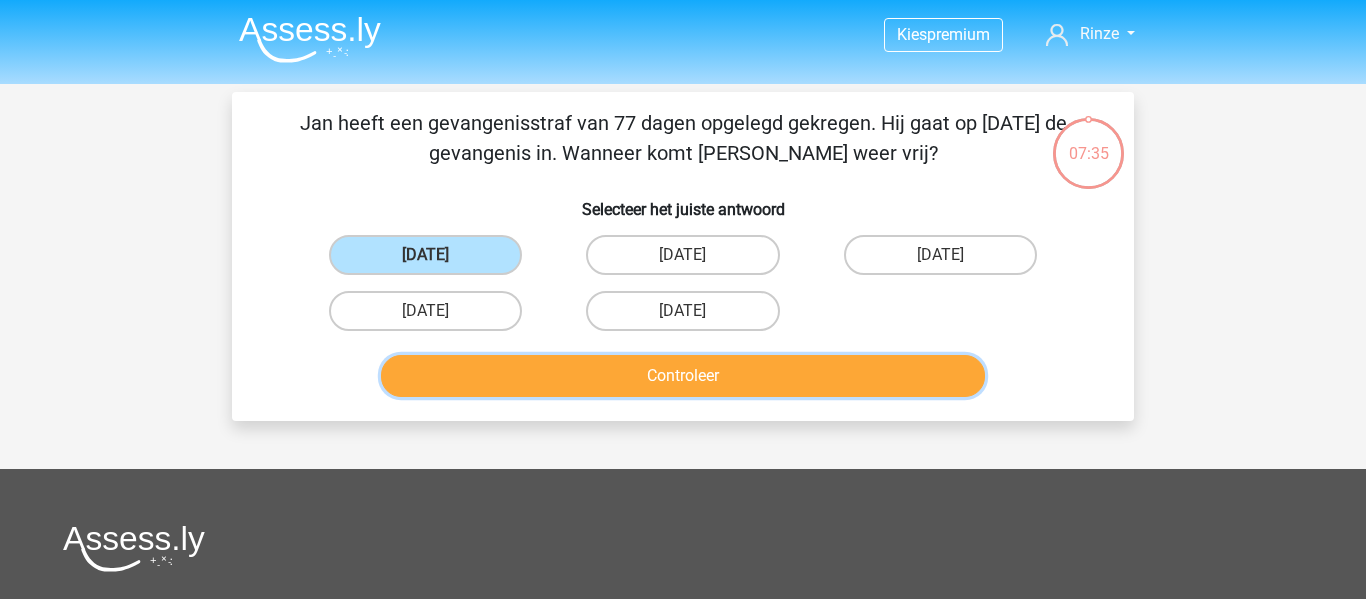 click on "Controleer" at bounding box center [683, 376] 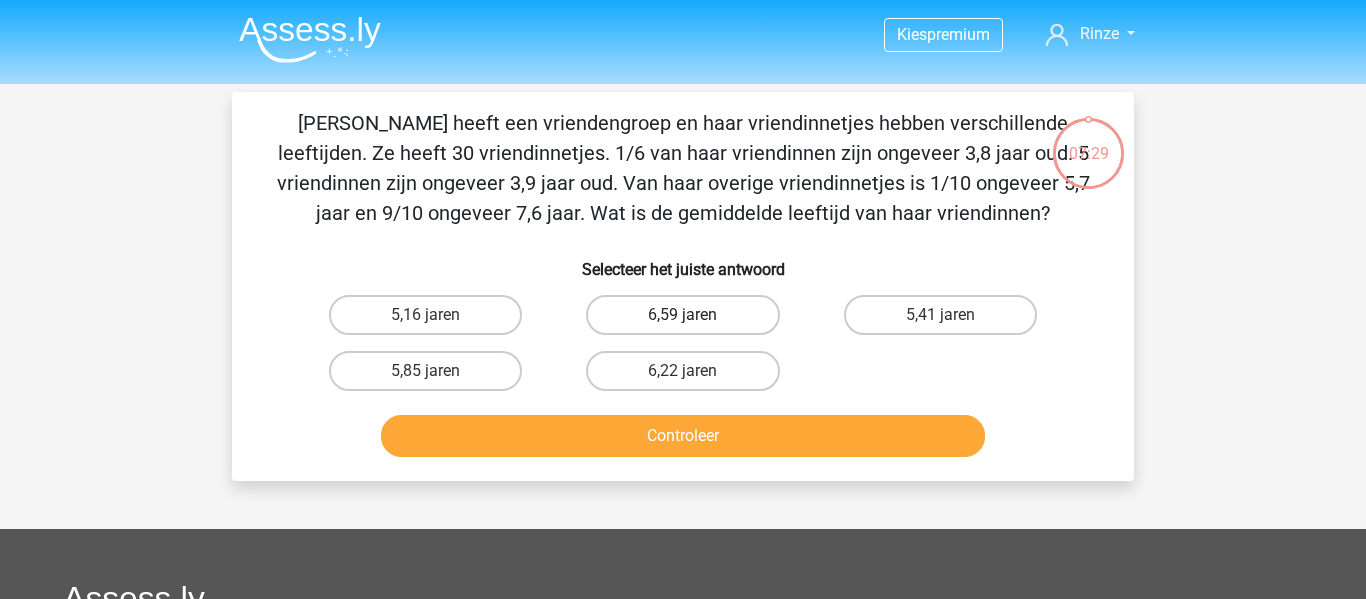 click on "6,59 jaren" at bounding box center [682, 315] 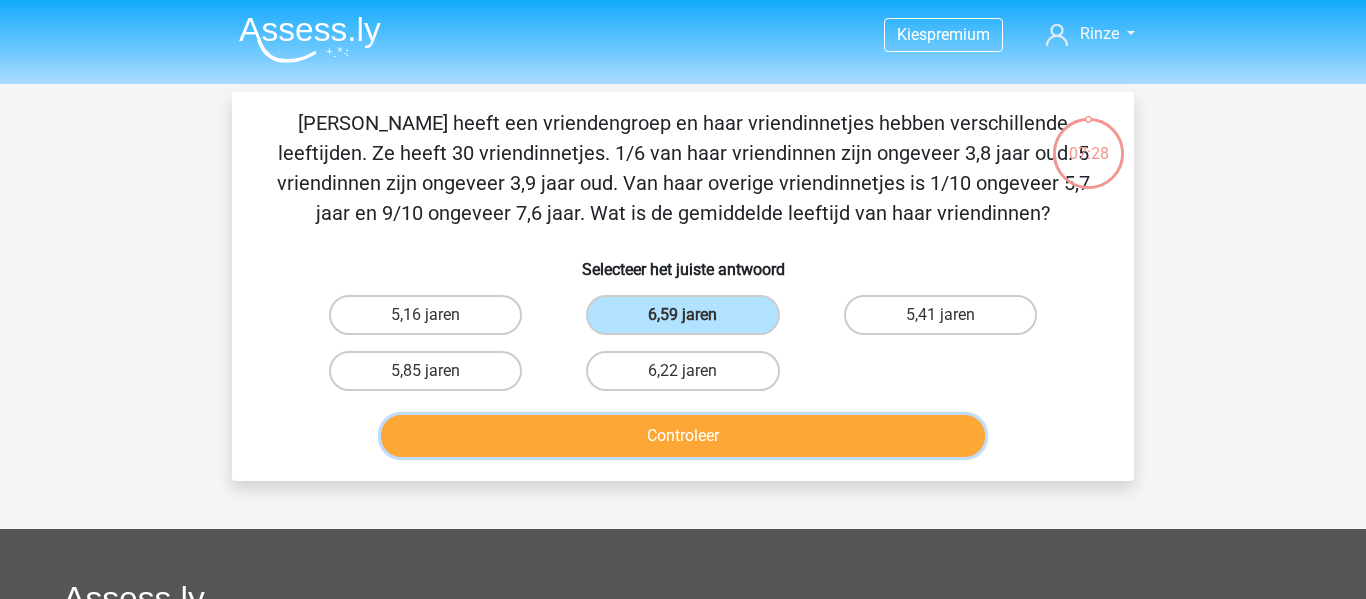 click on "Controleer" at bounding box center [683, 436] 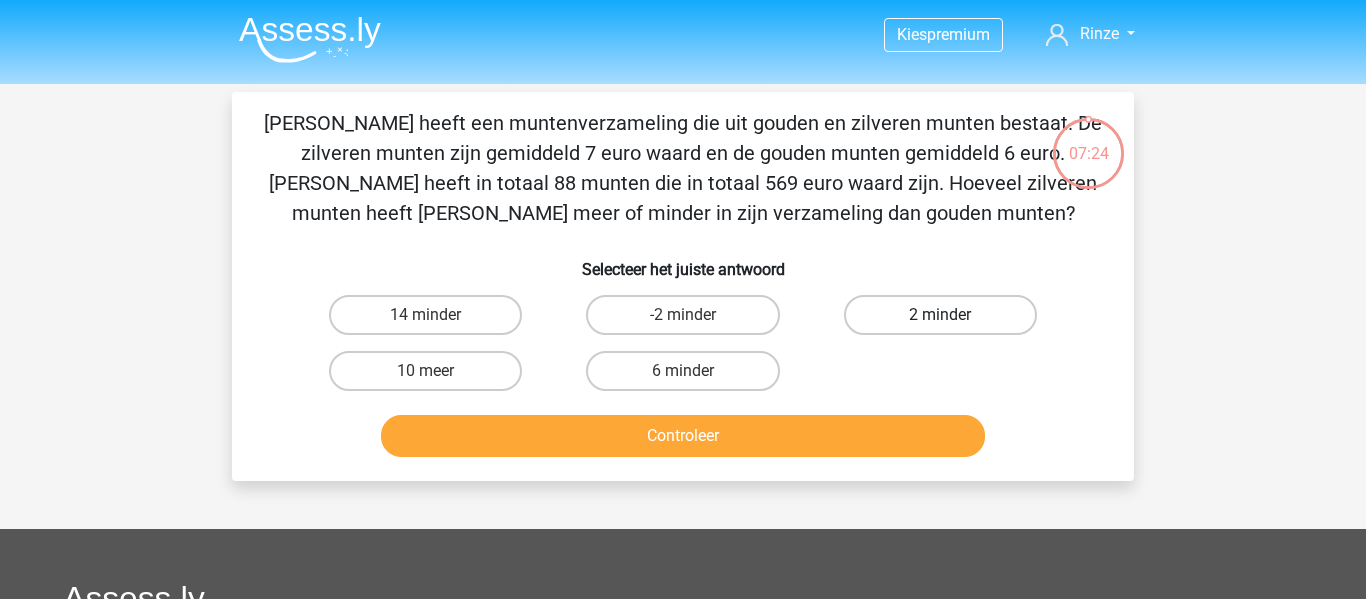 click on "2 minder" at bounding box center (940, 315) 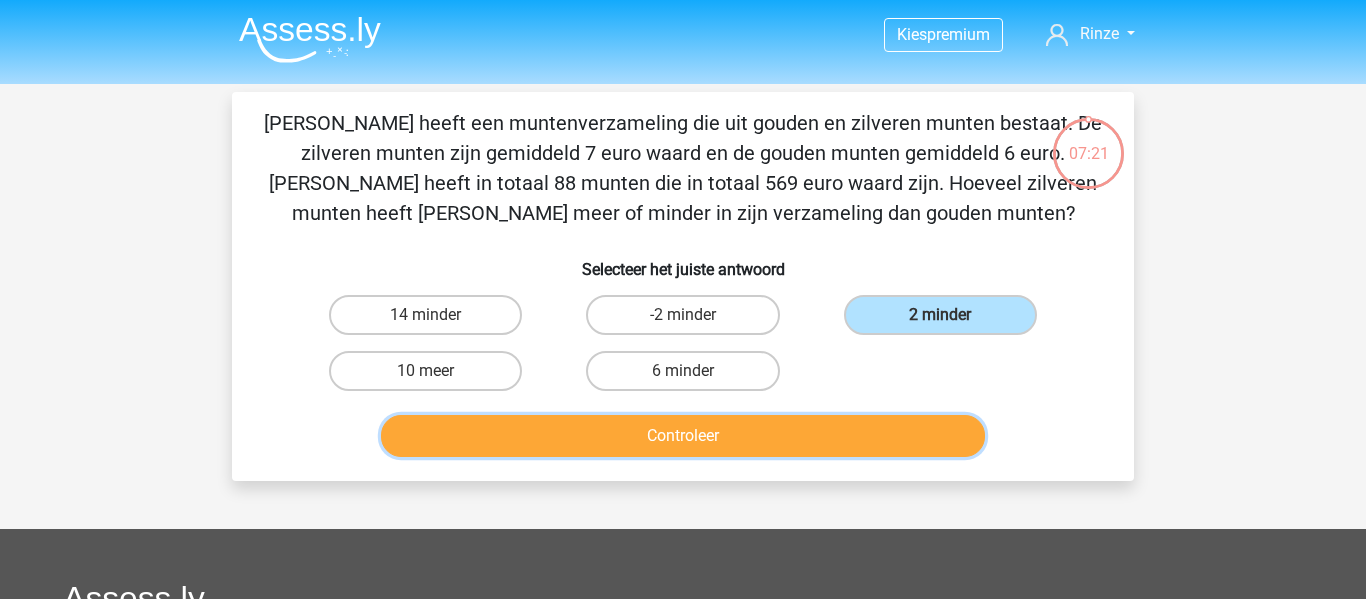 click on "Controleer" at bounding box center [683, 436] 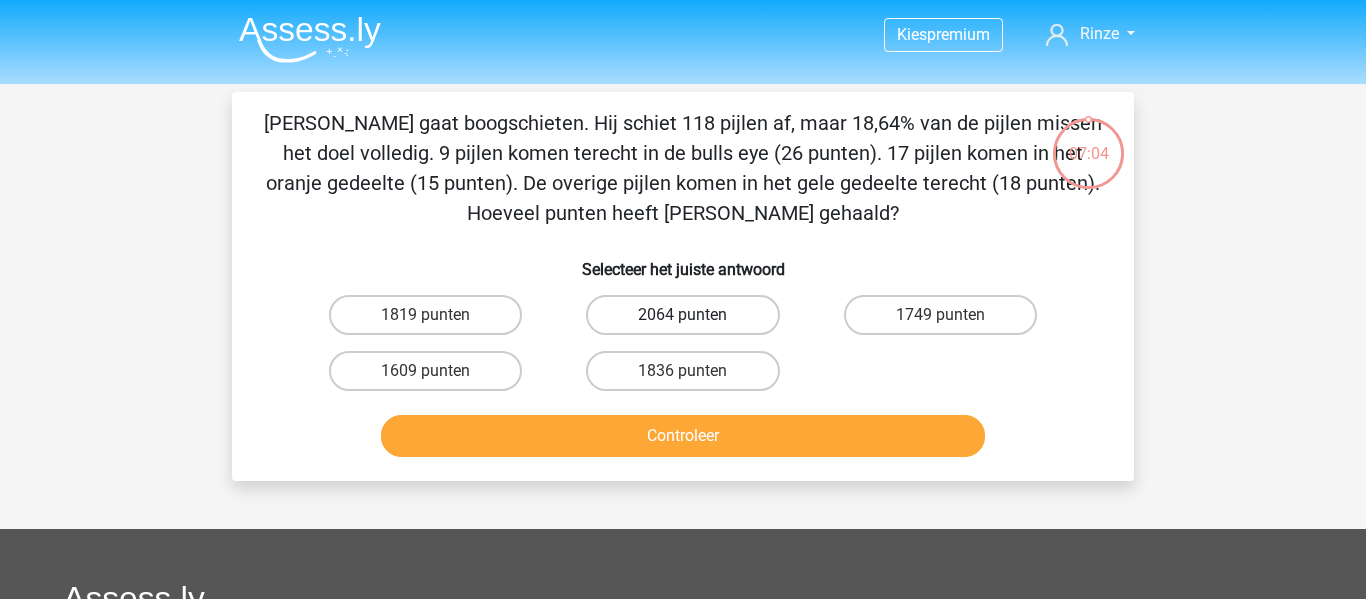 click on "2064 punten" at bounding box center (682, 315) 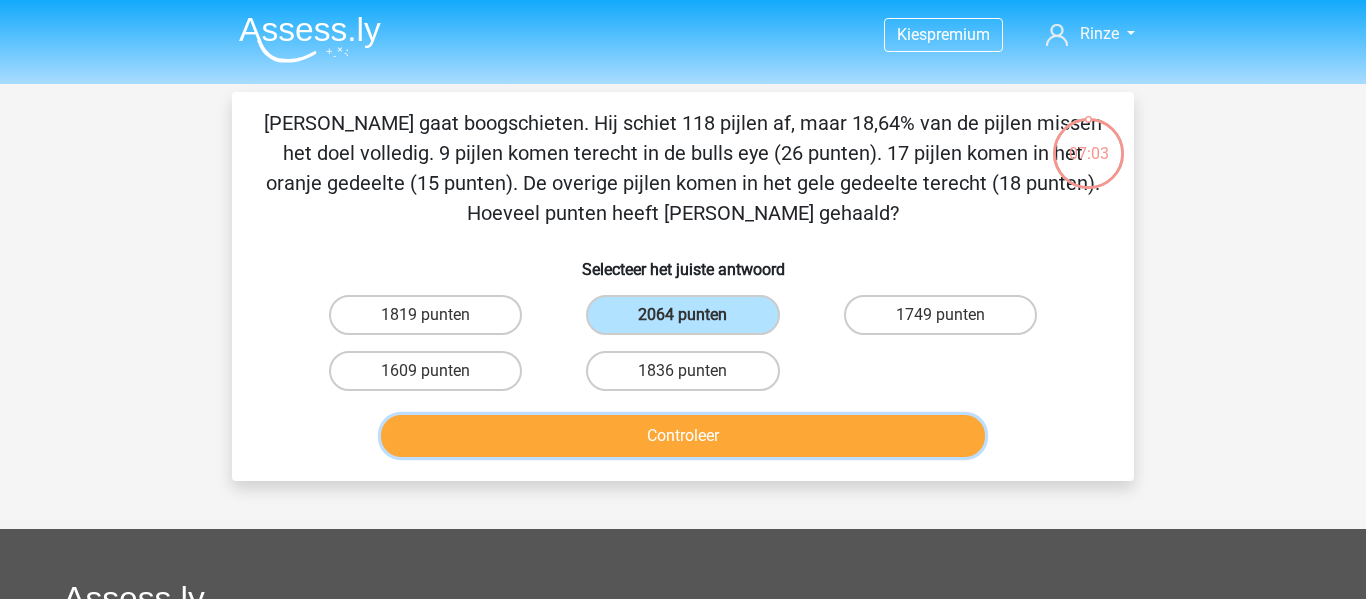click on "Controleer" at bounding box center (683, 436) 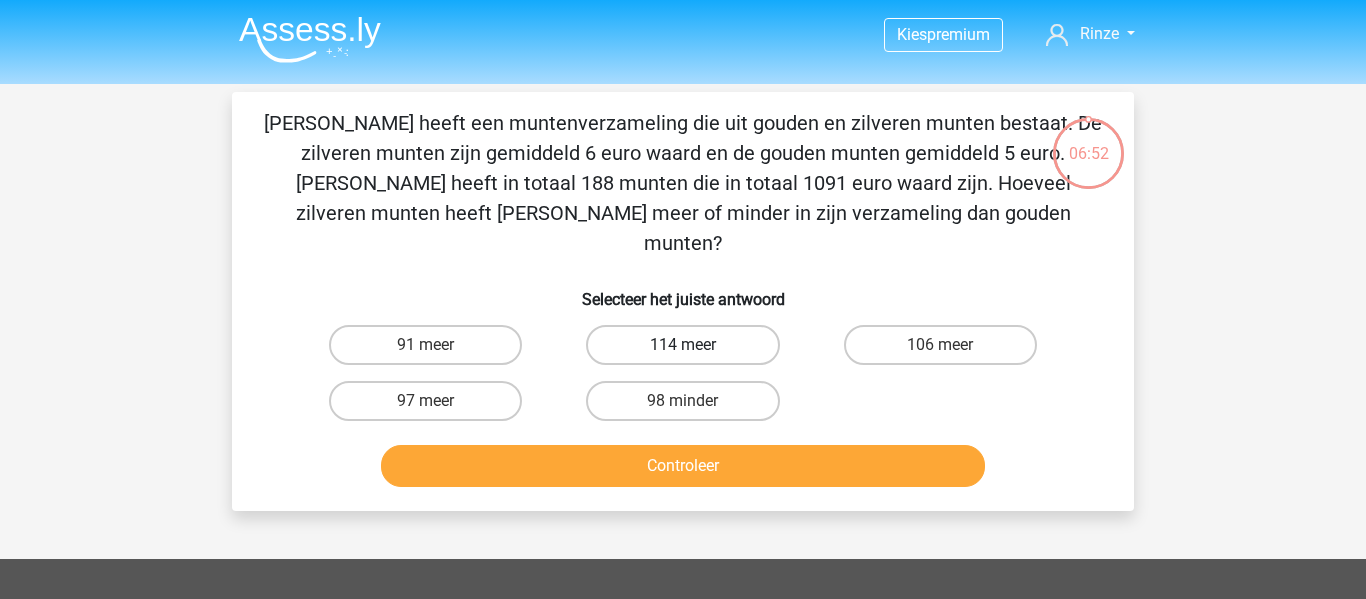 click on "114 meer" at bounding box center [682, 345] 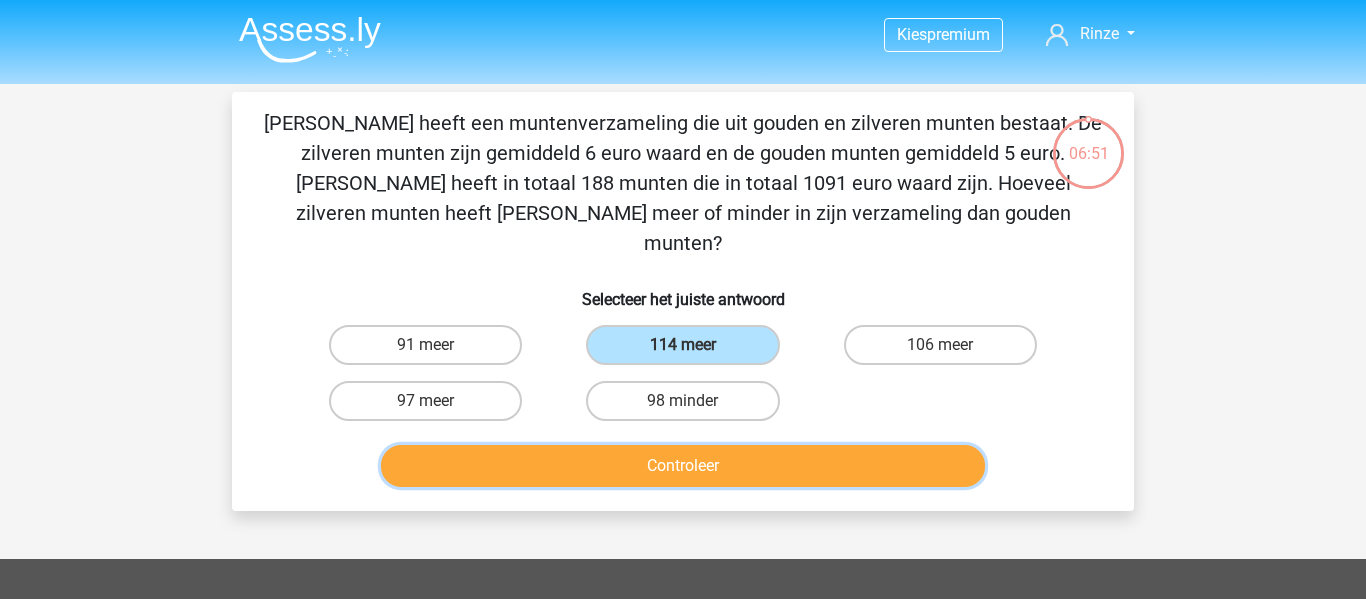 click on "Controleer" at bounding box center (683, 466) 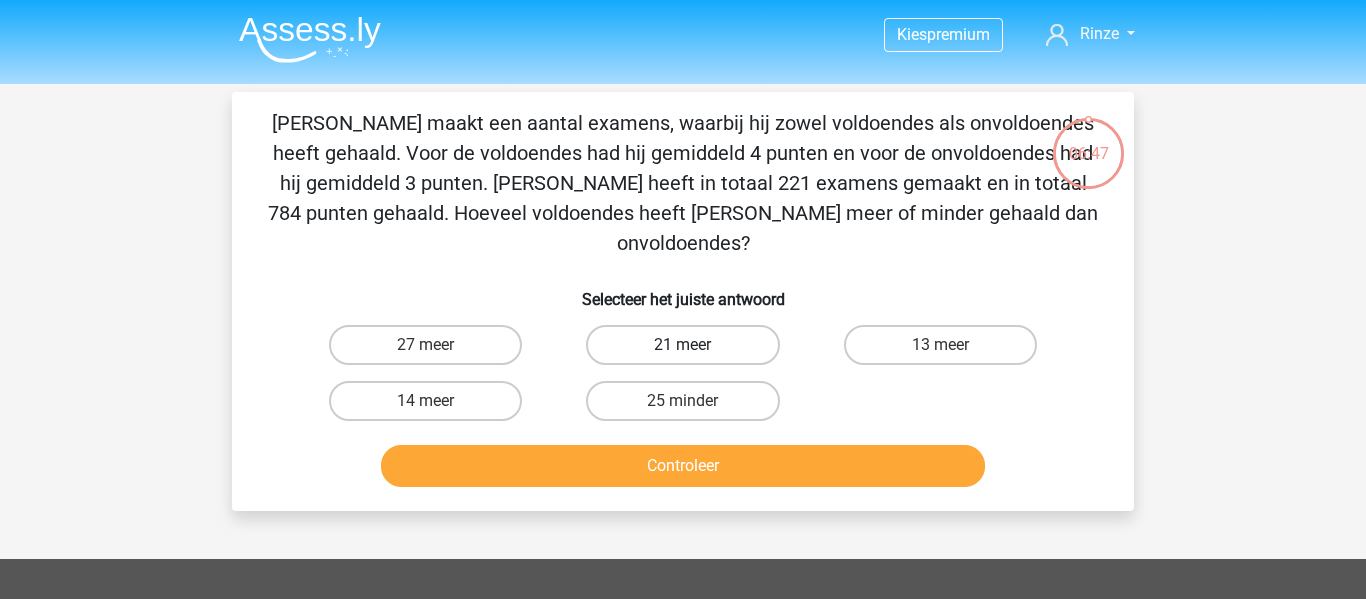 click on "21 meer" at bounding box center (682, 345) 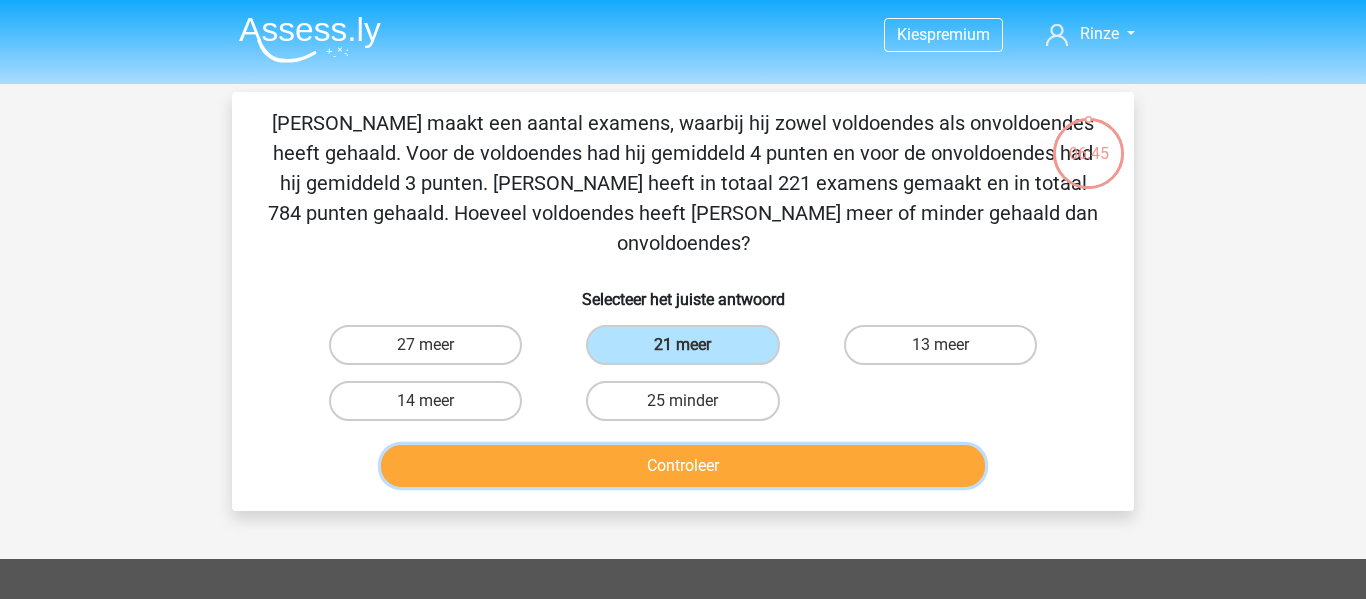 click on "Controleer" at bounding box center (683, 466) 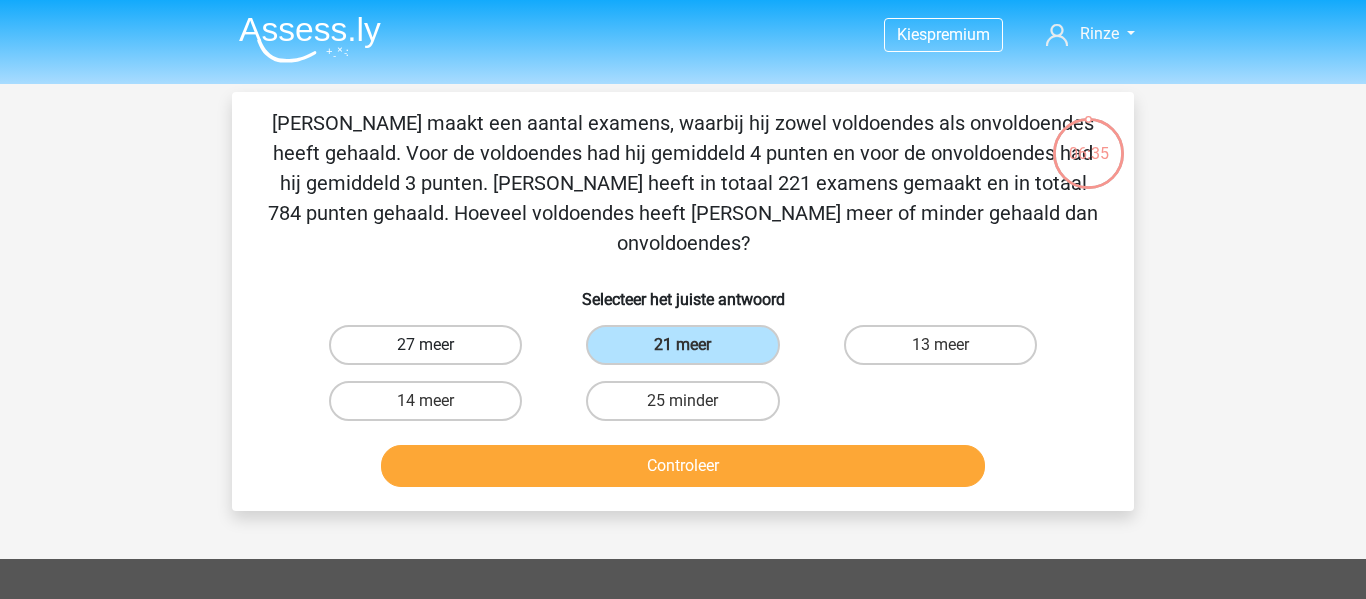 click on "27 meer" at bounding box center [425, 345] 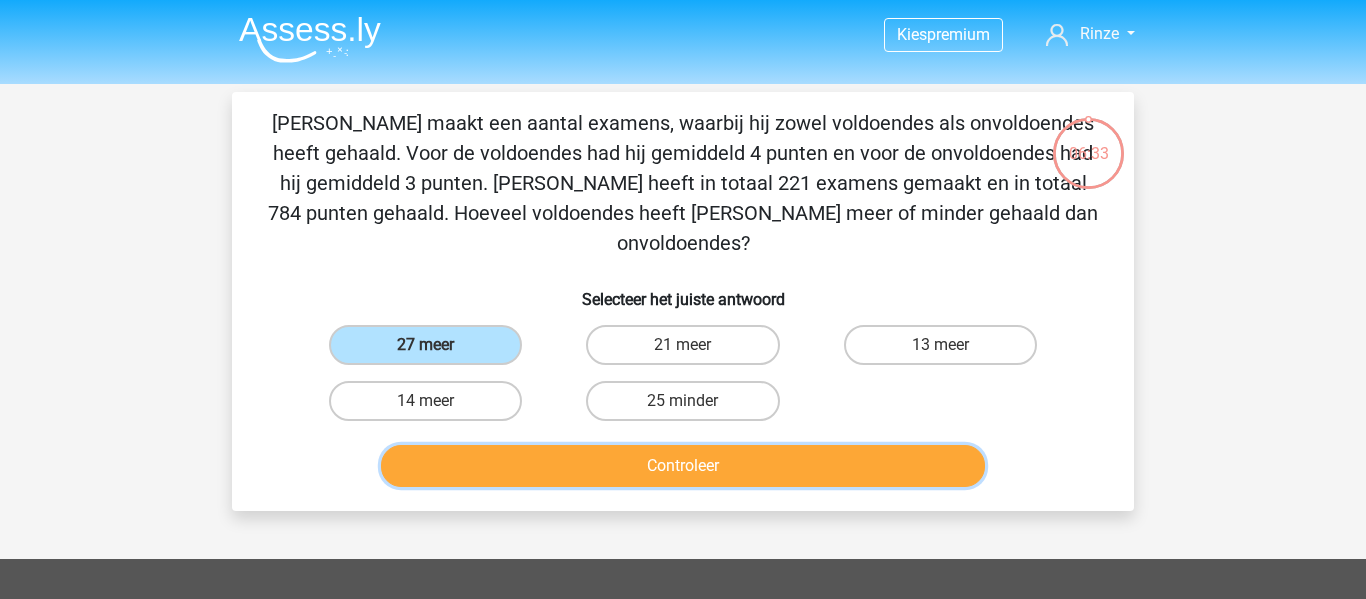 click on "Controleer" at bounding box center [683, 466] 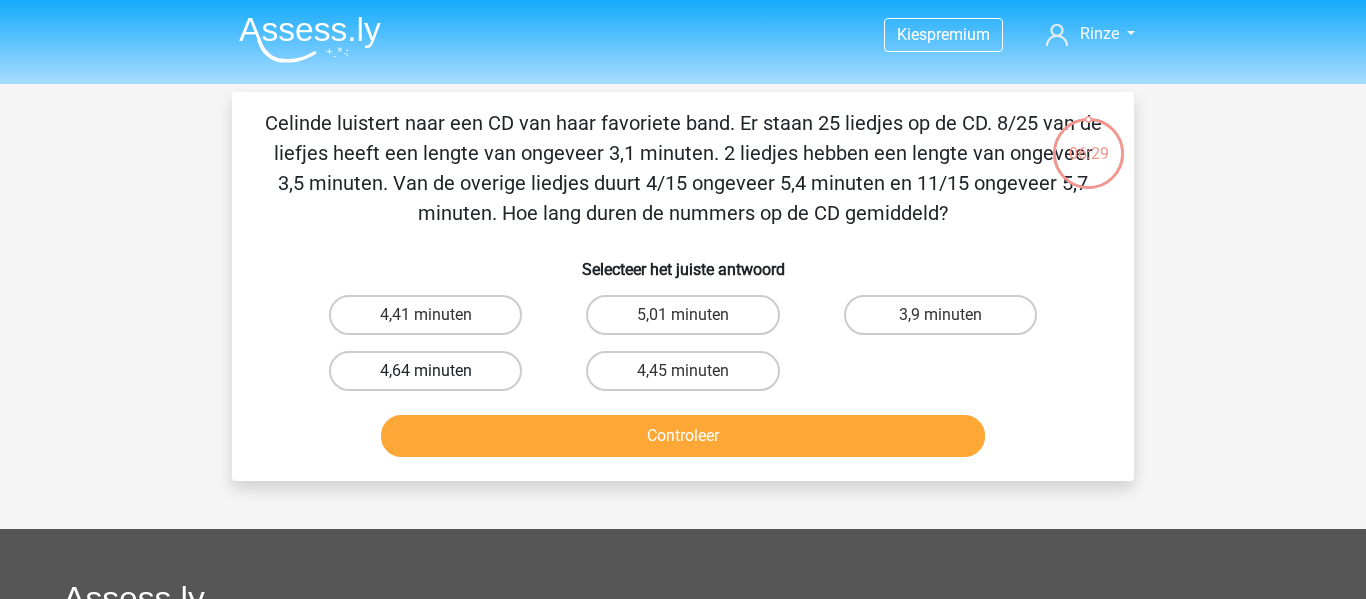 click on "4,64 minuten" at bounding box center (425, 371) 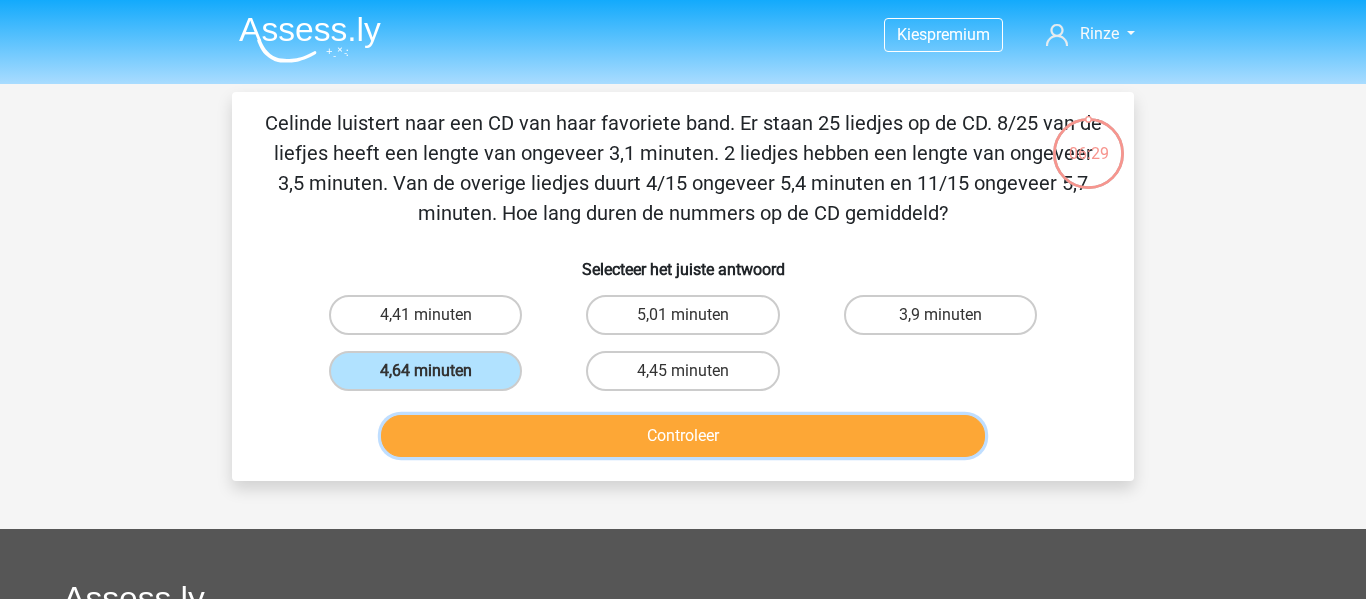 click on "Controleer" at bounding box center [683, 436] 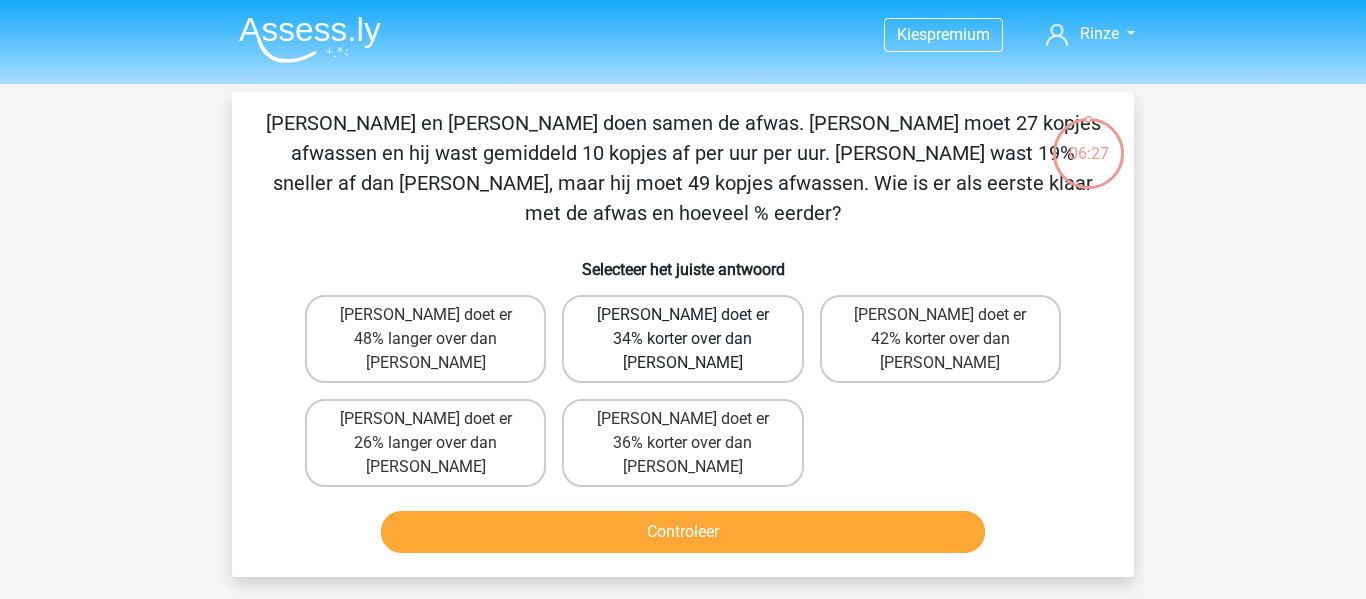 click on "[PERSON_NAME] doet er 34% korter over dan [PERSON_NAME]" at bounding box center [682, 339] 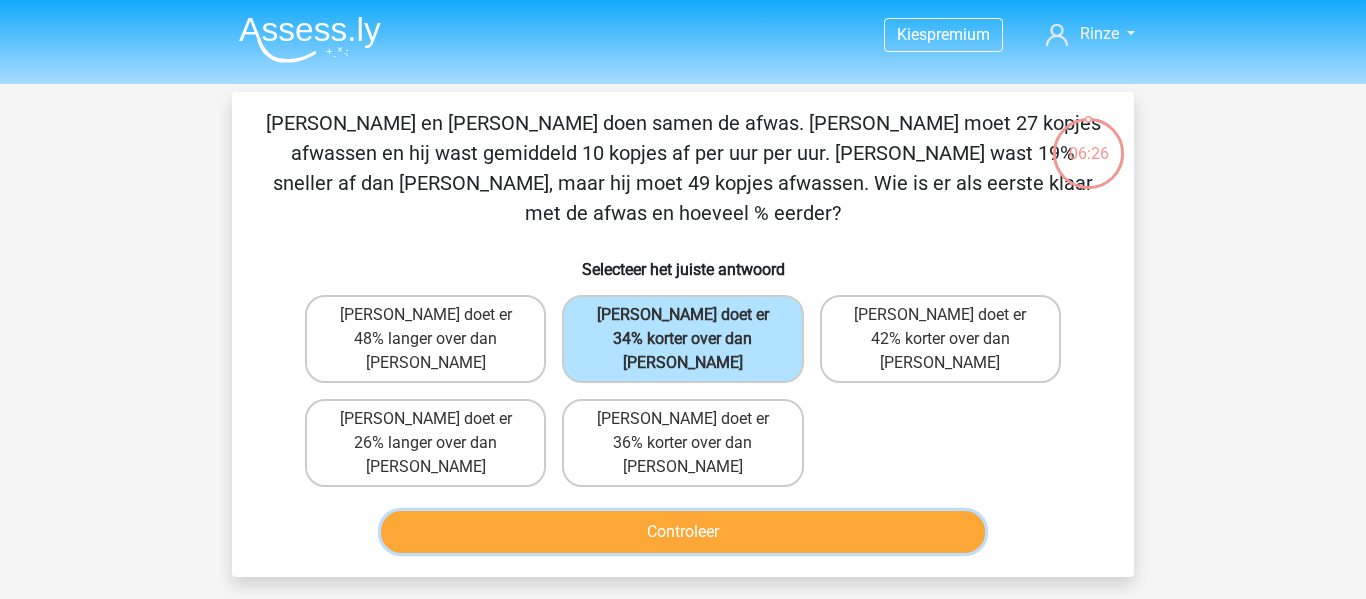 click on "Controleer" at bounding box center [683, 532] 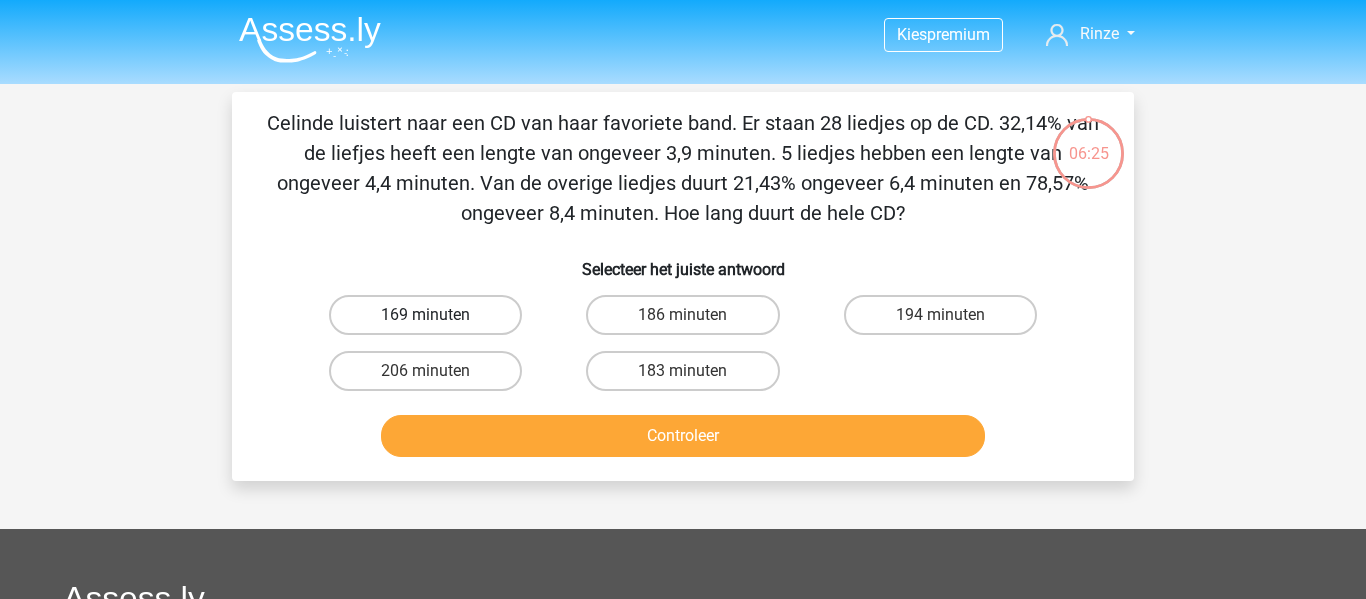 click on "169 minuten" at bounding box center (425, 315) 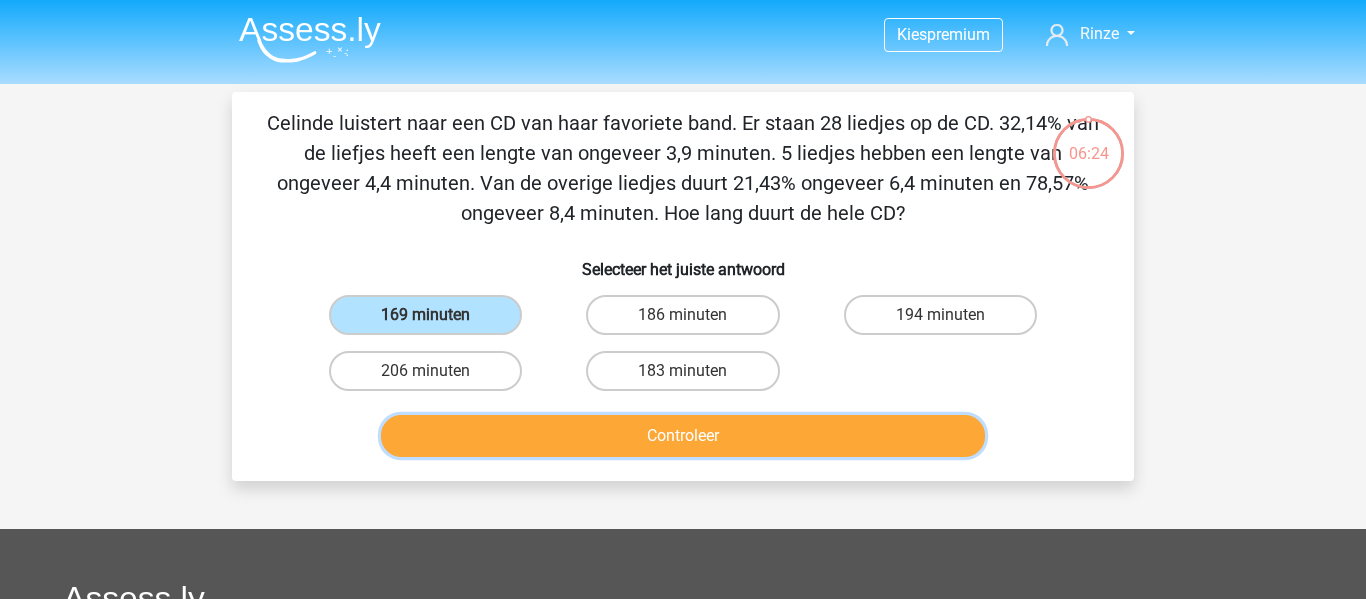 click on "Controleer" at bounding box center (683, 436) 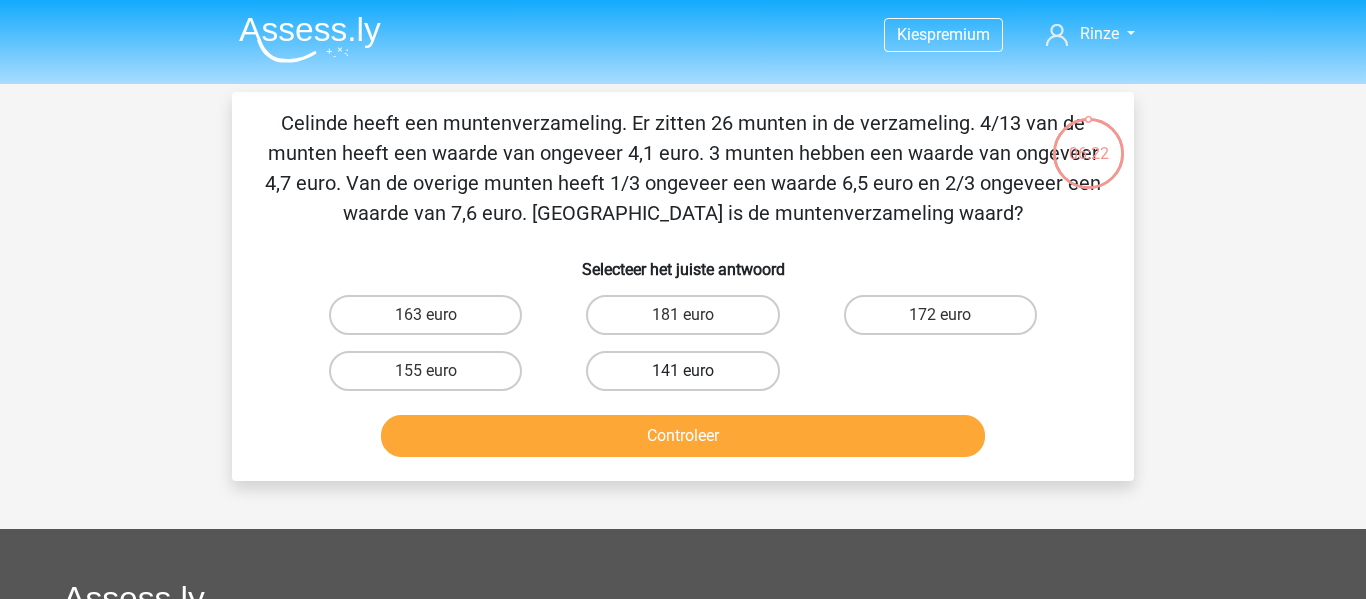 click on "141 euro" at bounding box center (682, 371) 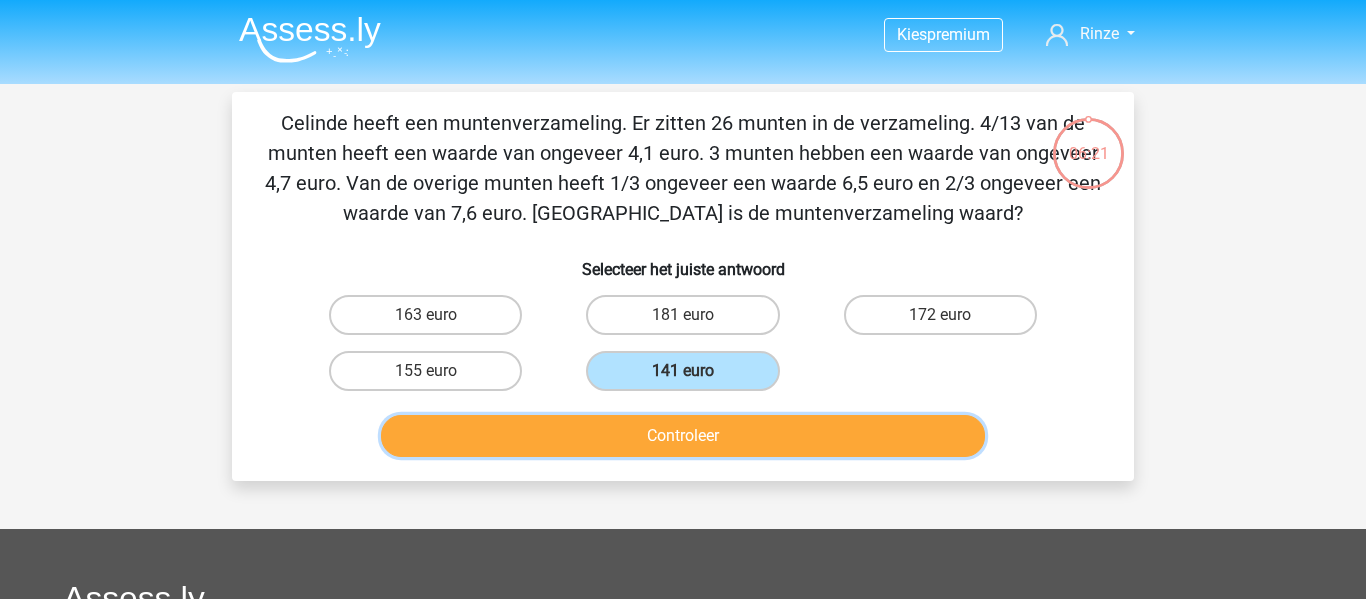 click on "Controleer" at bounding box center (683, 436) 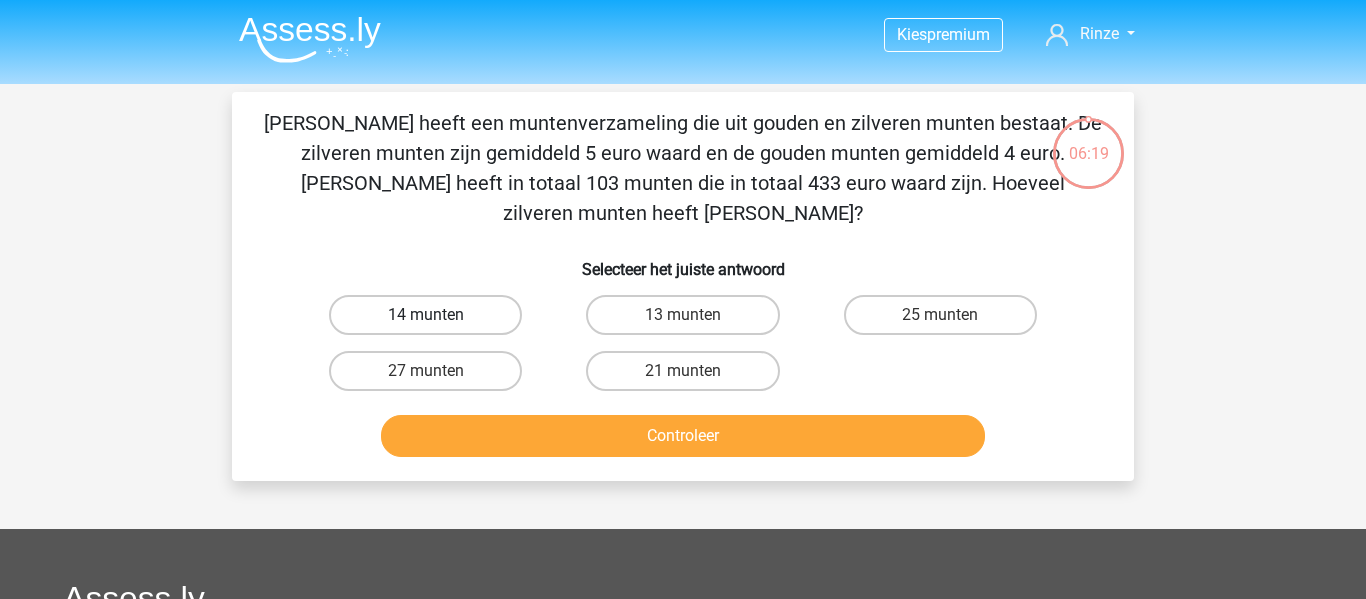 click on "14 munten" at bounding box center [425, 315] 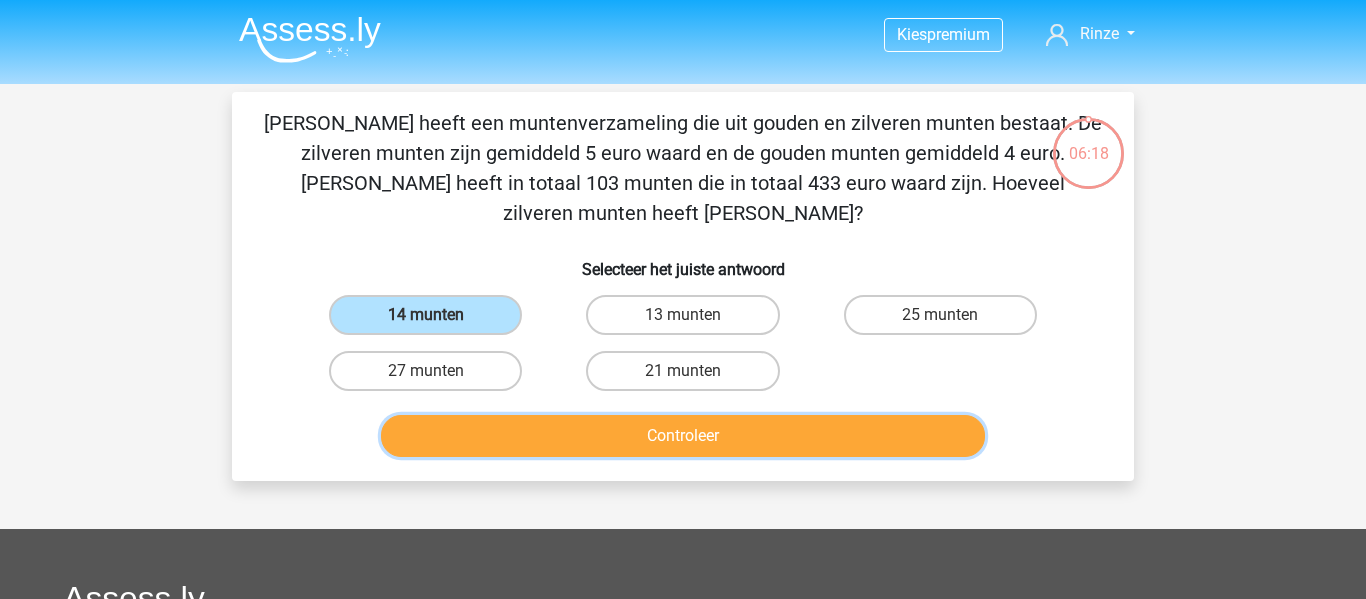 click on "Controleer" at bounding box center (683, 436) 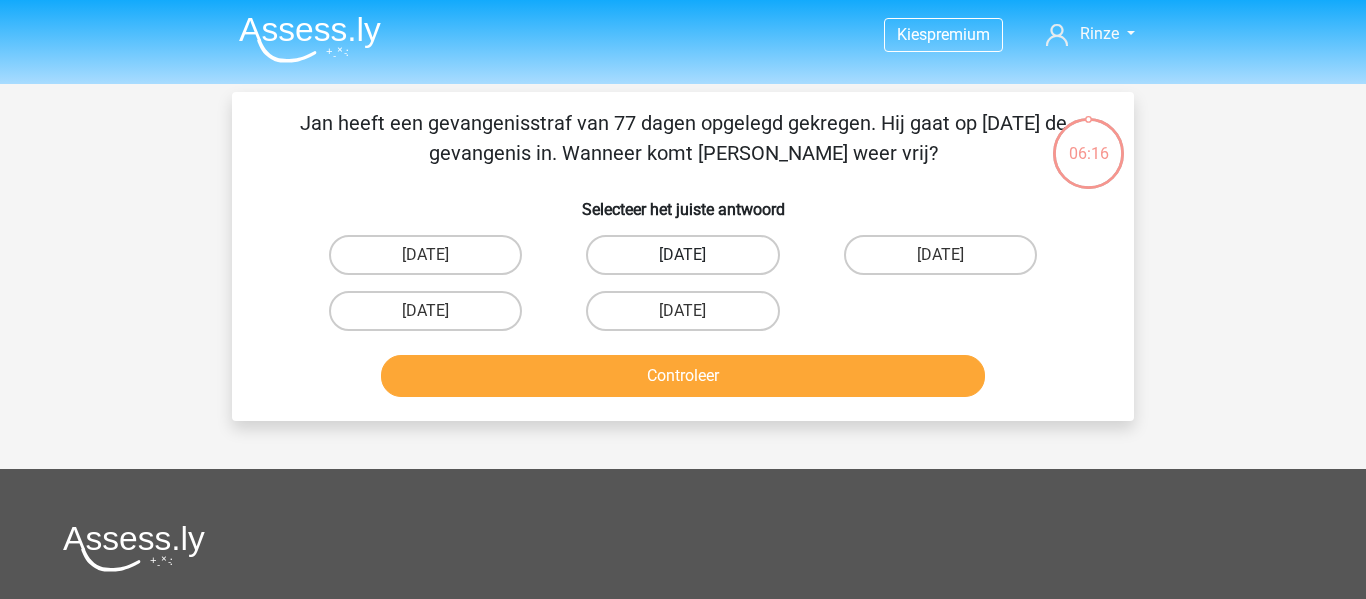 click on "[DATE]" at bounding box center (682, 255) 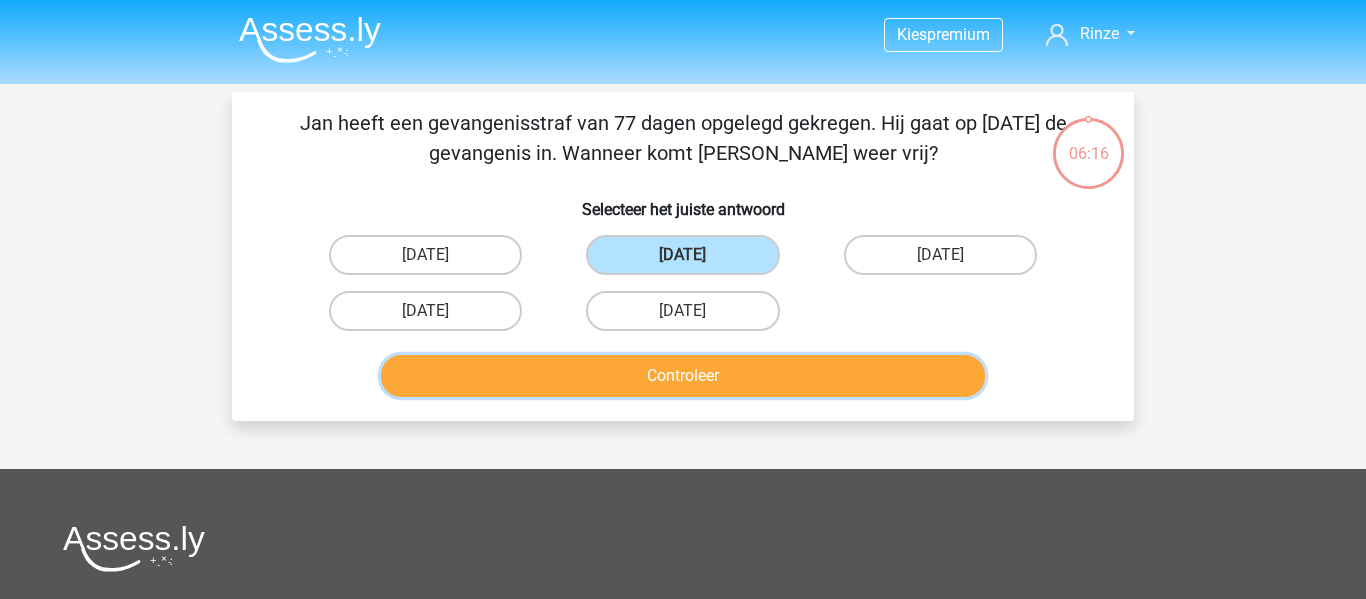 click on "Controleer" at bounding box center (683, 376) 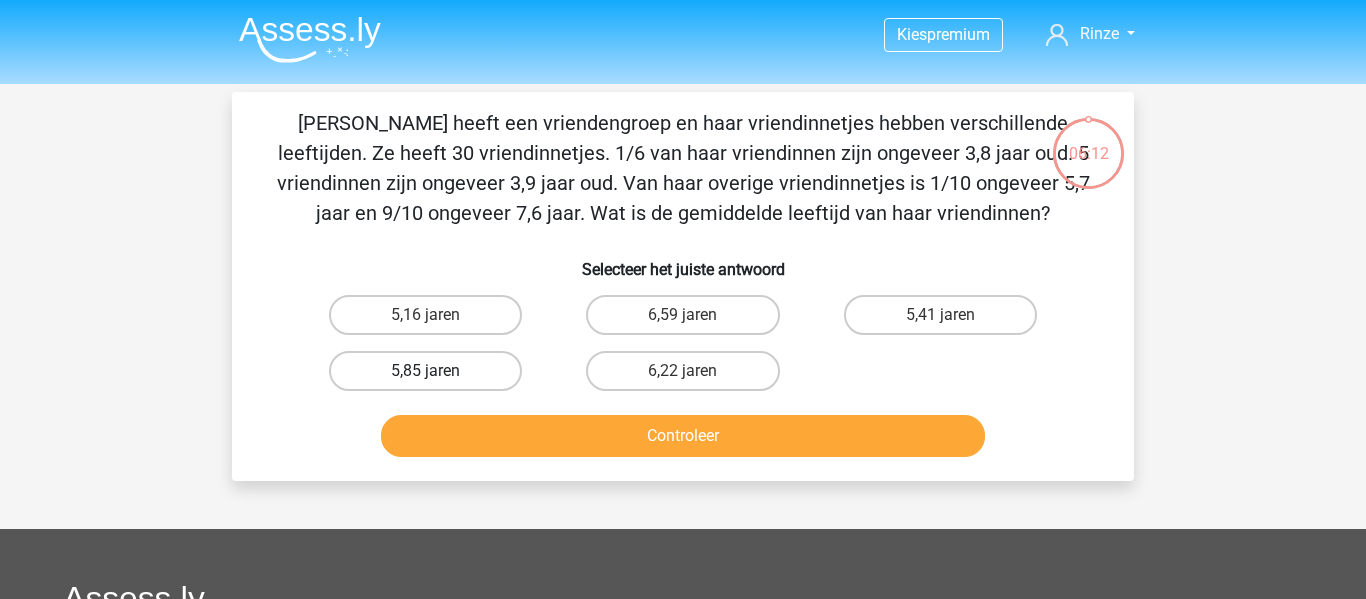 click on "5,85 jaren" at bounding box center (425, 371) 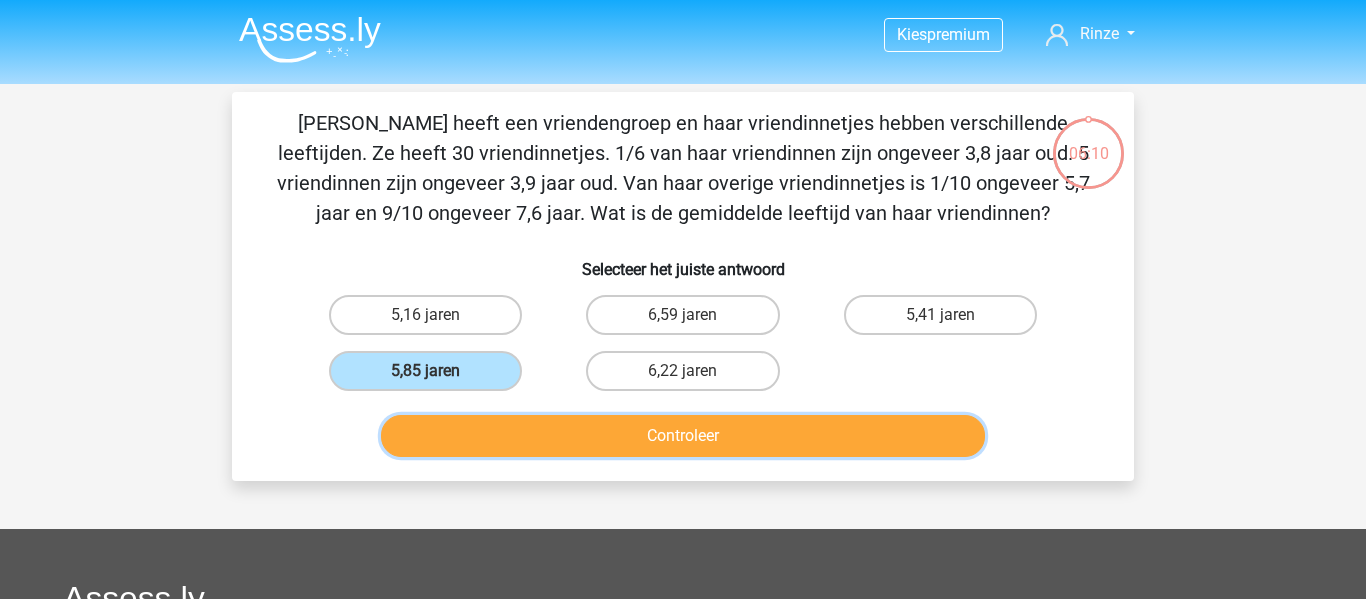 click on "Controleer" at bounding box center (683, 436) 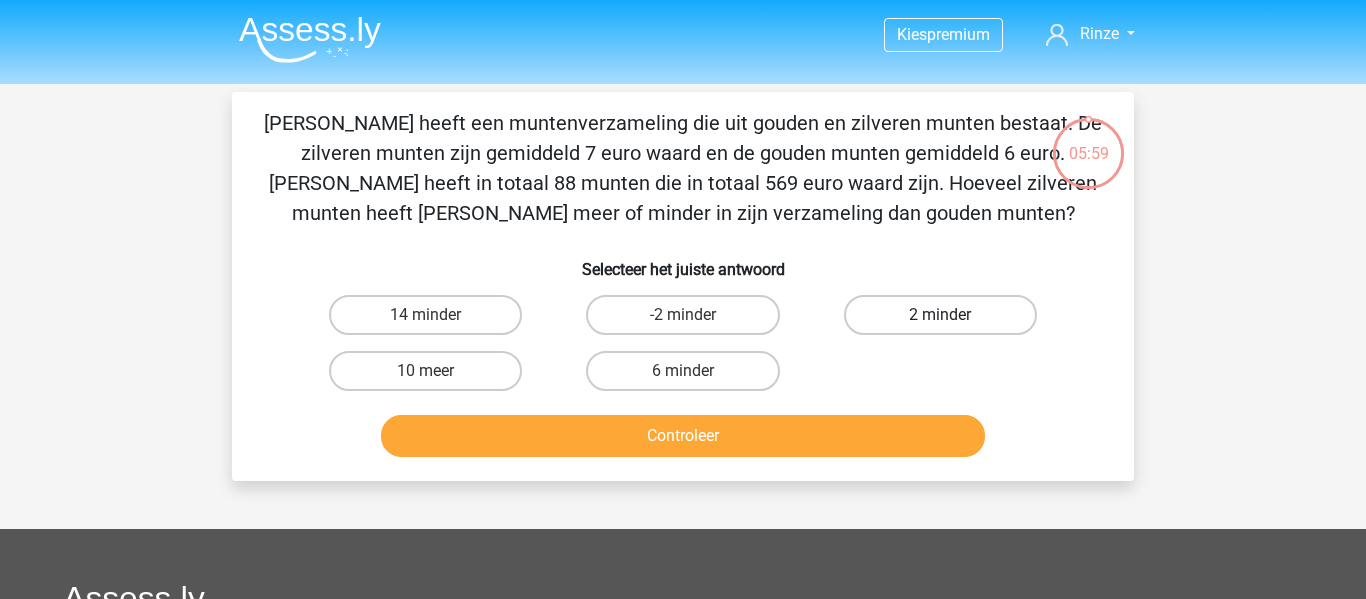 click on "2 minder" at bounding box center (940, 315) 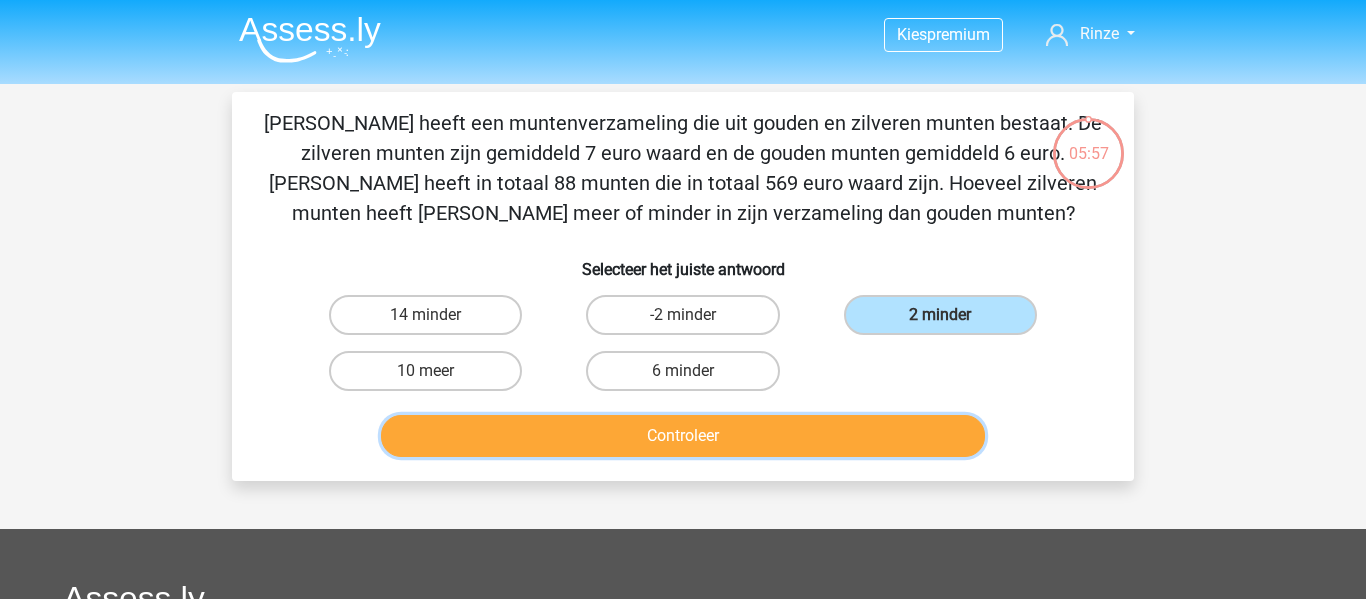 click on "Controleer" at bounding box center (683, 436) 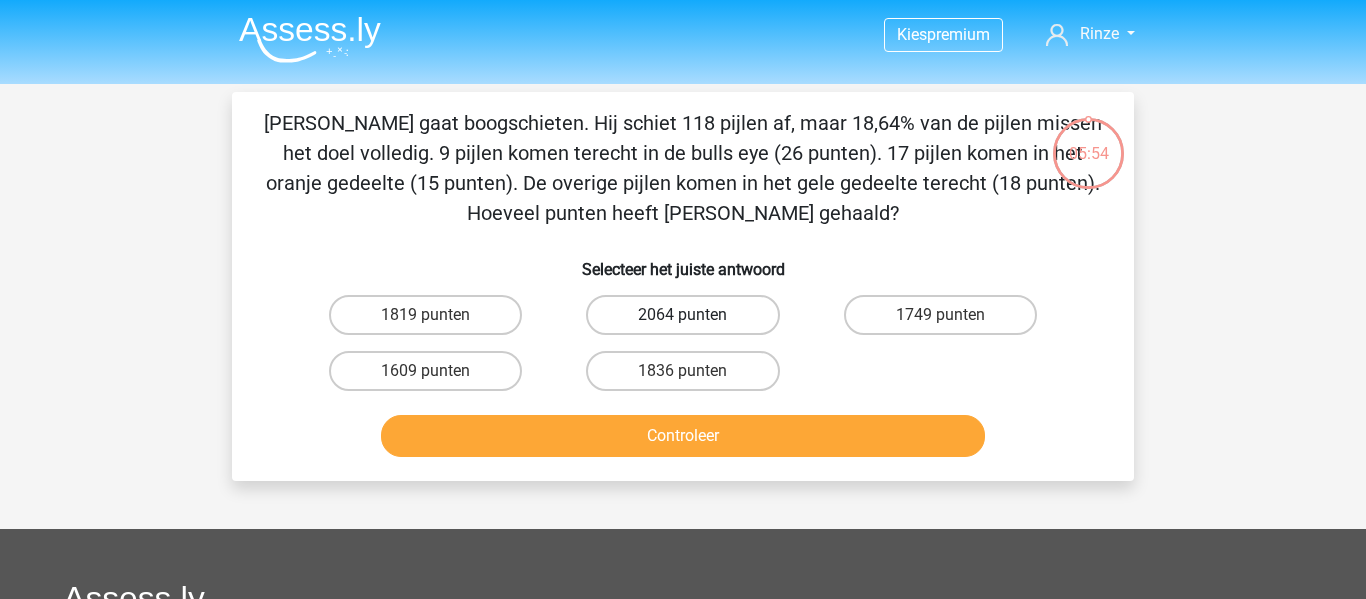 click on "2064 punten" at bounding box center (682, 315) 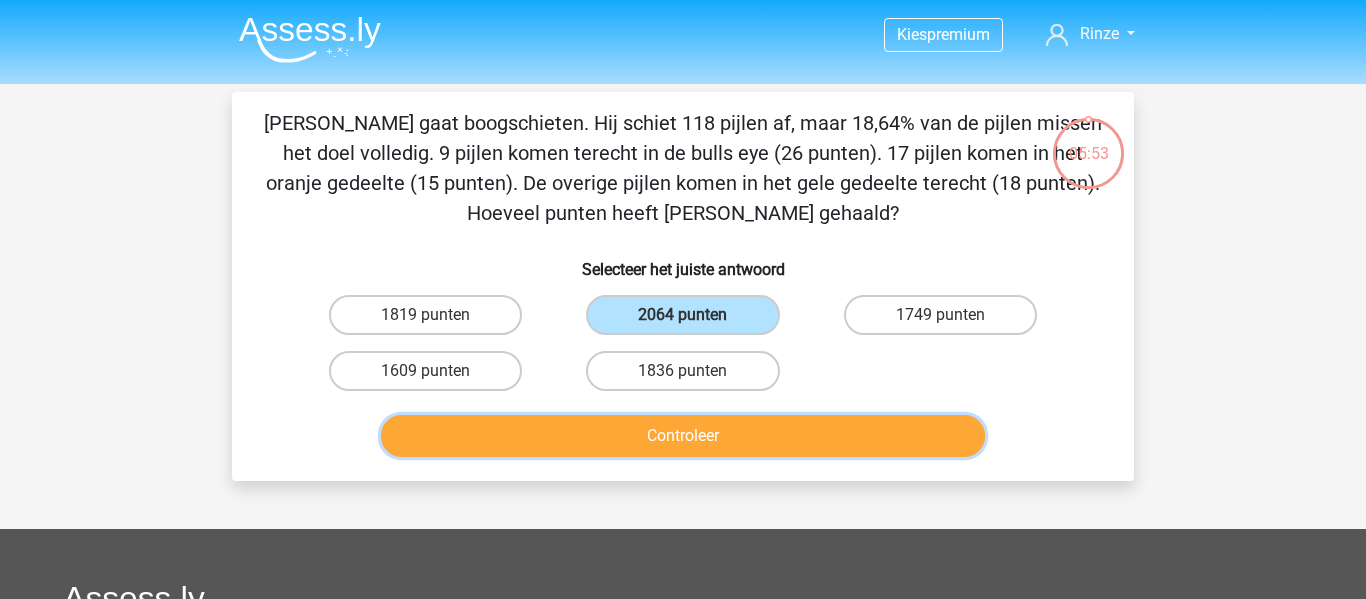 click on "Controleer" at bounding box center (683, 436) 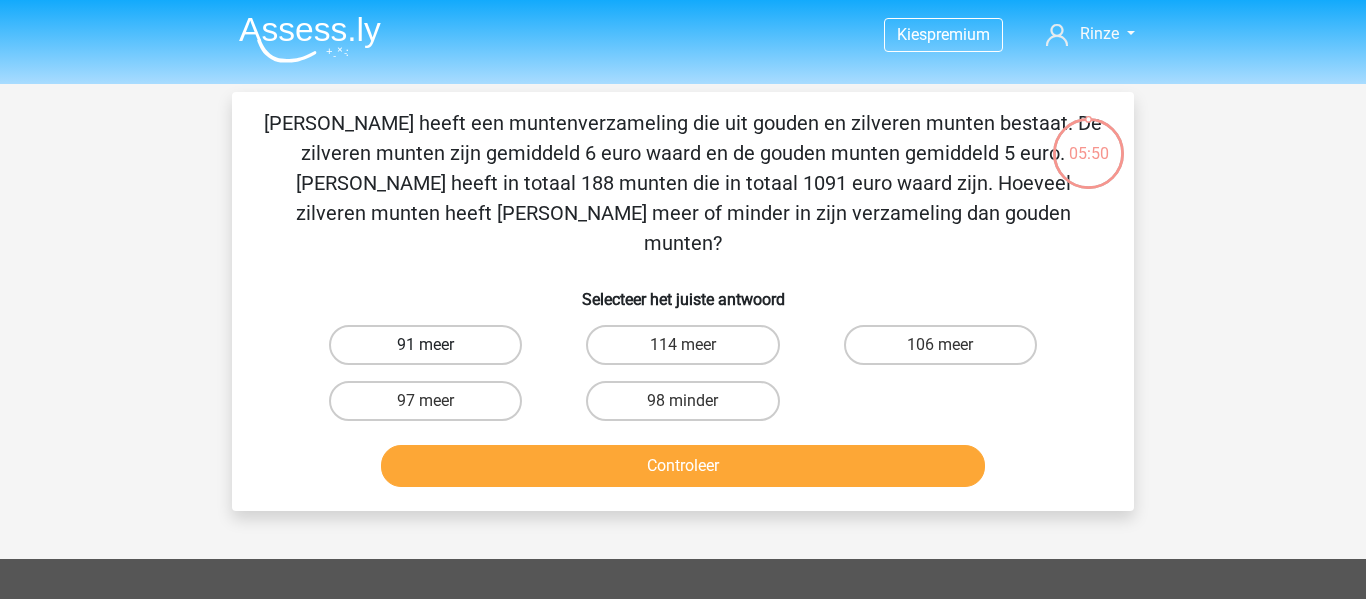click on "91 meer" at bounding box center [425, 345] 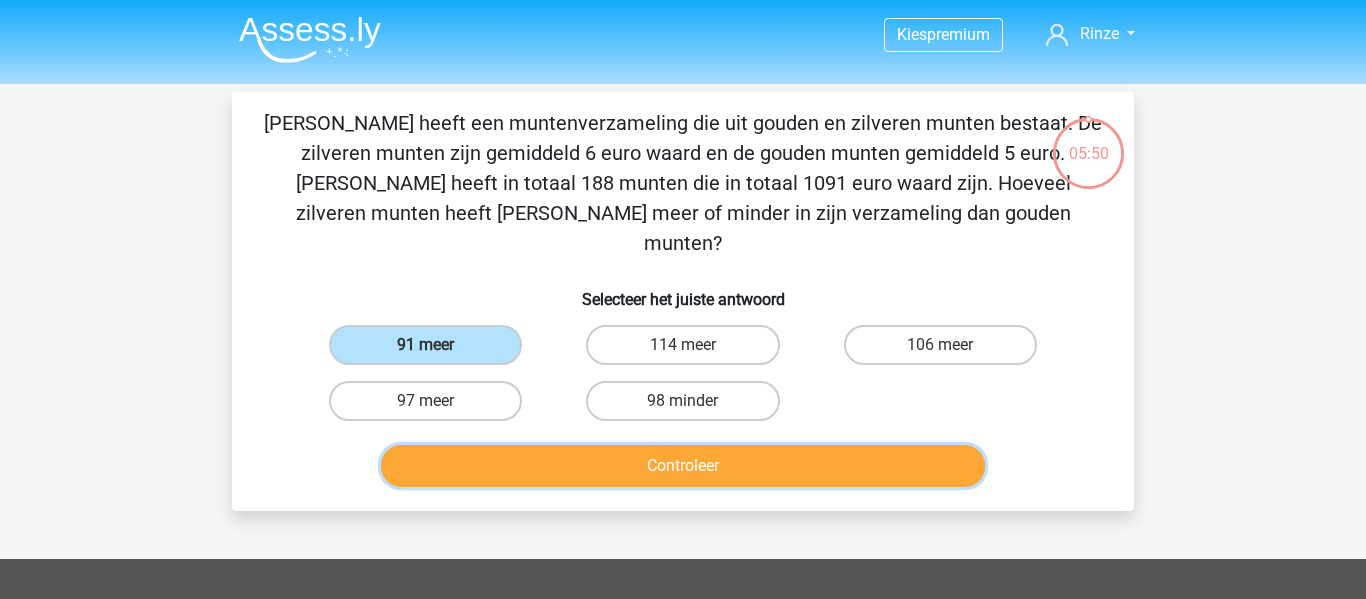 click on "Controleer" at bounding box center [683, 466] 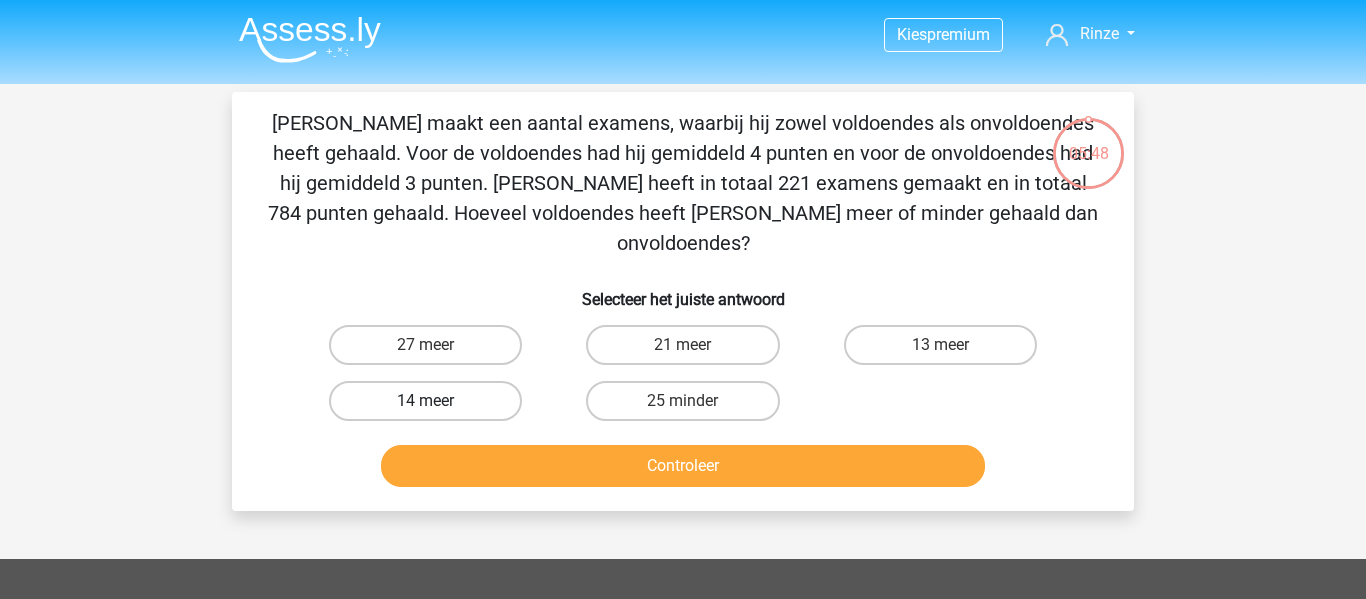 click on "14 meer" at bounding box center (425, 401) 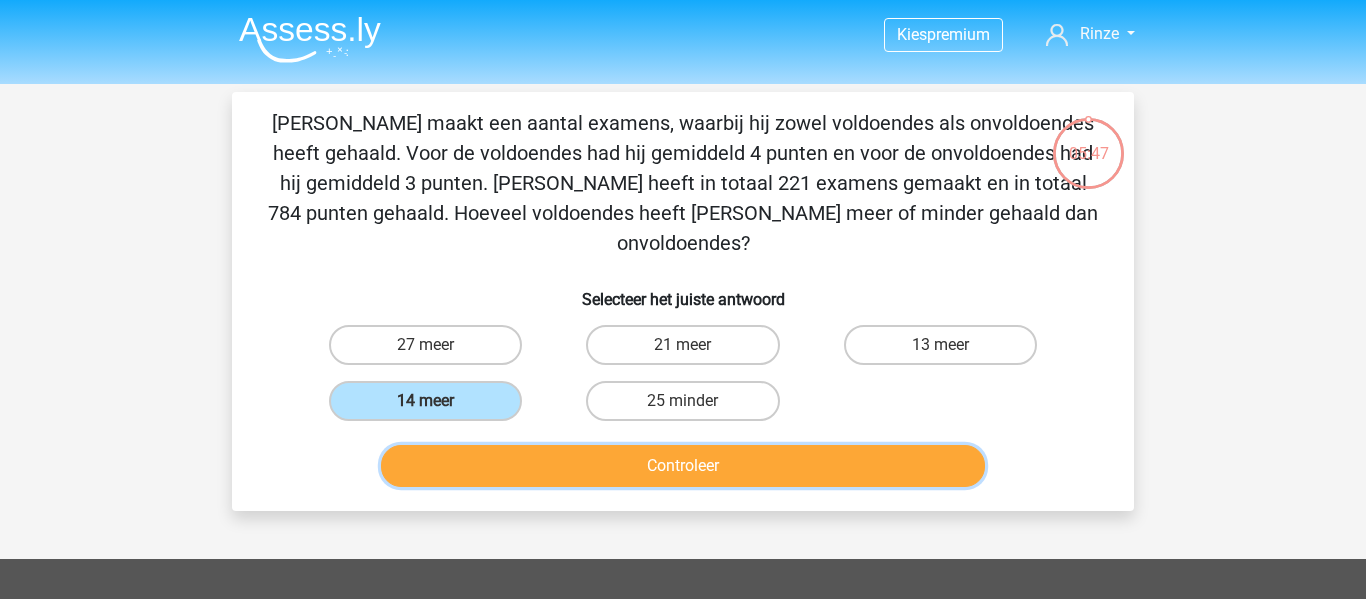 click on "Controleer" at bounding box center [683, 466] 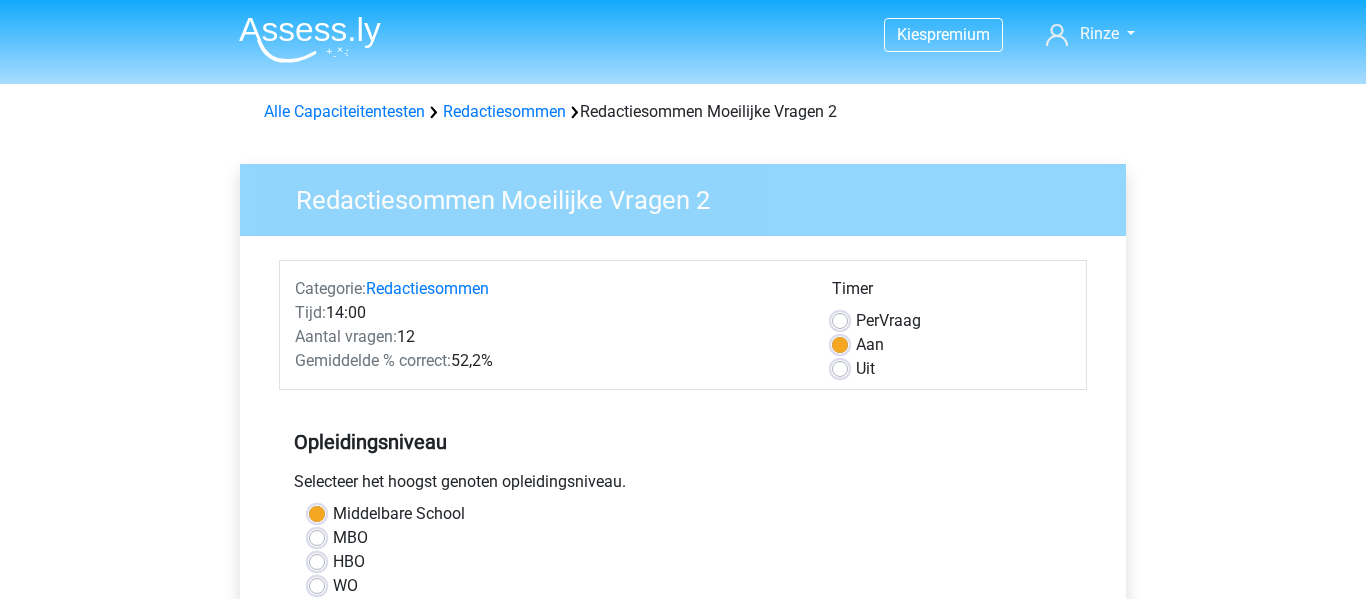 scroll, scrollTop: 494, scrollLeft: 0, axis: vertical 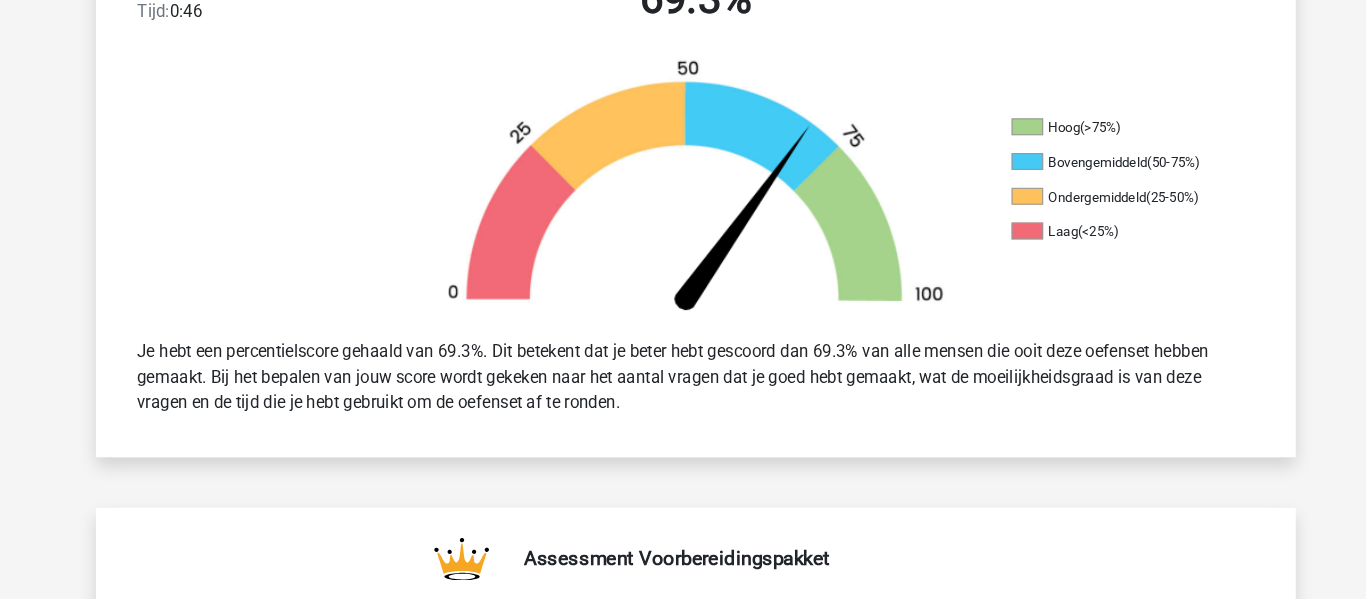 click on "Kies  premium
Rinze
tabletfolkertsma@gmail.com" at bounding box center [683, 1676] 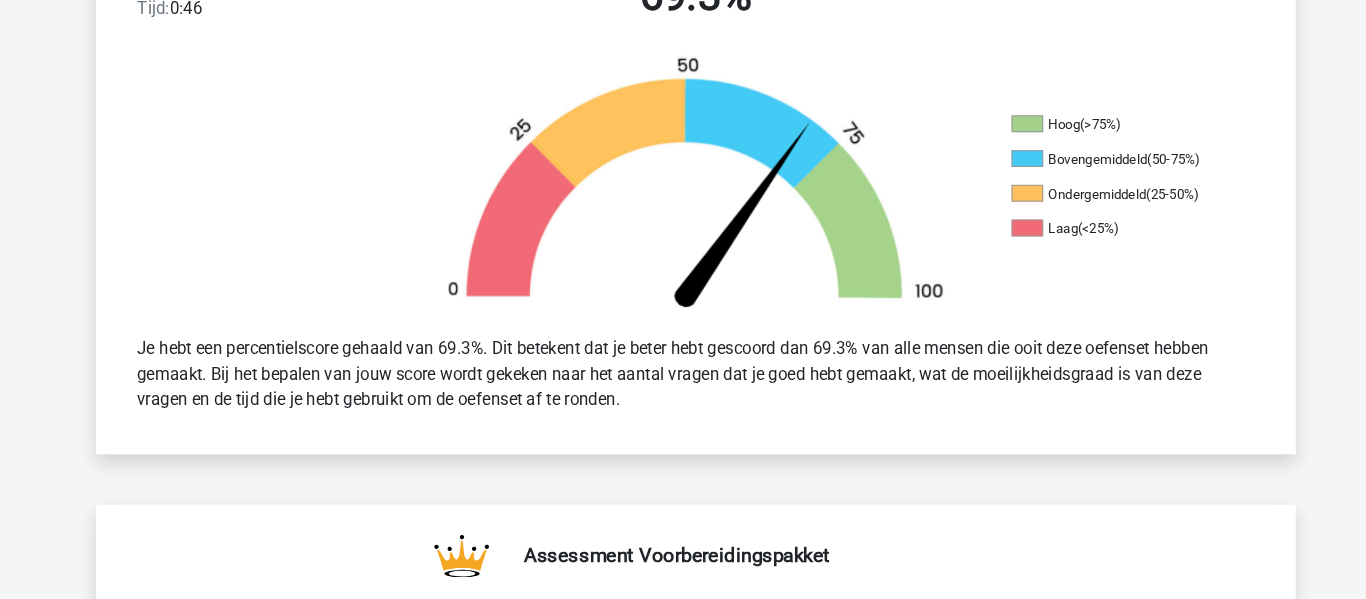 click on "Kies  premium
Rinze
tabletfolkertsma@gmail.com" at bounding box center [683, 1676] 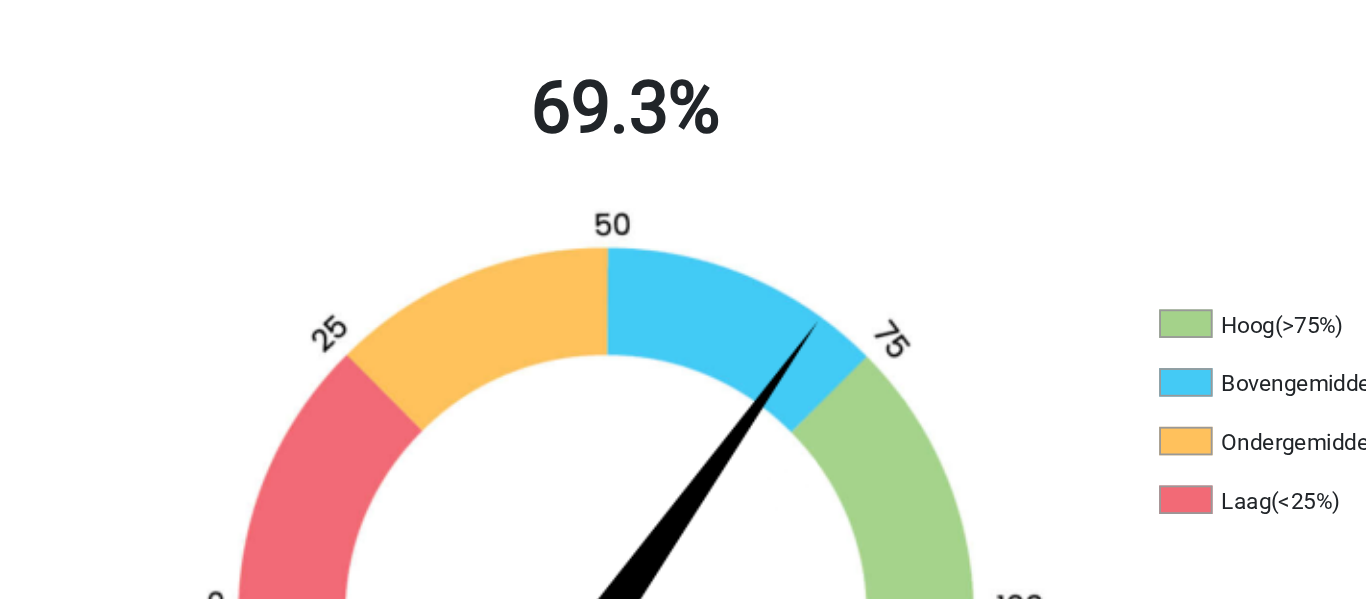 scroll, scrollTop: 514, scrollLeft: 0, axis: vertical 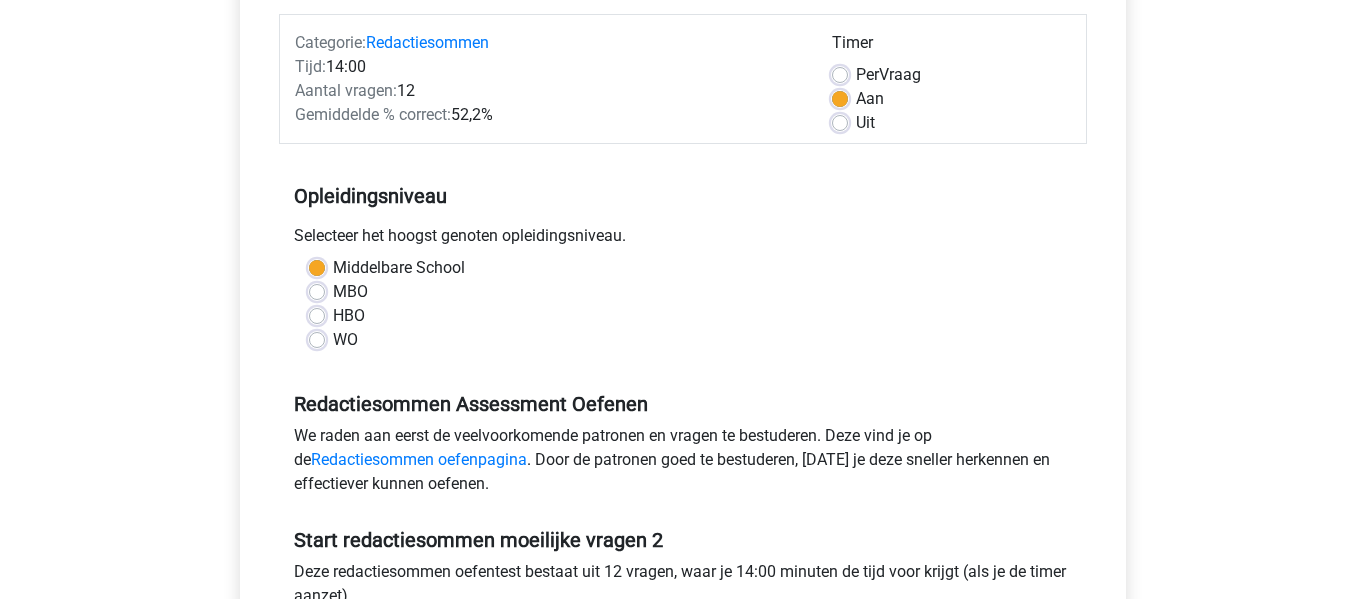 click on "WO" at bounding box center [345, 340] 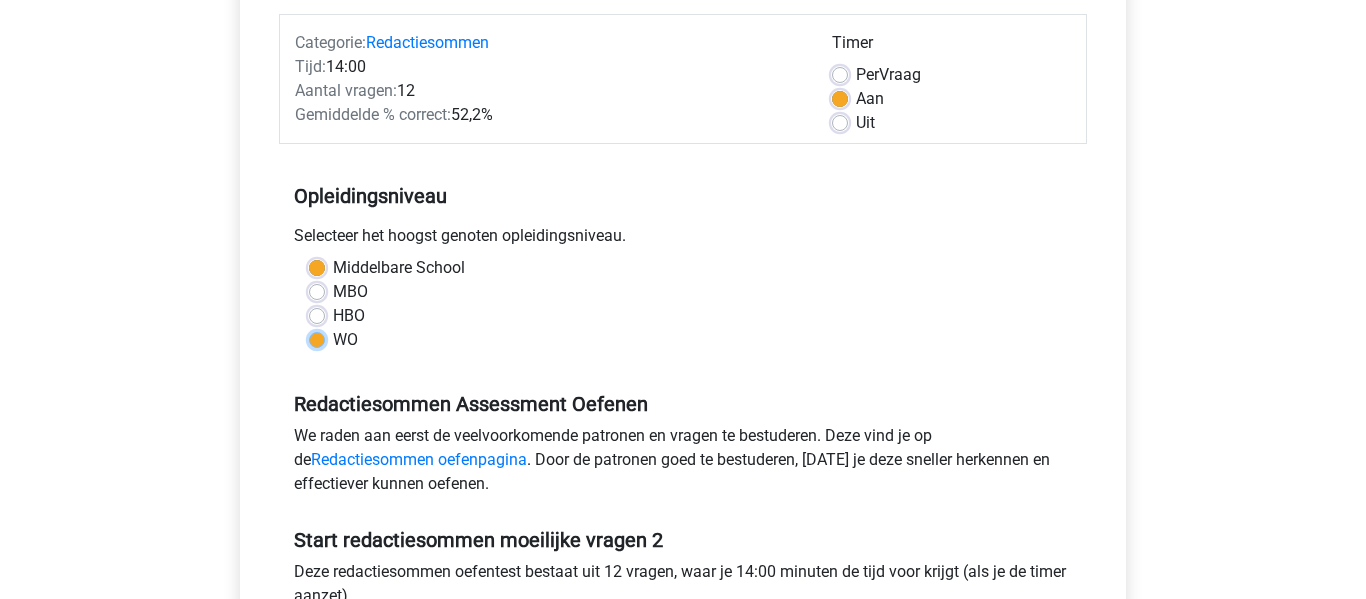 click on "WO" at bounding box center [317, 338] 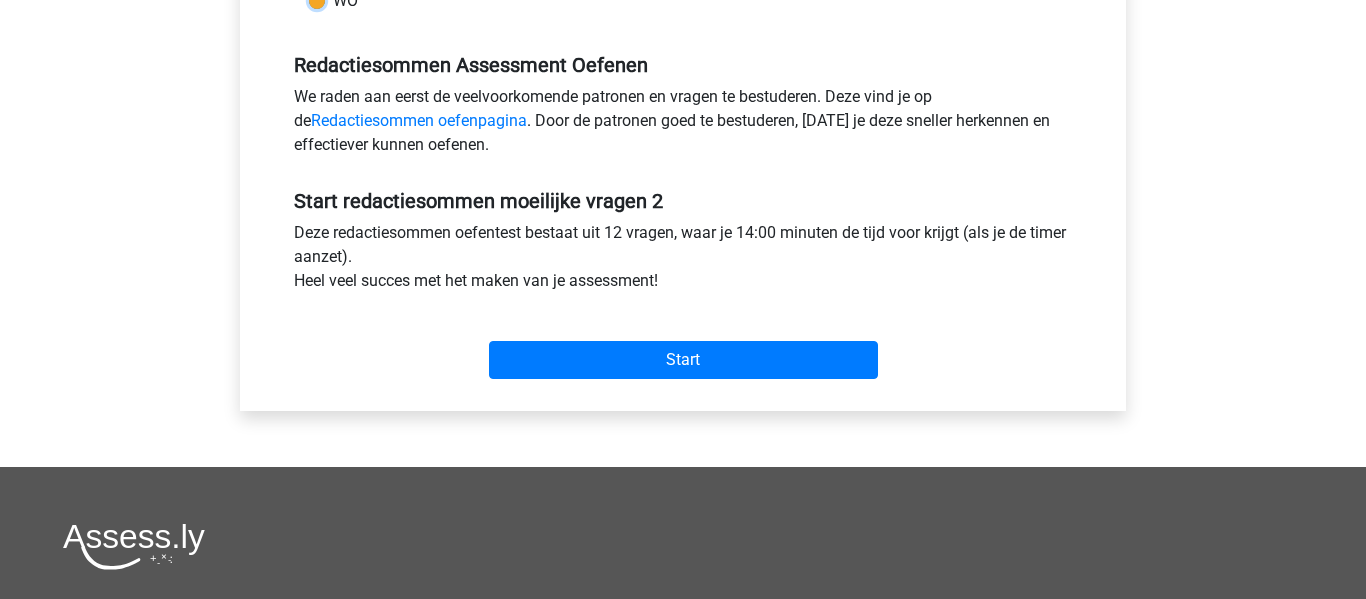 scroll, scrollTop: 587, scrollLeft: 0, axis: vertical 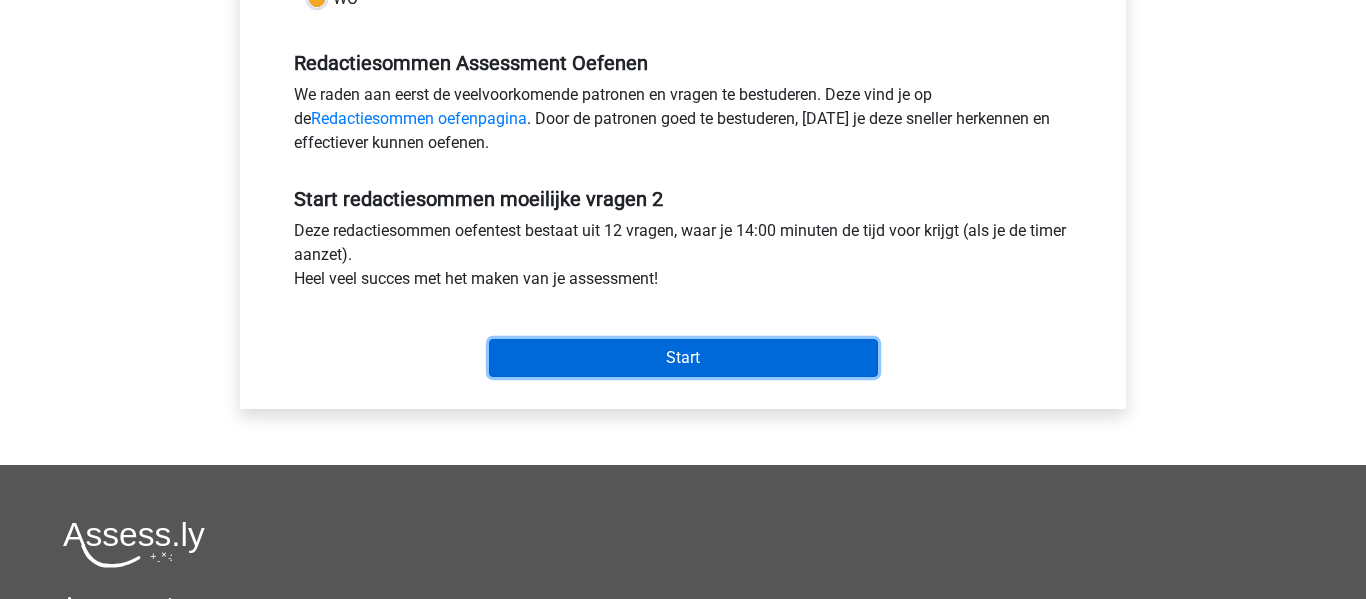 click on "Start" at bounding box center (683, 358) 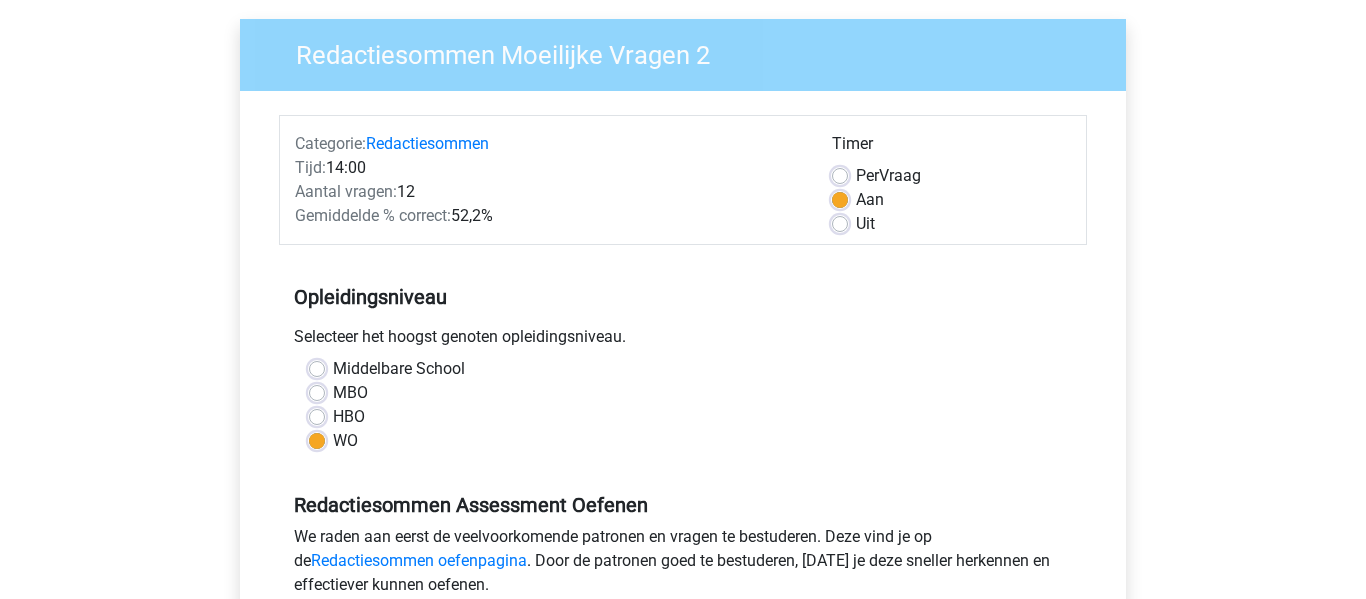 scroll, scrollTop: 146, scrollLeft: 0, axis: vertical 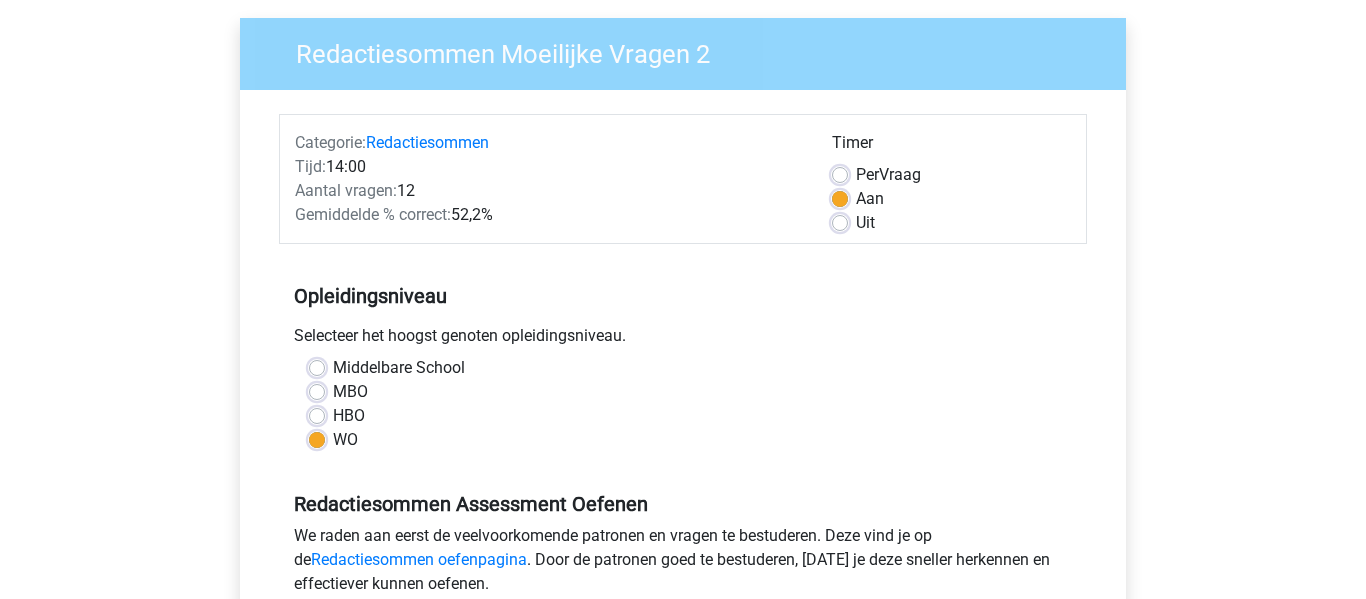click on "Middelbare School" at bounding box center [399, 368] 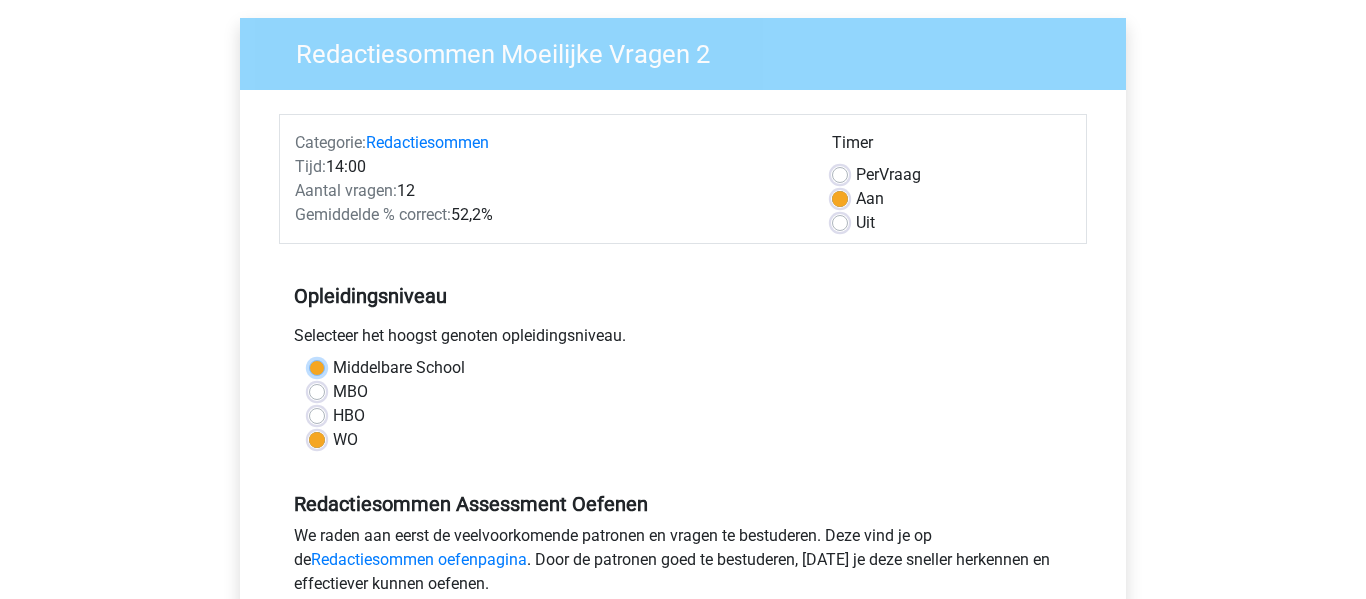 click on "Middelbare School" at bounding box center (317, 366) 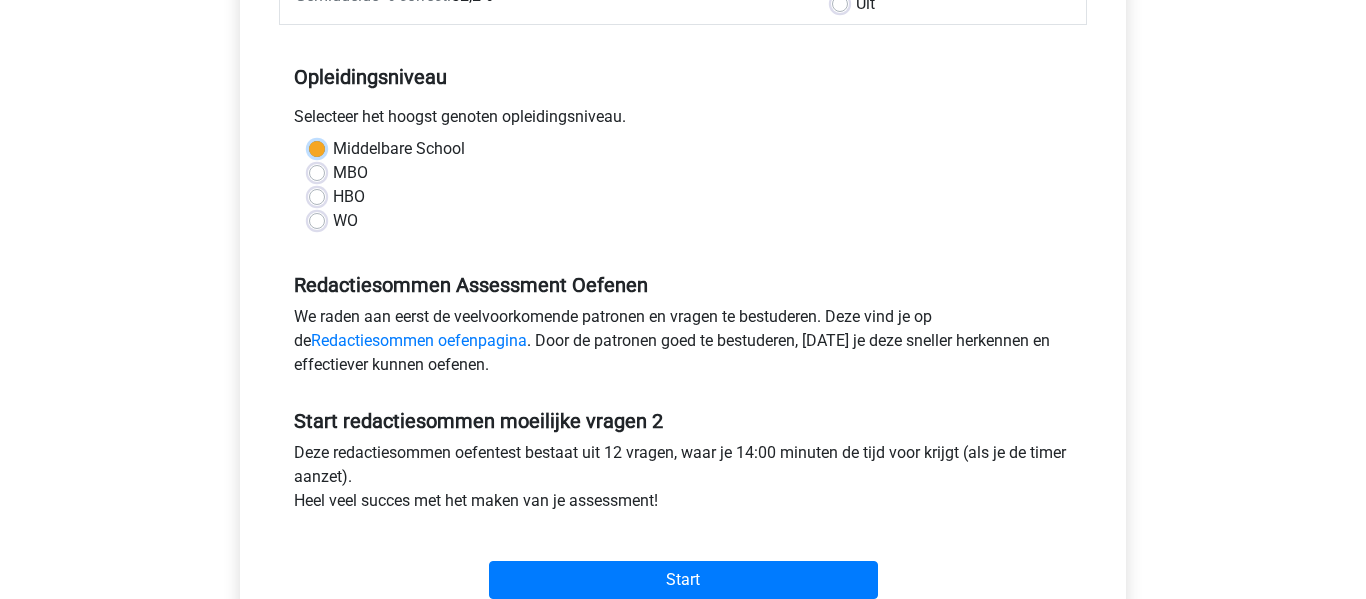 scroll, scrollTop: 410, scrollLeft: 0, axis: vertical 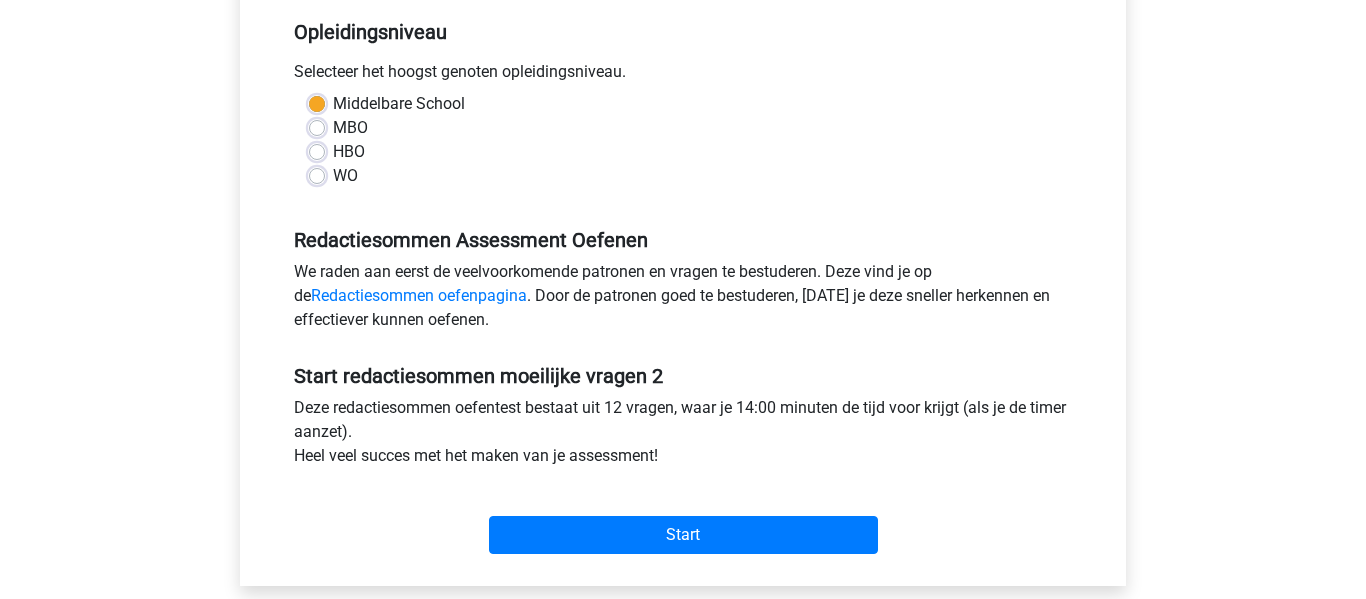 click on "Start" at bounding box center (683, 519) 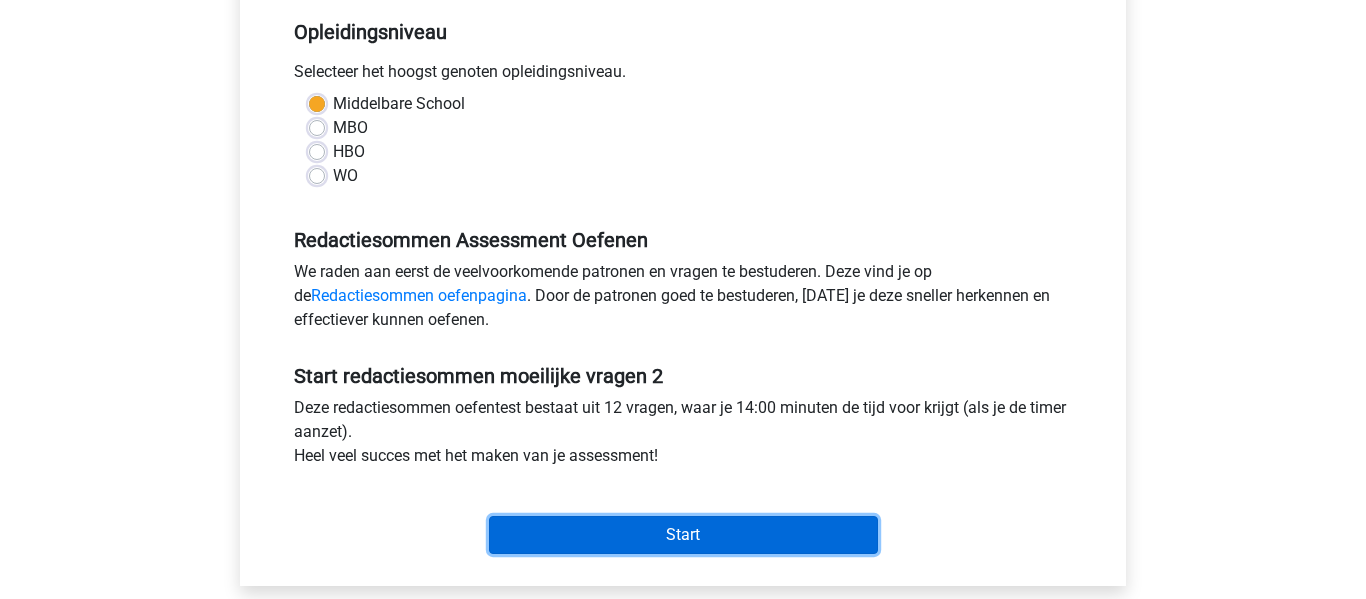 click on "Start" at bounding box center [683, 535] 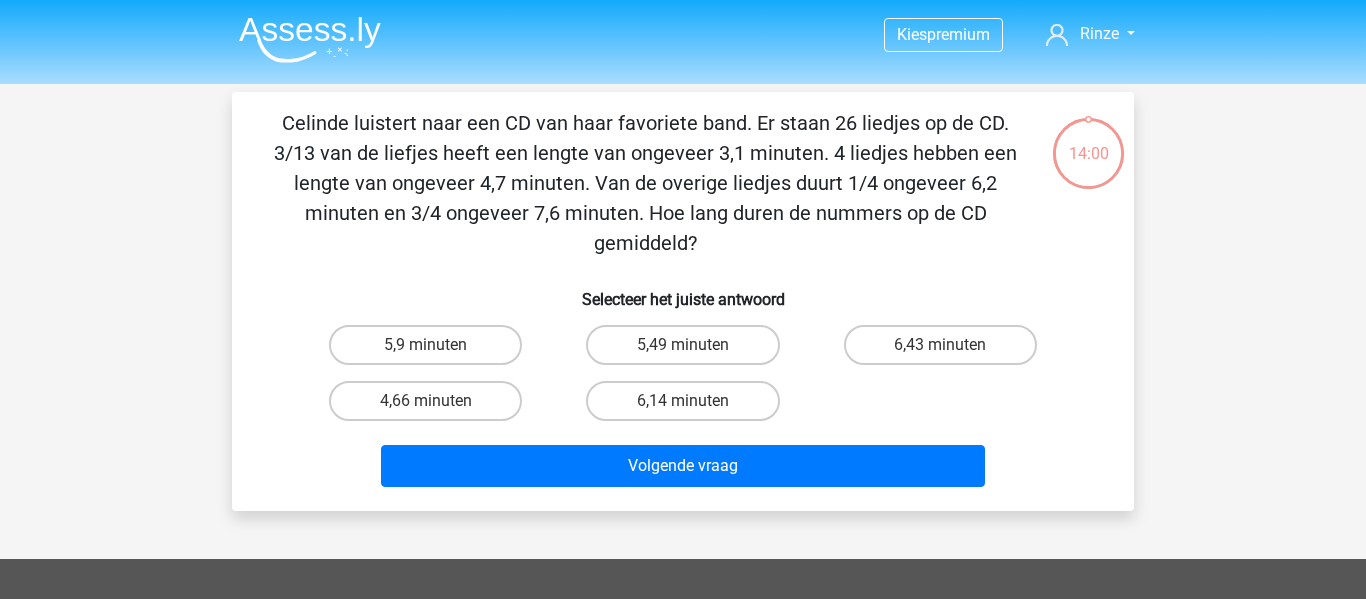 scroll, scrollTop: 0, scrollLeft: 0, axis: both 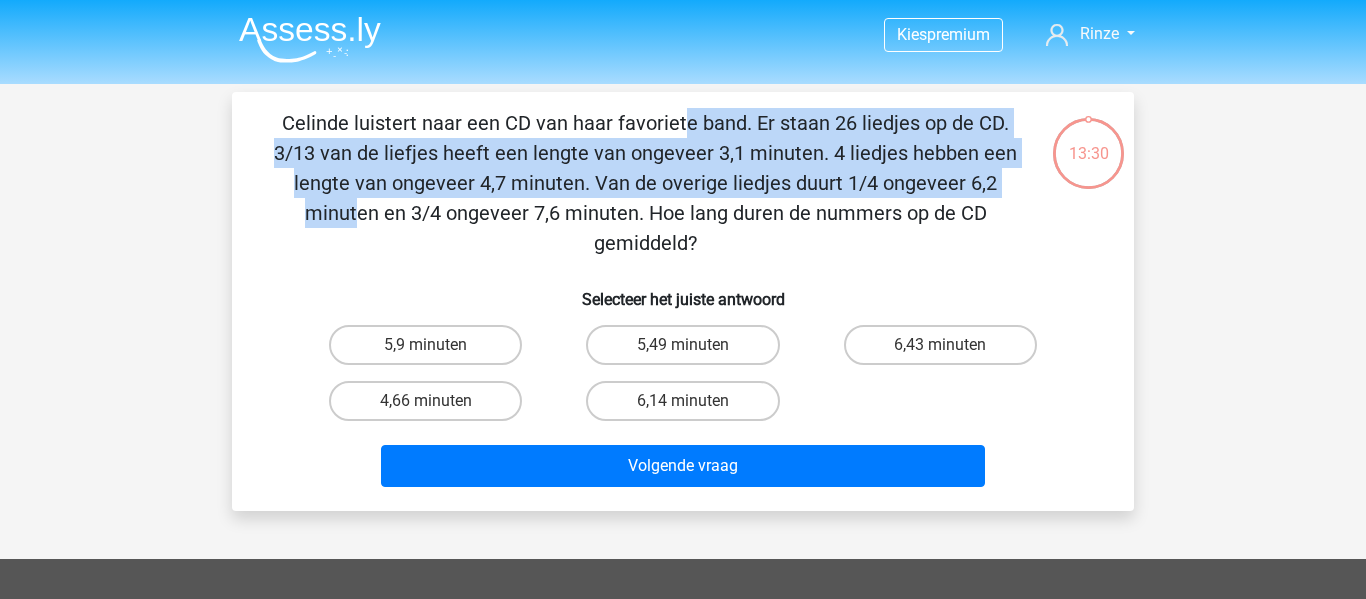 drag, startPoint x: 286, startPoint y: 126, endPoint x: 663, endPoint y: 191, distance: 382.5624 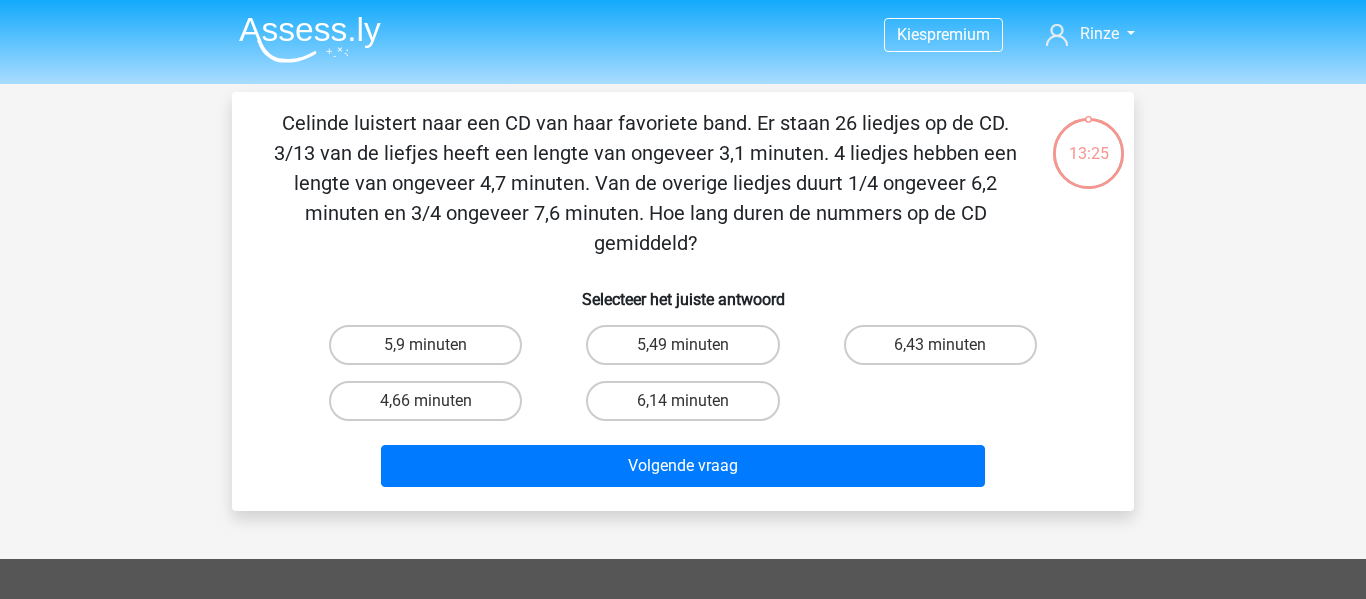 click on "Celinde luistert naar een CD van haar favoriete band. Er staan 26 liedjes op de CD.  3/13 van de liefjes heeft een lengte van ongeveer 3,1 minuten. 4 liedjes hebben een lengte van ongeveer 4,7 minuten. Van de overige liedjes duurt  1/4  ongeveer 6,2 minuten en  3/4  ongeveer 7,6 minuten. Hoe lang duren de nummers op de CD gemiddeld?" at bounding box center [645, 183] 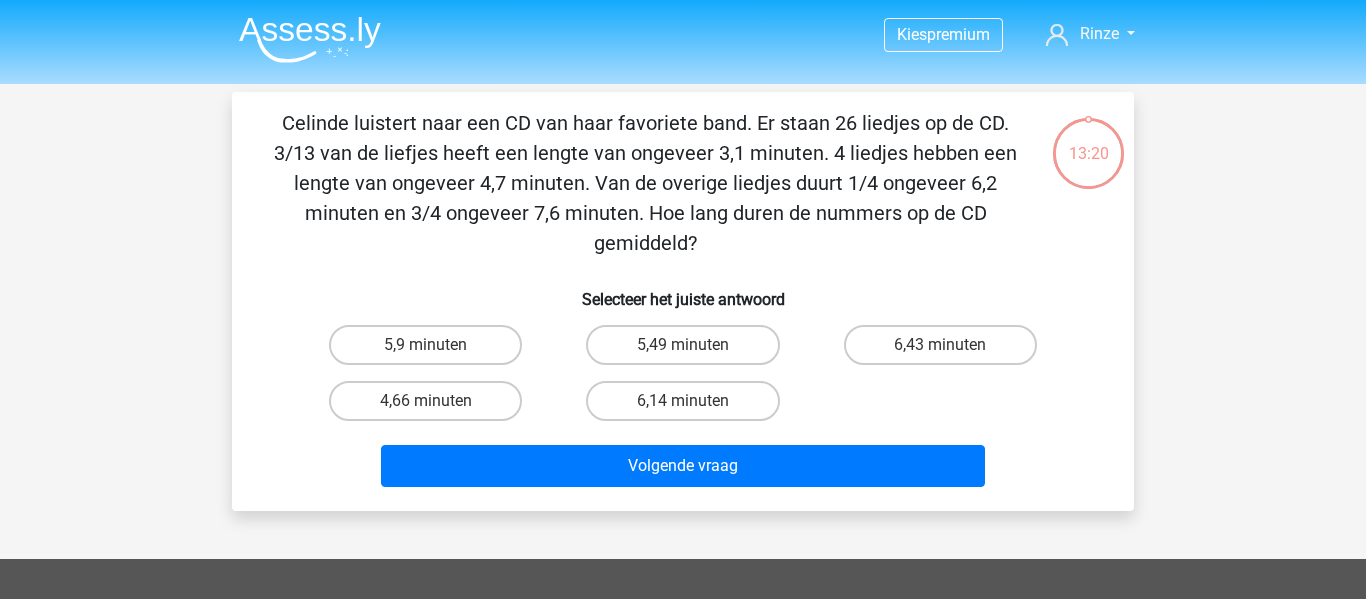 drag, startPoint x: 288, startPoint y: 116, endPoint x: 1013, endPoint y: 251, distance: 737.46185 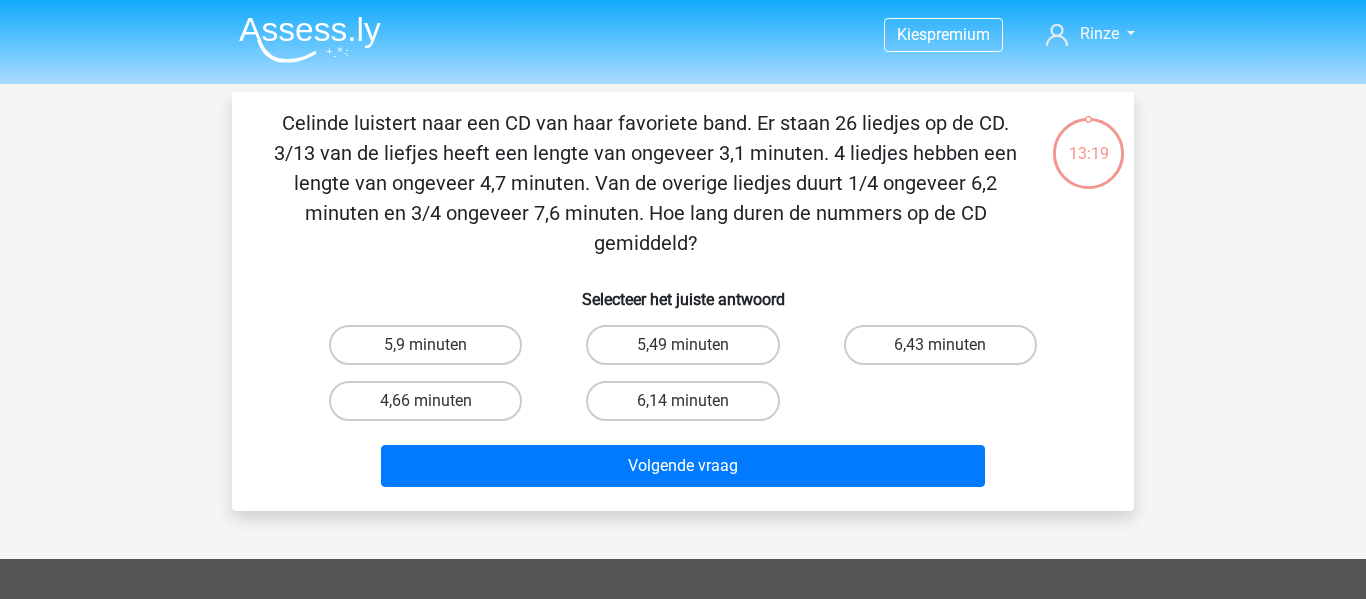 copy on "Celinde luistert naar een CD van haar favoriete band. Er staan 26 liedjes op de CD.  3/13 van de liefjes heeft een lengte van ongeveer 3,1 minuten. 4 liedjes hebben een lengte van ongeveer 4,7 minuten. Van de overige liedjes duurt  1/4  ongeveer 6,2 minuten en  3/4  ongeveer 7,6 minuten. Hoe lang duren de nummers op de CD gemiddeld?" 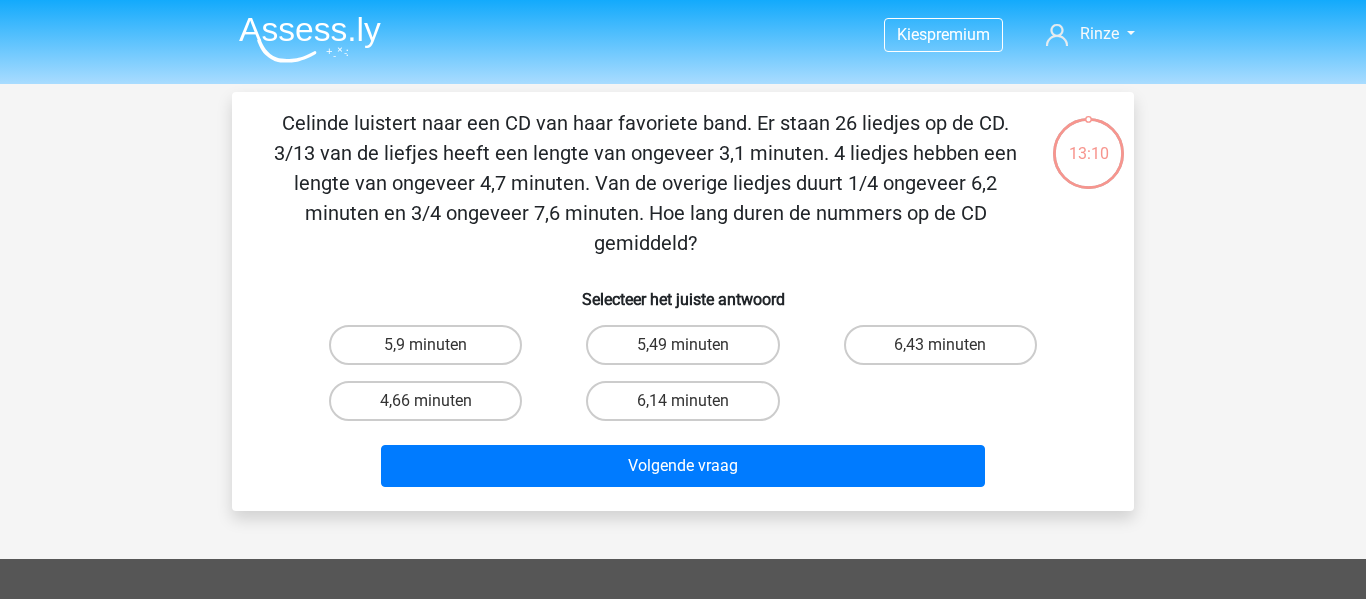 click on "Kies  premium
Rinze
tabletfolkertsma@gmail.com" at bounding box center [683, 543] 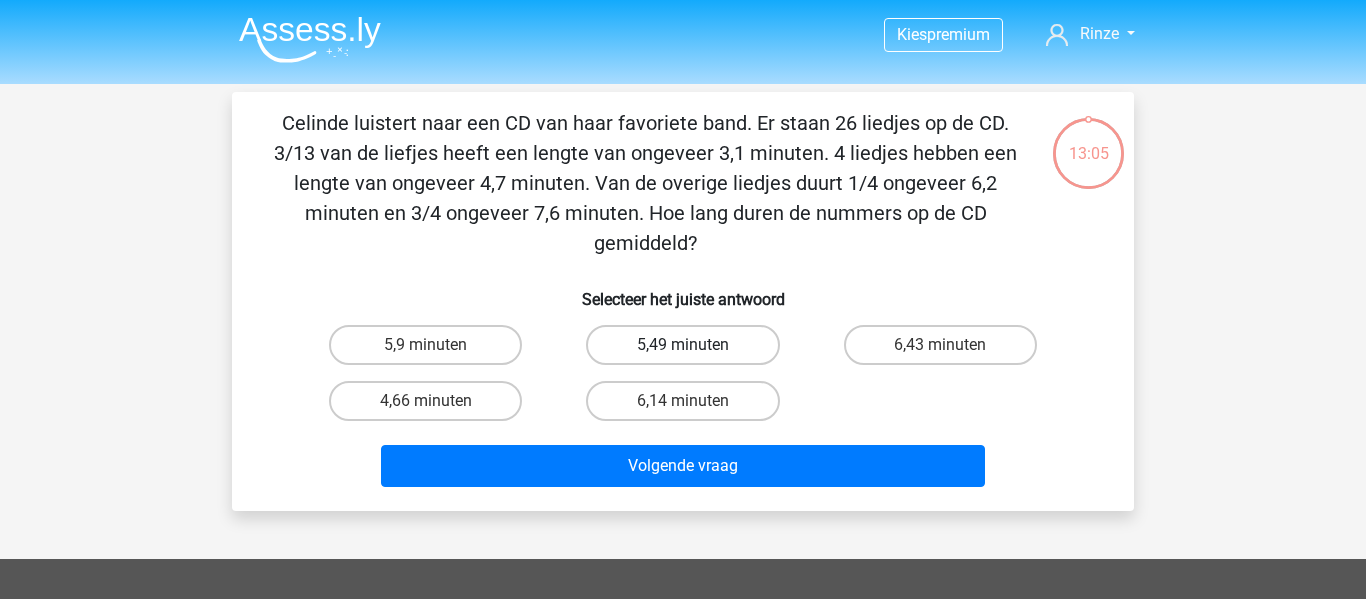 click on "5,49 minuten" at bounding box center [682, 345] 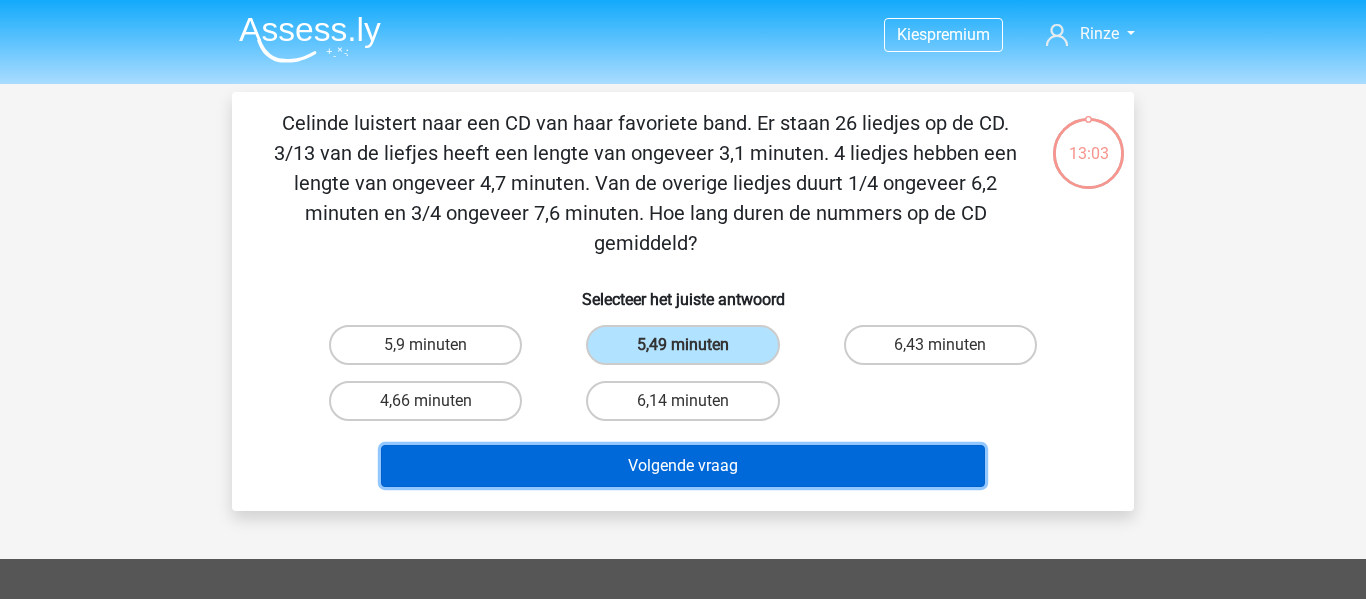 click on "Volgende vraag" at bounding box center (683, 466) 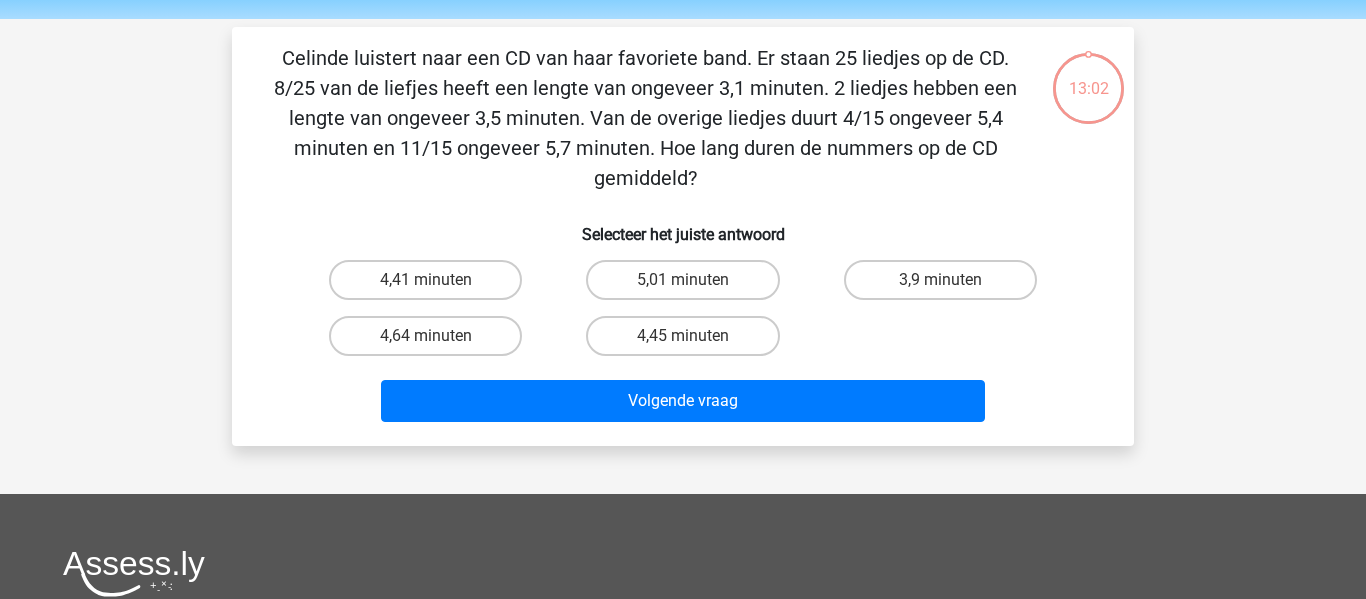 scroll, scrollTop: 92, scrollLeft: 0, axis: vertical 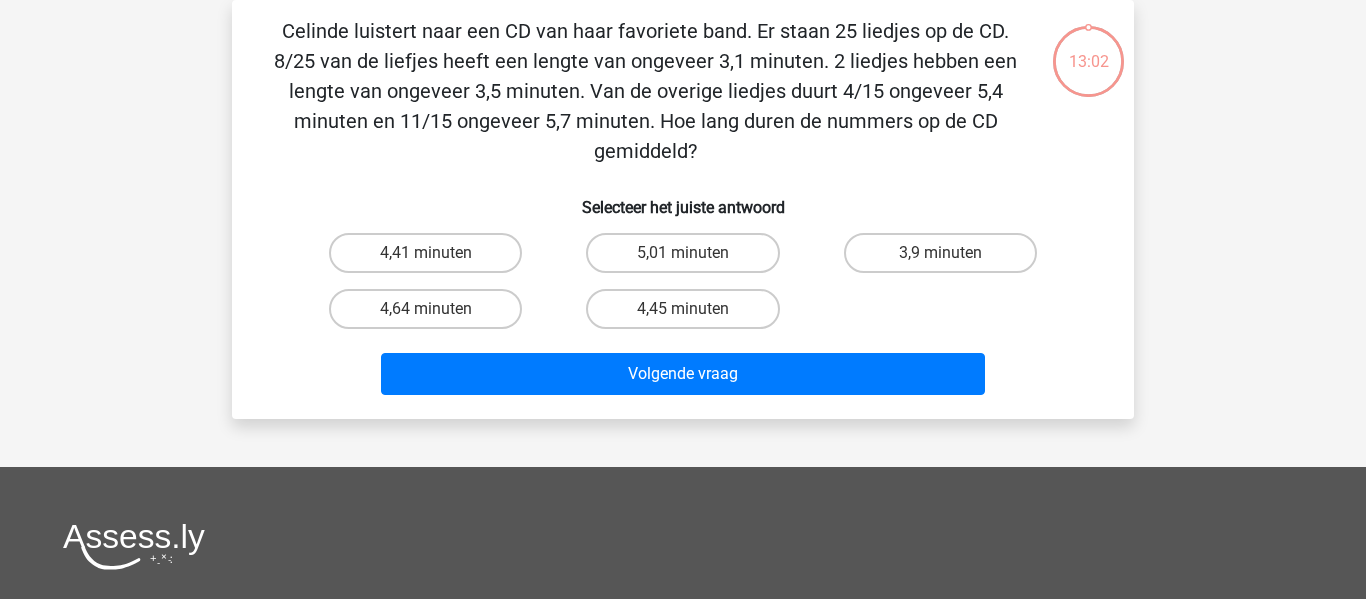 click on "4,41 minuten" at bounding box center (432, 259) 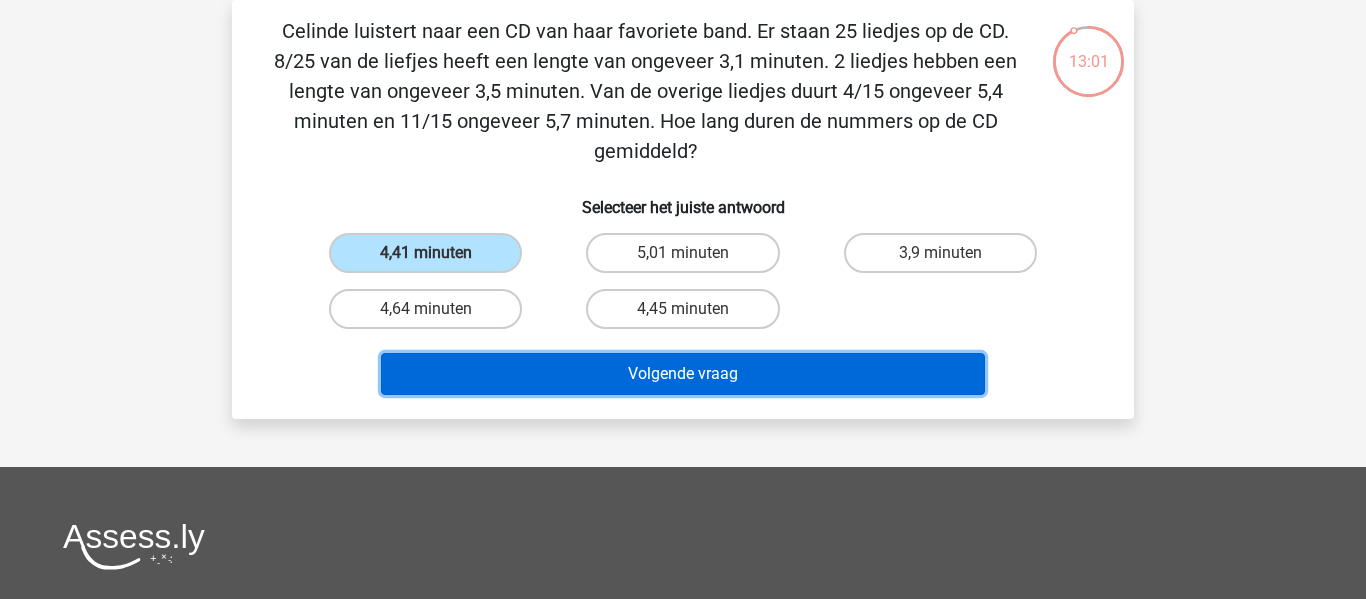 click on "Volgende vraag" at bounding box center (683, 374) 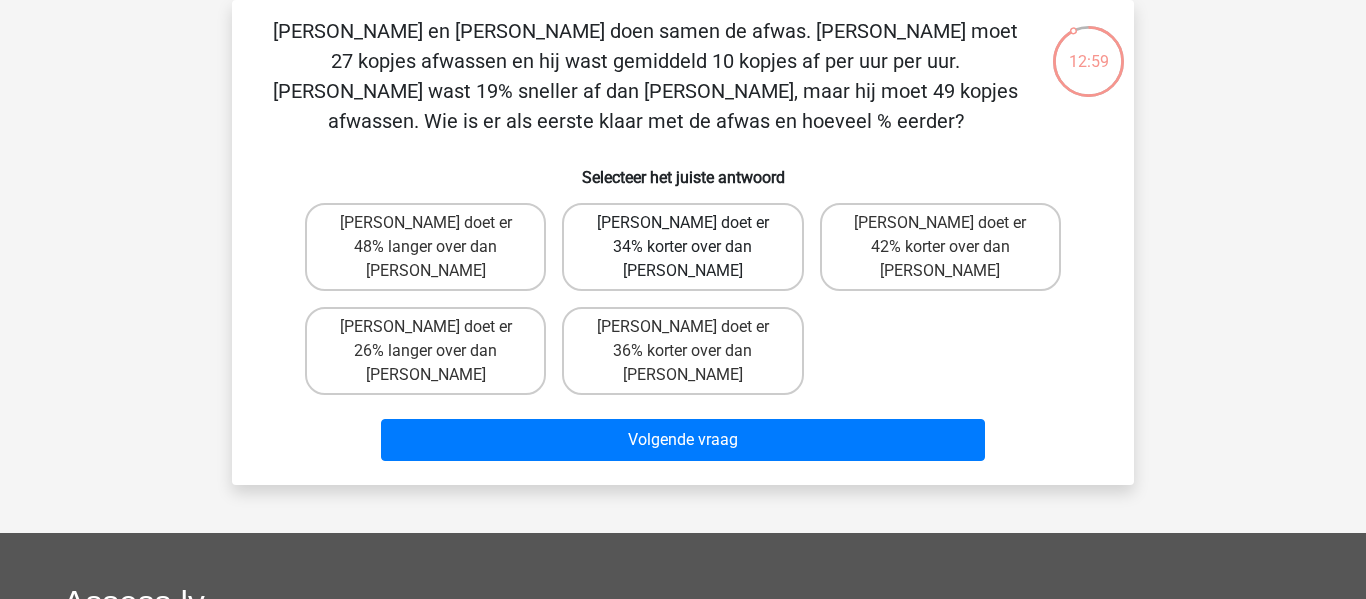 click on "[PERSON_NAME] doet er 34% korter over dan [PERSON_NAME]" at bounding box center [682, 247] 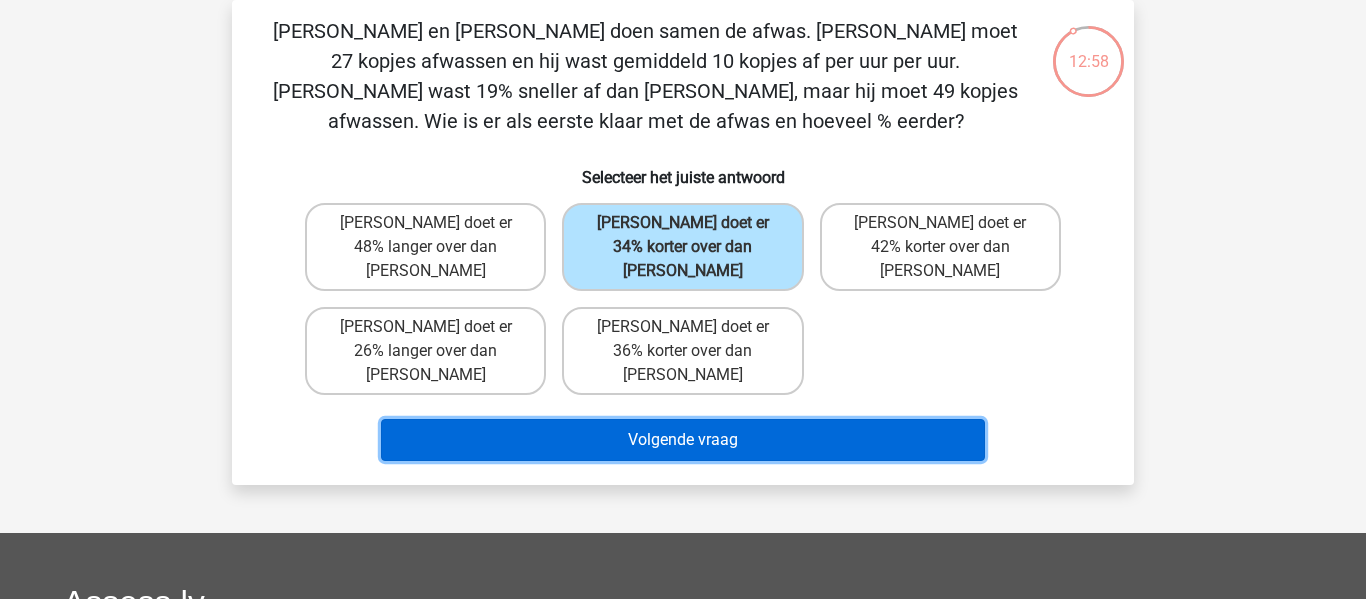 click on "Volgende vraag" at bounding box center (683, 440) 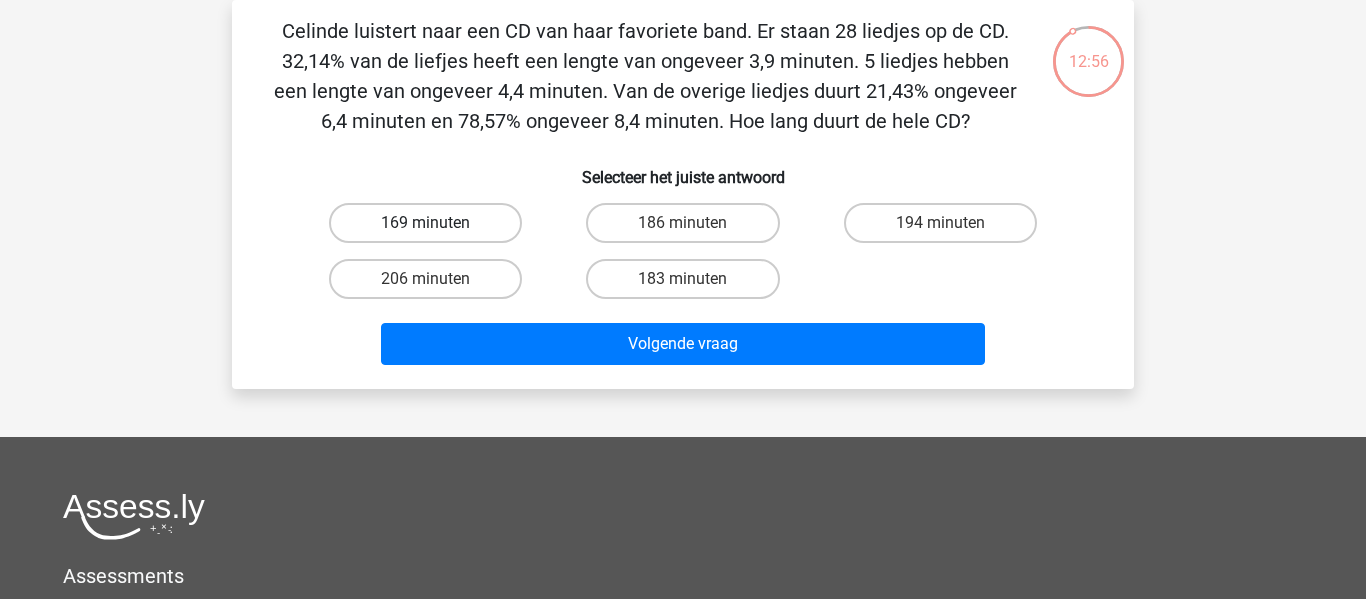 click on "169 minuten" at bounding box center (425, 223) 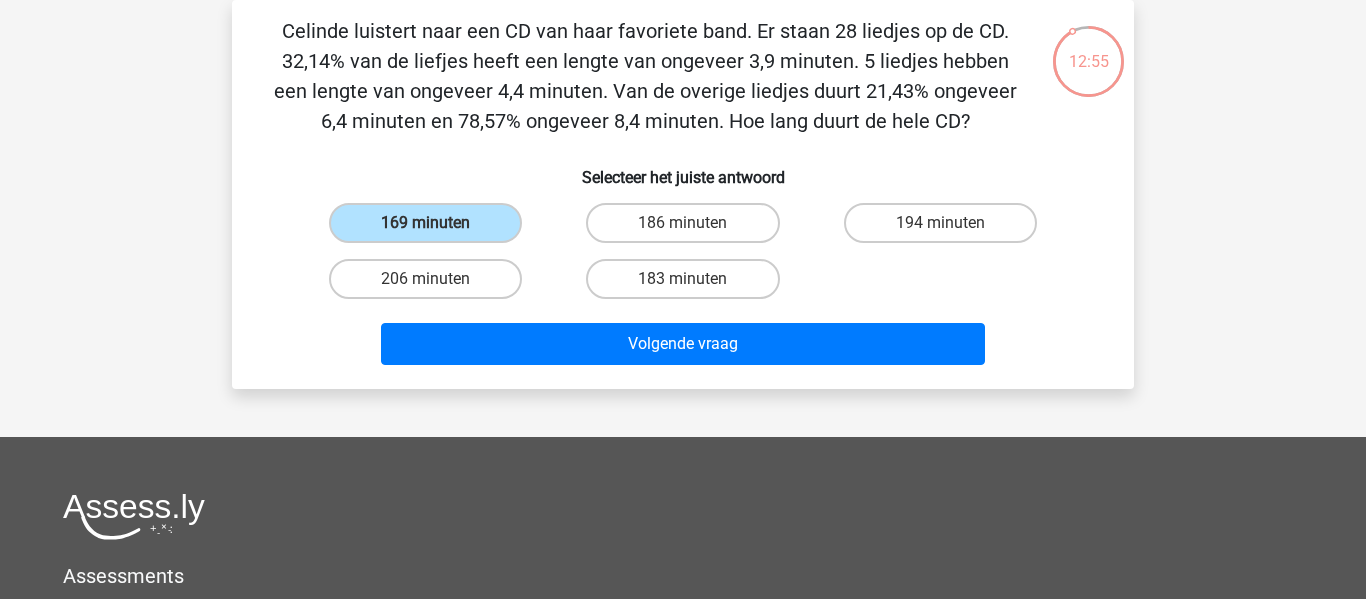 click on "Volgende vraag" at bounding box center (683, 340) 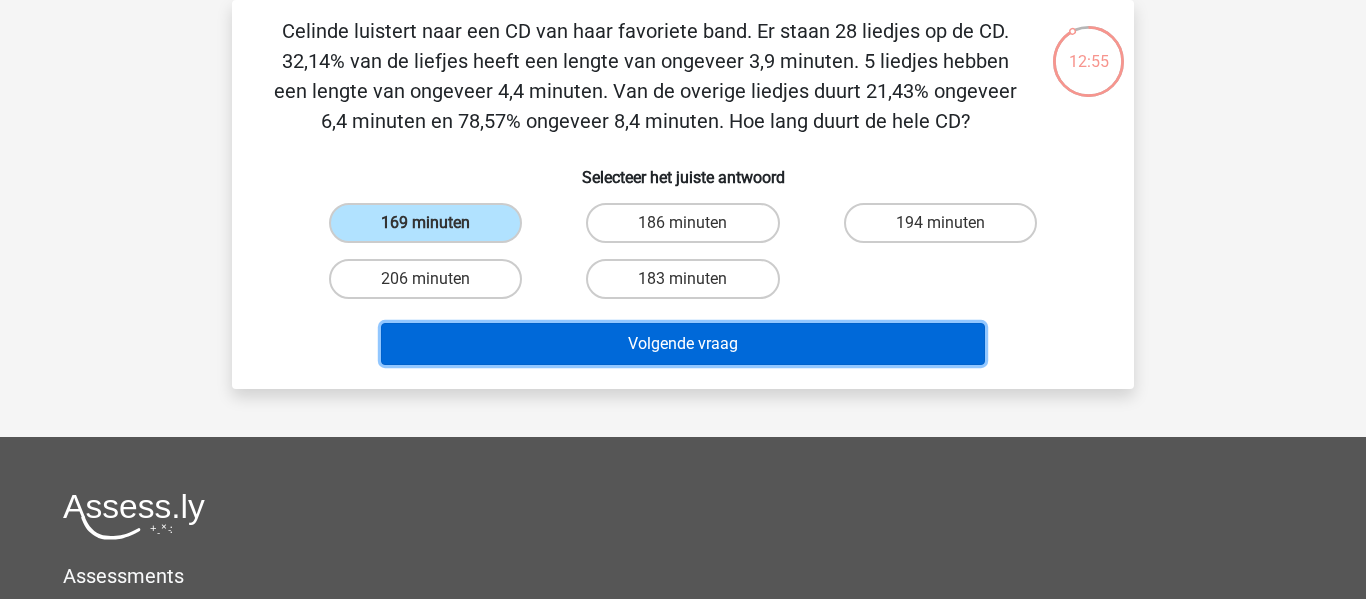 click on "Volgende vraag" at bounding box center [683, 344] 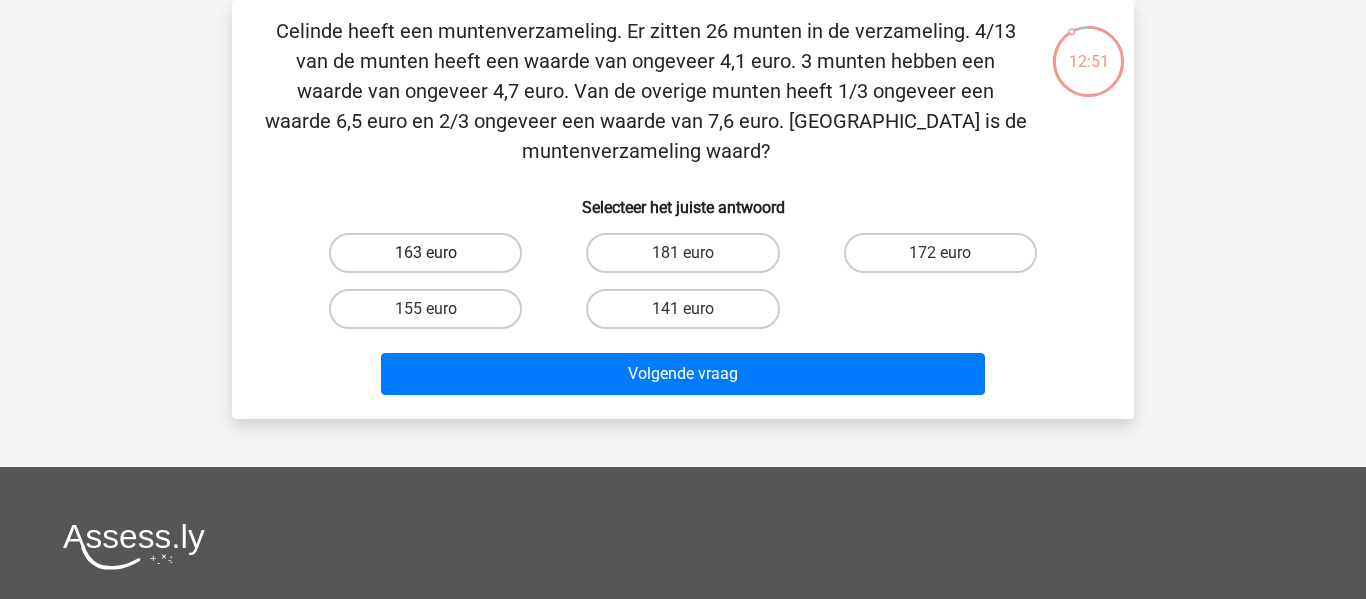 click on "163 euro" at bounding box center (425, 253) 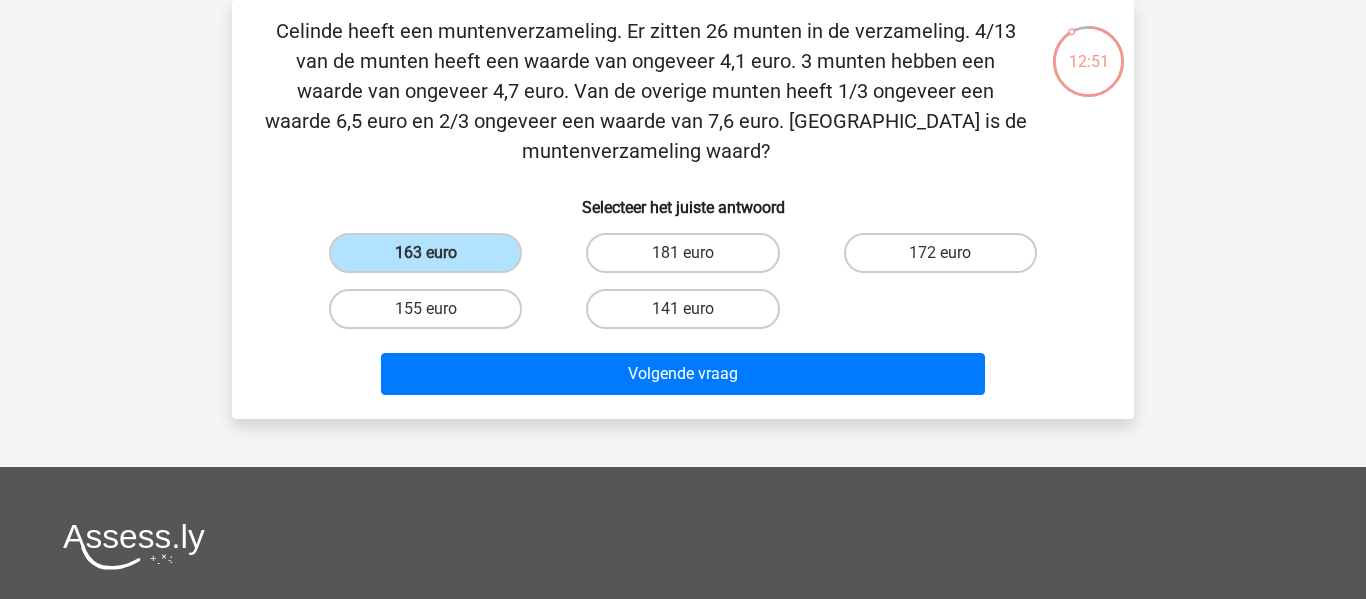 click on "Volgende vraag" at bounding box center (683, 370) 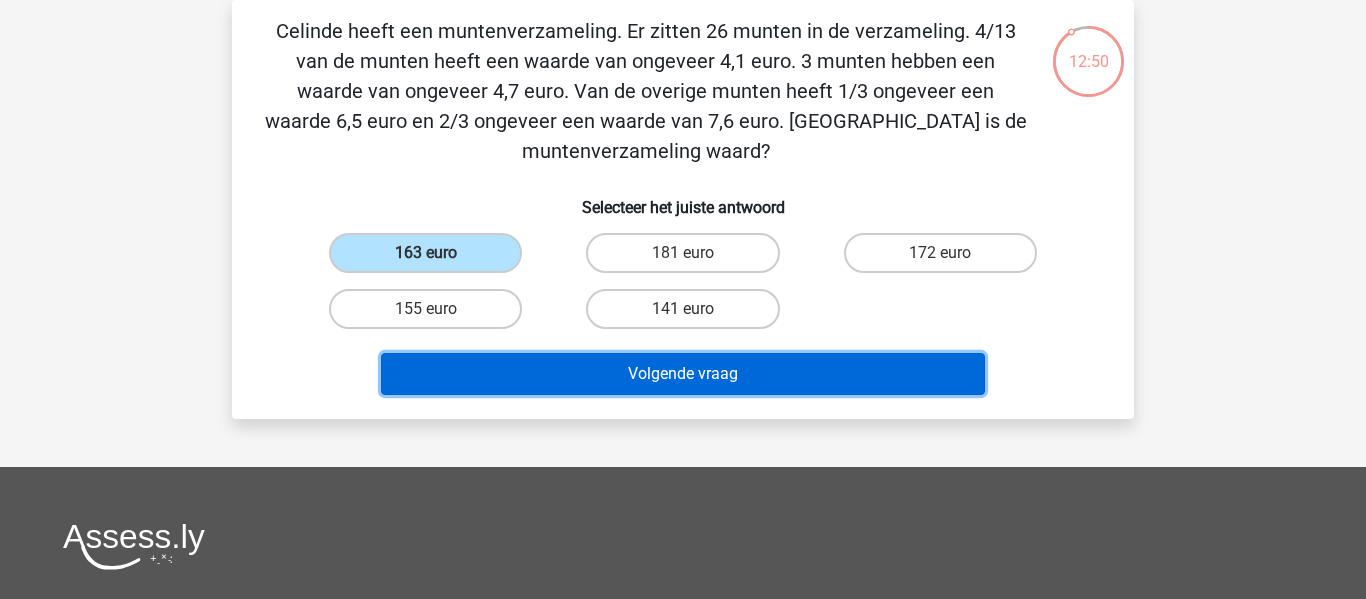 click on "Volgende vraag" at bounding box center [683, 374] 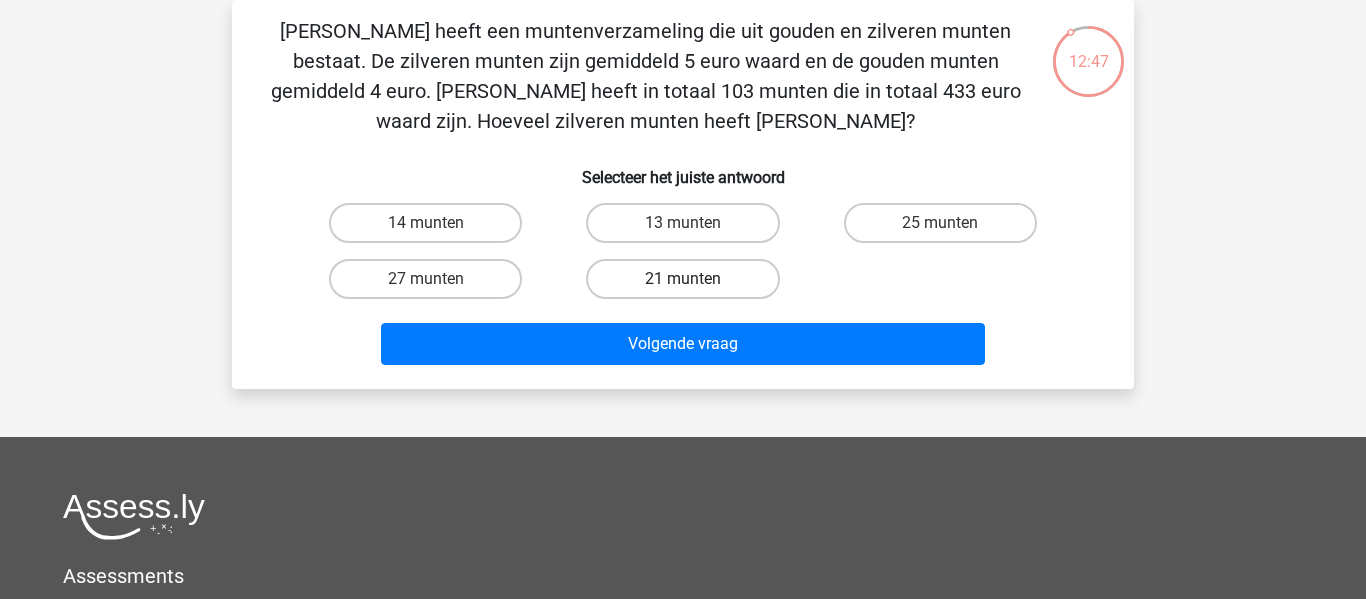 click on "21 munten" at bounding box center [682, 279] 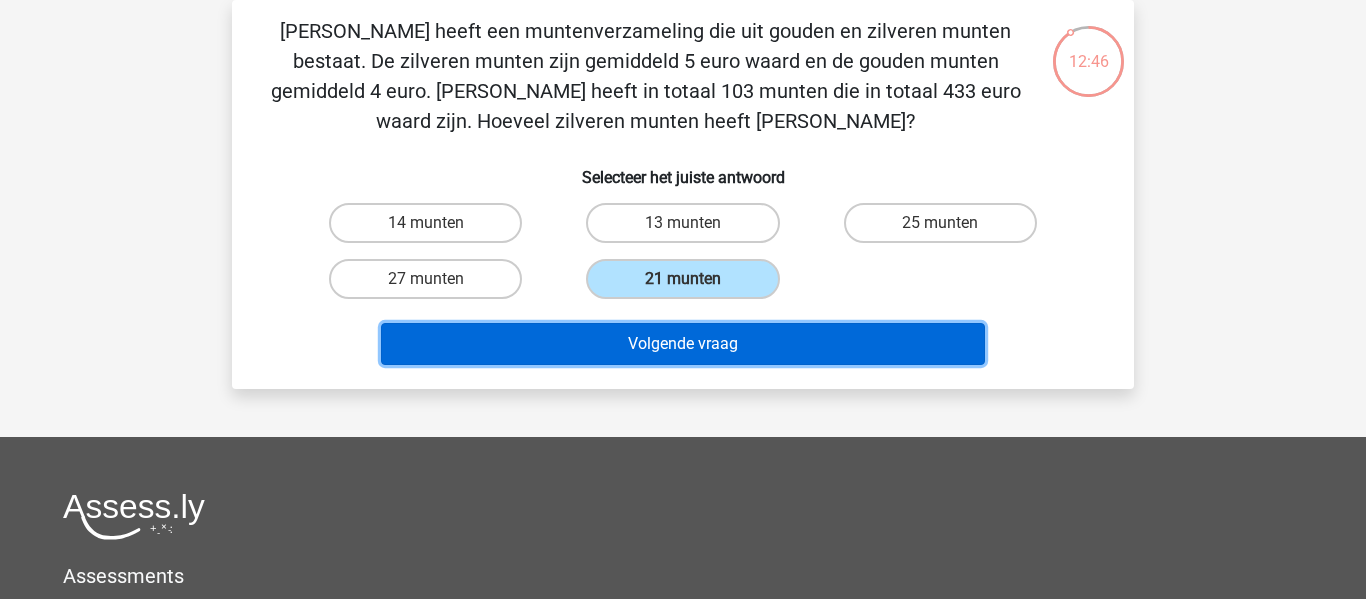 click on "Volgende vraag" at bounding box center [683, 344] 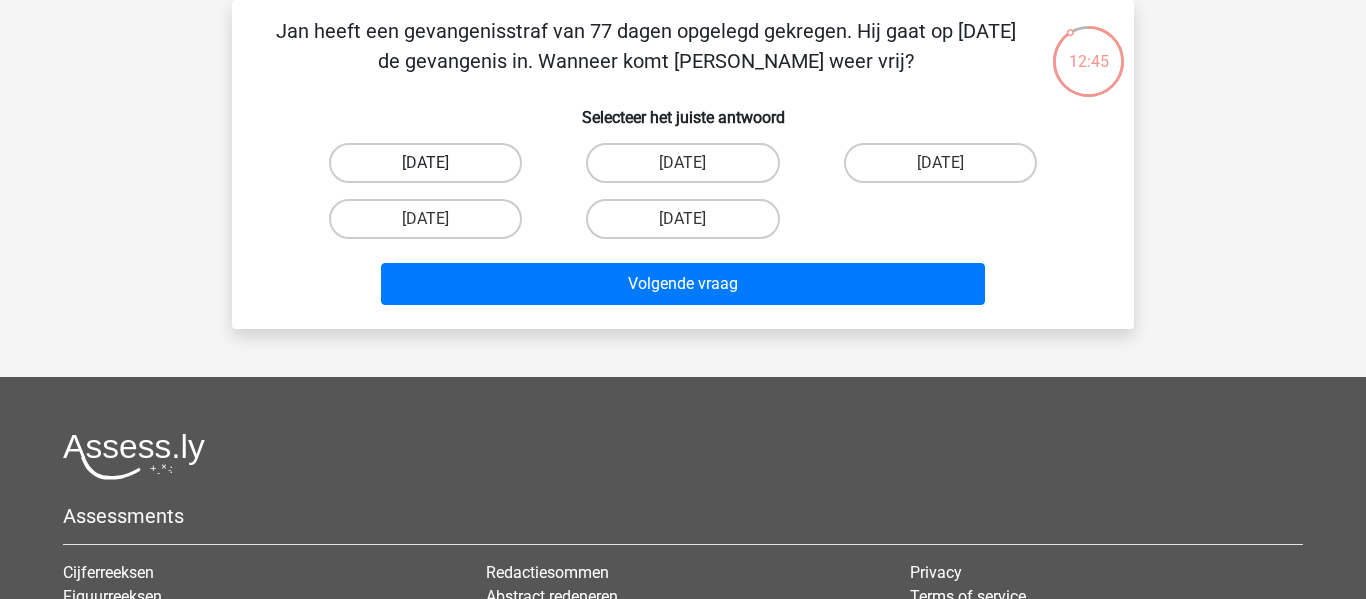 click on "[DATE]" at bounding box center (425, 163) 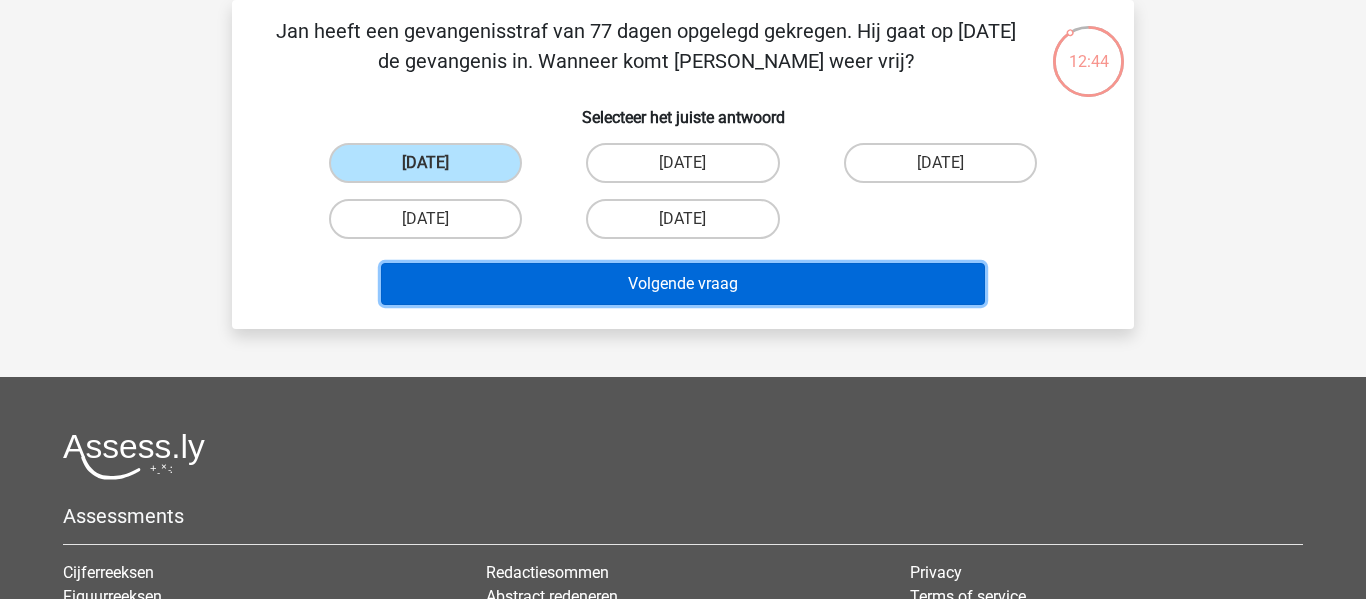 click on "Volgende vraag" at bounding box center (683, 284) 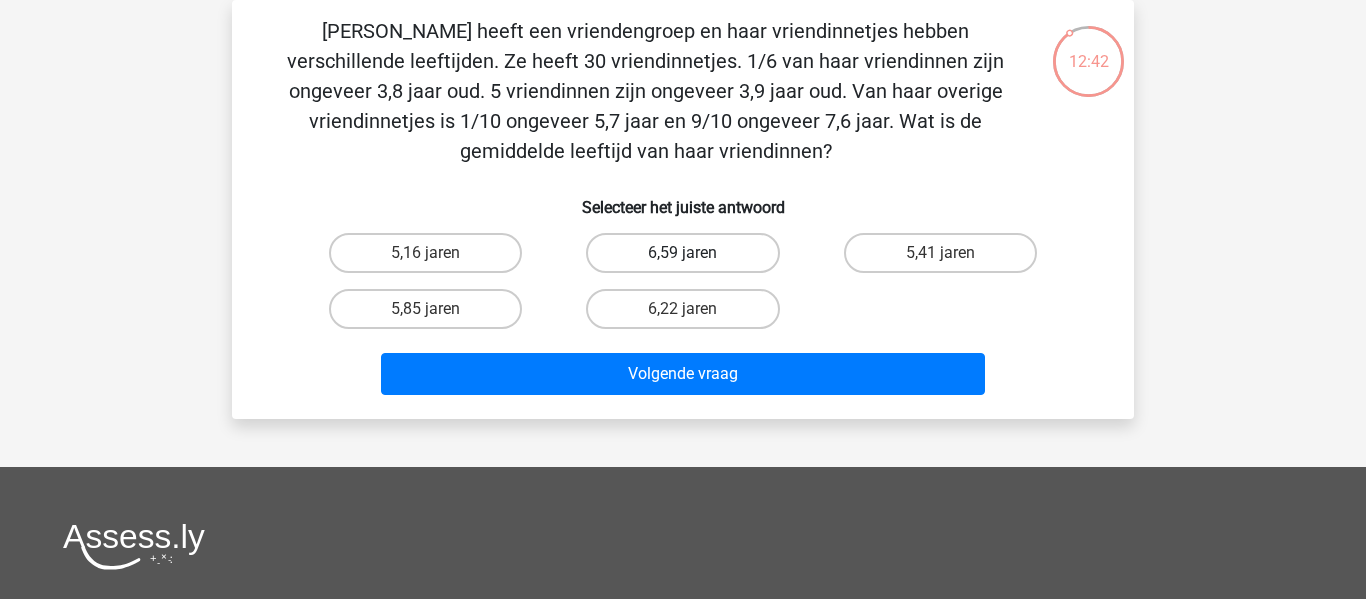 click on "6,59 jaren" at bounding box center (682, 253) 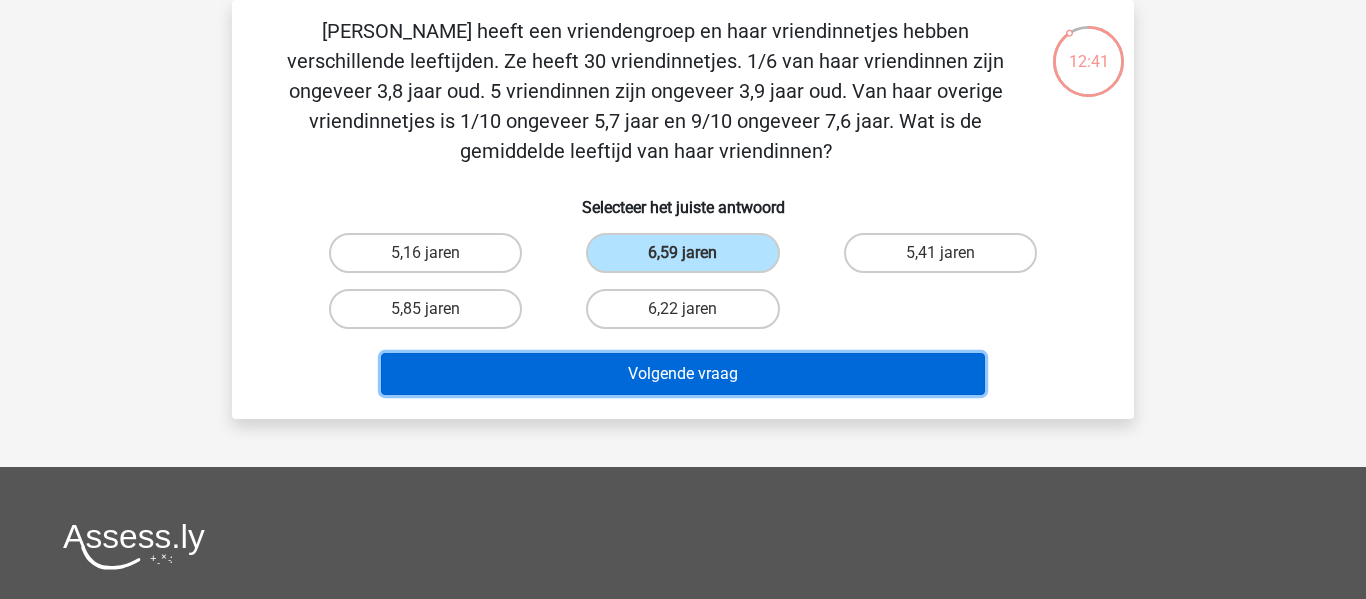 click on "Volgende vraag" at bounding box center (683, 374) 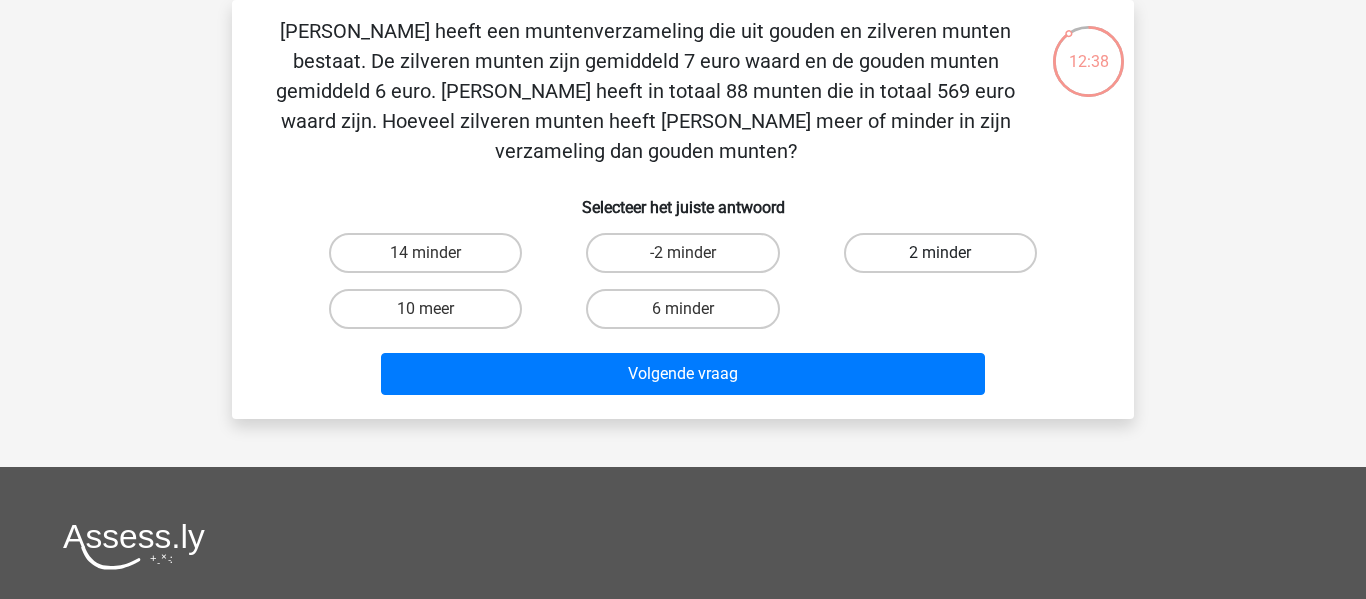 click on "2 minder" at bounding box center [940, 253] 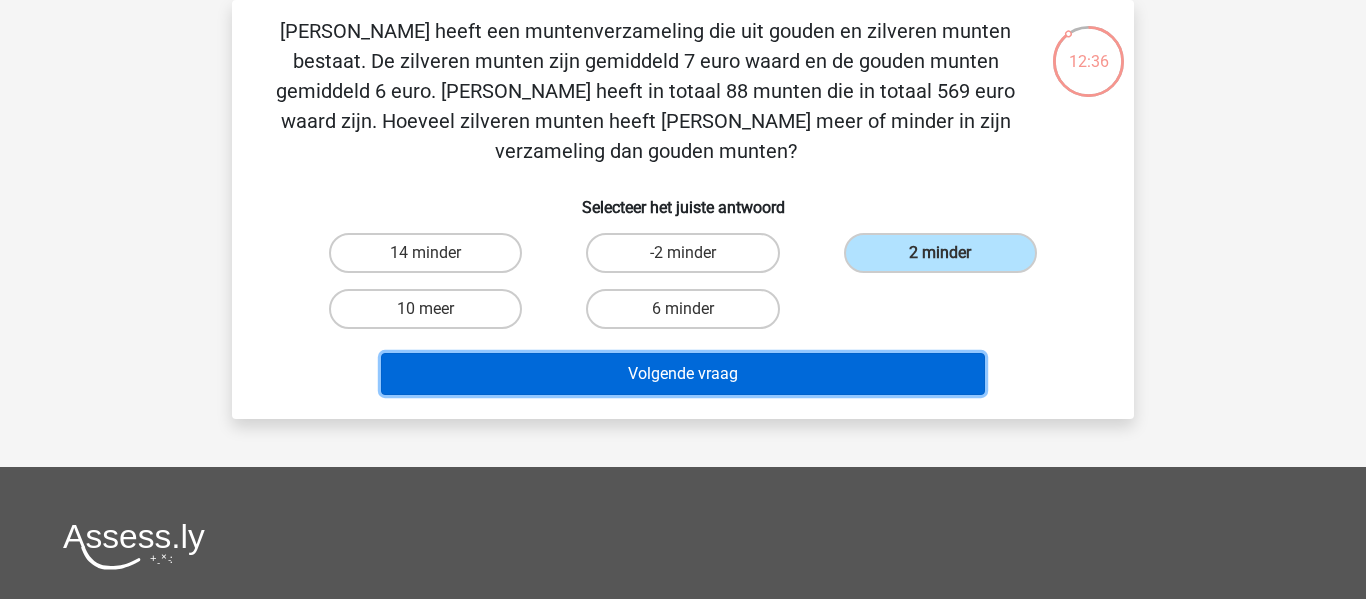 click on "Volgende vraag" at bounding box center (683, 374) 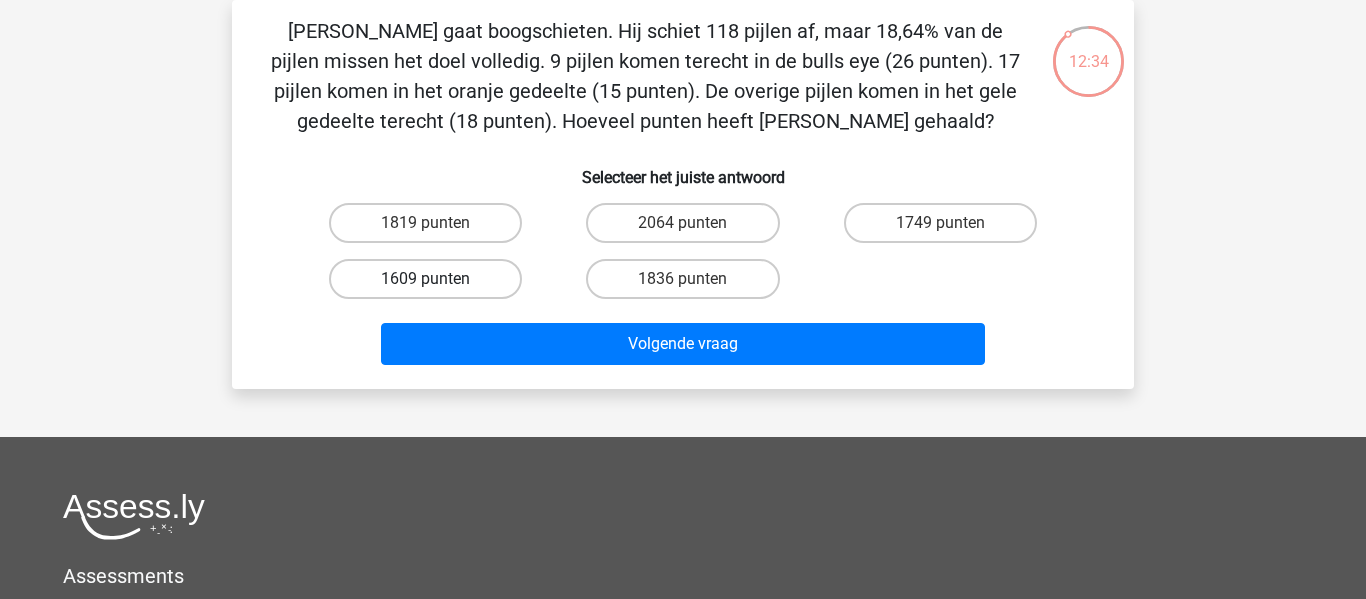 click on "1609 punten" at bounding box center (425, 279) 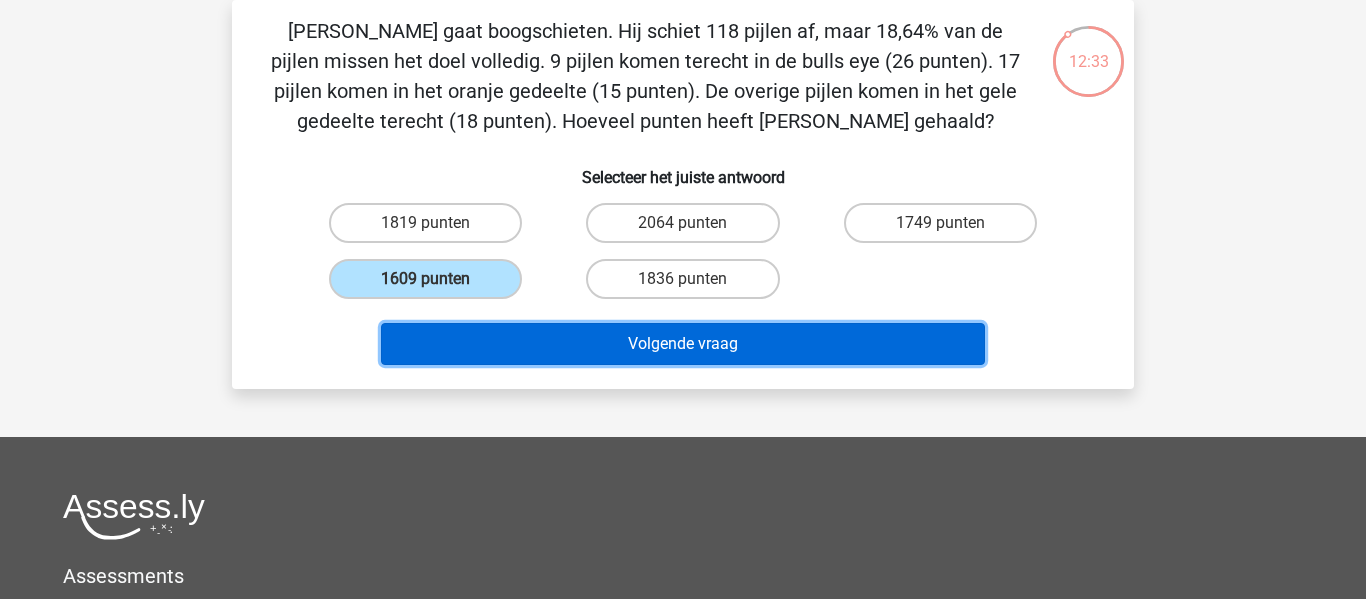 click on "Volgende vraag" at bounding box center (683, 344) 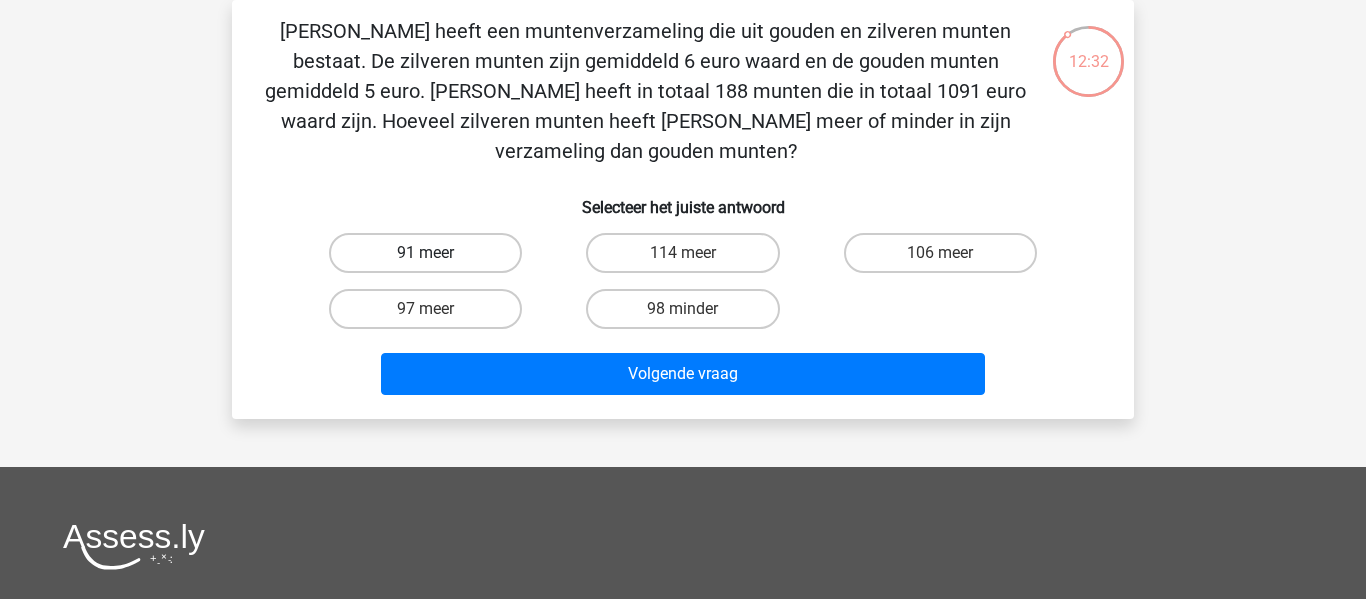 click on "91 meer" at bounding box center (425, 253) 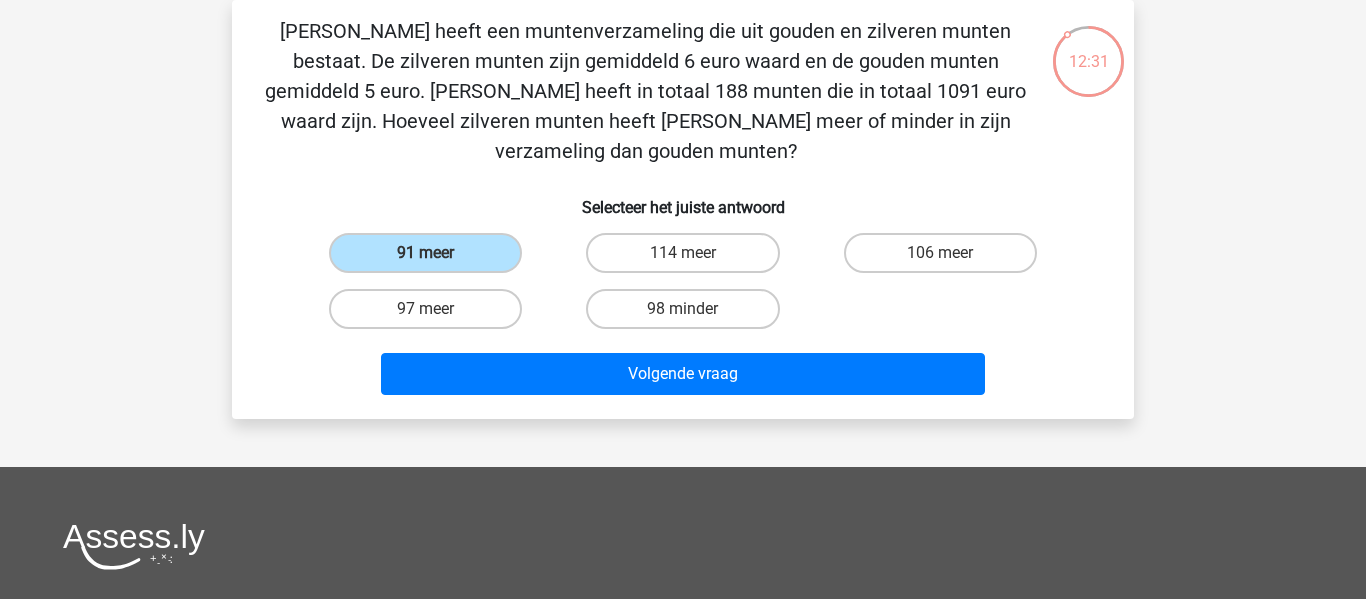 click on "97 meer" at bounding box center [432, 315] 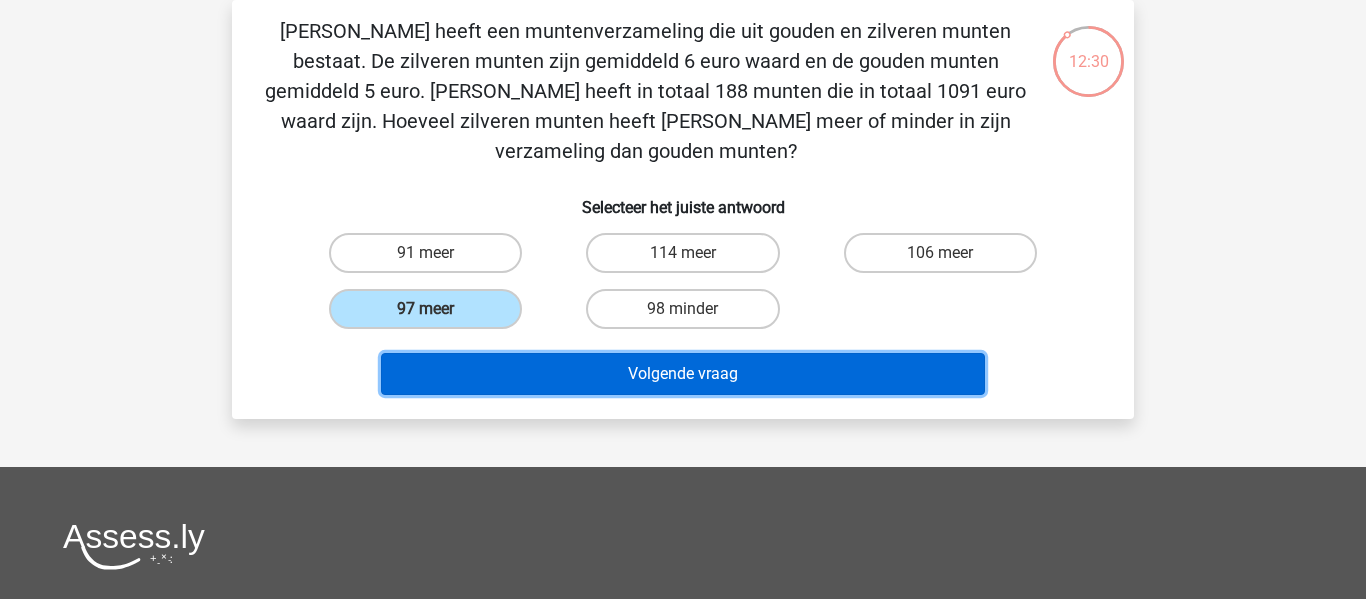 click on "Volgende vraag" at bounding box center (683, 374) 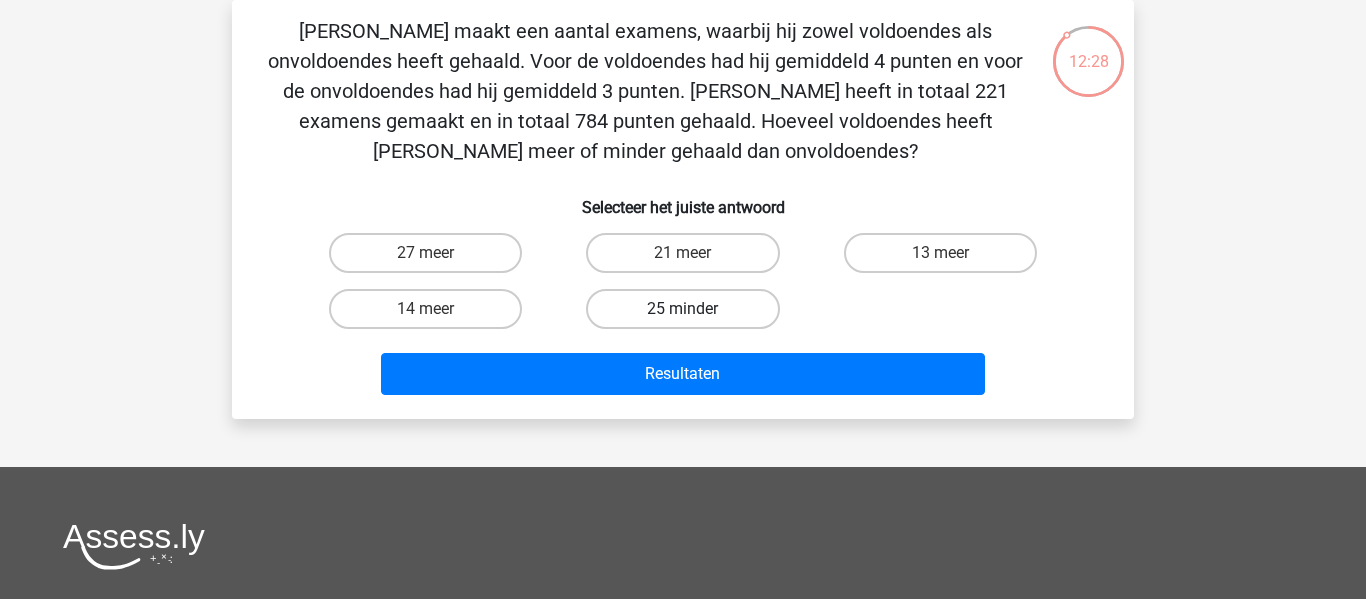 click on "25 minder" at bounding box center (682, 309) 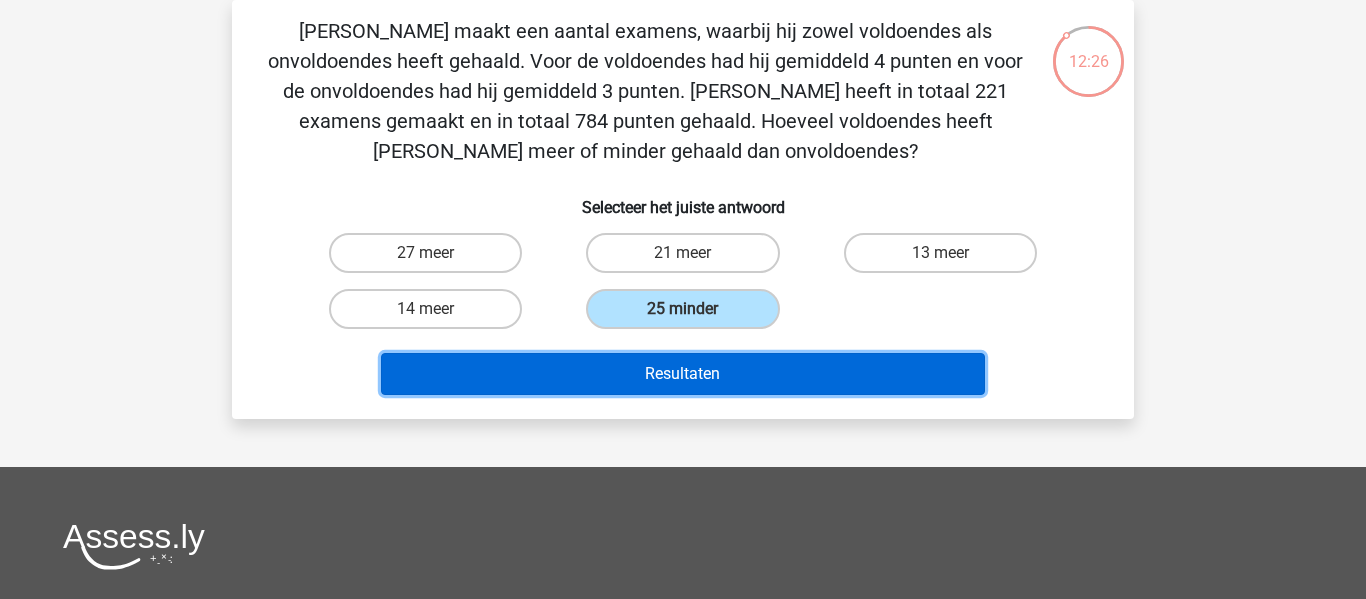 click on "Resultaten" at bounding box center [683, 374] 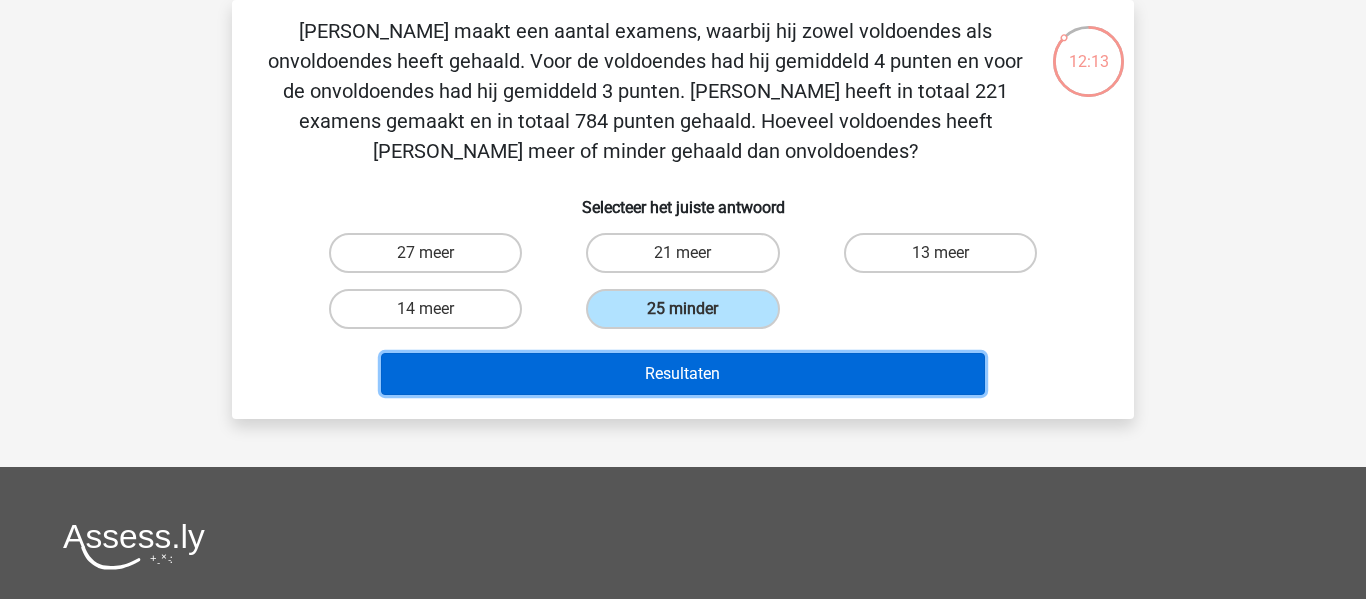 click on "Resultaten" at bounding box center (683, 374) 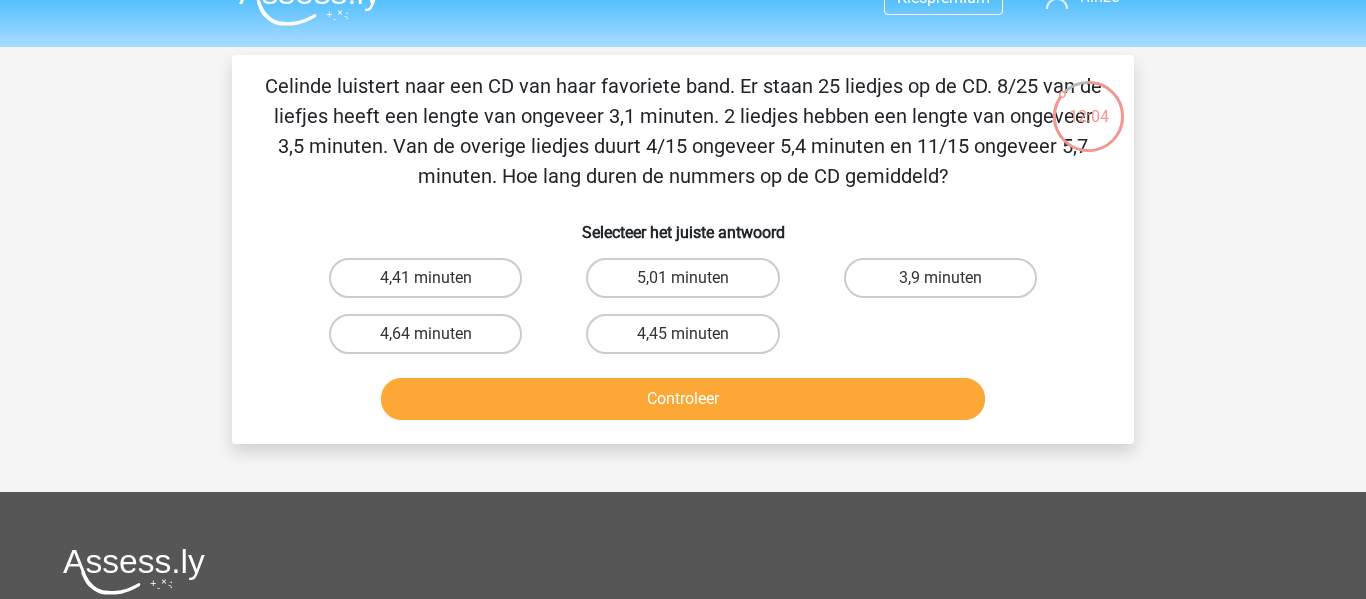 scroll, scrollTop: 41, scrollLeft: 0, axis: vertical 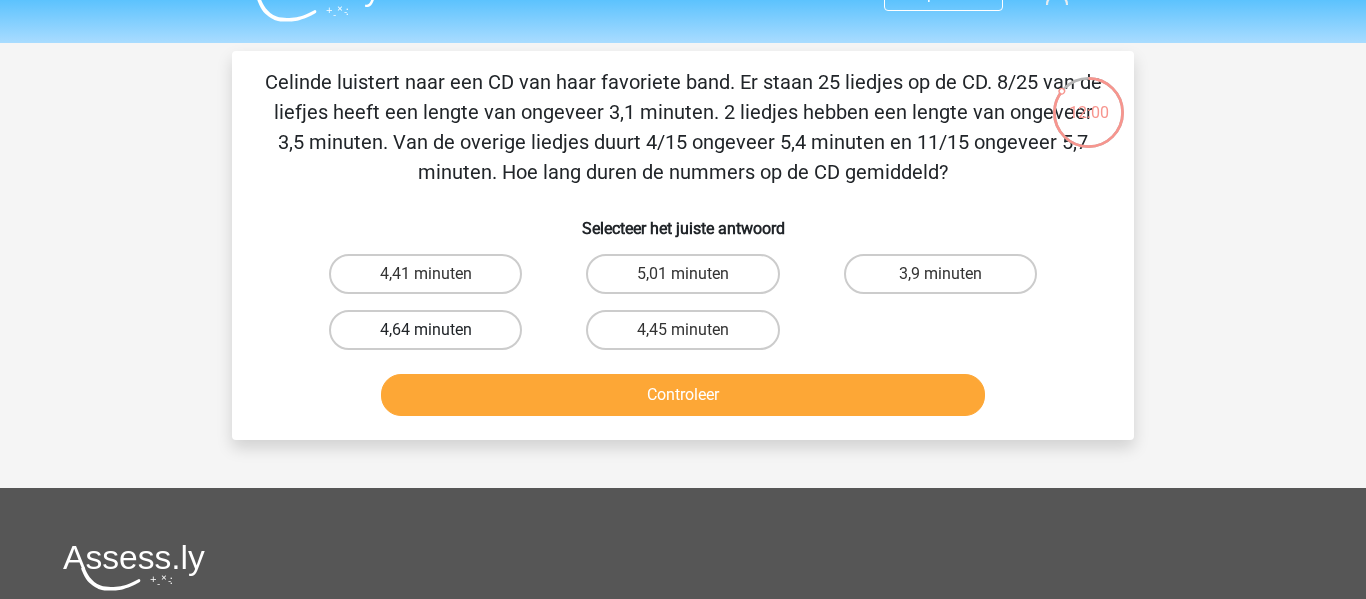click on "4,64 minuten" at bounding box center [425, 330] 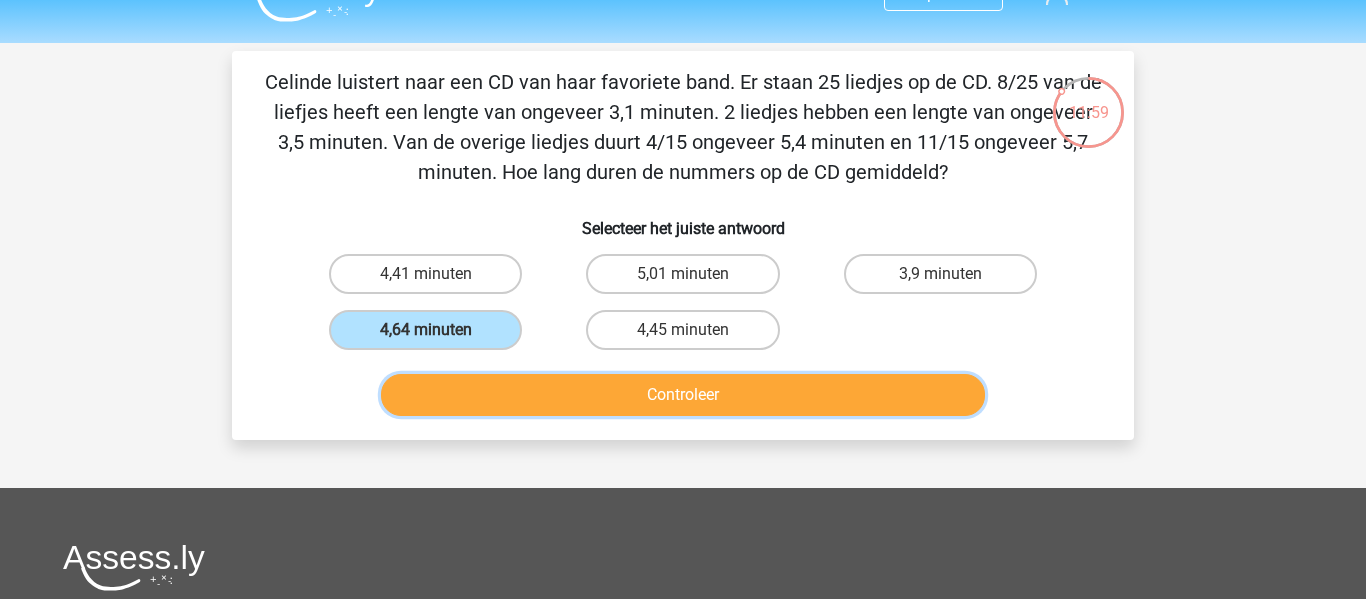 click on "Controleer" at bounding box center (683, 395) 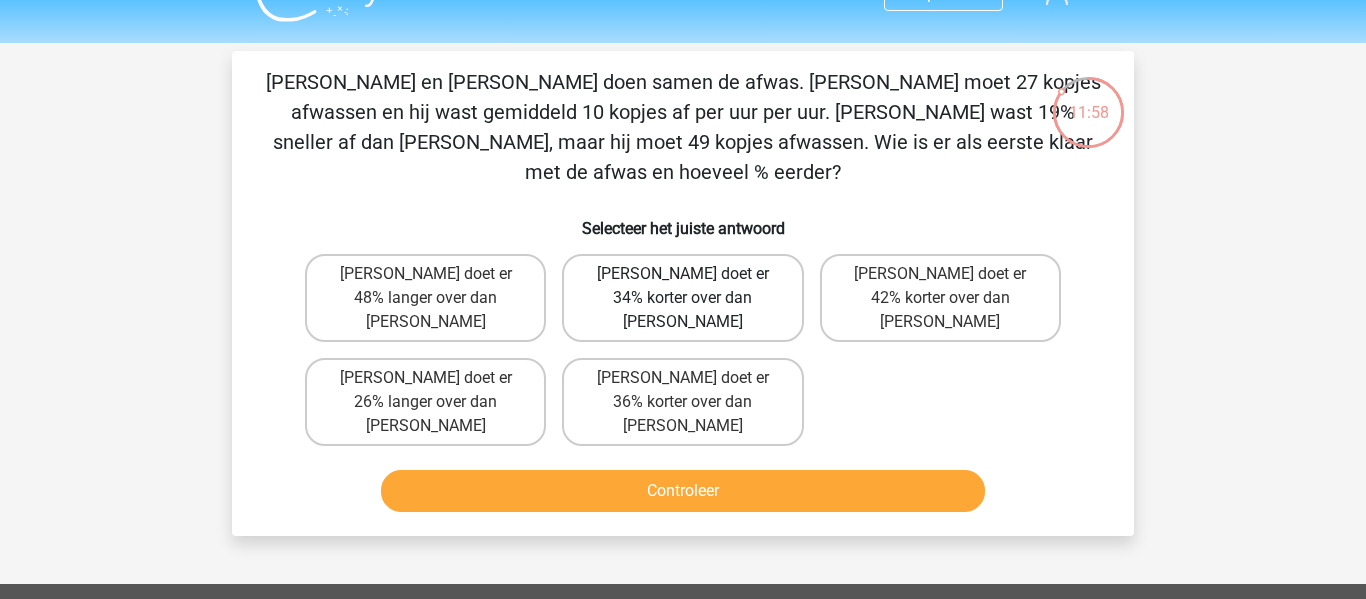 click on "Tom doet er 34% korter over dan Umberto" at bounding box center (682, 298) 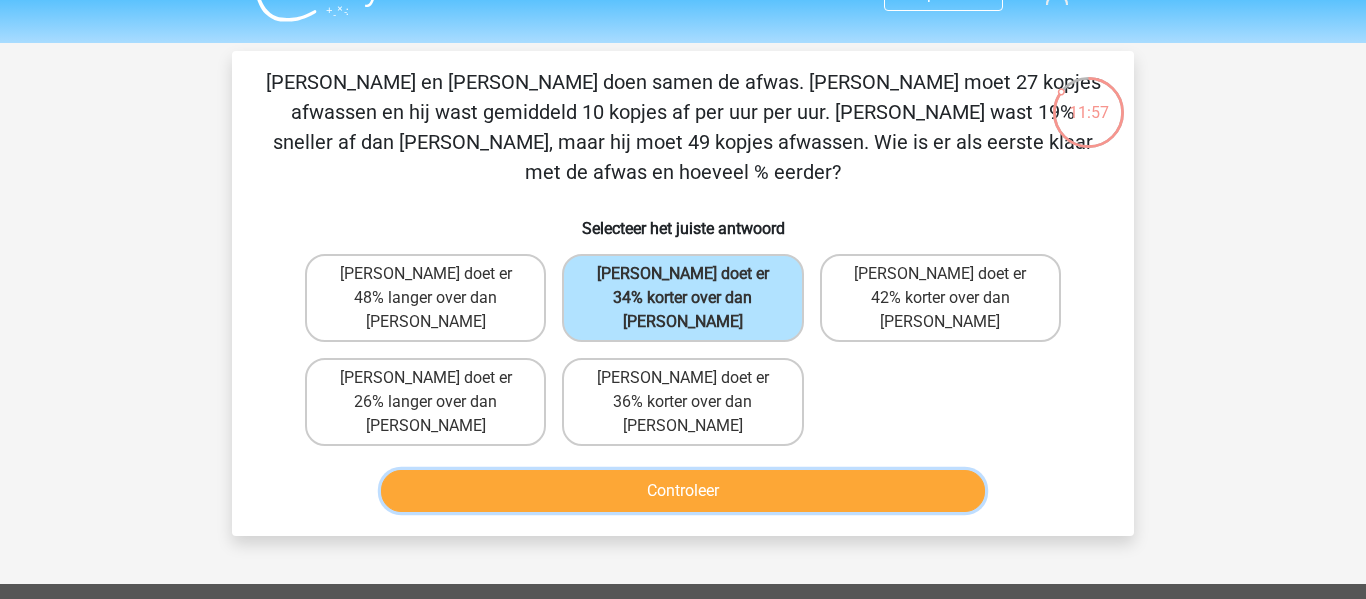click on "Controleer" at bounding box center [683, 491] 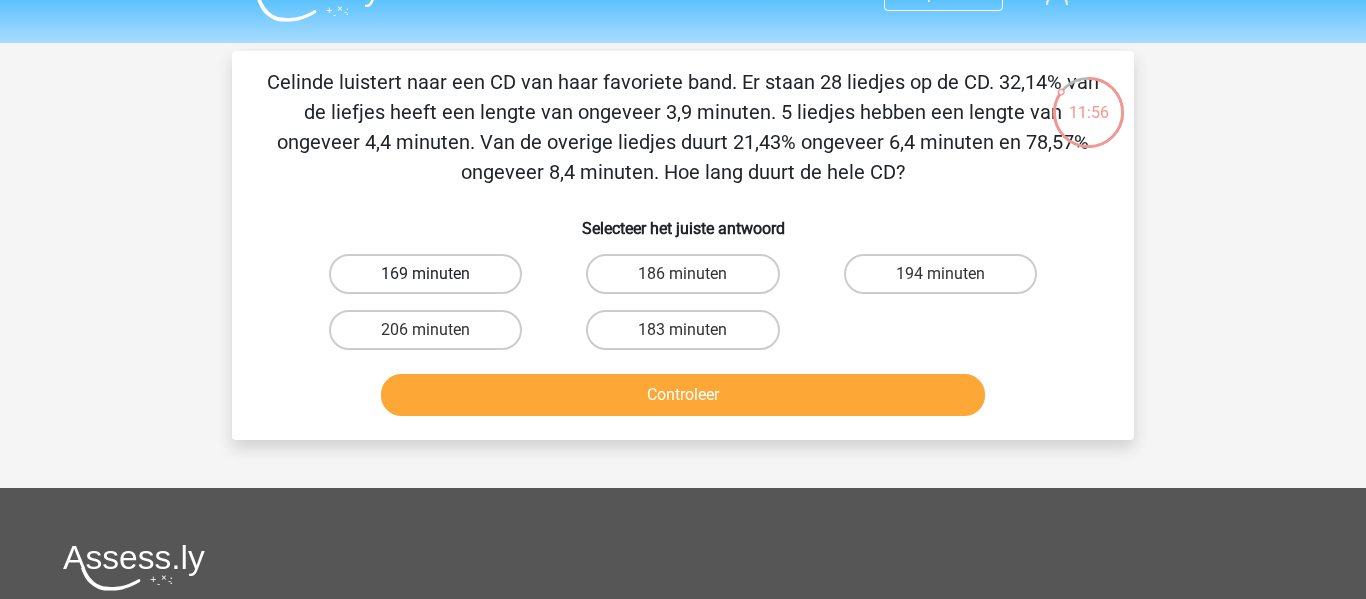 click on "169 minuten" at bounding box center (425, 274) 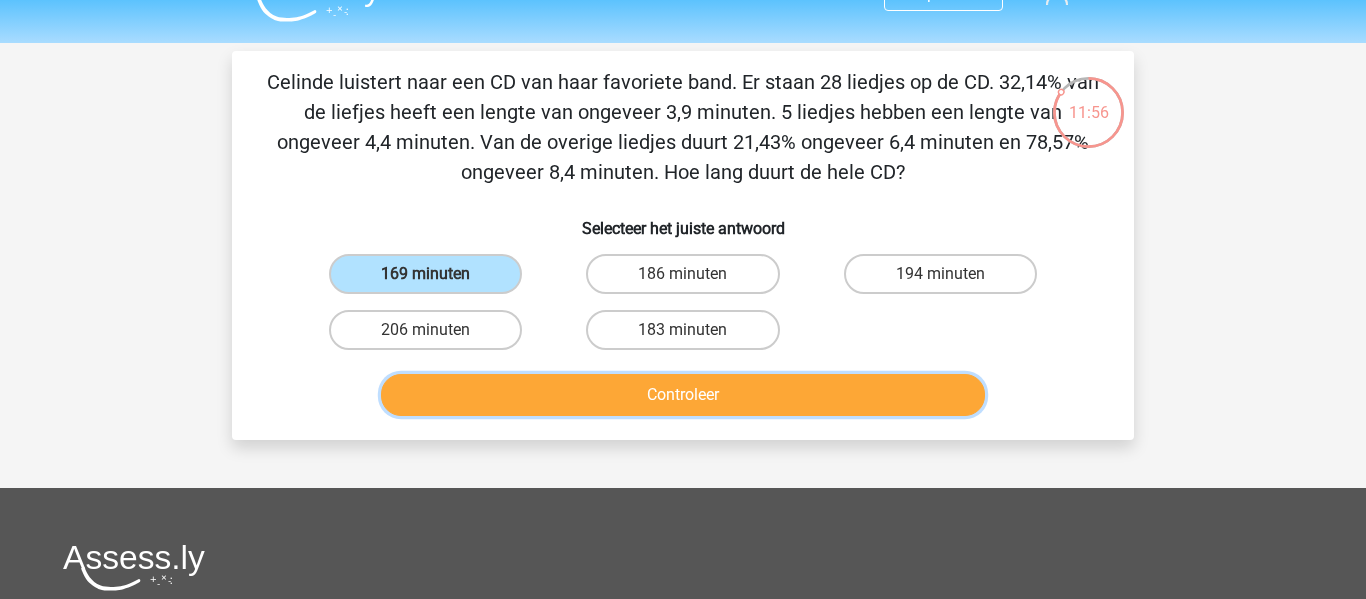 click on "Controleer" at bounding box center (683, 395) 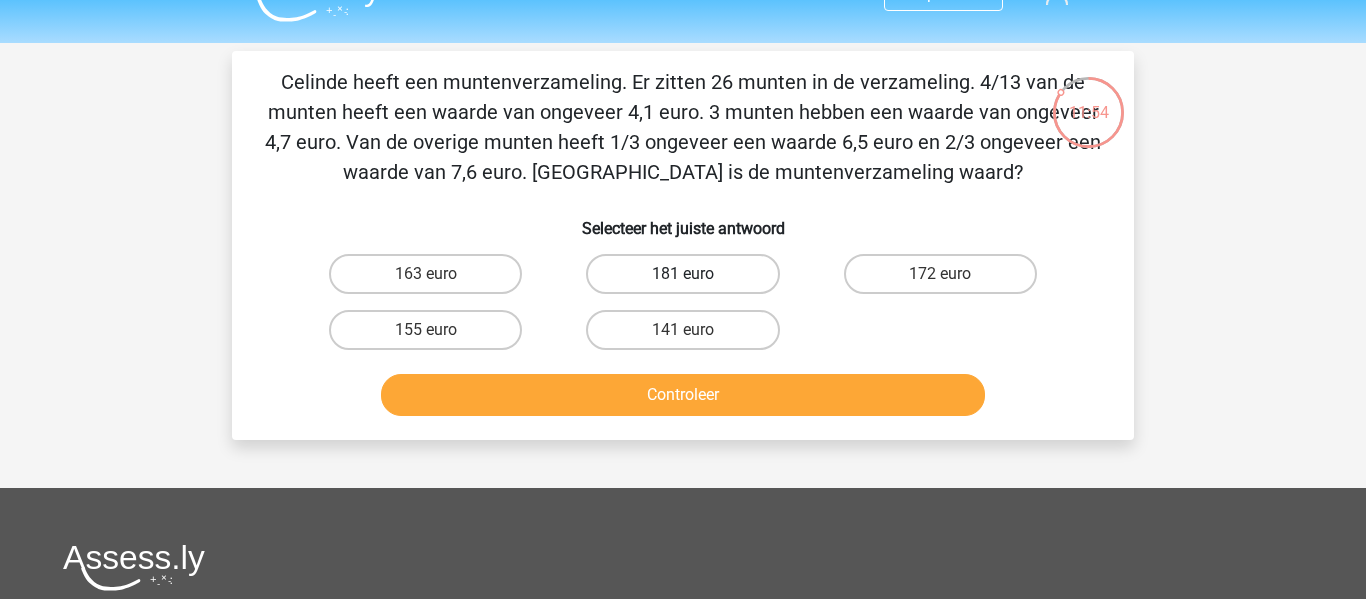 click on "181 euro" at bounding box center (682, 274) 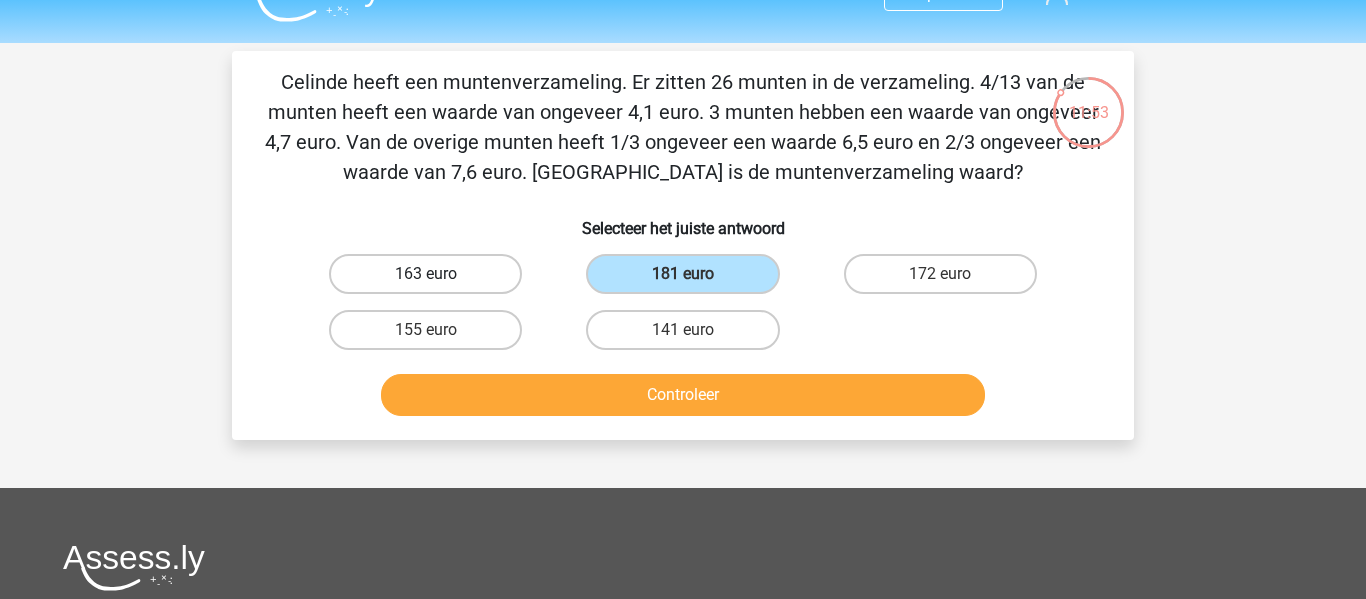 click on "163 euro" at bounding box center (425, 274) 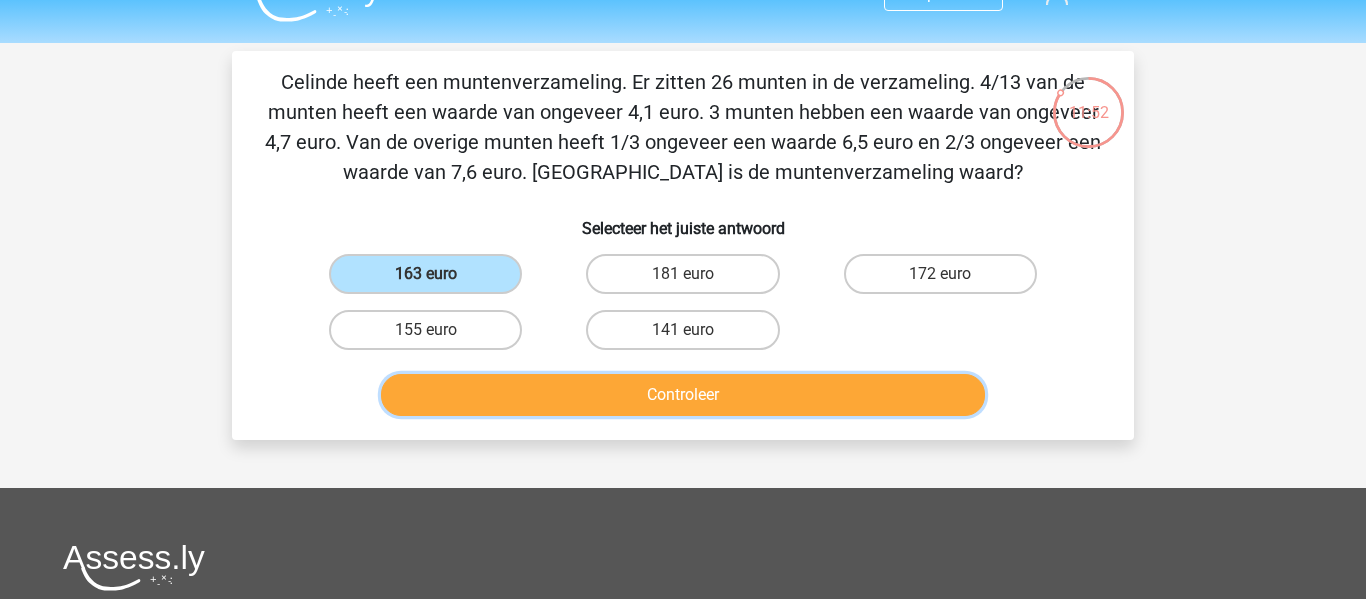 click on "Controleer" at bounding box center [683, 395] 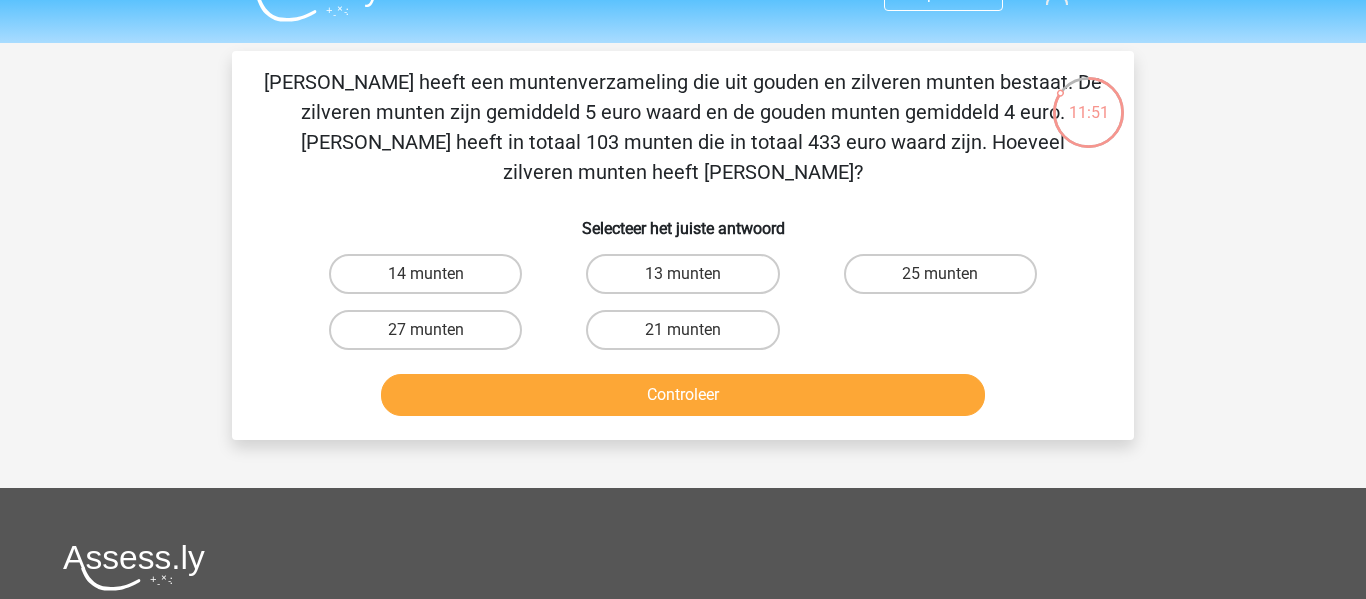 click on "13 munten" at bounding box center [682, 274] 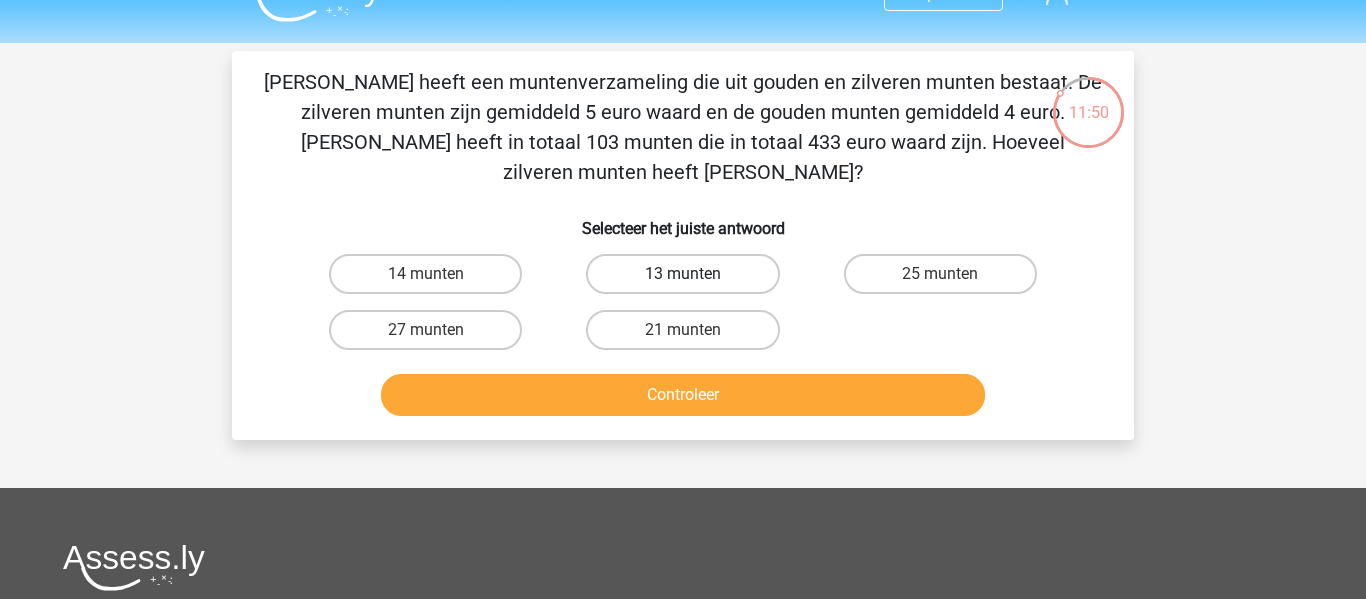 click on "13 munten" at bounding box center [682, 274] 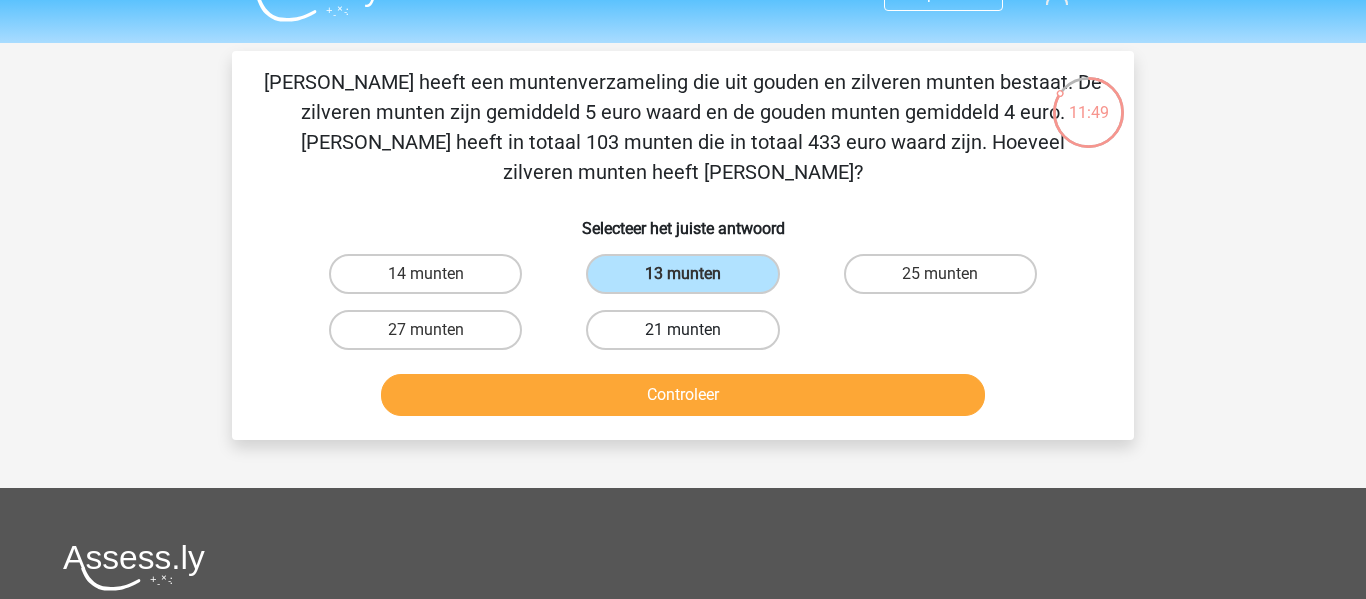 click on "21 munten" at bounding box center (682, 330) 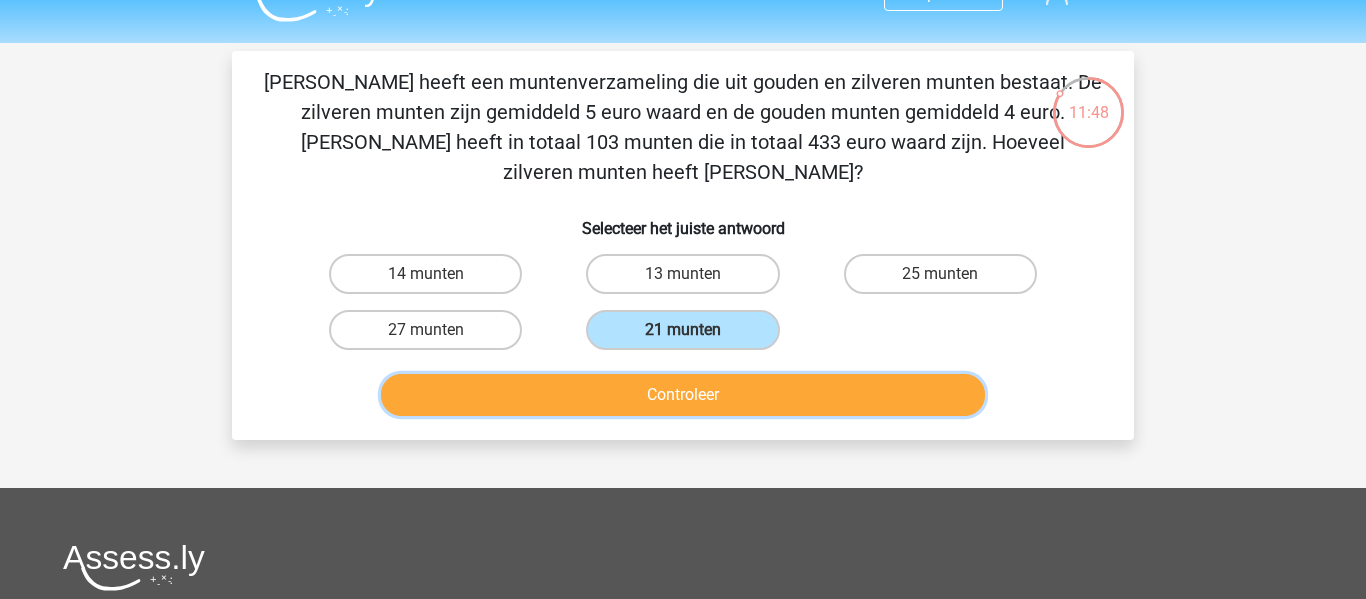 click on "Controleer" at bounding box center (683, 395) 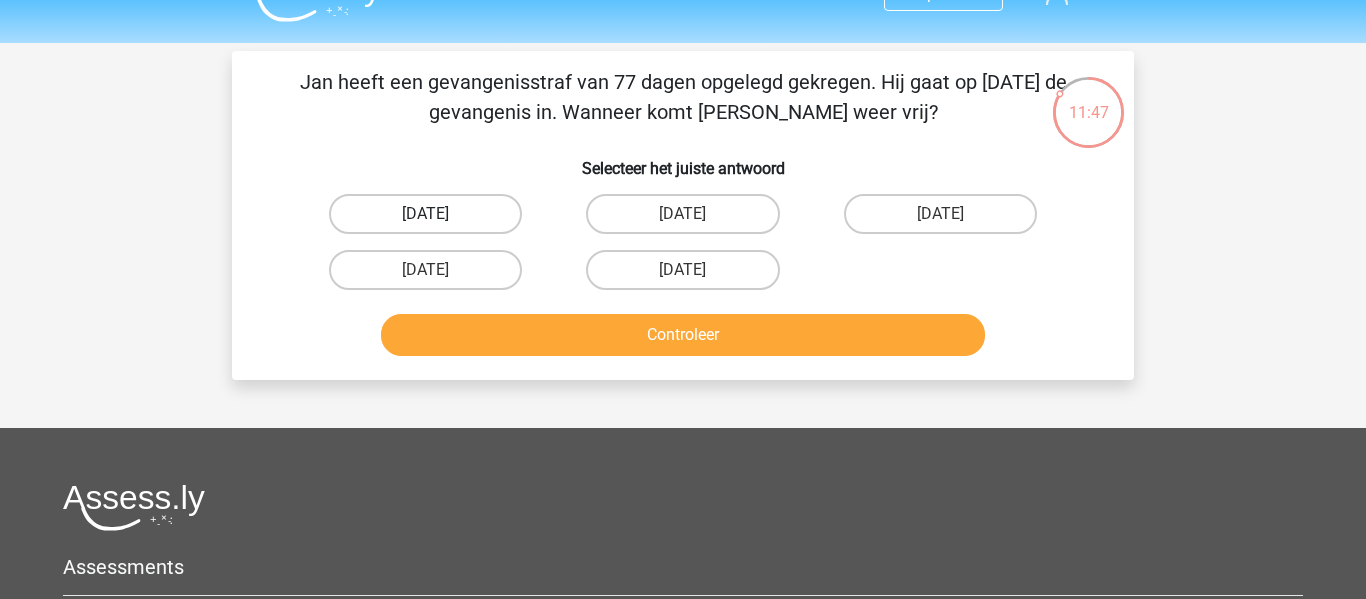 click on "[DATE]" at bounding box center [425, 214] 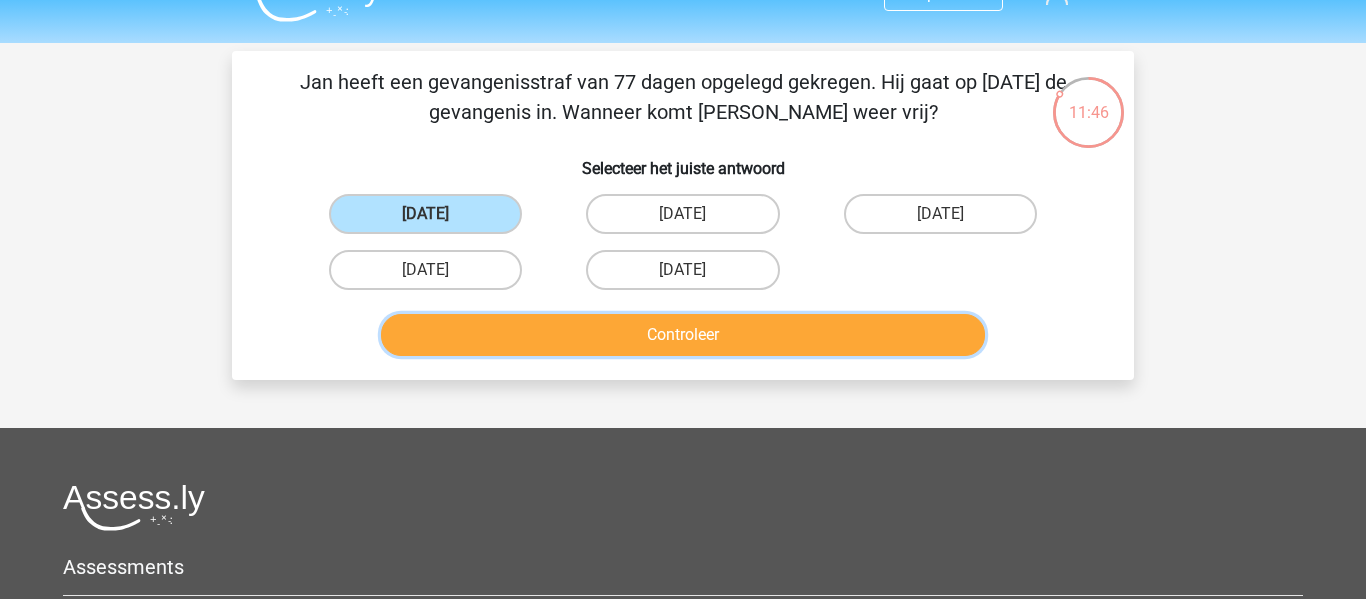 click on "Controleer" at bounding box center (683, 335) 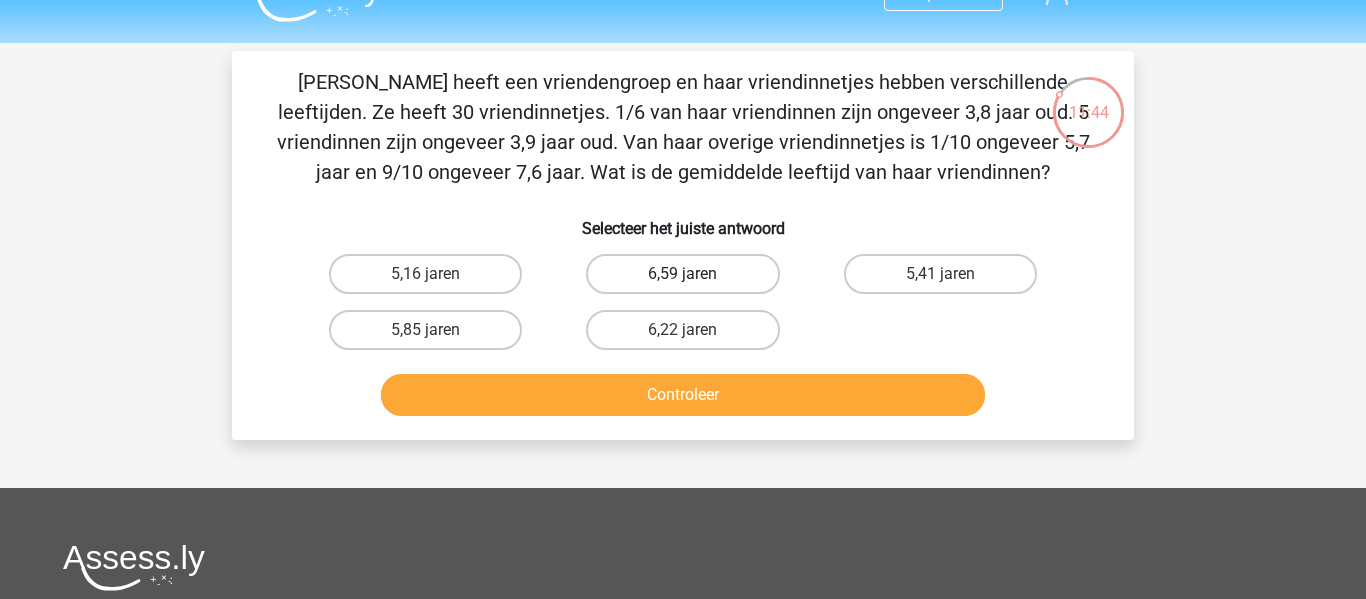 click on "6,59 jaren" at bounding box center (682, 274) 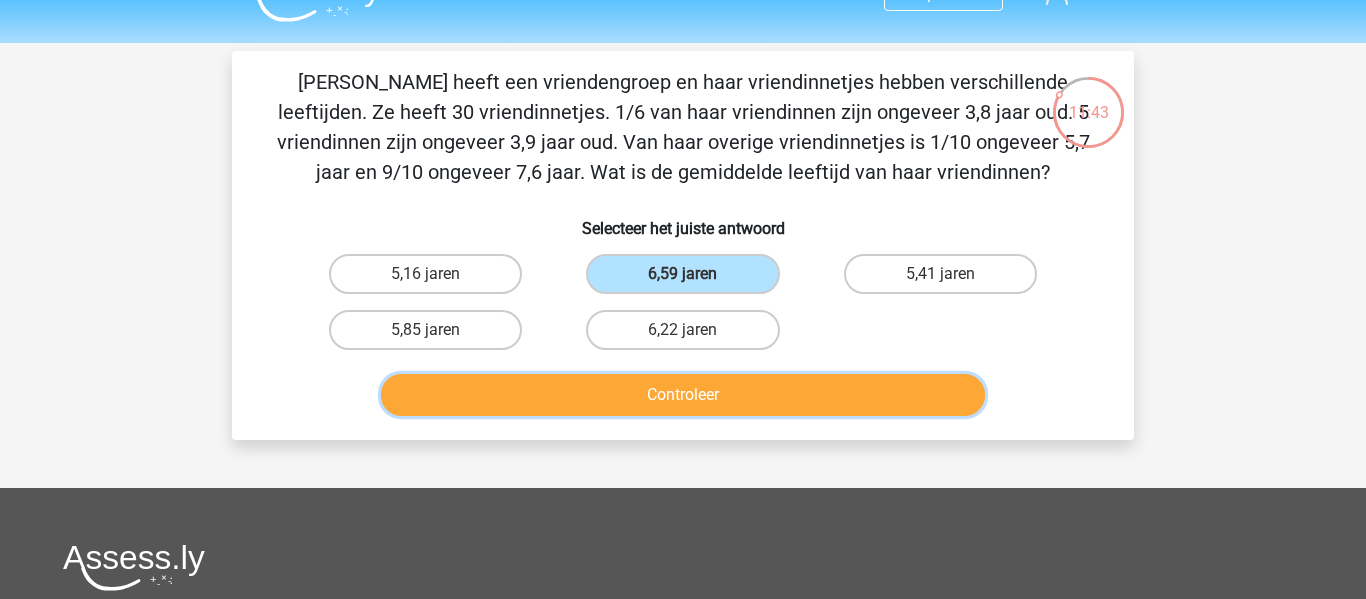 click on "Controleer" at bounding box center (683, 395) 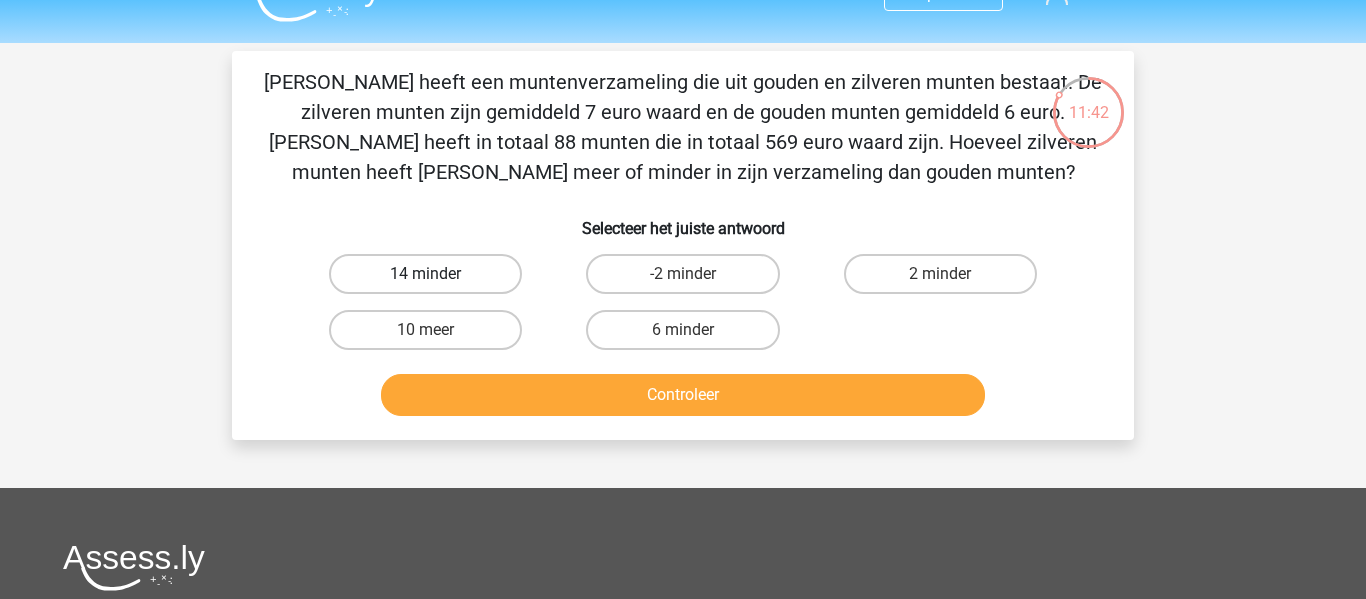 click on "14 minder" at bounding box center (425, 274) 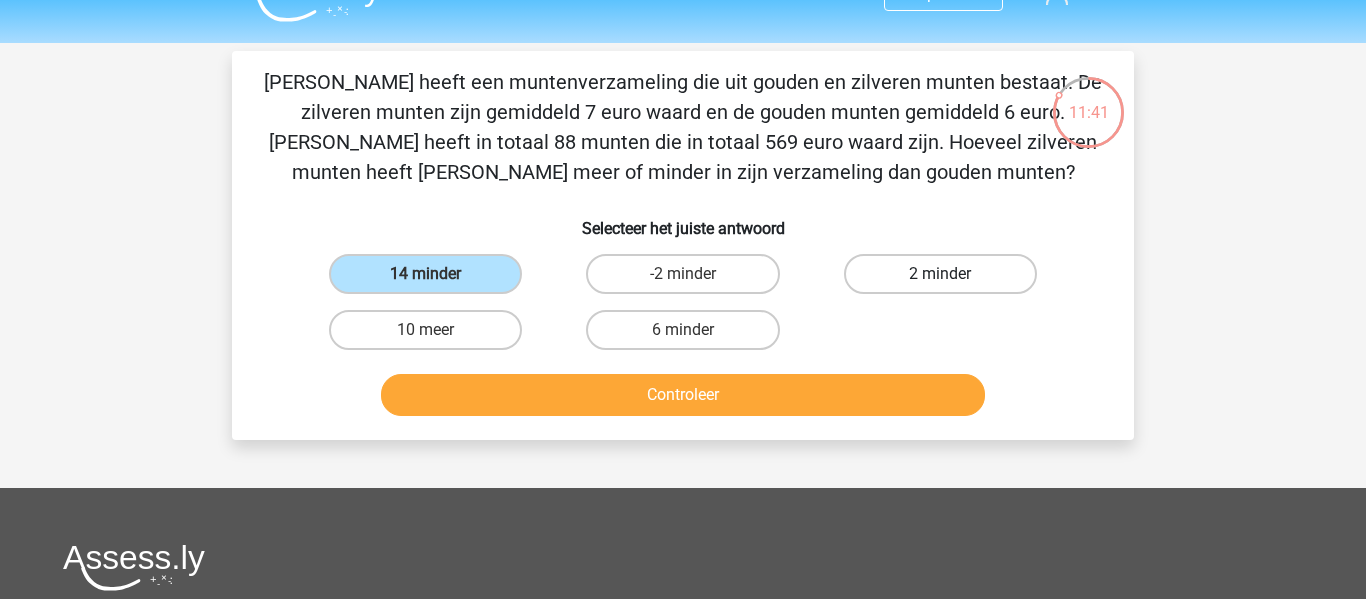 click on "2 minder" at bounding box center (940, 274) 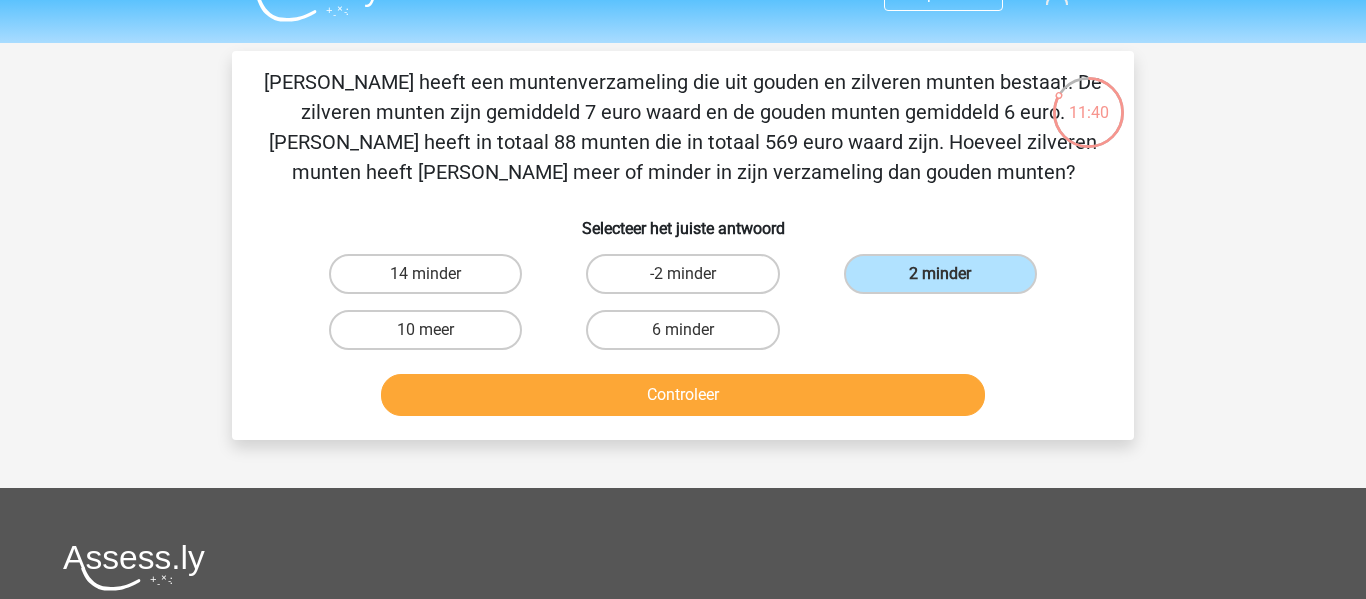 click on "Controleer" at bounding box center [683, 399] 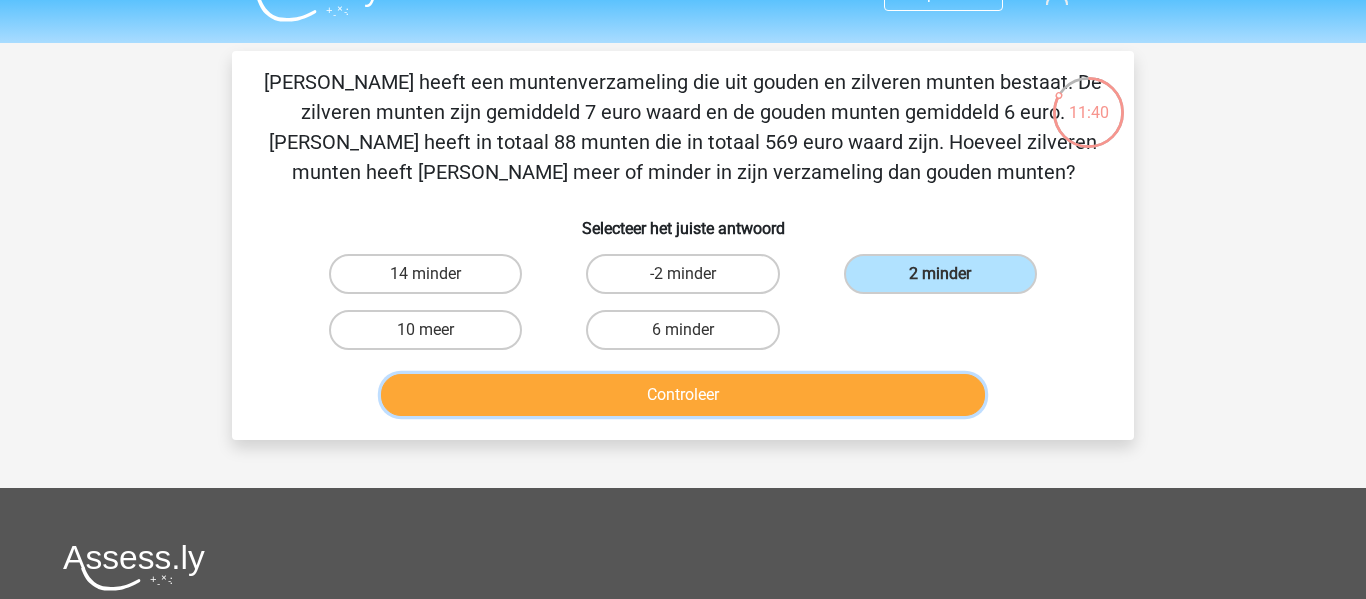 click on "Controleer" at bounding box center [683, 395] 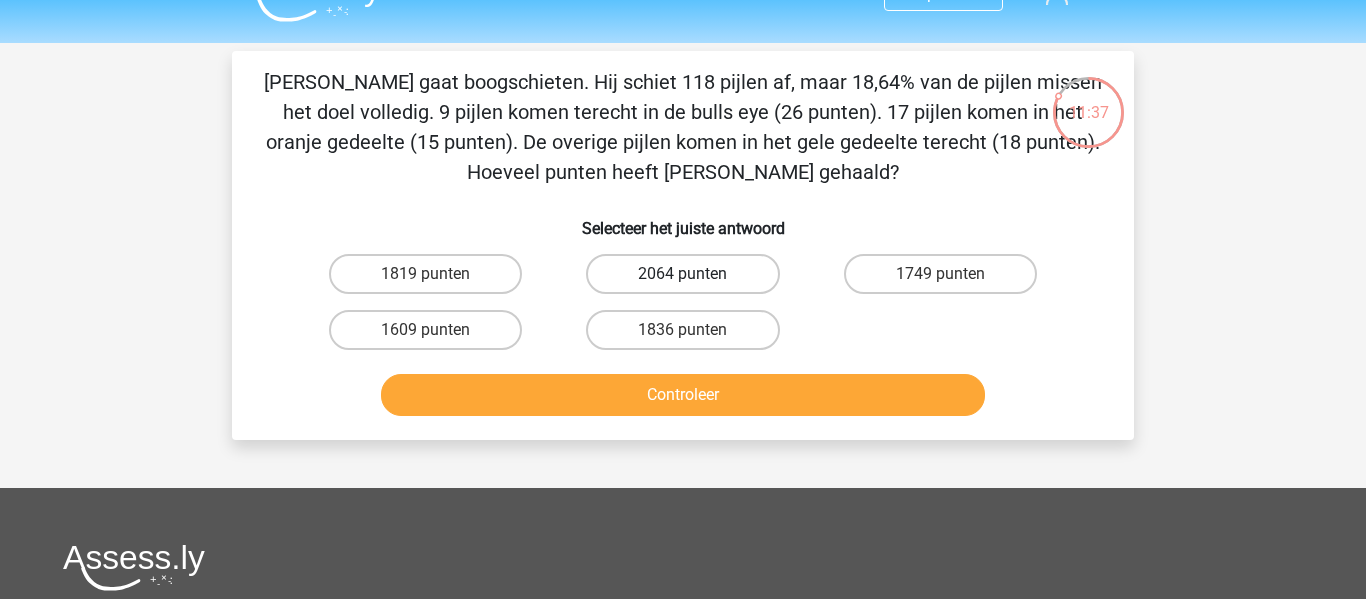 click on "2064 punten" at bounding box center [682, 274] 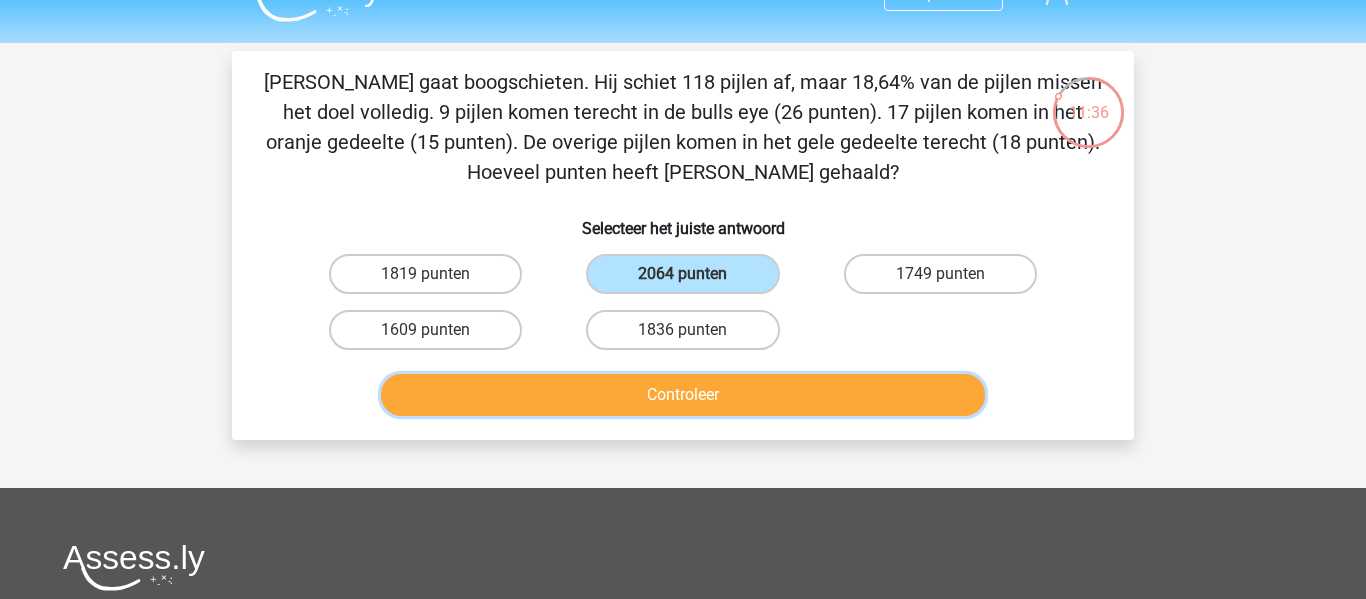 click on "Controleer" at bounding box center [683, 395] 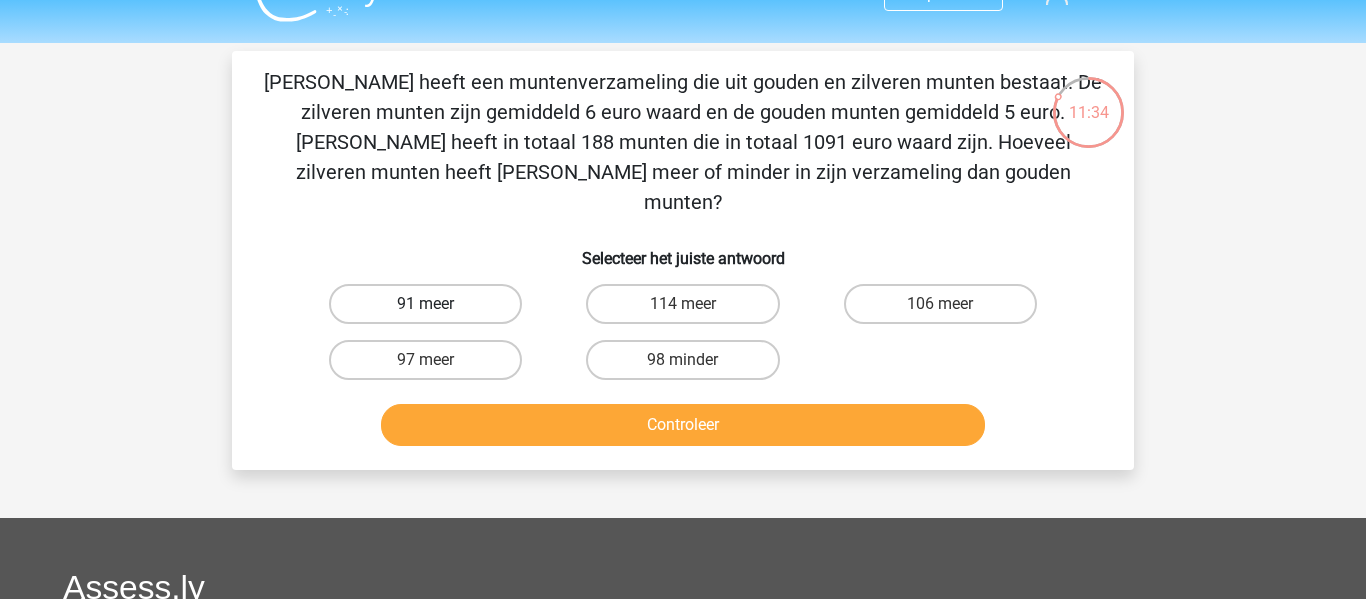 click on "91 meer" at bounding box center [425, 304] 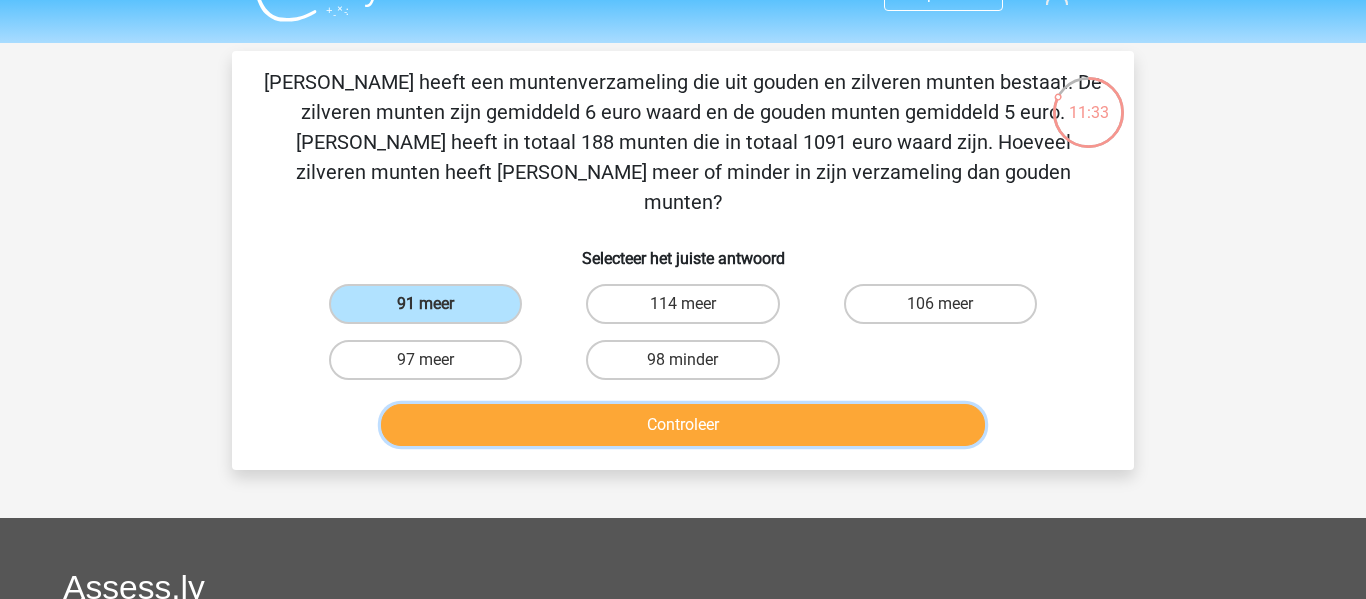 click on "Controleer" at bounding box center (683, 425) 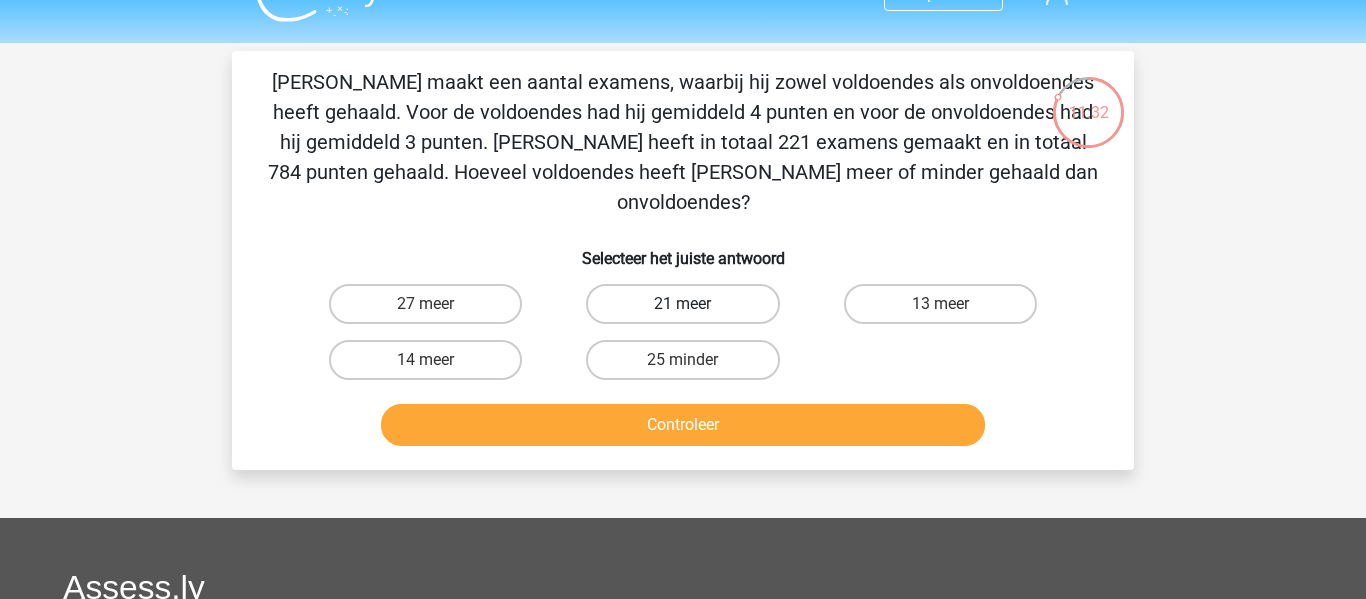 click on "21 meer" at bounding box center [682, 304] 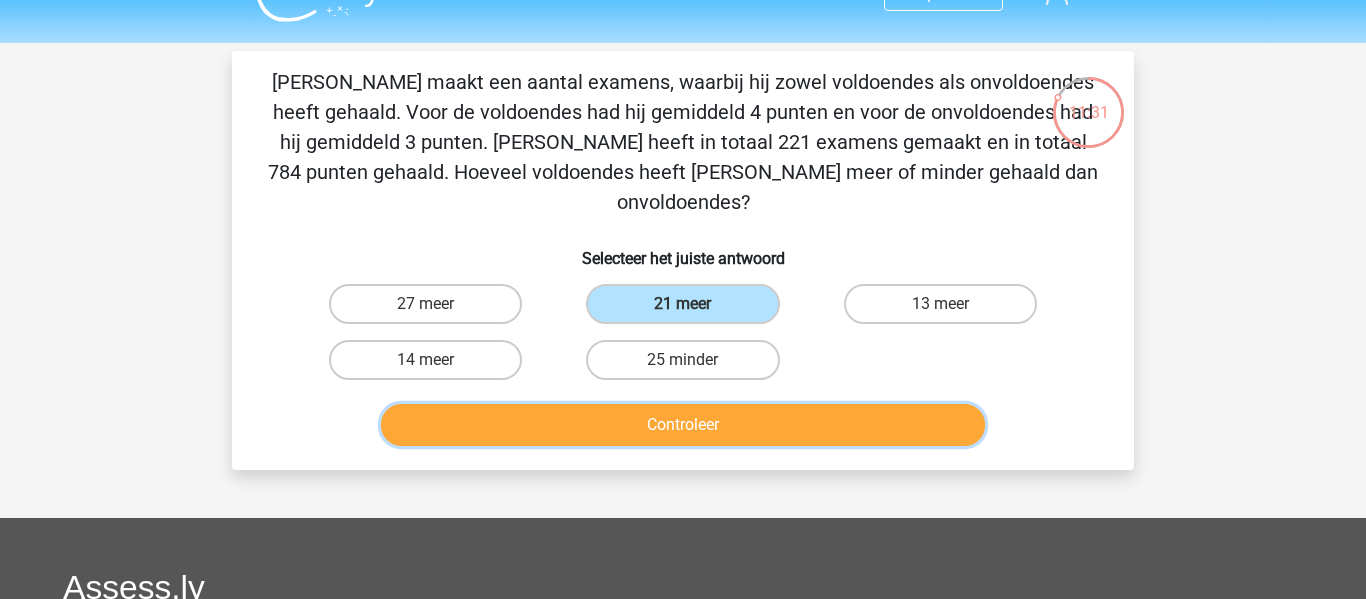 click on "Controleer" at bounding box center [683, 425] 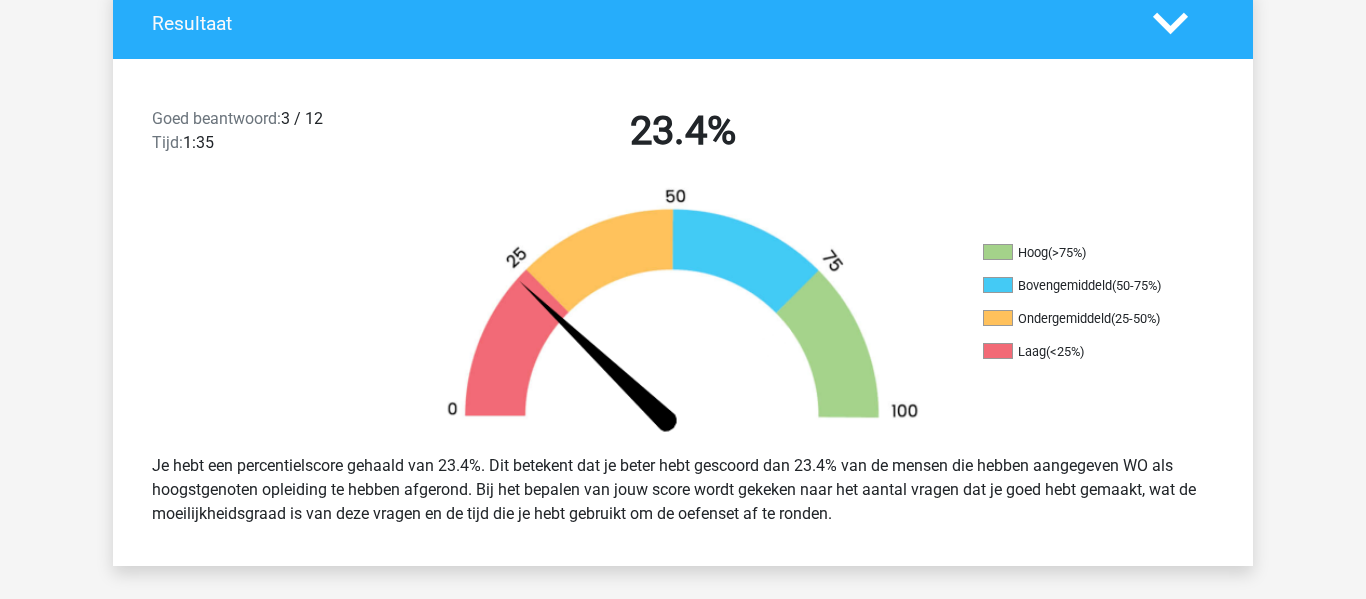 scroll, scrollTop: 454, scrollLeft: 0, axis: vertical 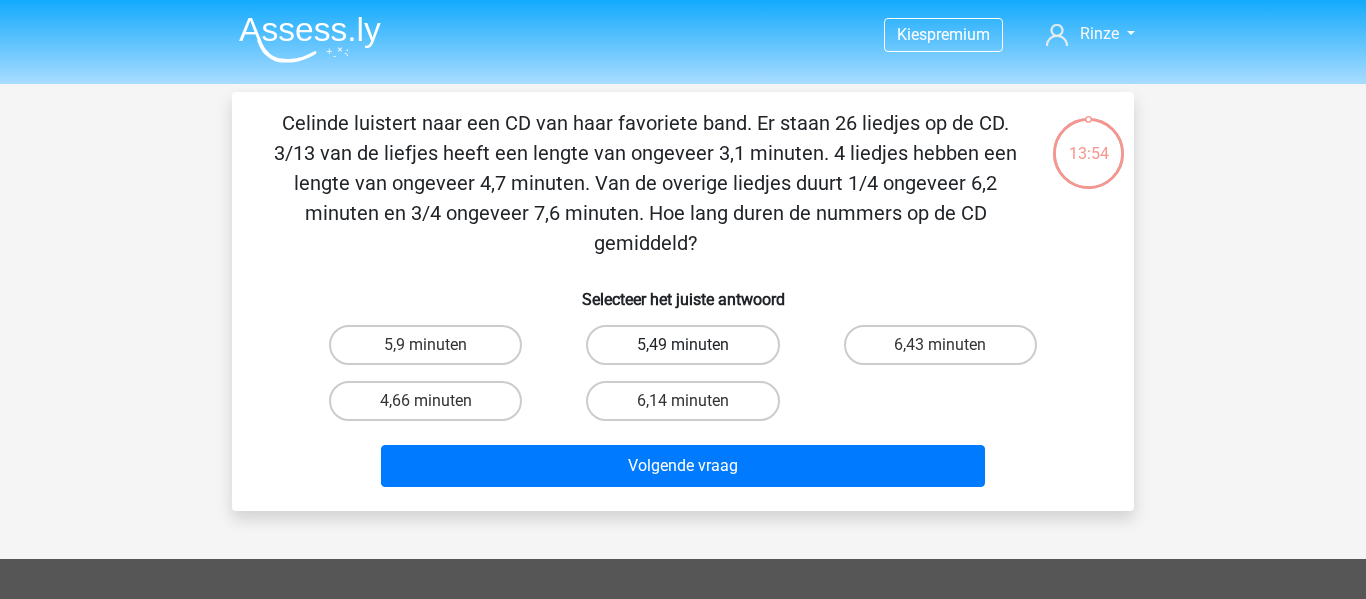 click on "5,49 minuten" at bounding box center [682, 345] 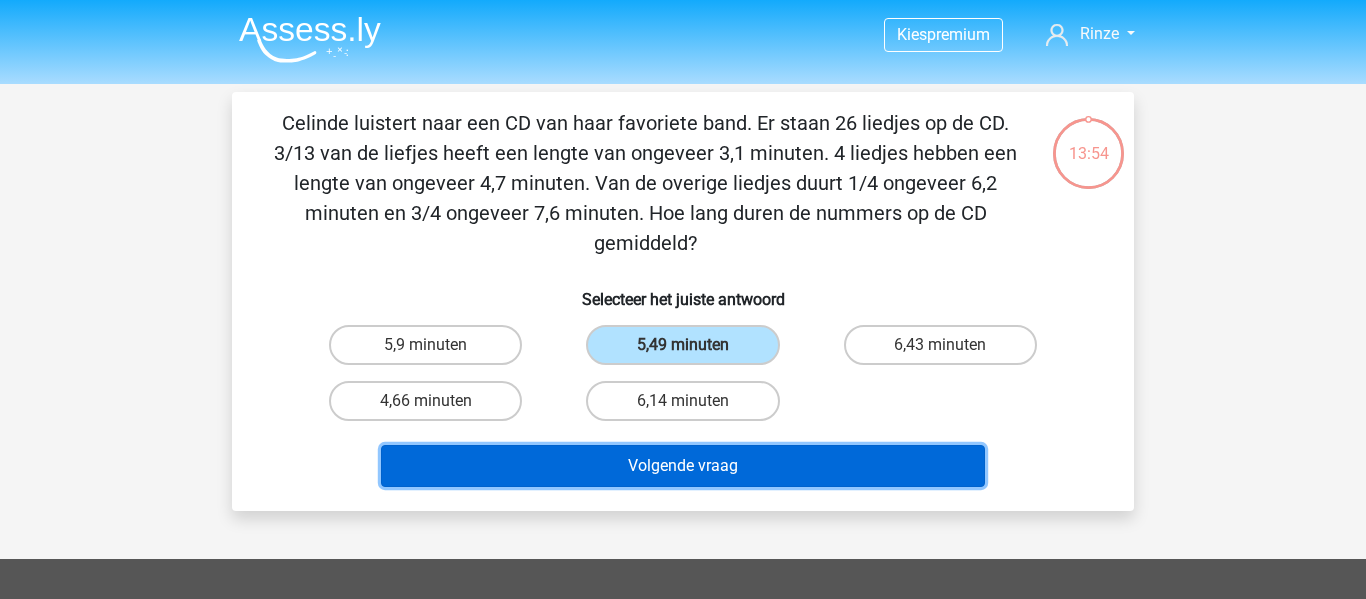 click on "Volgende vraag" at bounding box center (683, 466) 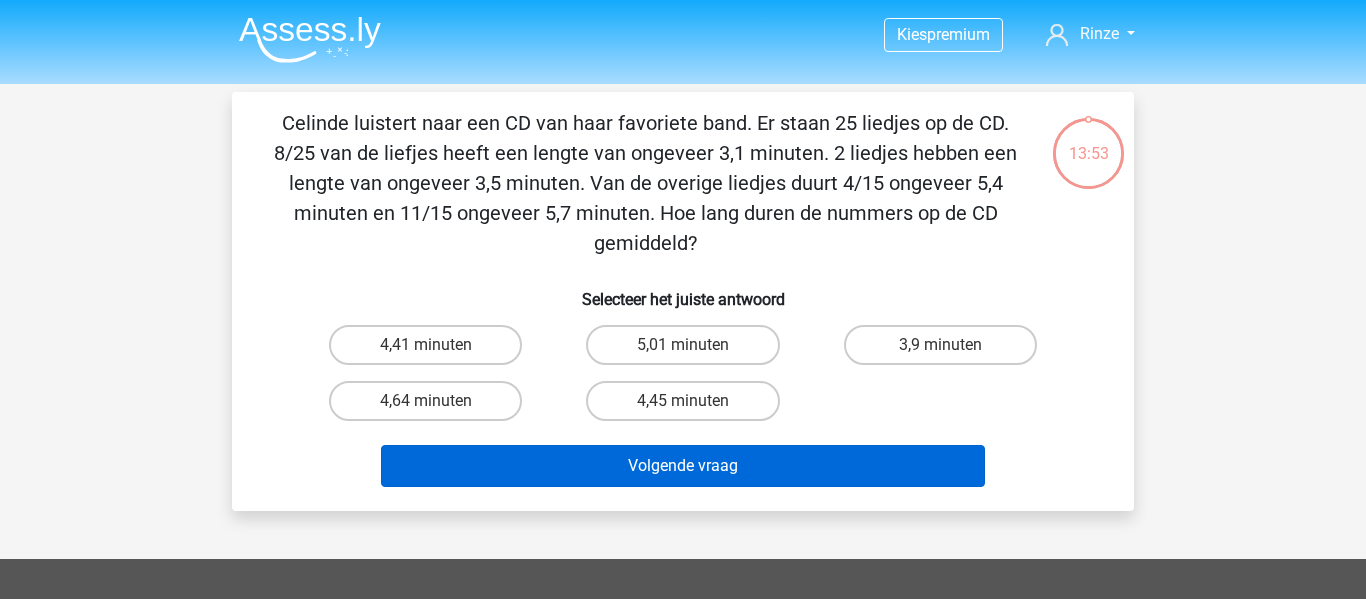 scroll, scrollTop: 92, scrollLeft: 0, axis: vertical 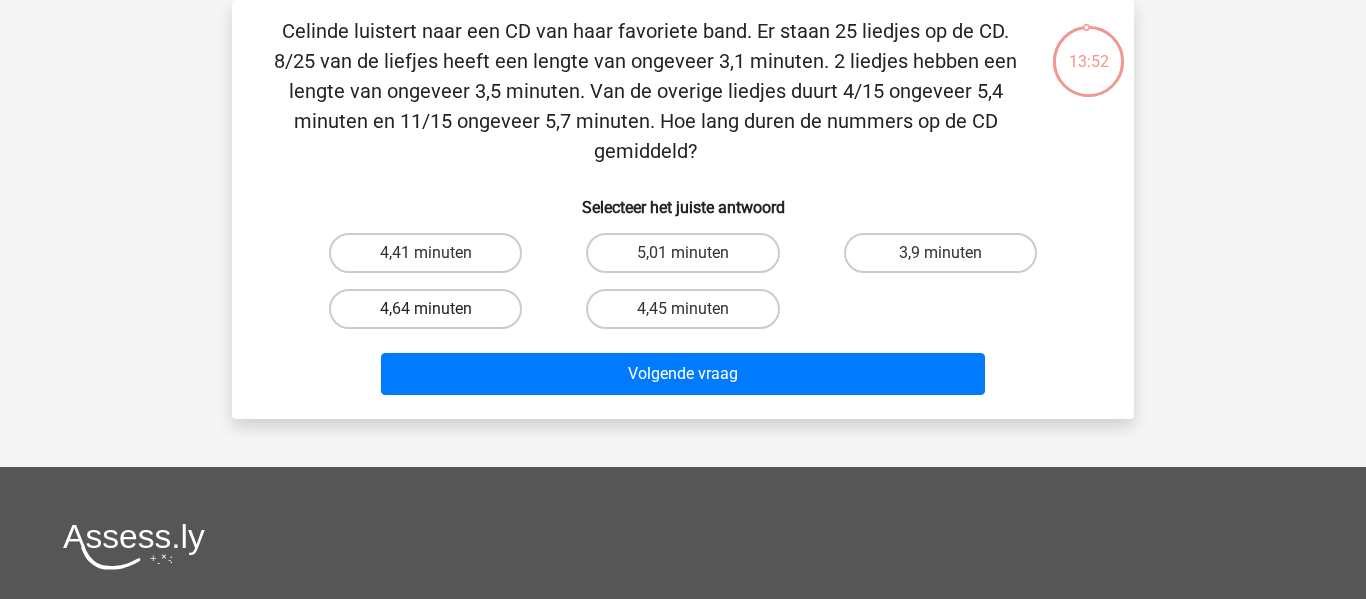 click on "4,64 minuten" at bounding box center [425, 309] 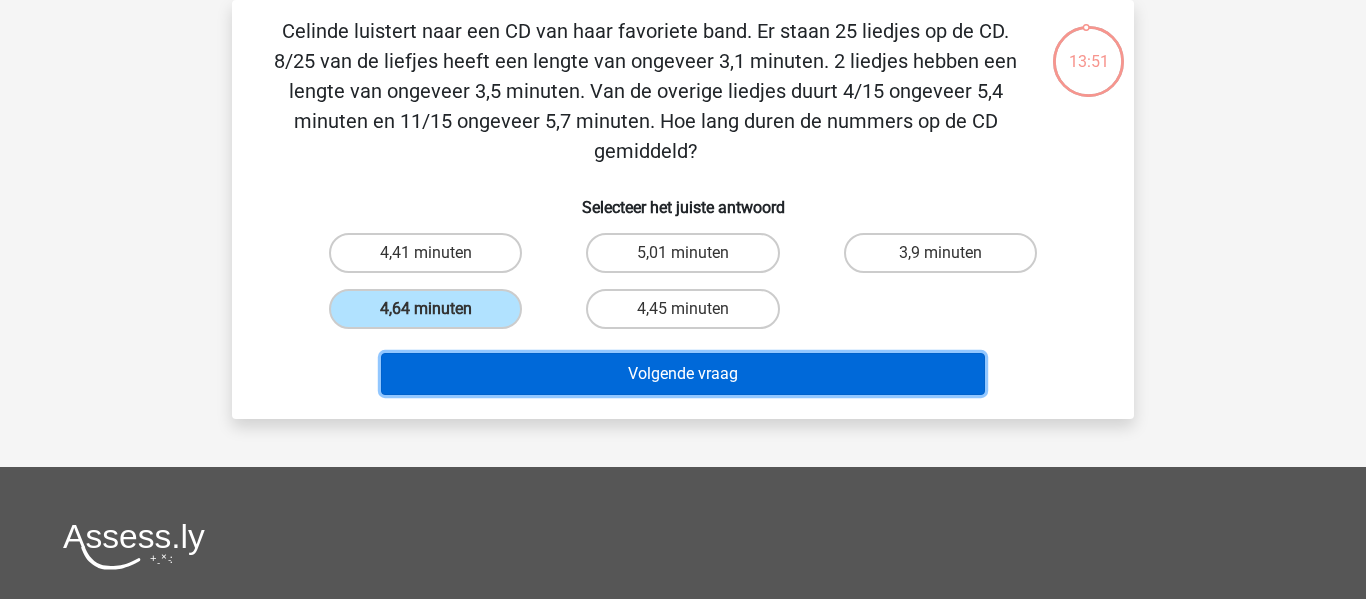 click on "Volgende vraag" at bounding box center (683, 374) 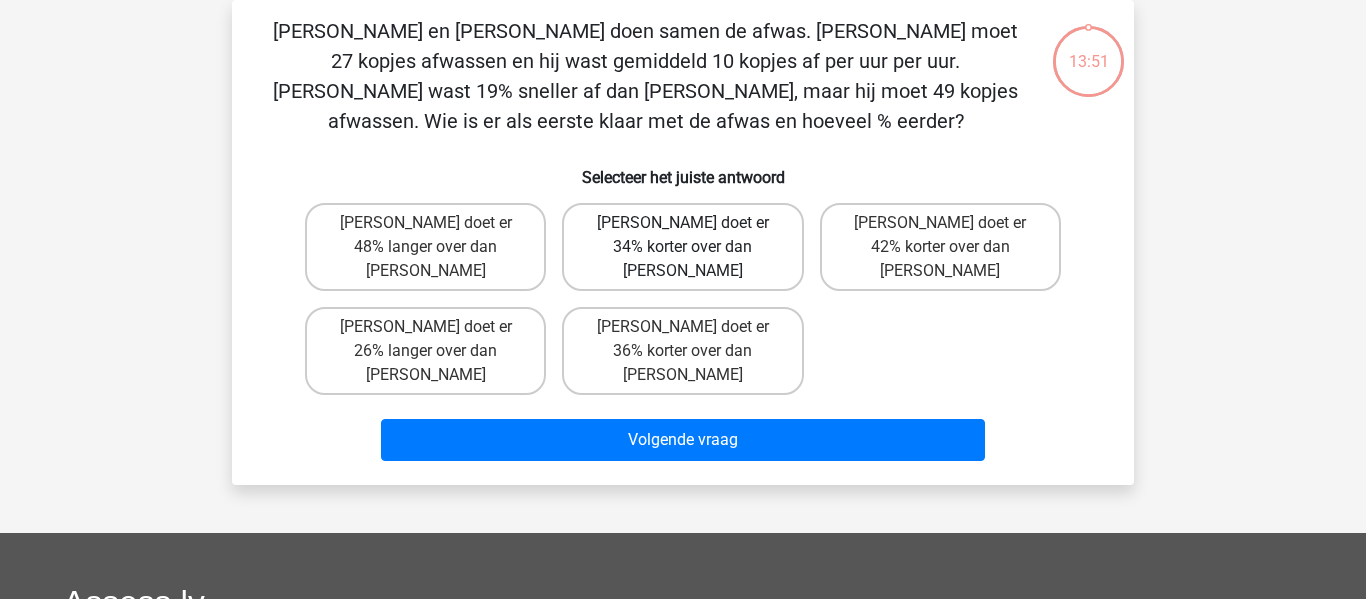 click on "Tom doet er 34% korter over dan Umberto" at bounding box center [682, 247] 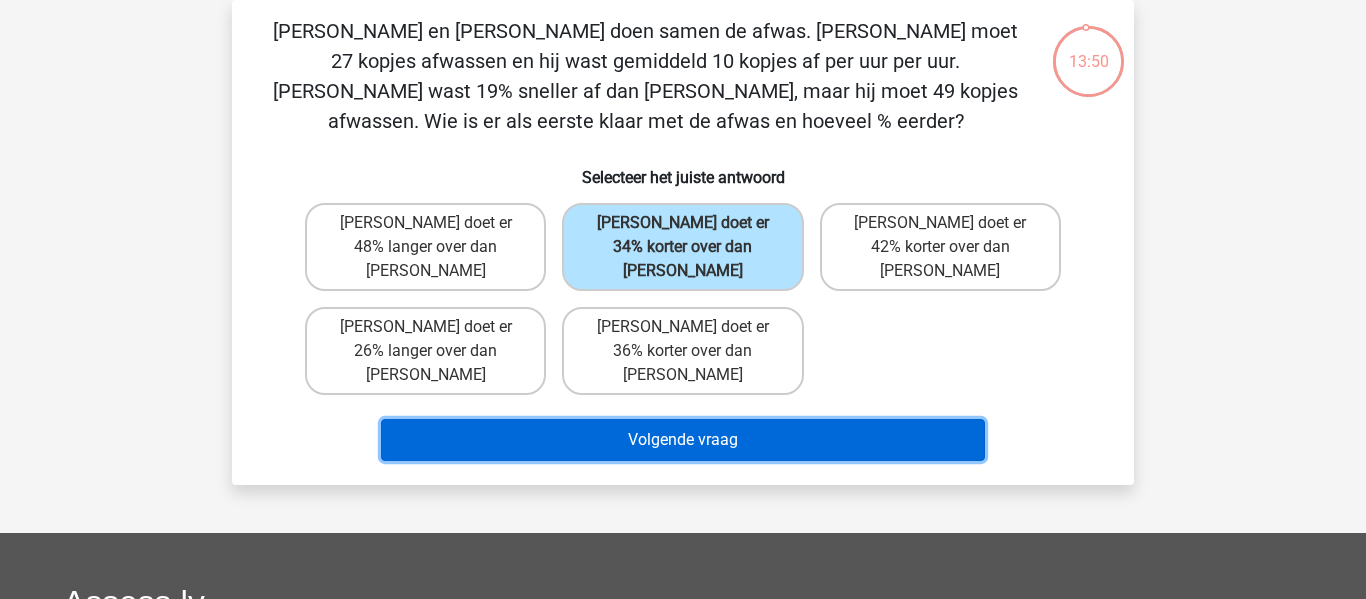 click on "Volgende vraag" at bounding box center (683, 440) 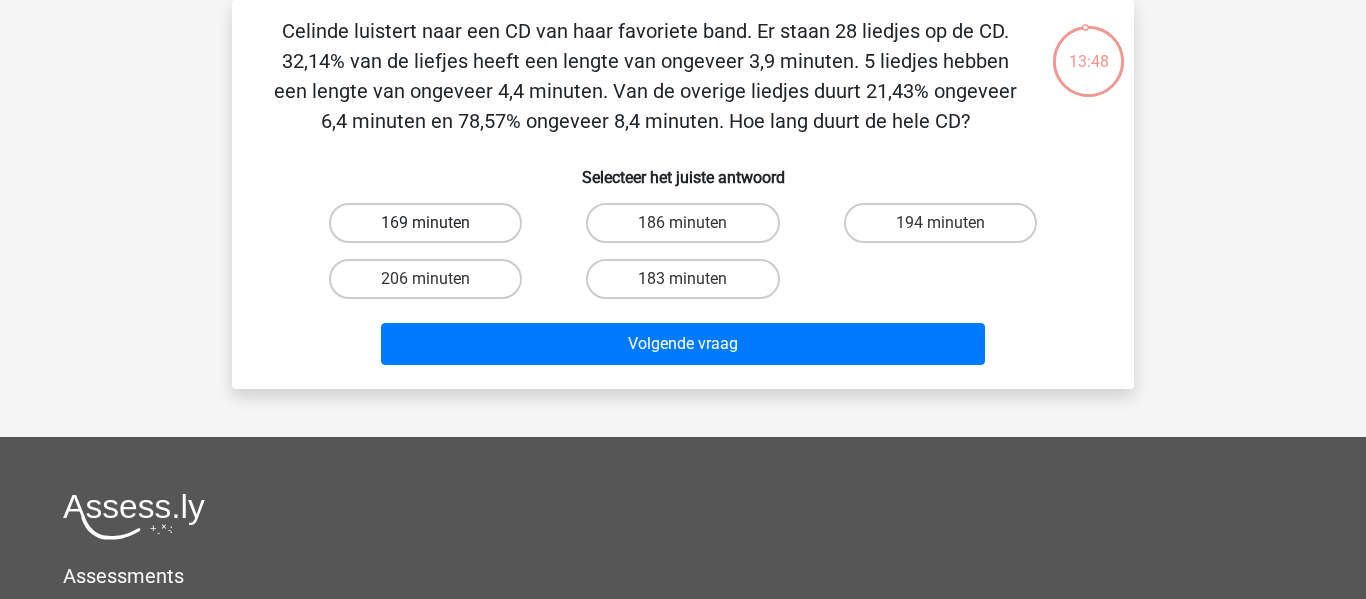 click on "169 minuten" at bounding box center (425, 223) 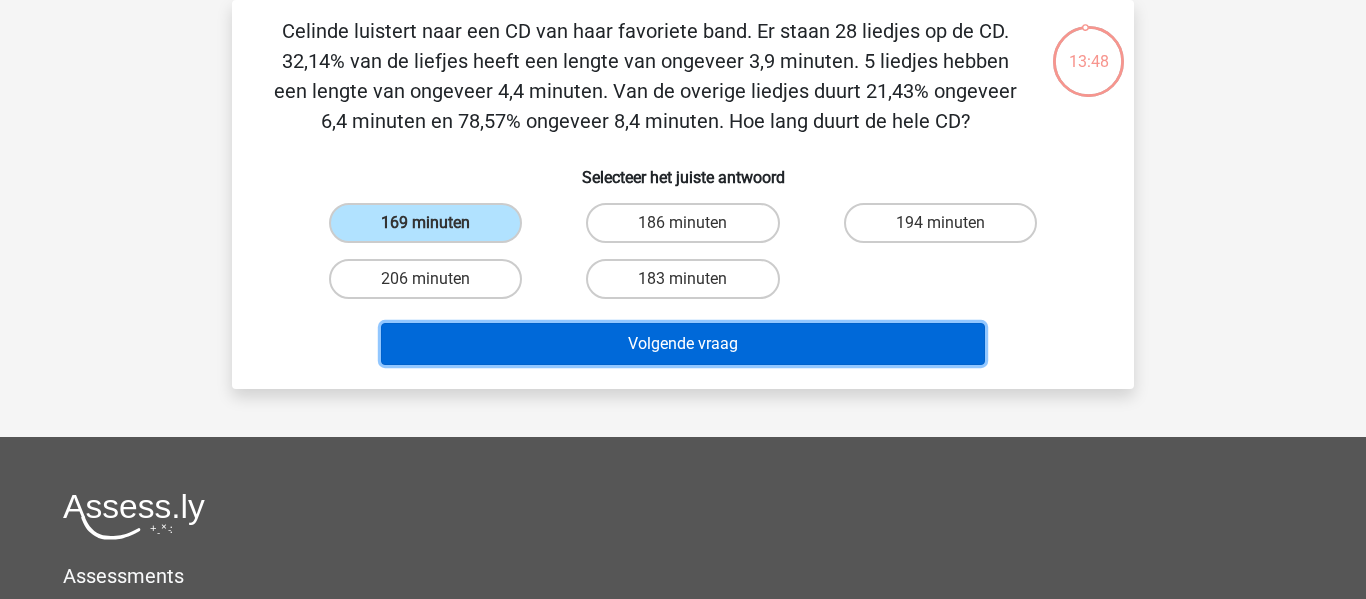 click on "Volgende vraag" at bounding box center (683, 344) 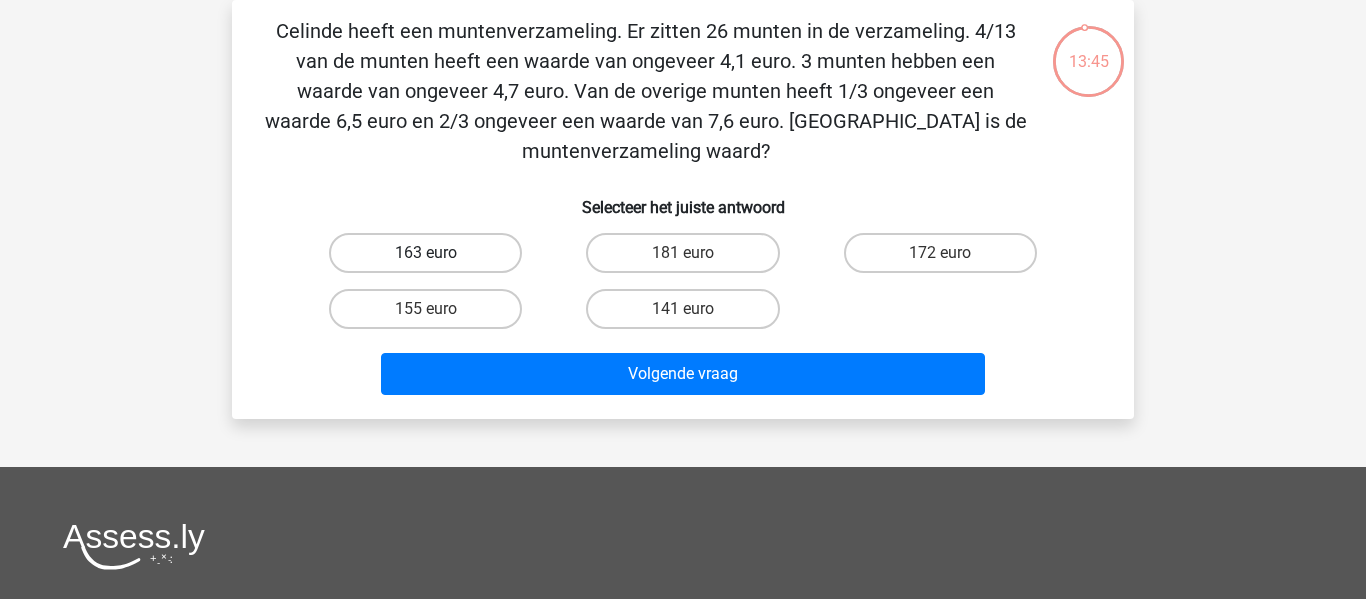 click on "163 euro" at bounding box center [425, 253] 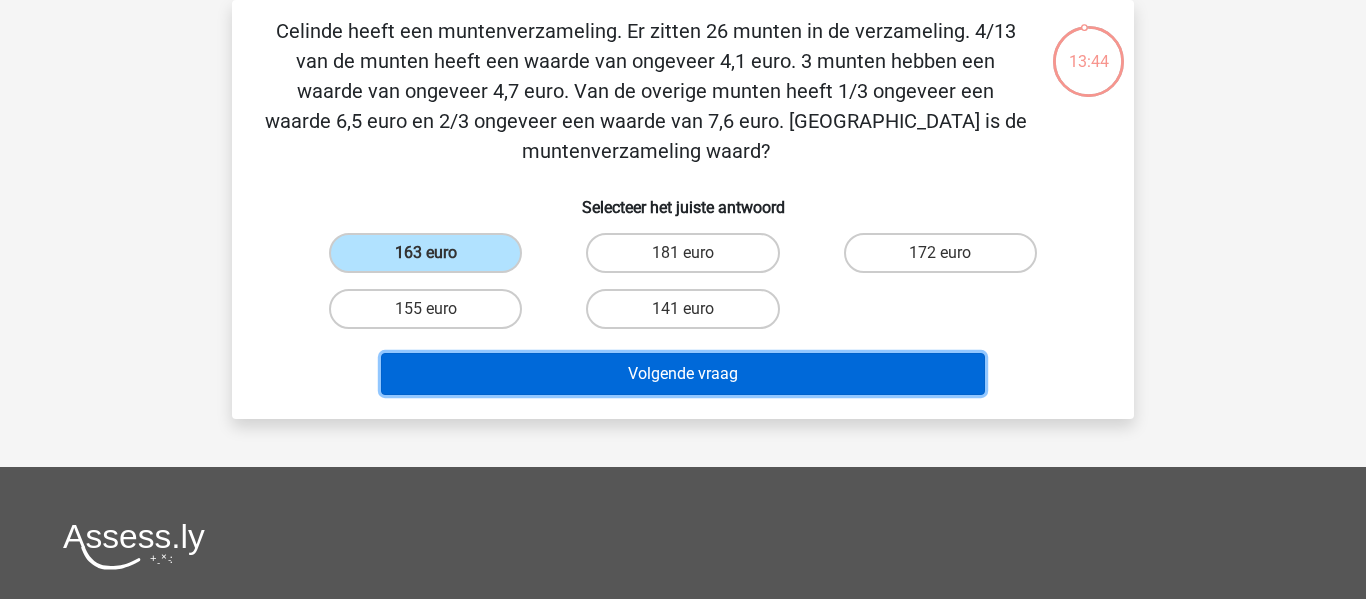 click on "Volgende vraag" at bounding box center (683, 374) 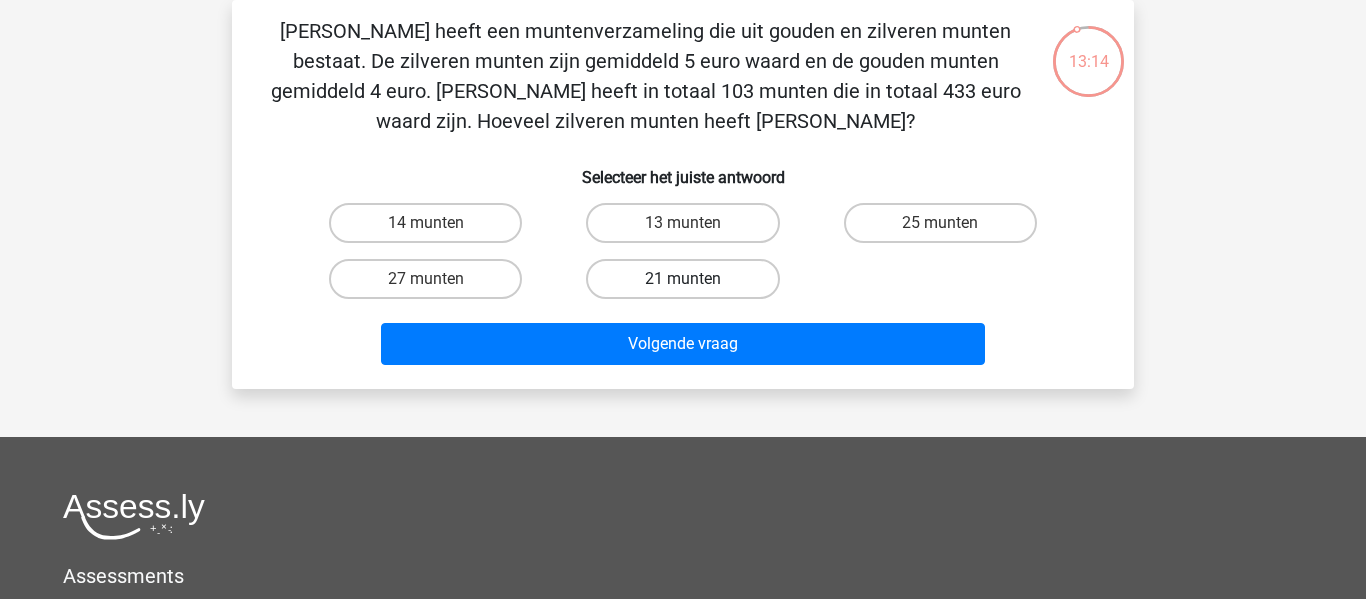 click on "21 munten" at bounding box center (682, 279) 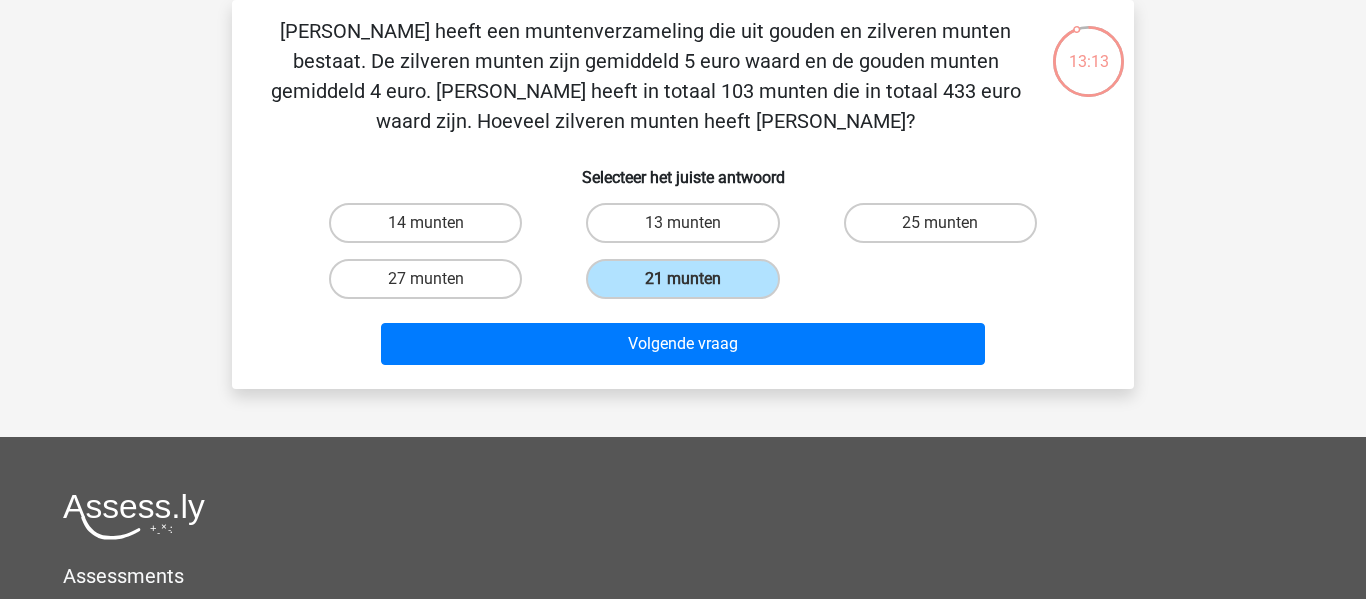 click on "[PERSON_NAME] heeft een muntenverzameling die uit gouden en zilveren munten bestaat. De zilveren munten zijn gemiddeld 5 euro waard en de gouden munten gemiddeld 4 euro. [PERSON_NAME] heeft in totaal 103 munten die in totaal 433 euro waard zijn. Hoeveel zilveren munten heeft [PERSON_NAME]?
Selecteer het juiste antwoord
14 munten
13 munten" at bounding box center [683, 194] 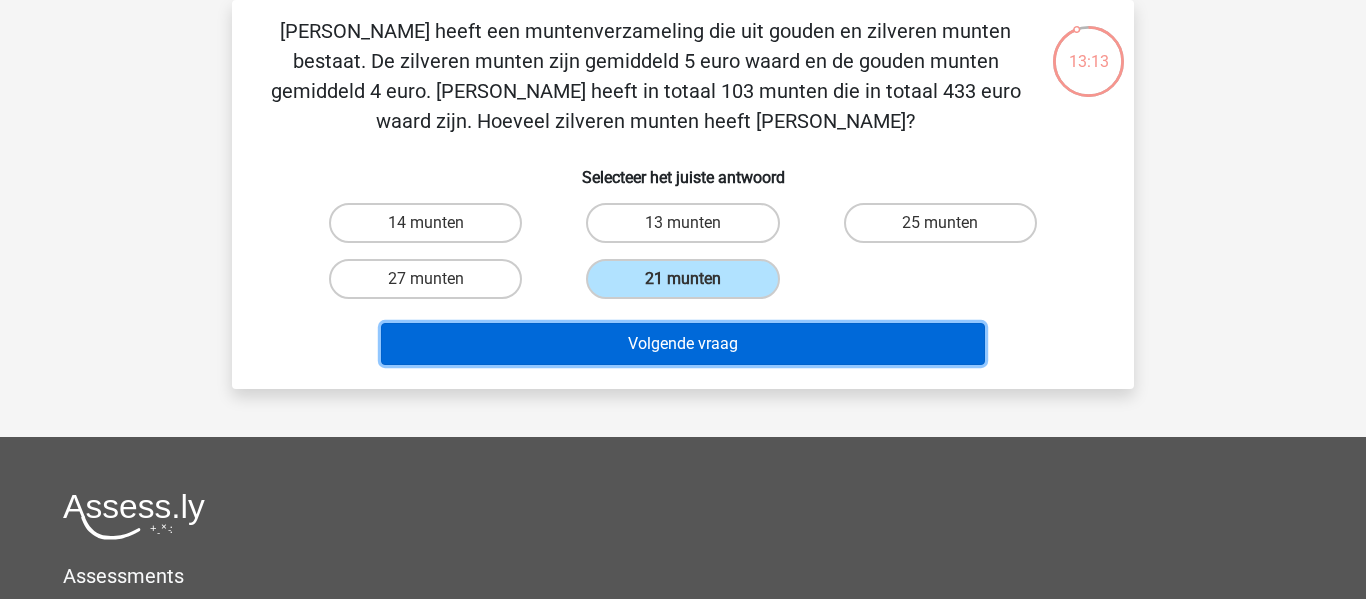 click on "Volgende vraag" at bounding box center [683, 344] 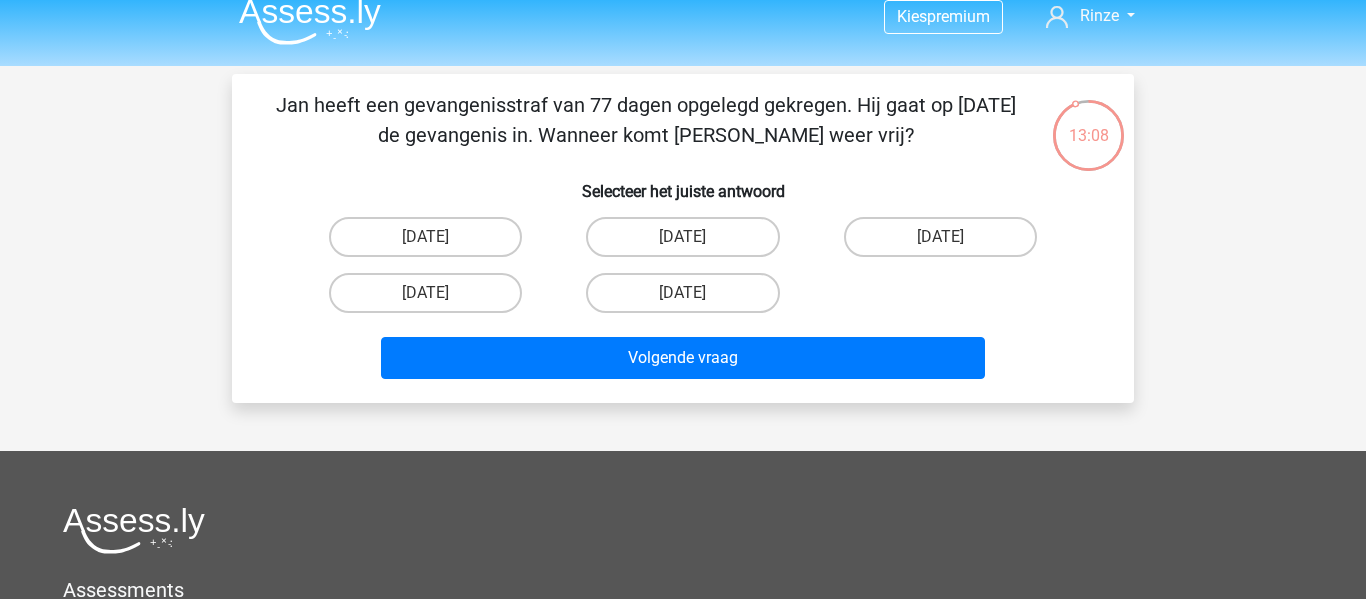 scroll, scrollTop: 14, scrollLeft: 0, axis: vertical 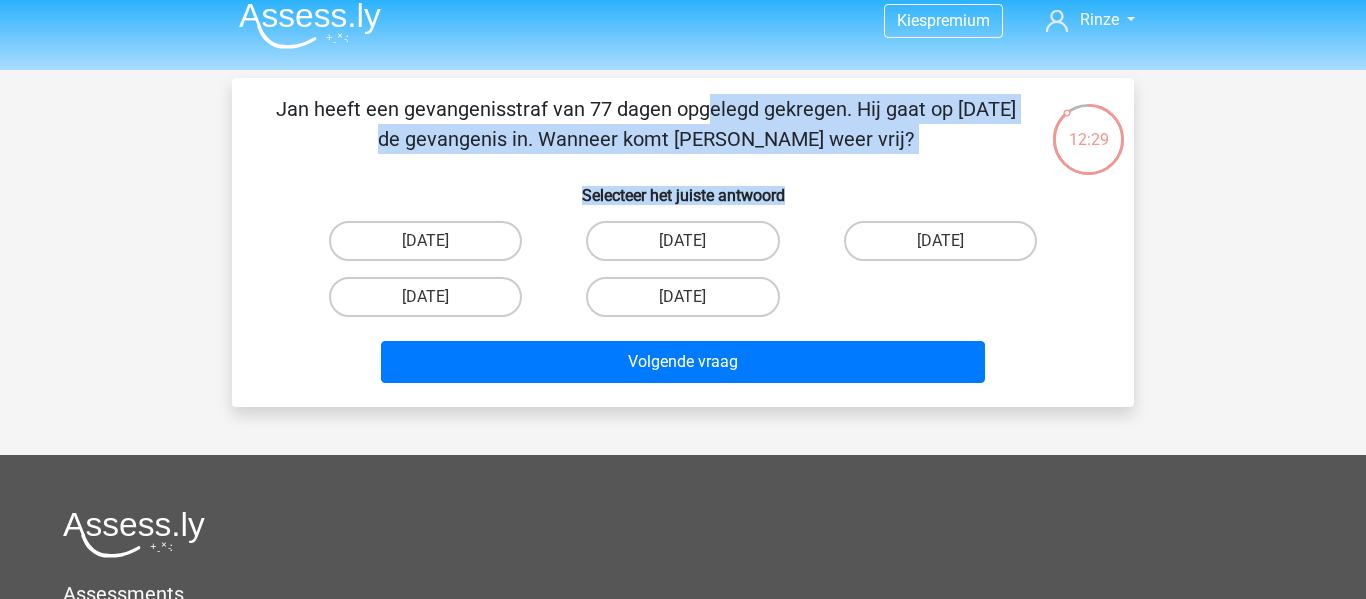 drag, startPoint x: 275, startPoint y: 110, endPoint x: 1028, endPoint y: 170, distance: 755.38666 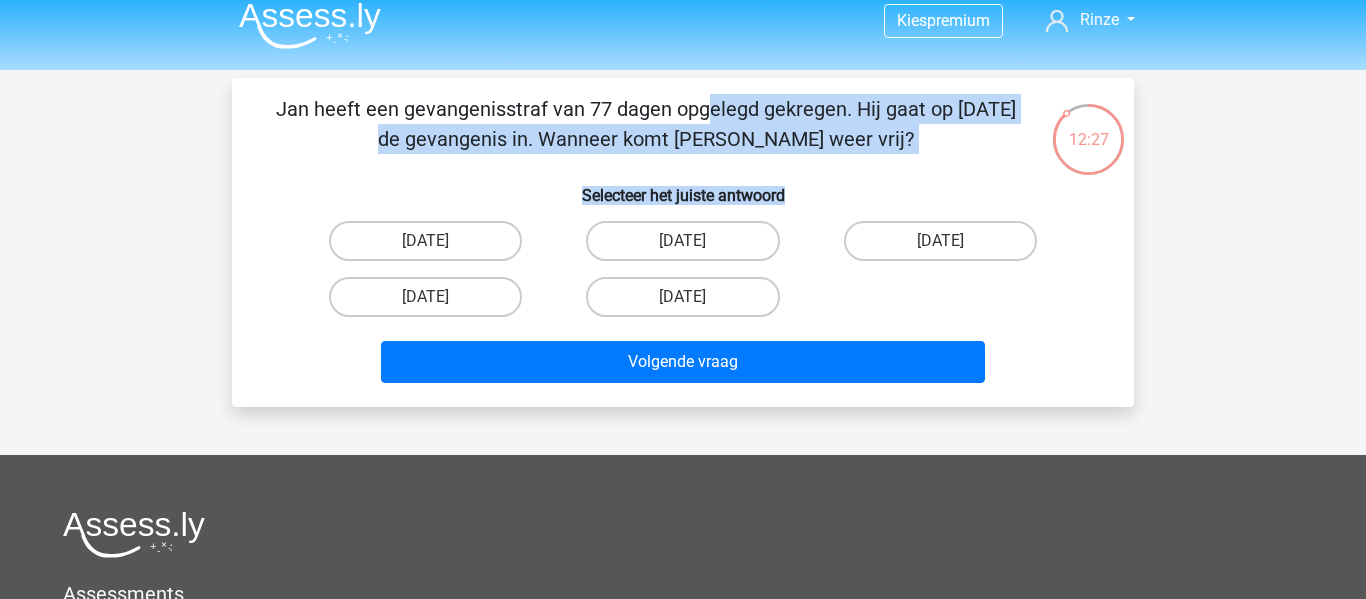 copy on "Jan heeft een gevangenisstraf van 77 dagen opgelegd gekregen. Hij gaat op 28 mei de gevangenis in. Wanneer komt Jan weer vrij?
Selecteer het juiste antwoord" 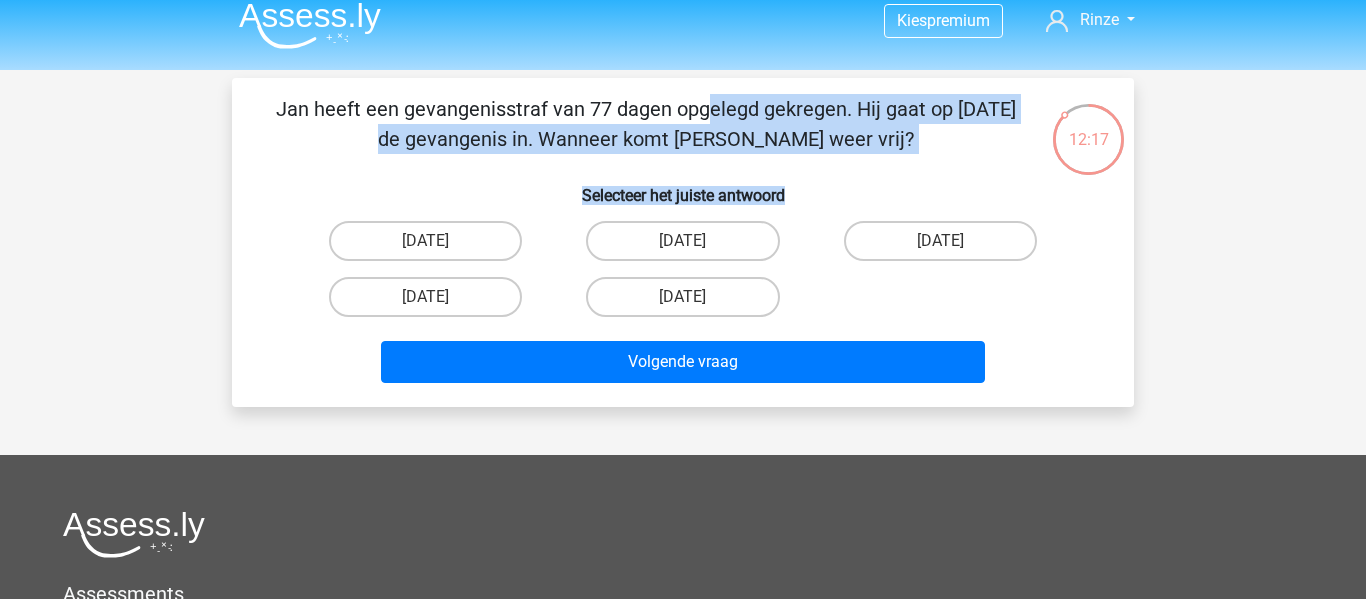 click on "Selecteer het juiste antwoord" at bounding box center (683, 187) 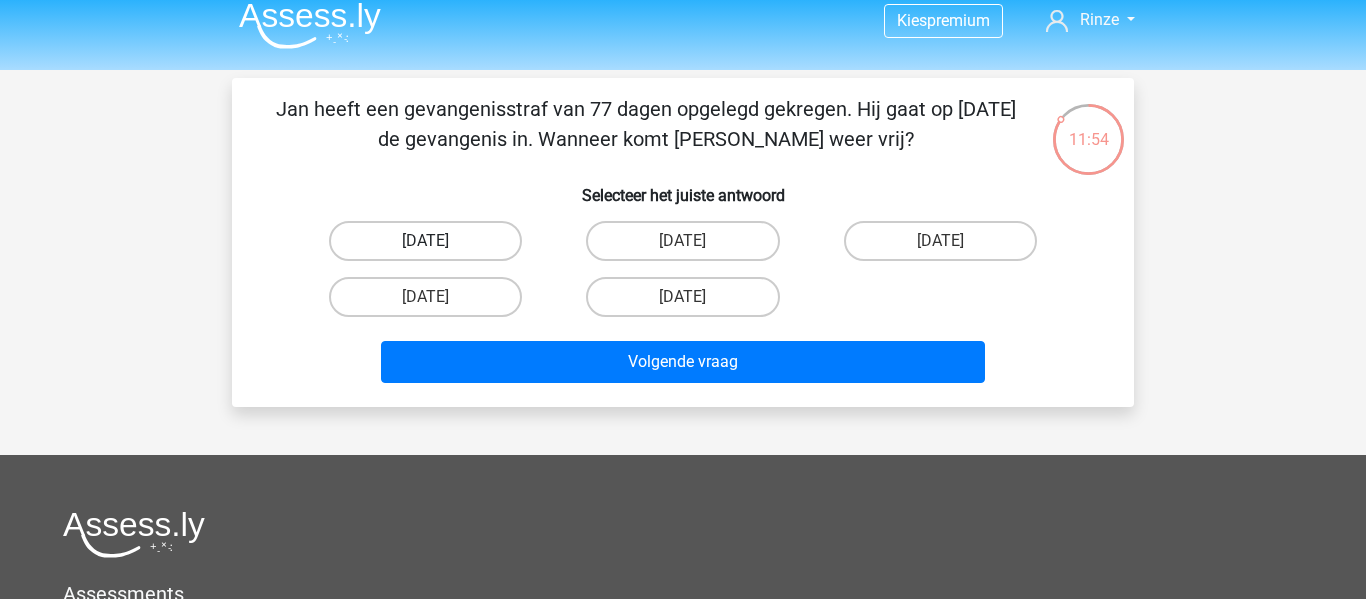 click on "[DATE]" at bounding box center [425, 241] 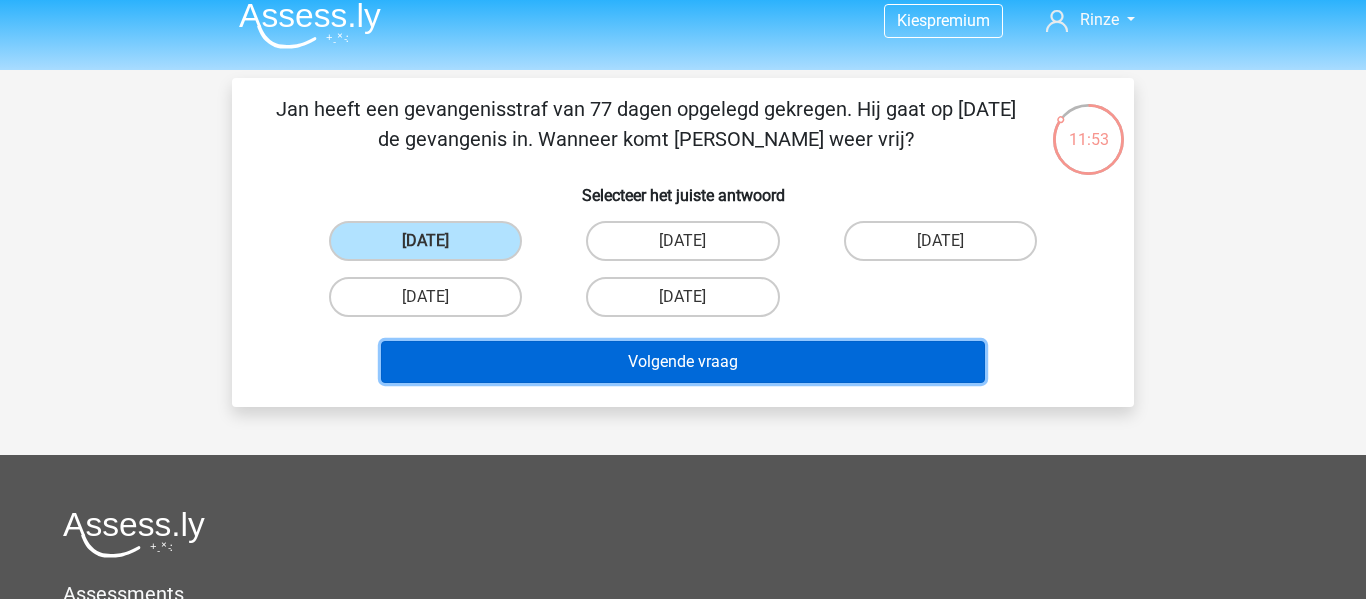 click on "Volgende vraag" at bounding box center (683, 362) 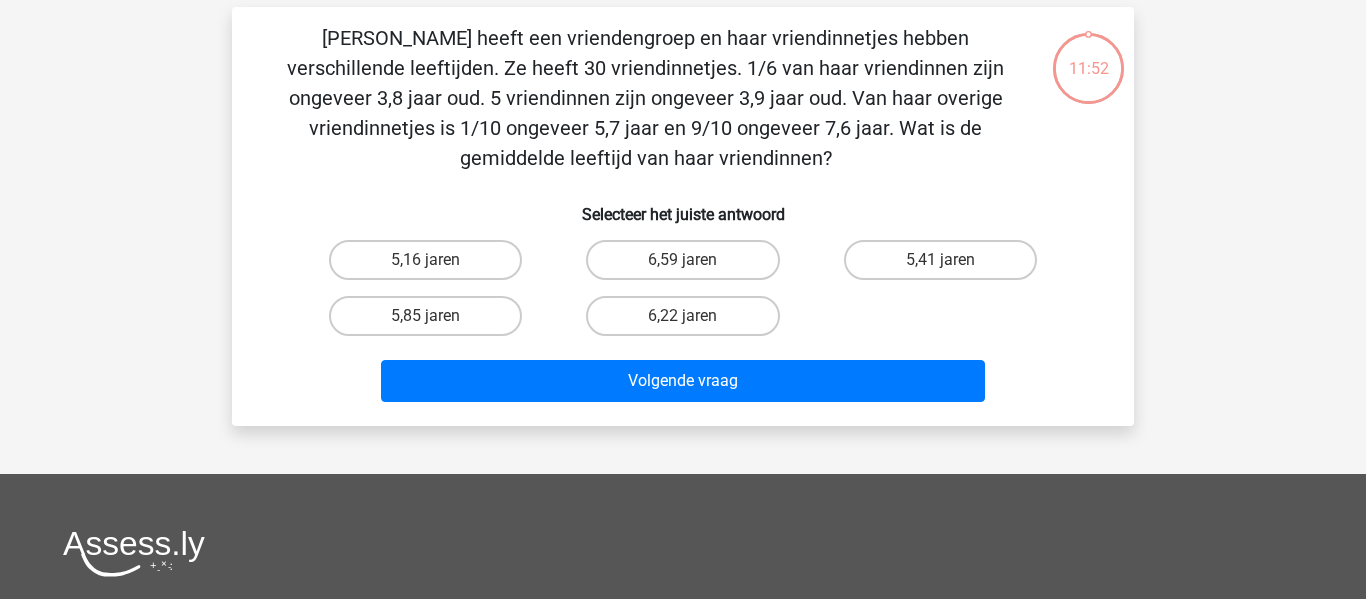 scroll, scrollTop: 92, scrollLeft: 0, axis: vertical 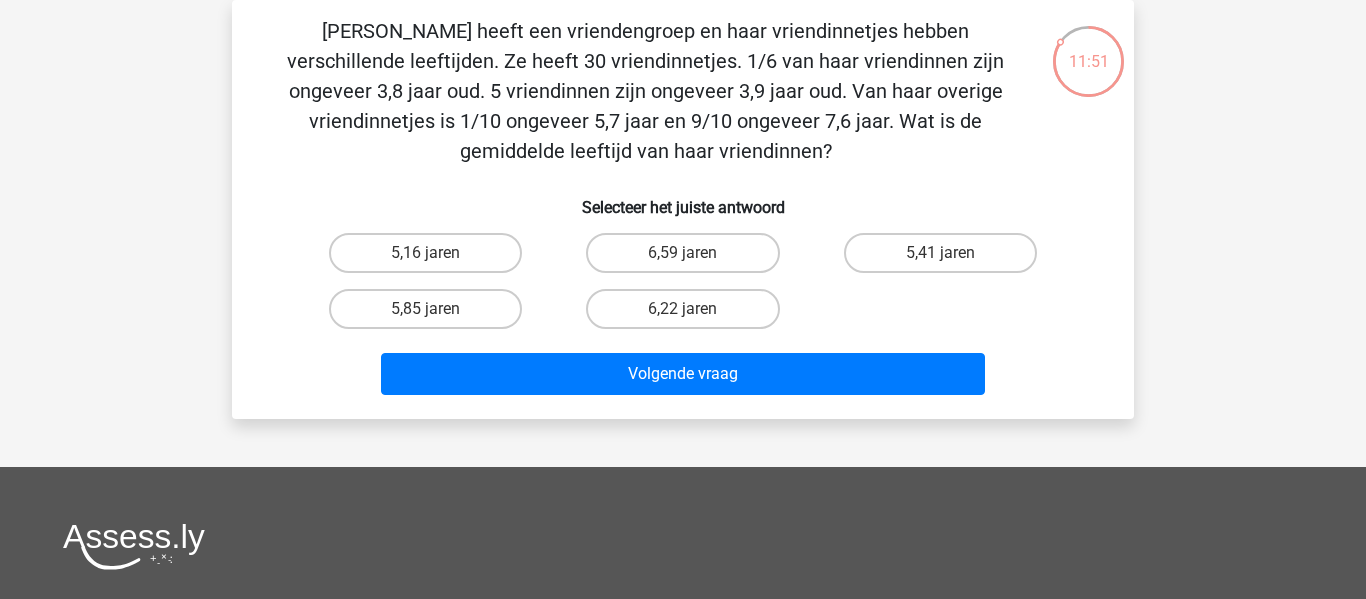 click on "6,59 jaren" at bounding box center (425, 253) 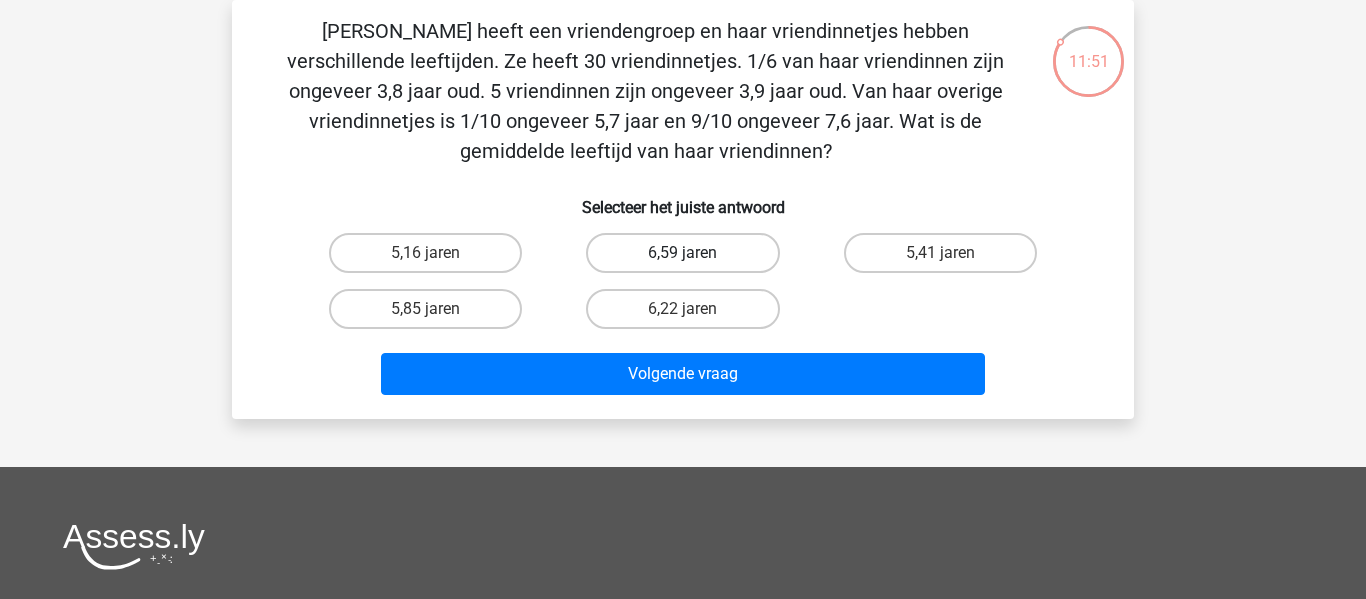 click on "6,59 jaren" at bounding box center [682, 253] 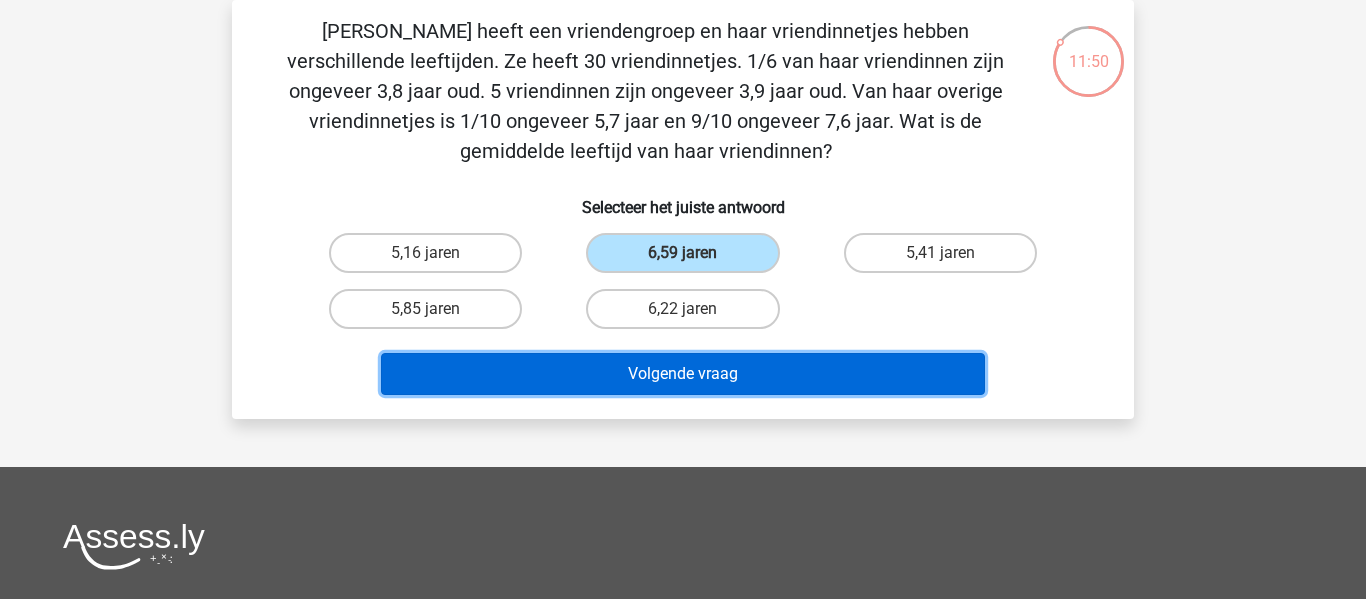 click on "Volgende vraag" at bounding box center [683, 374] 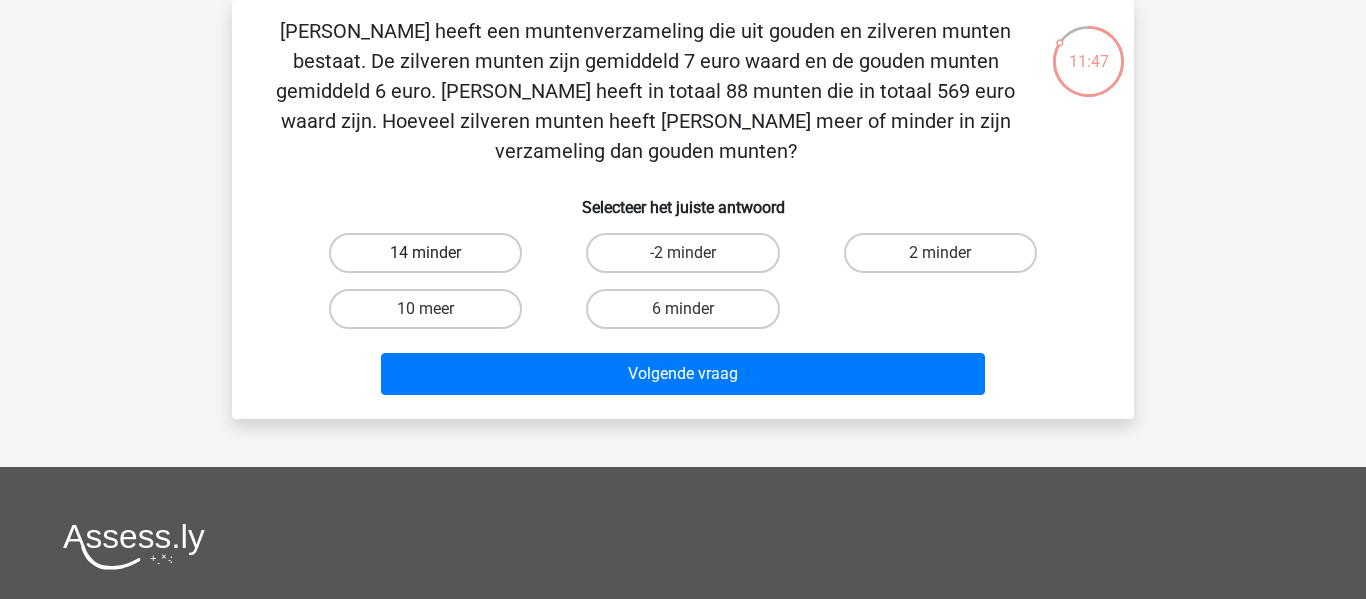 click on "14 minder" at bounding box center [425, 253] 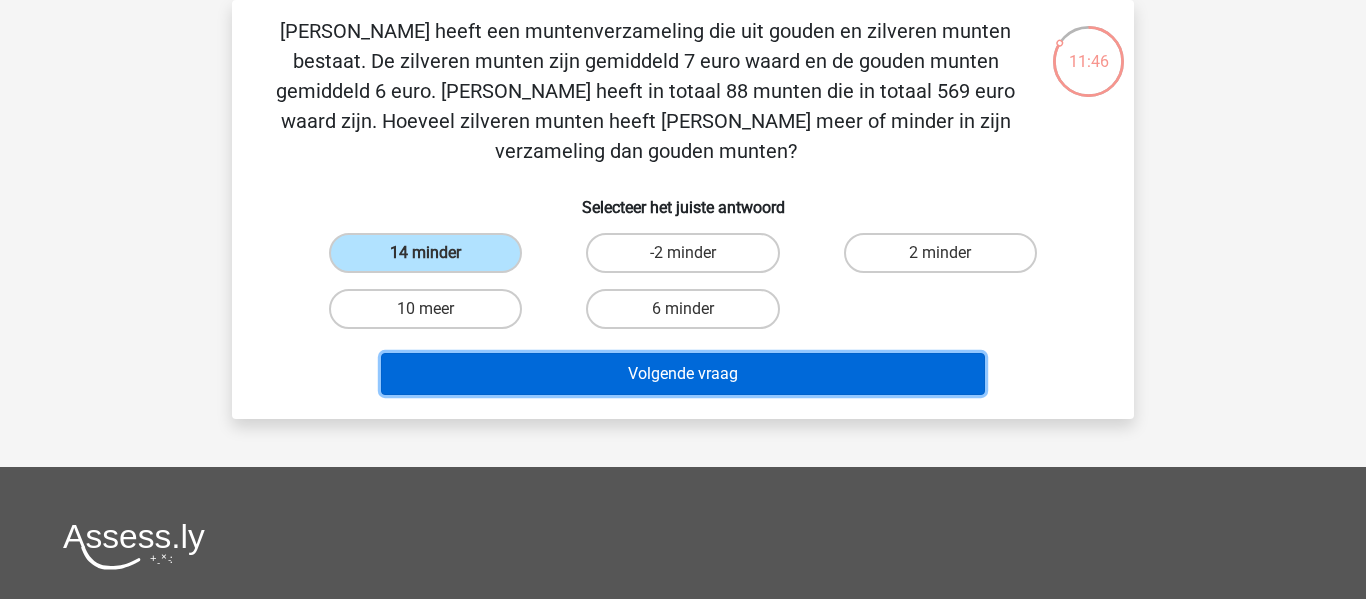 click on "Volgende vraag" at bounding box center [683, 374] 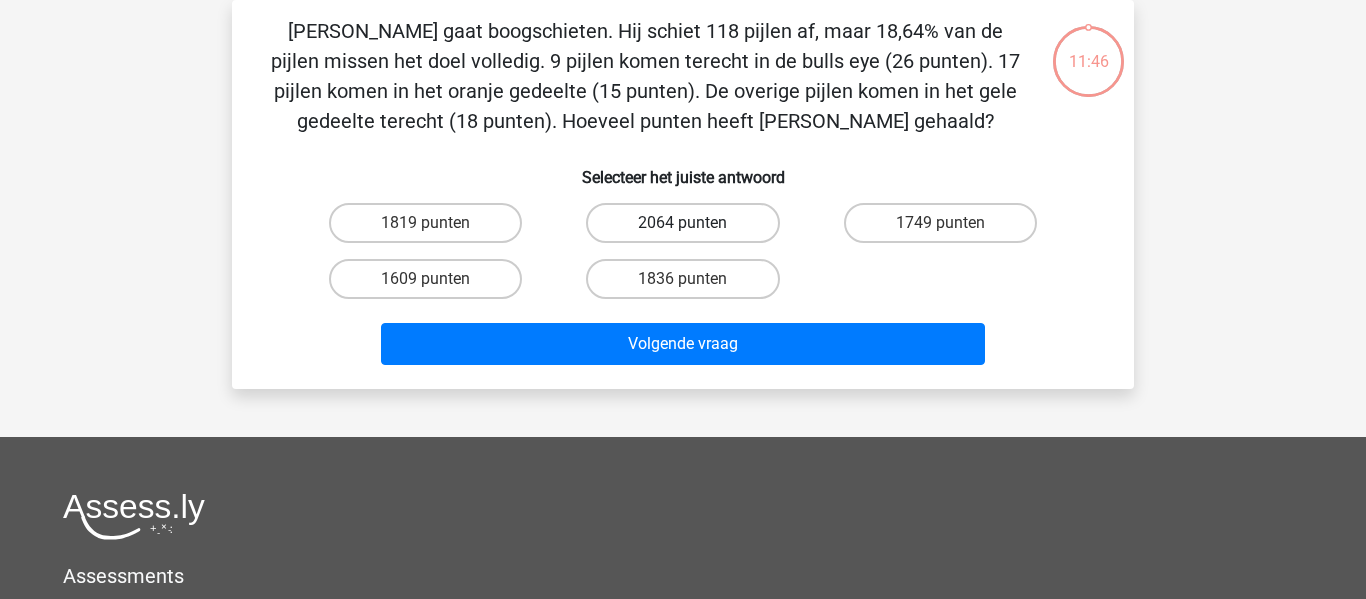 click on "2064 punten" at bounding box center (682, 223) 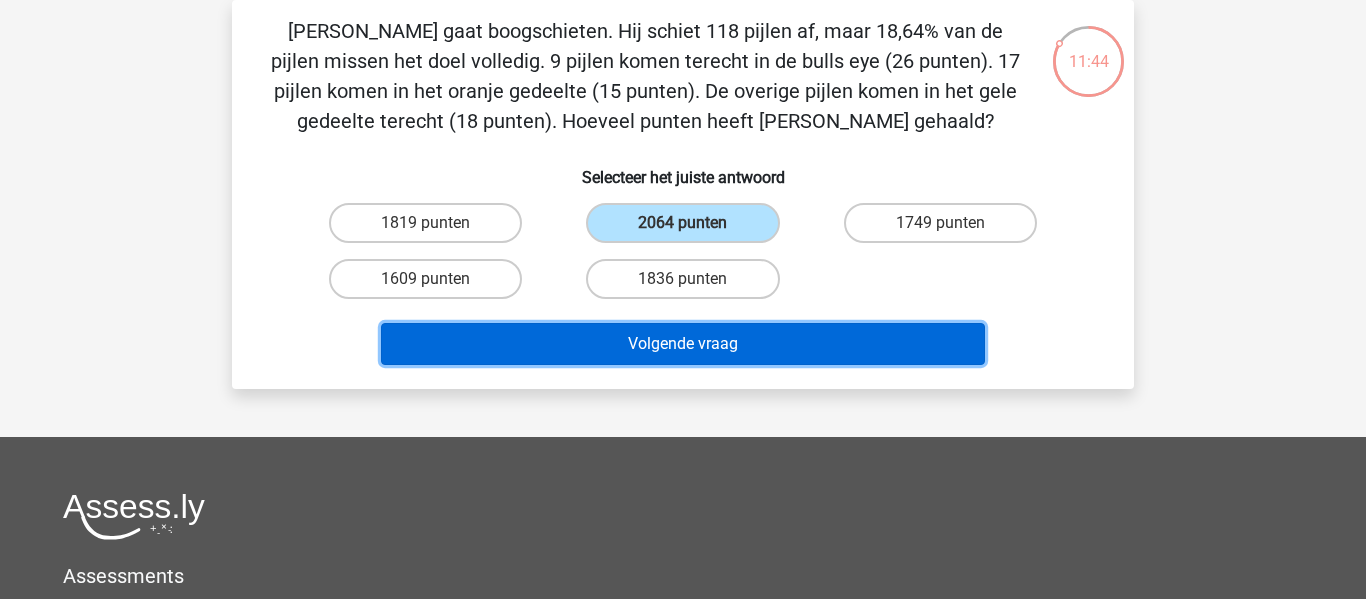 click on "Volgende vraag" at bounding box center [683, 344] 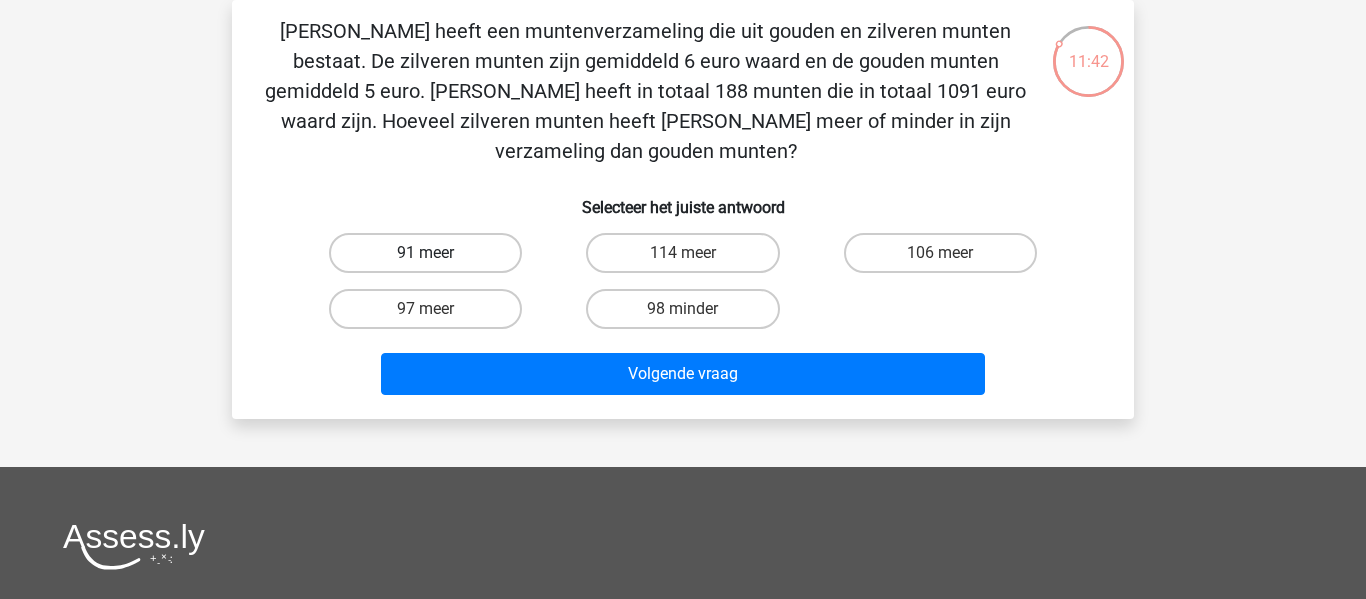 click on "91 meer" at bounding box center (425, 253) 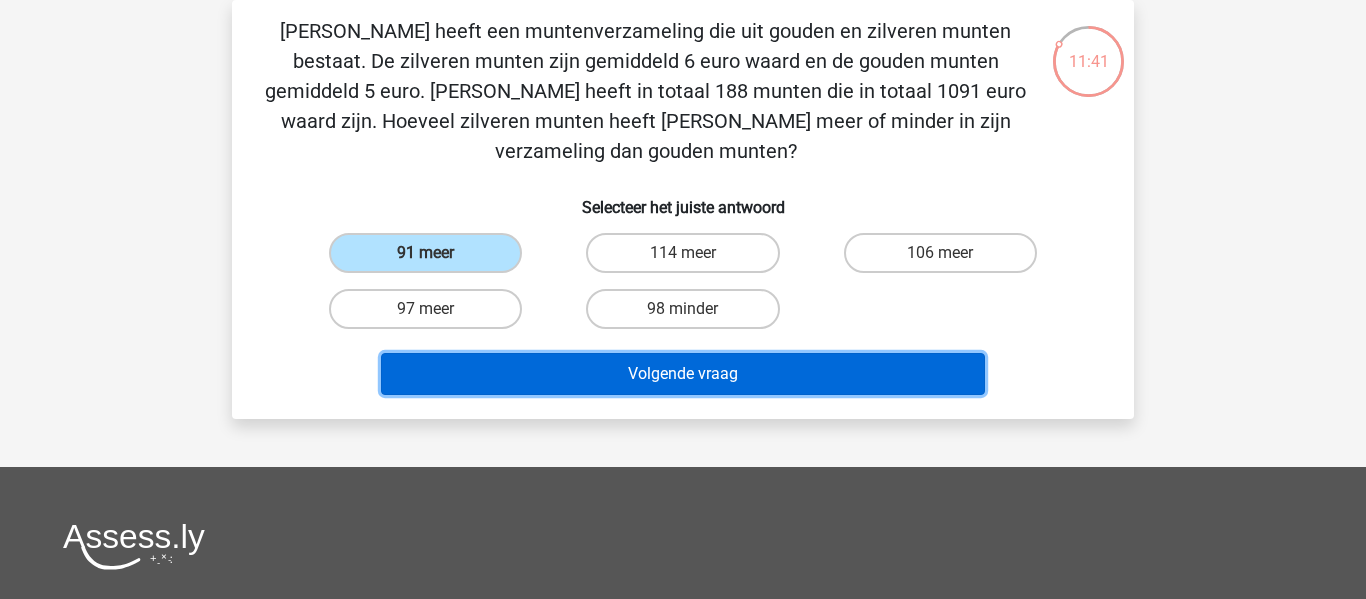 click on "Volgende vraag" at bounding box center (683, 374) 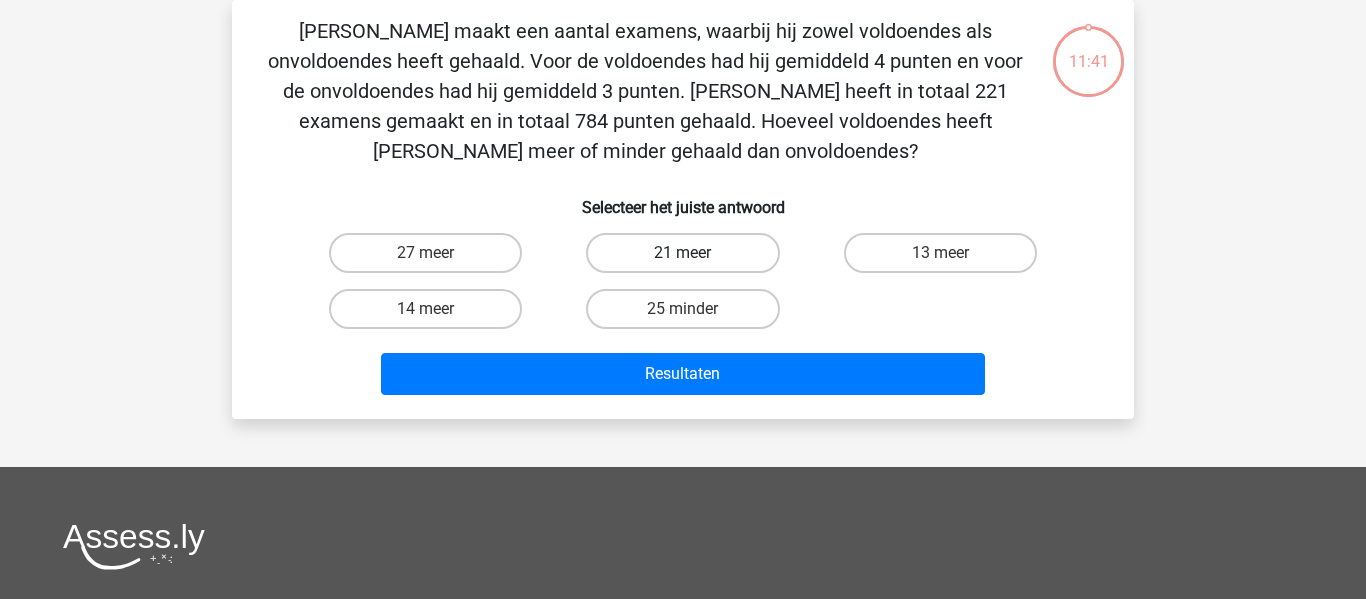 click on "21 meer" at bounding box center (682, 253) 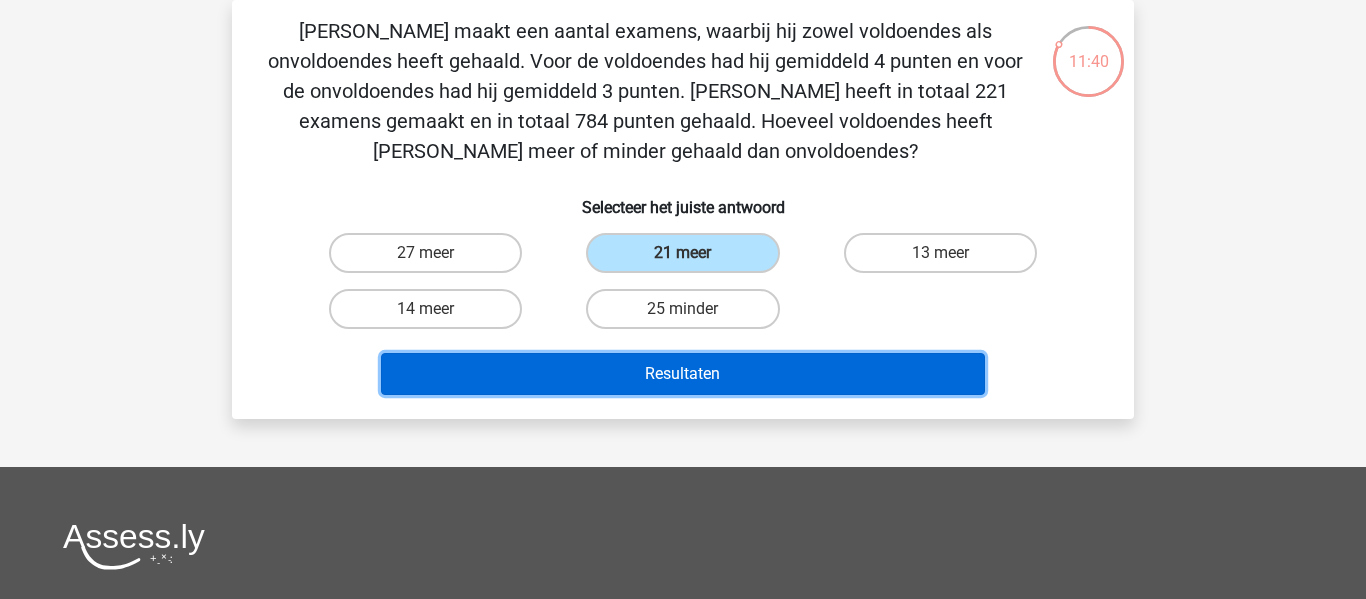 click on "Resultaten" at bounding box center (683, 374) 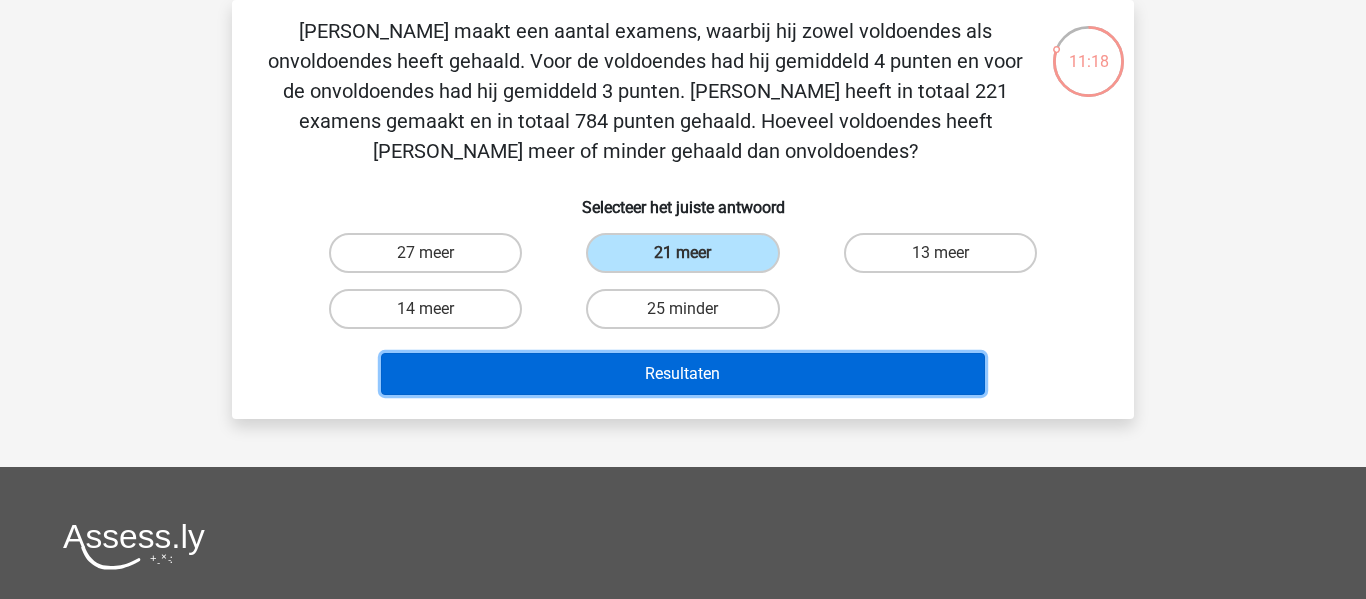 click on "Resultaten" at bounding box center (683, 374) 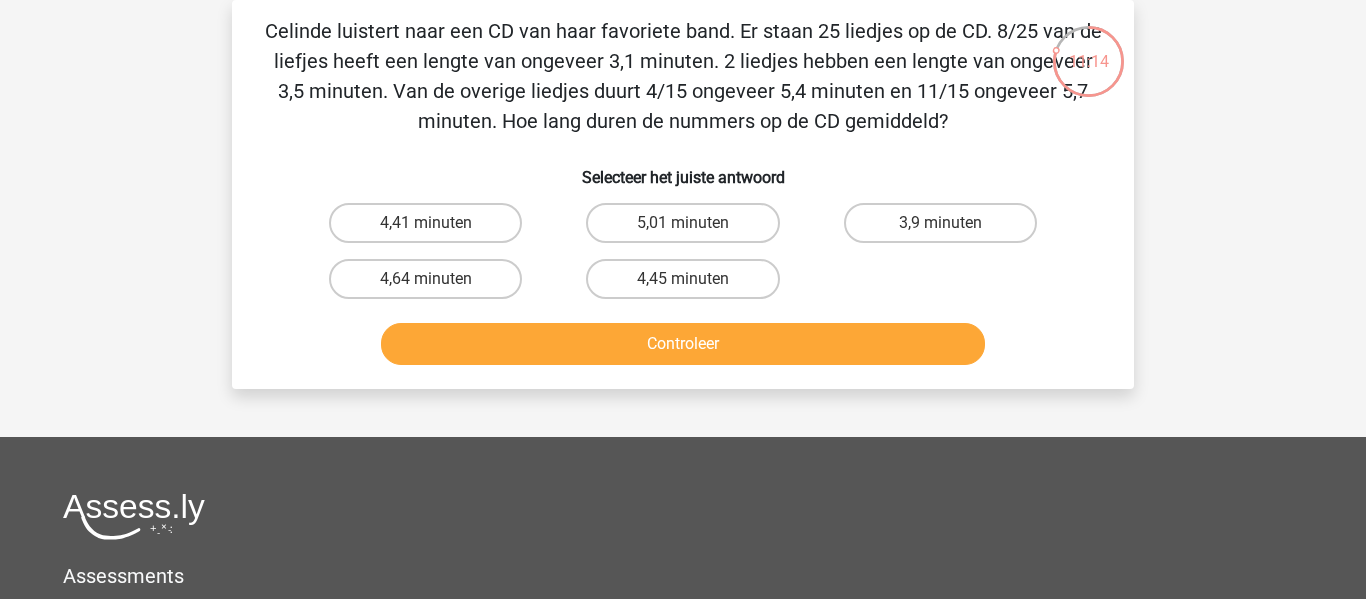 click on "5,01 minuten" at bounding box center [682, 223] 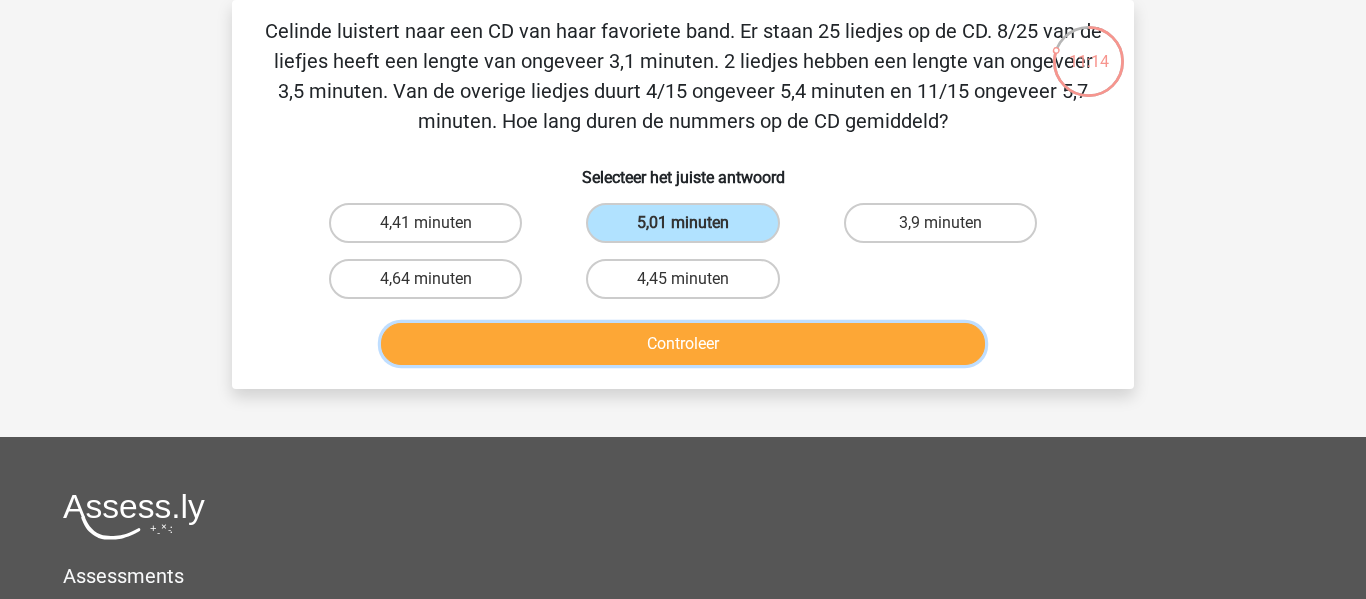 click on "Controleer" at bounding box center [683, 344] 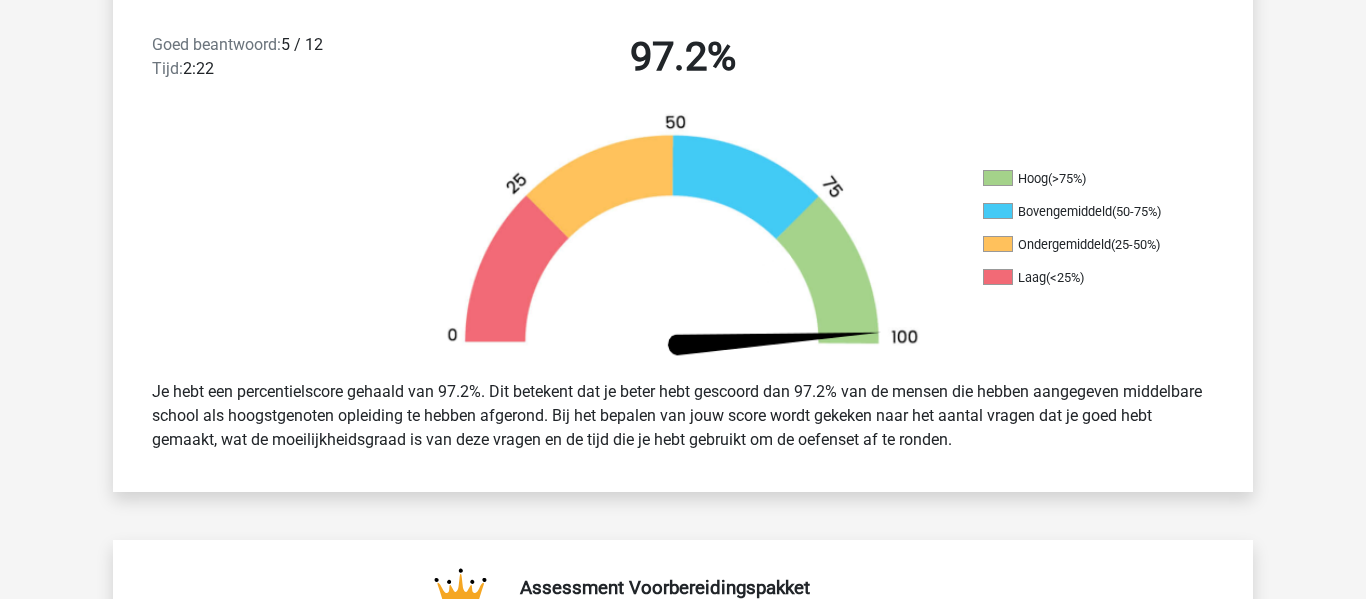 scroll, scrollTop: 525, scrollLeft: 0, axis: vertical 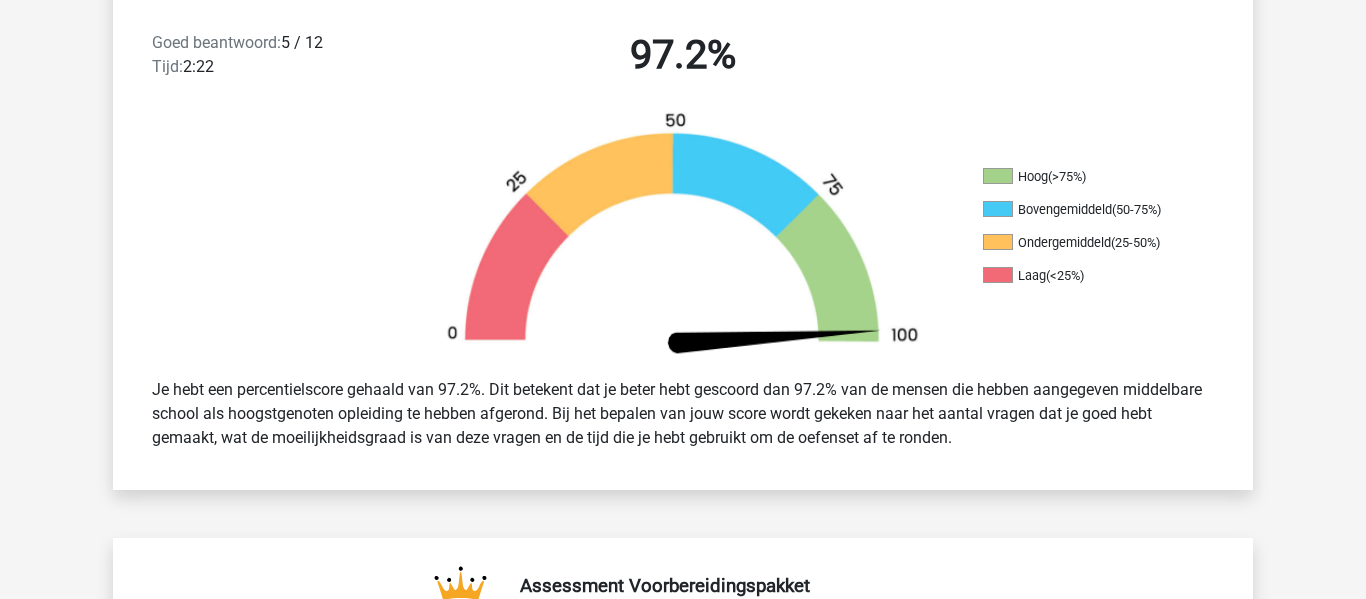 click at bounding box center (683, 236) 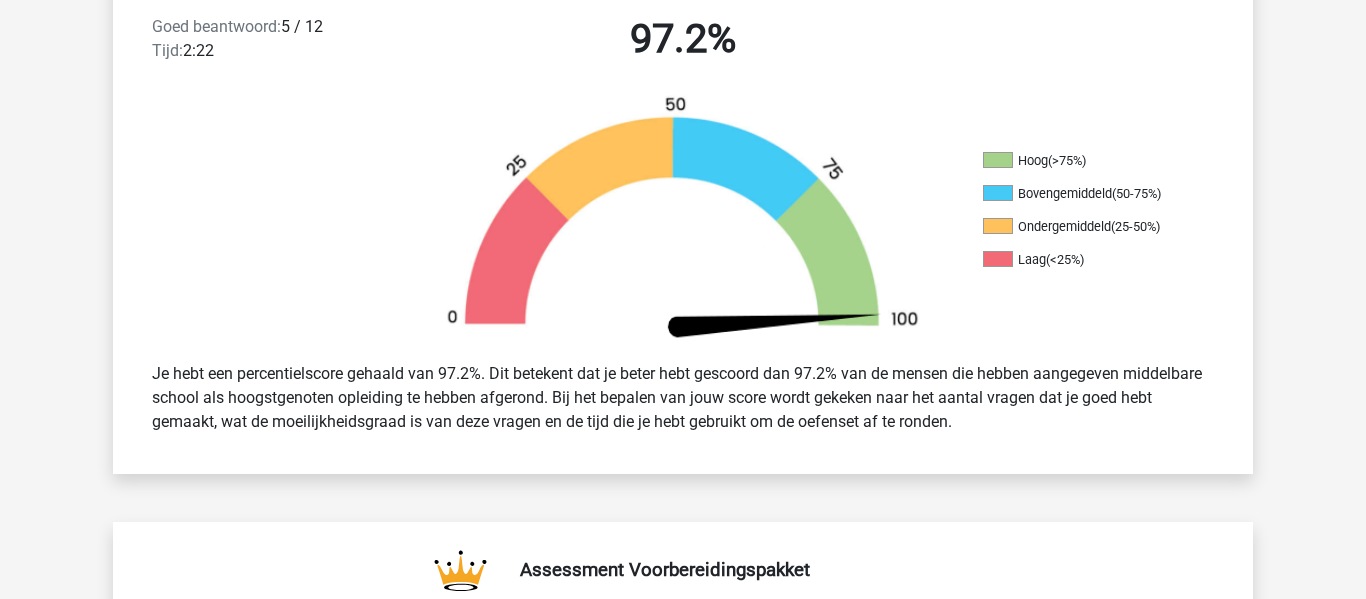 scroll, scrollTop: 534, scrollLeft: 0, axis: vertical 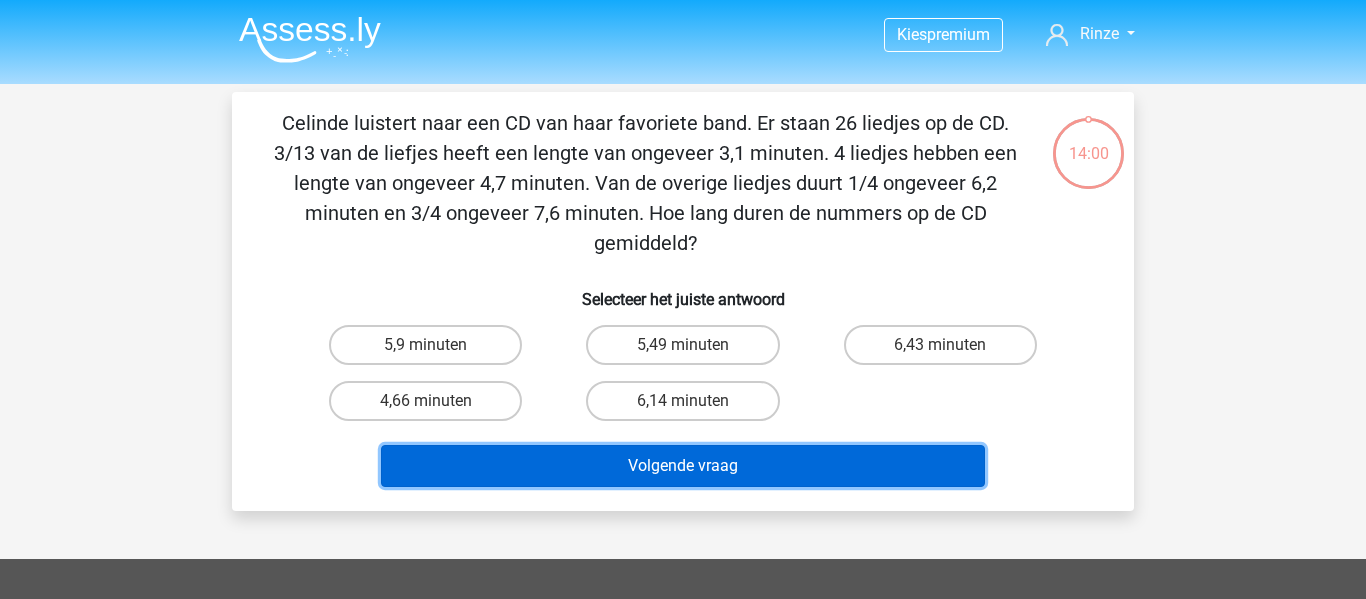 click on "Volgende vraag" at bounding box center [683, 466] 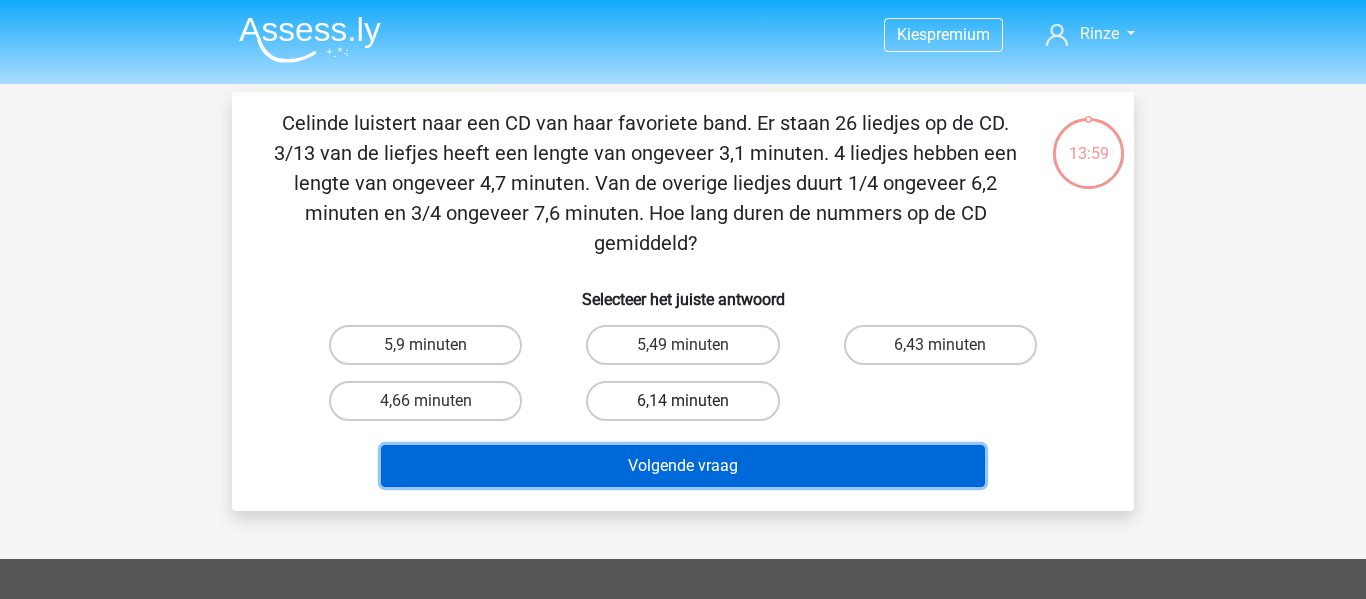 click on "Volgende vraag" at bounding box center (683, 466) 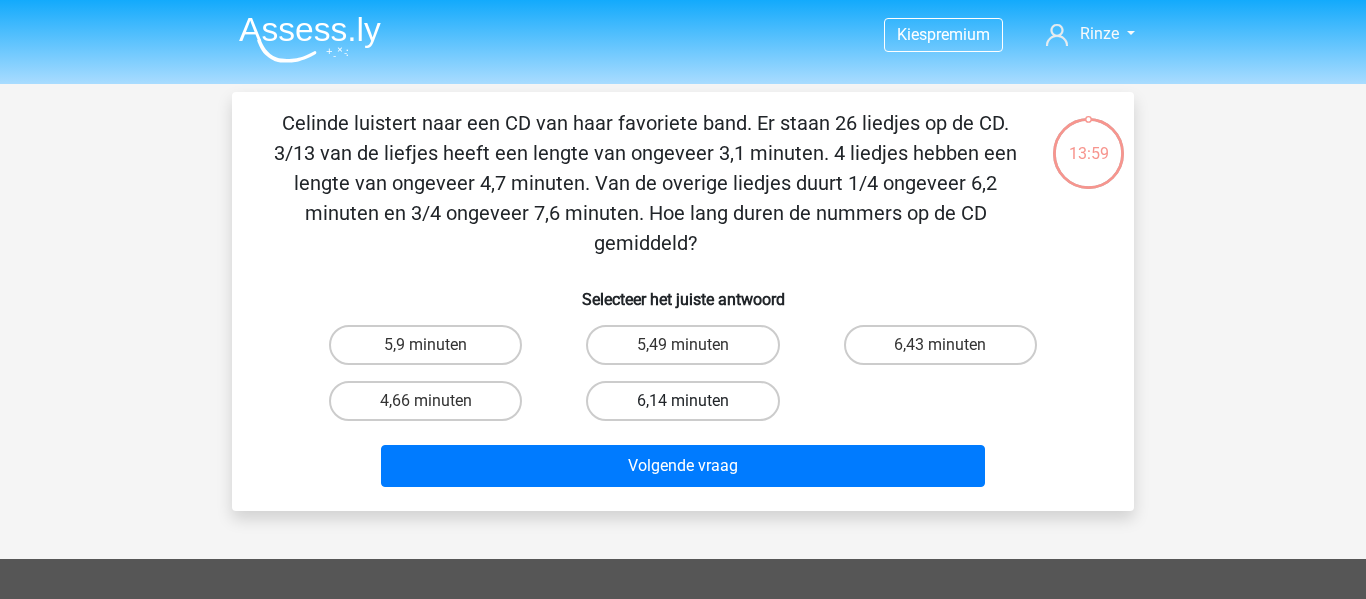click on "6,14 minuten" at bounding box center (682, 401) 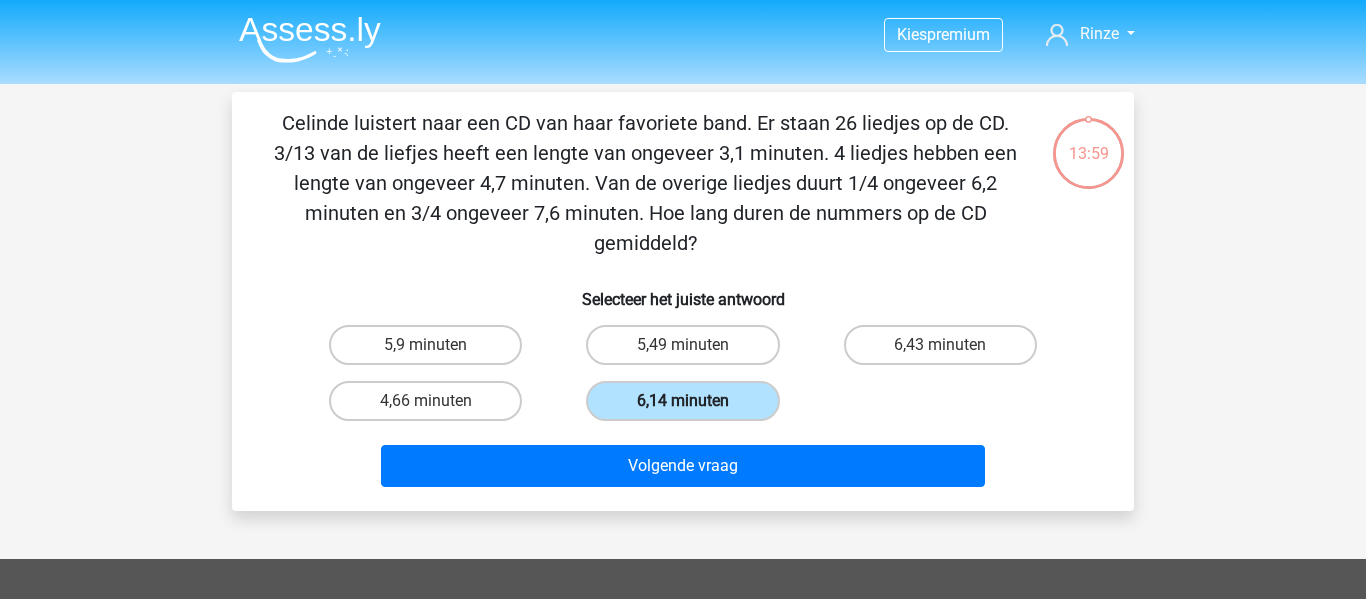 click on "6,14 minuten" at bounding box center [682, 401] 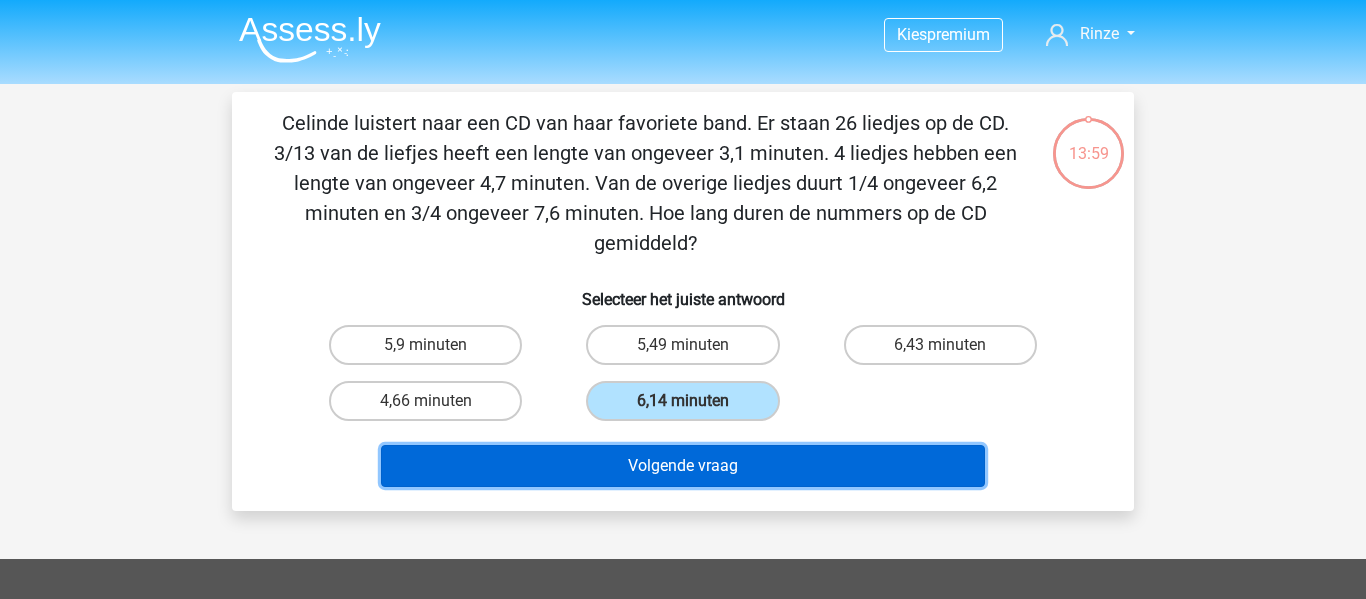 click on "Volgende vraag" at bounding box center [683, 466] 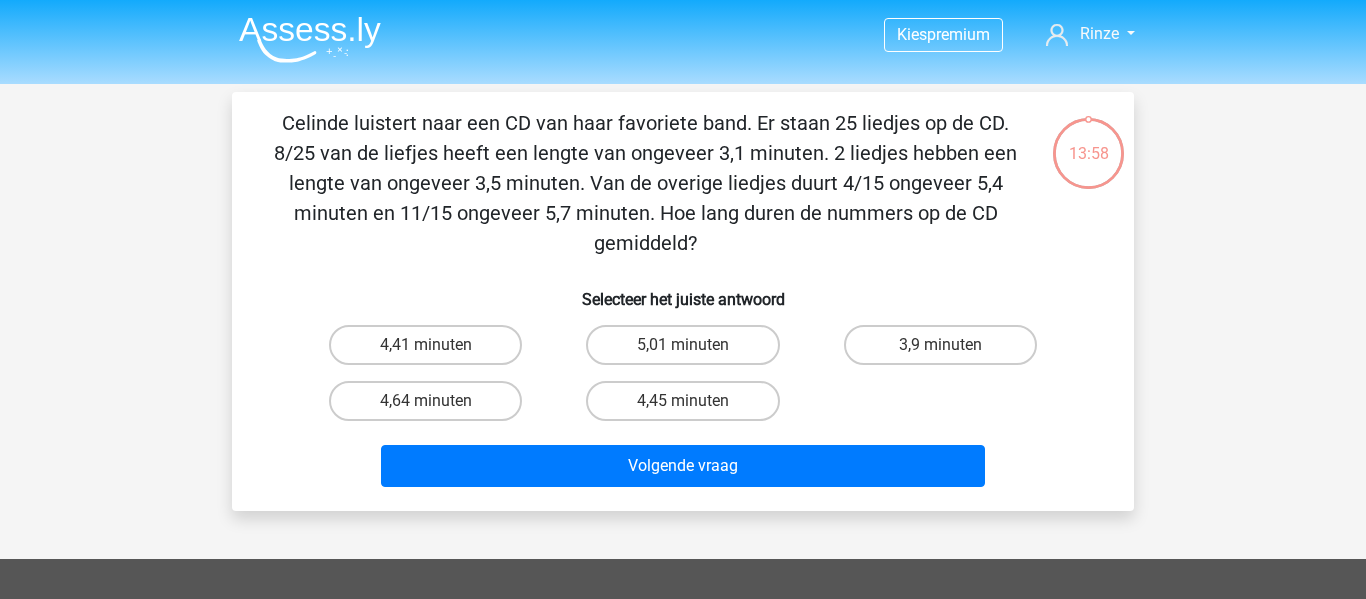 scroll, scrollTop: 92, scrollLeft: 0, axis: vertical 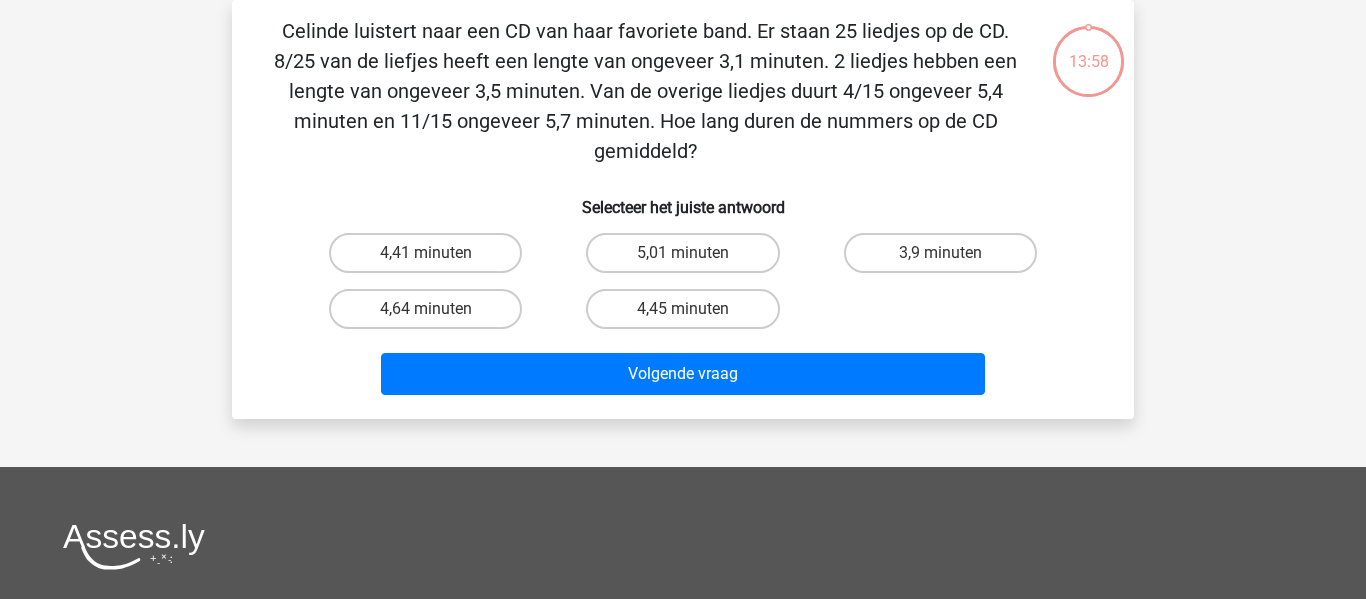 click on "Kies  premium
[GEOGRAPHIC_DATA]
[EMAIL_ADDRESS][DOMAIN_NAME]" at bounding box center [683, 451] 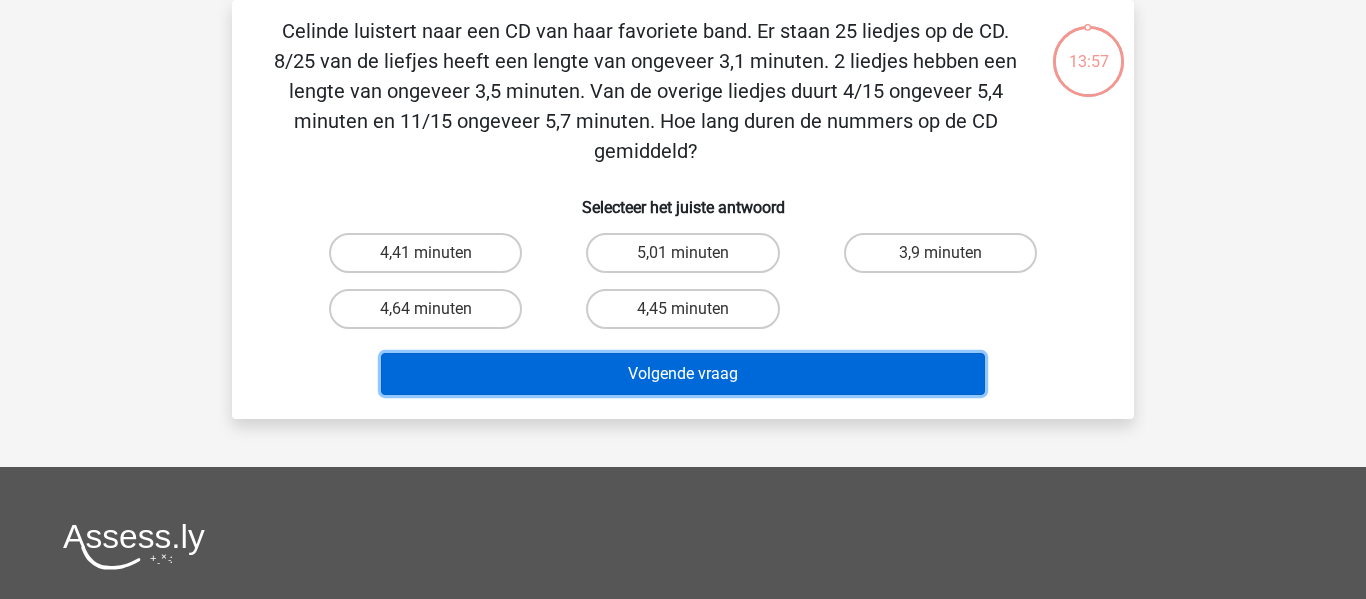click on "Volgende vraag" at bounding box center (683, 374) 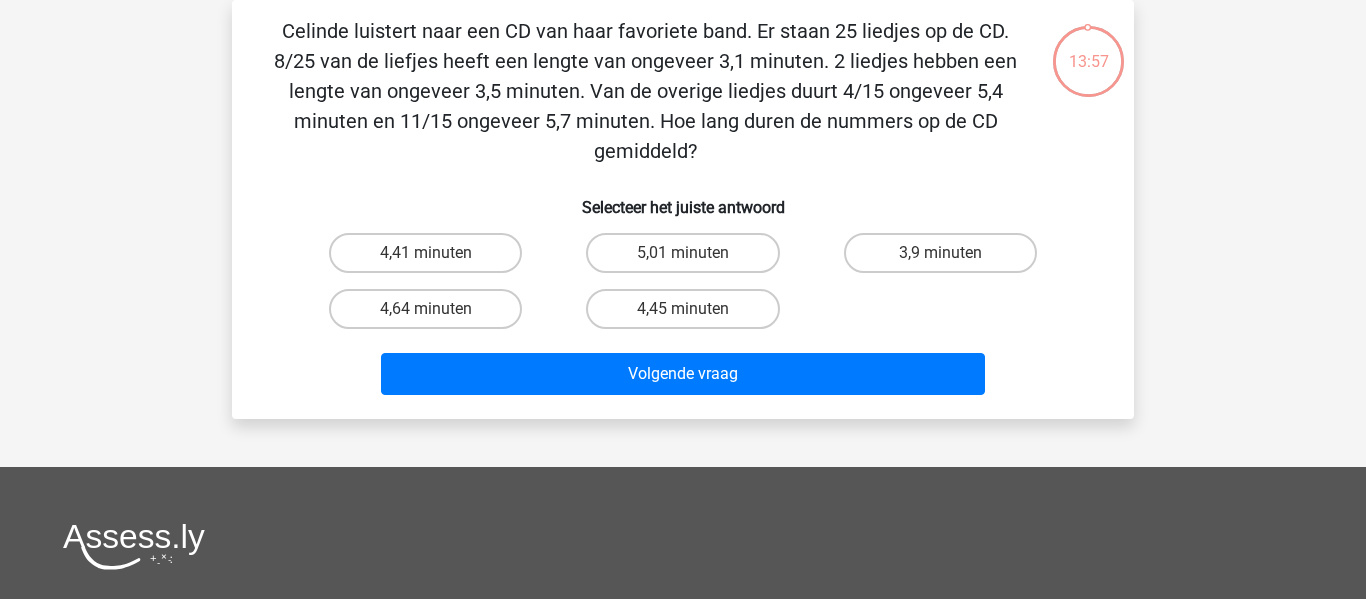 click on "4,45 minuten" at bounding box center [689, 315] 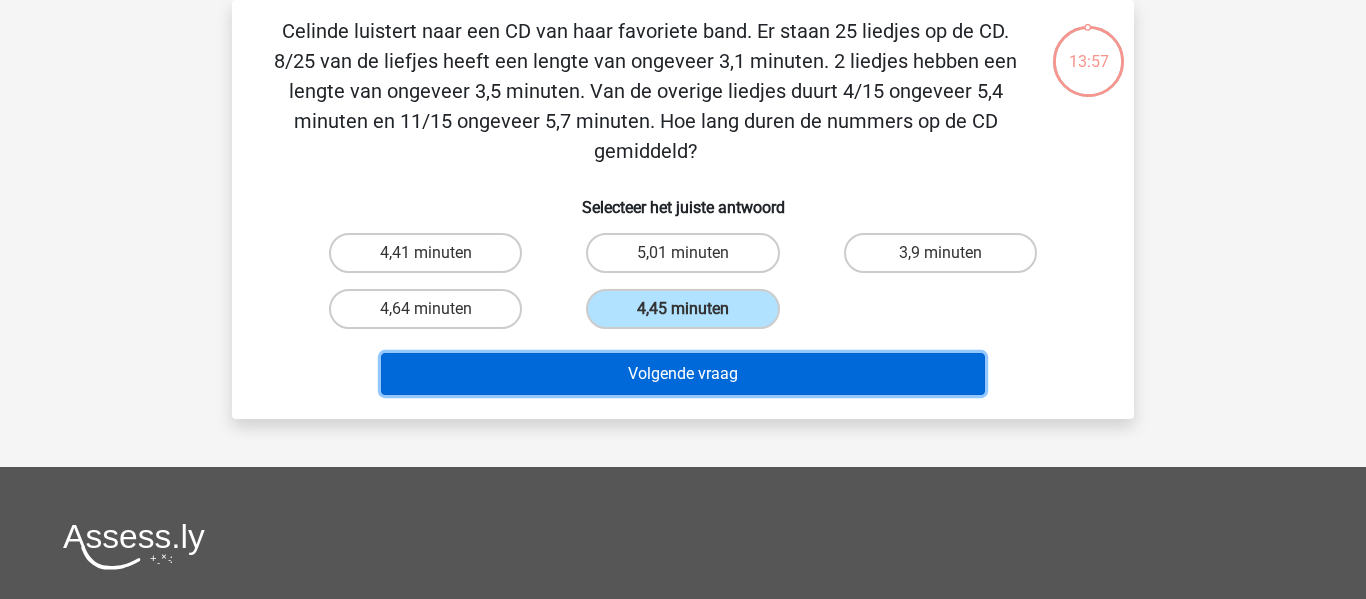 click on "Volgende vraag" at bounding box center (683, 374) 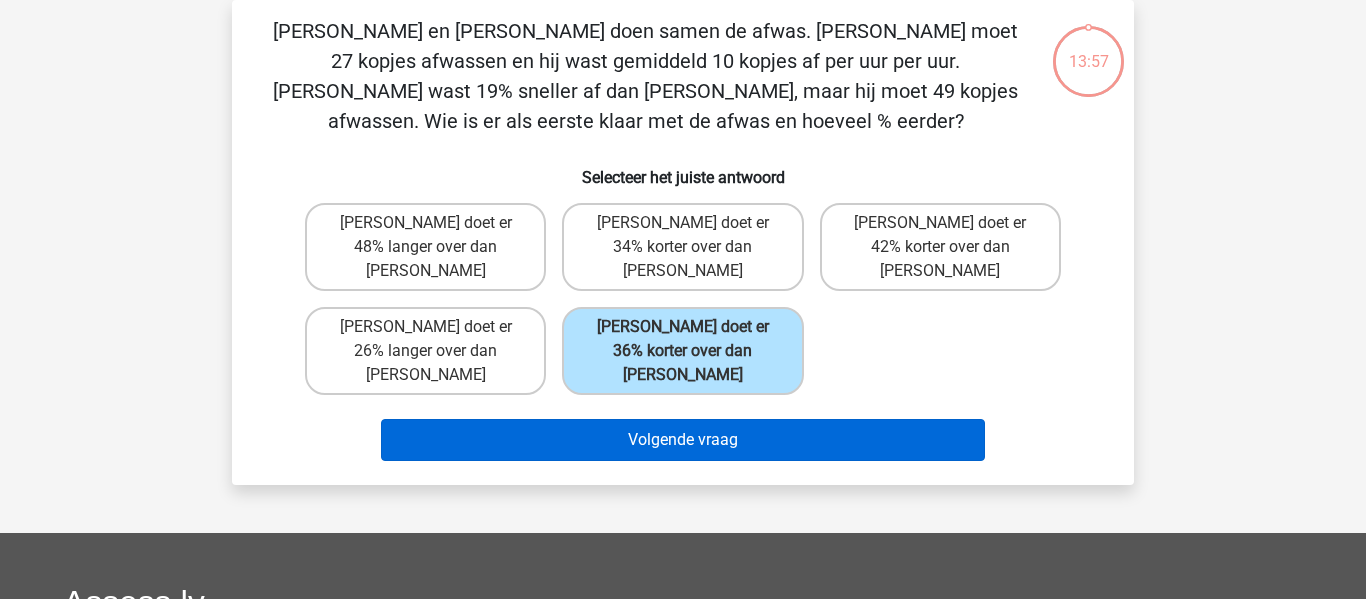click on "[PERSON_NAME] doet er 36% korter over dan [PERSON_NAME]" at bounding box center (682, 351) 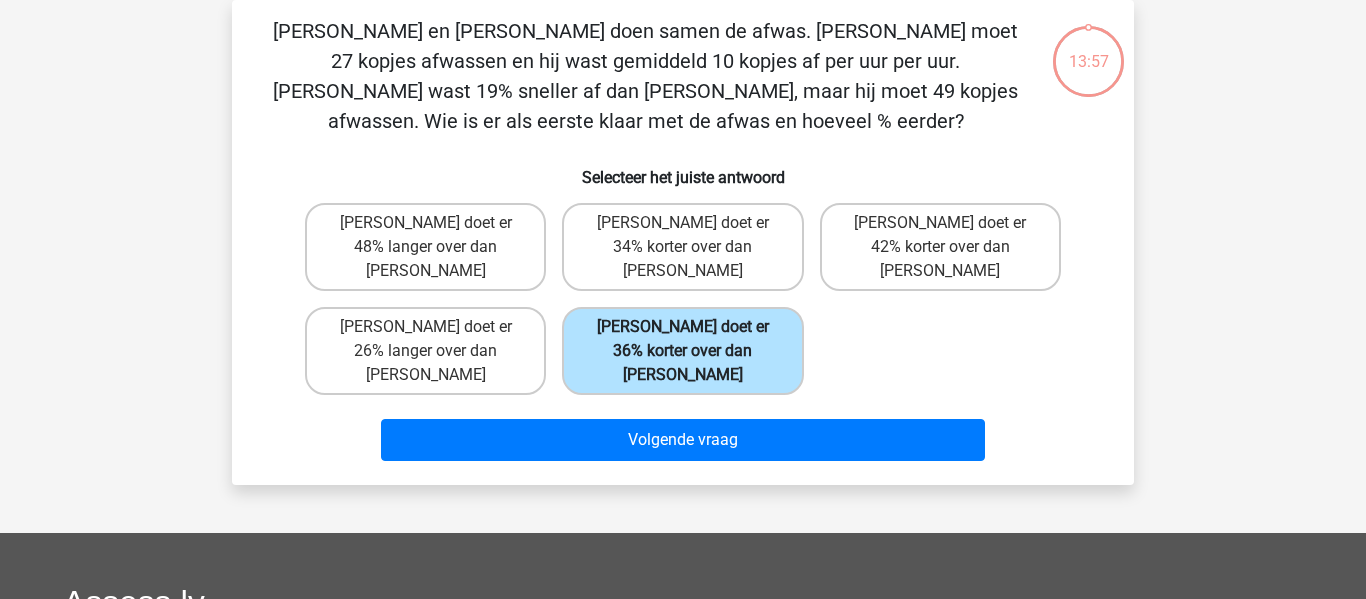 click on "[PERSON_NAME] doet er 36% korter over dan [PERSON_NAME]" at bounding box center (682, 351) 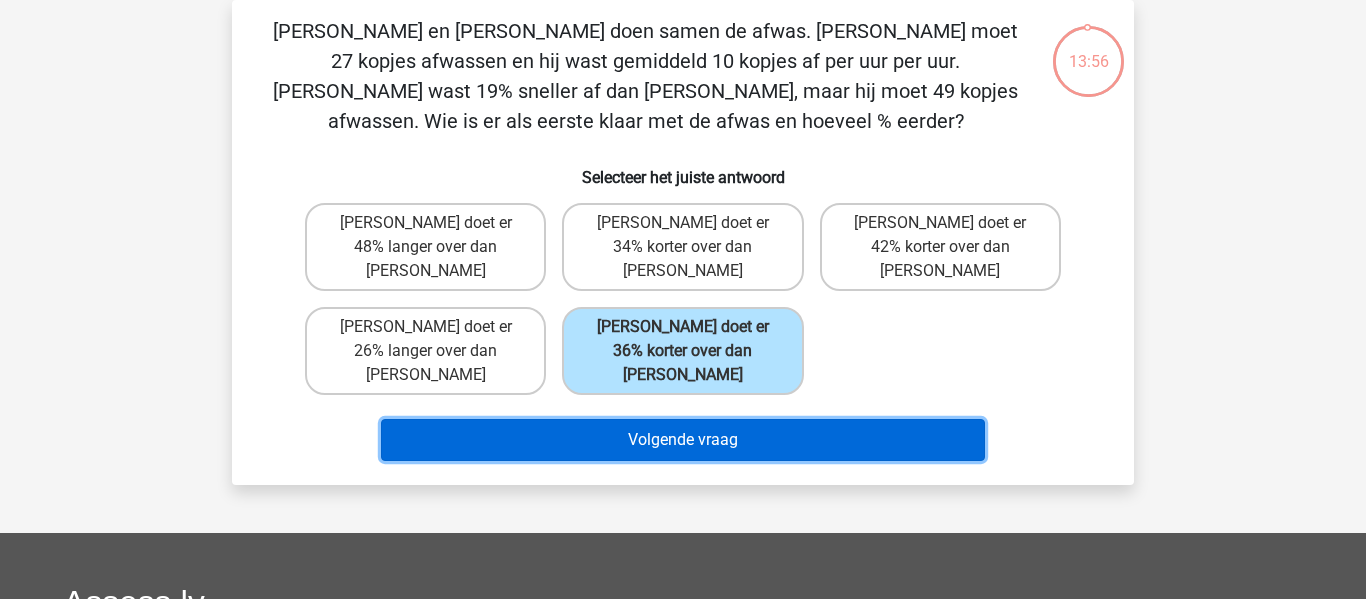 click on "Volgende vraag" at bounding box center [683, 440] 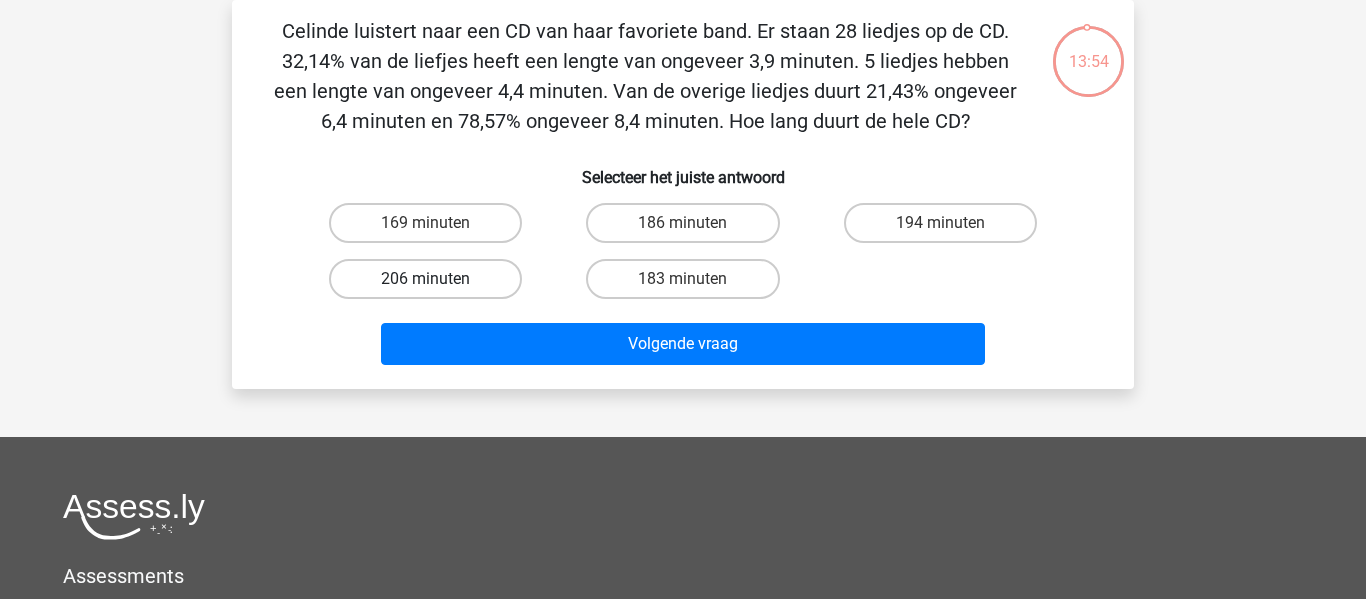 click on "206 minuten" at bounding box center [425, 279] 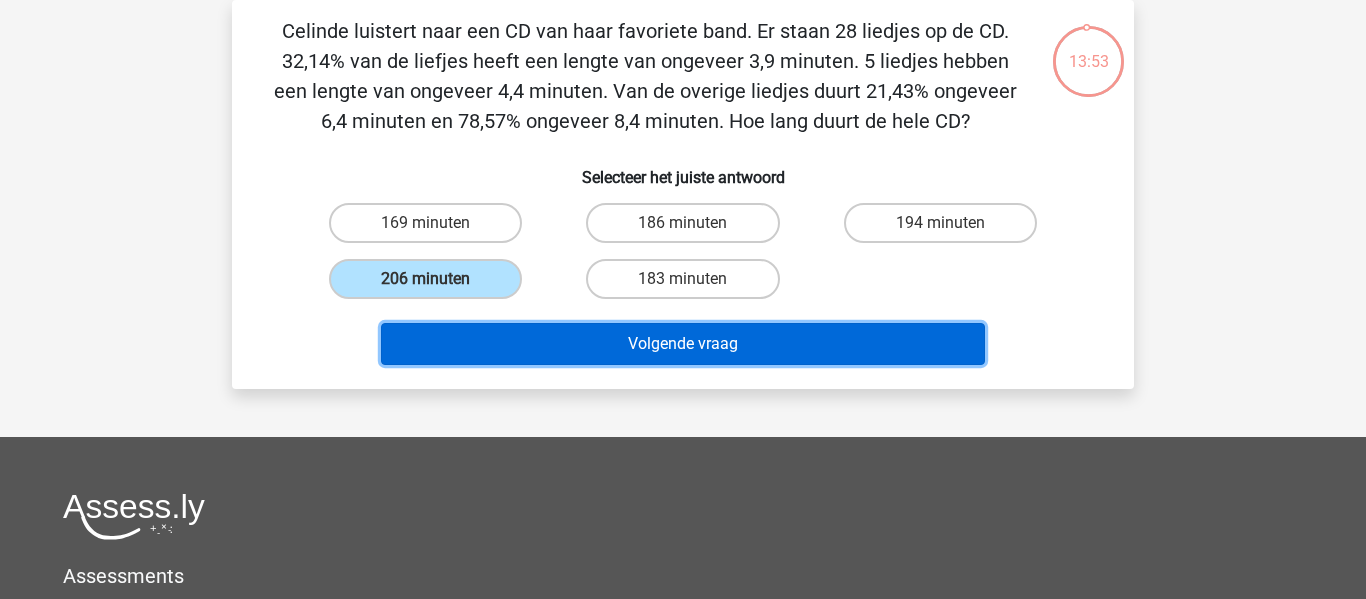 click on "Volgende vraag" at bounding box center (683, 344) 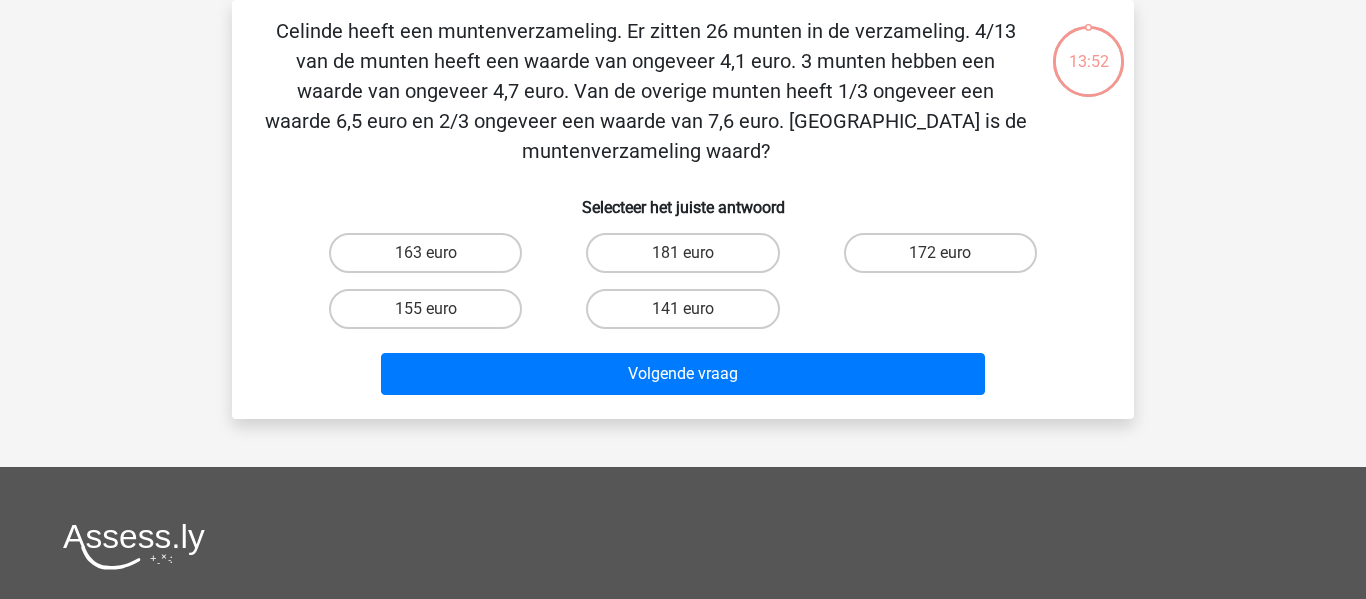 click on "181 euro" at bounding box center (689, 259) 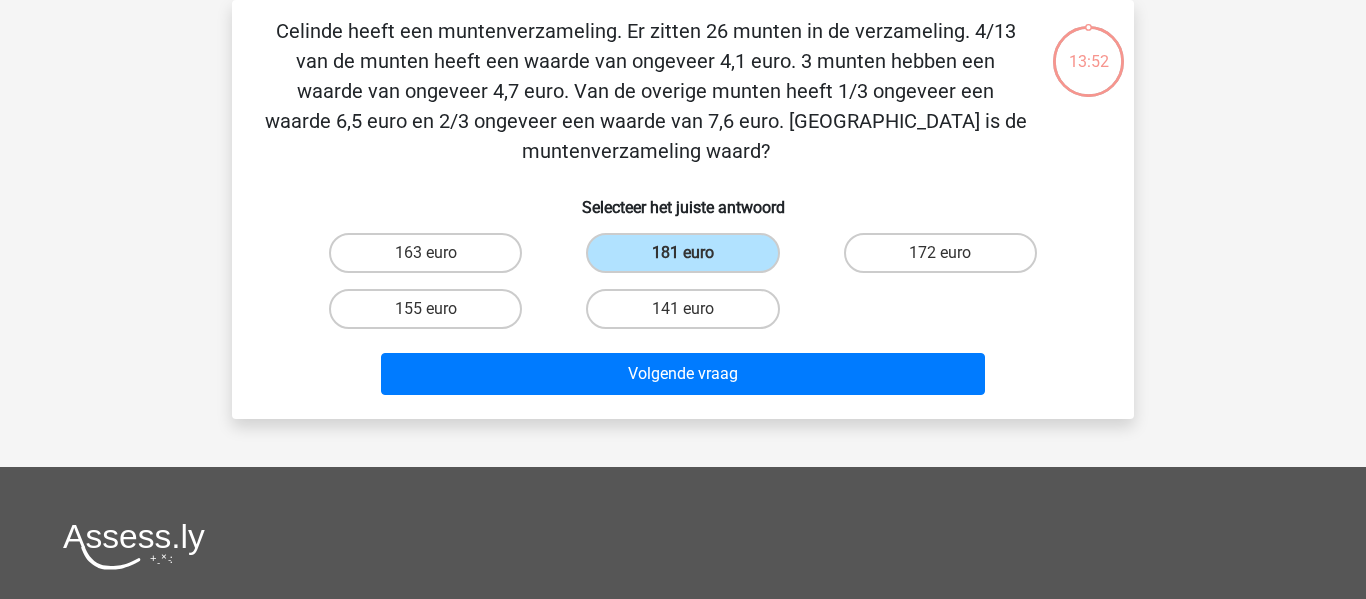 click on "Celinde heeft een muntenverzameling. Er zitten 26 munten in de verzameling.  4/13 van de munten heeft een waarde van ongeveer 4,1 euro. 3 munten hebben een waarde van ongeveer 4,7 euro. Van de overige munten heeft  1/3  ongeveer een waarde 6,5 euro en  2/3  ongeveer een waarde van 7,6 euro. [GEOGRAPHIC_DATA] is de muntenverzameling waard?
Selecteer het juiste antwoord
163 euro
181 euro" at bounding box center [683, 209] 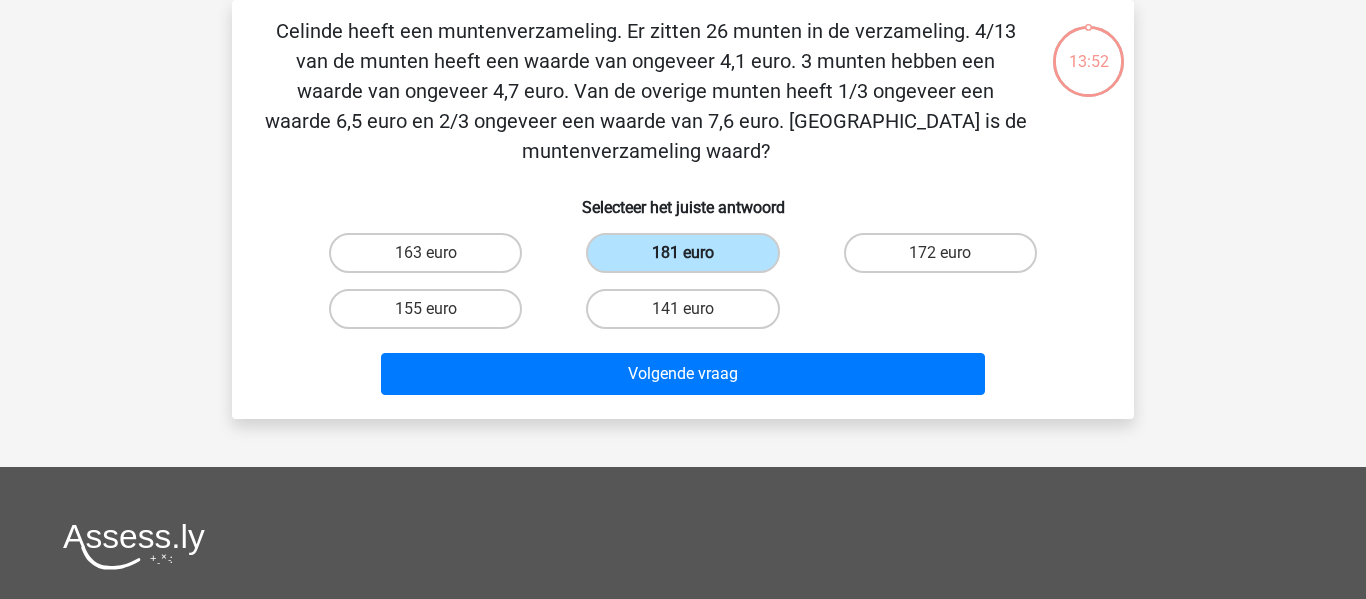 click on "181 euro" at bounding box center [689, 259] 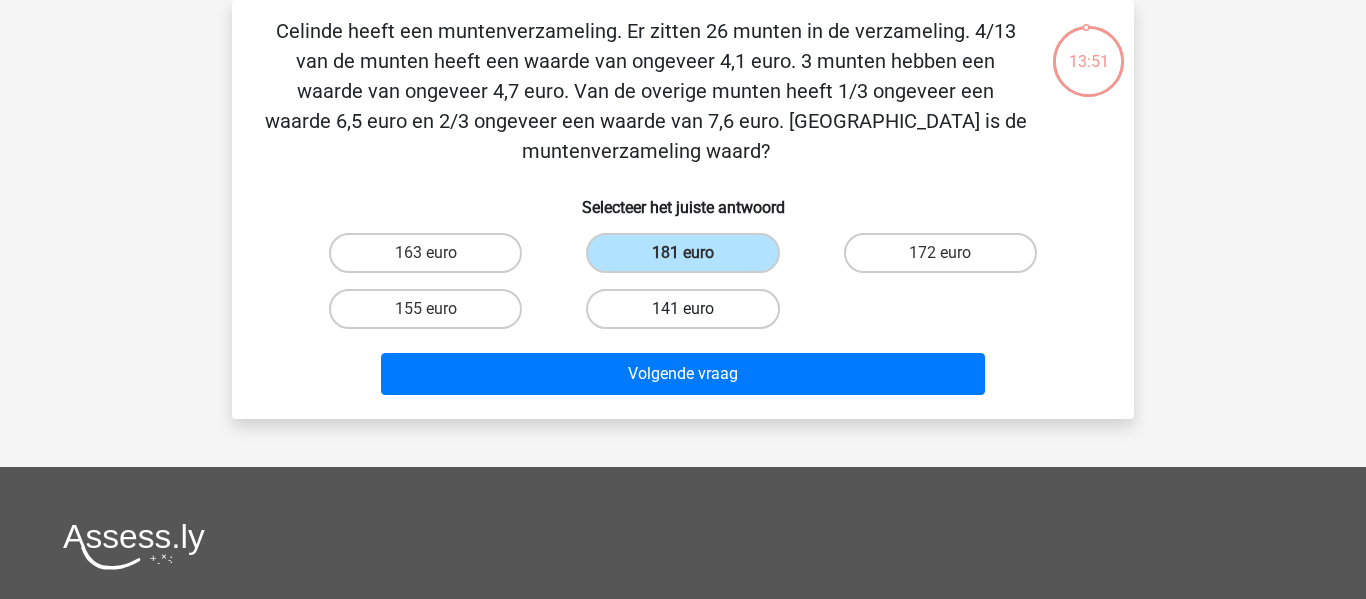 click on "141 euro" at bounding box center [682, 309] 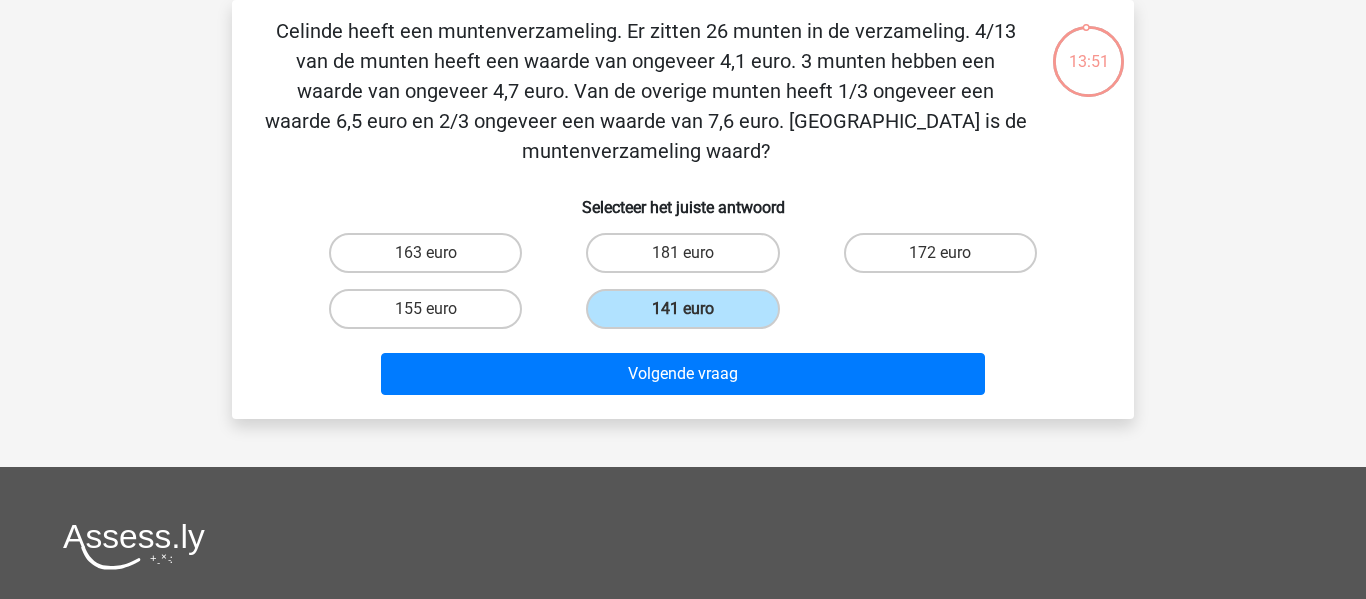 click on "141 euro" at bounding box center [689, 315] 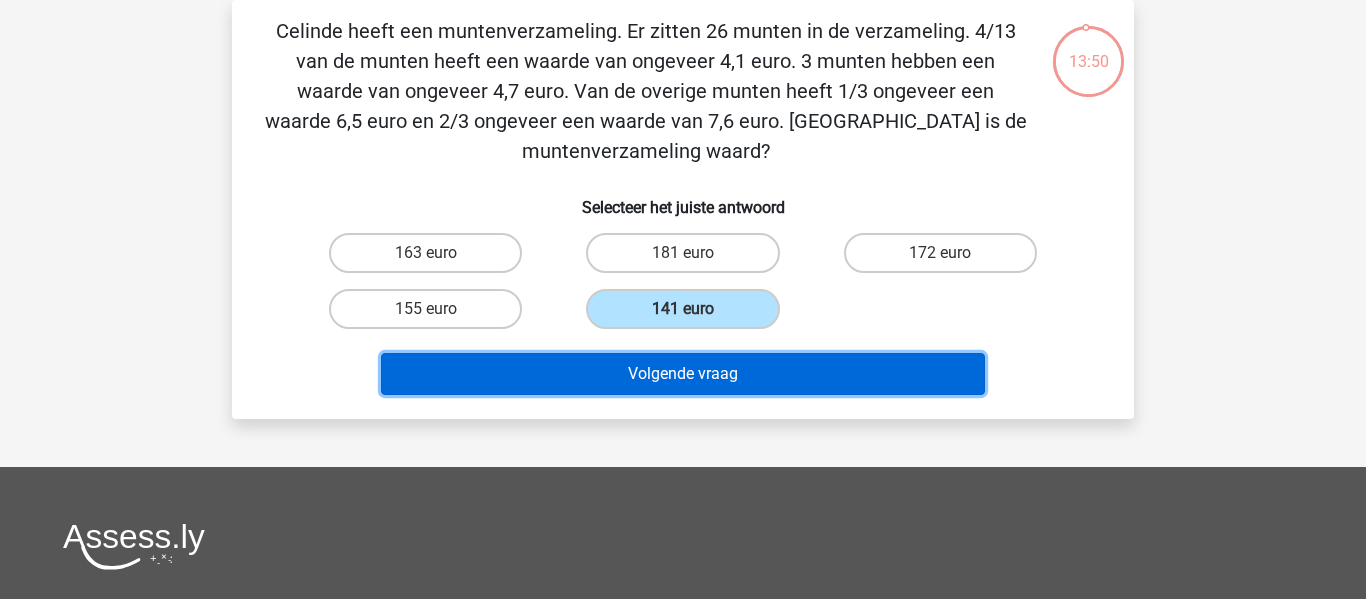 click on "Volgende vraag" at bounding box center (683, 374) 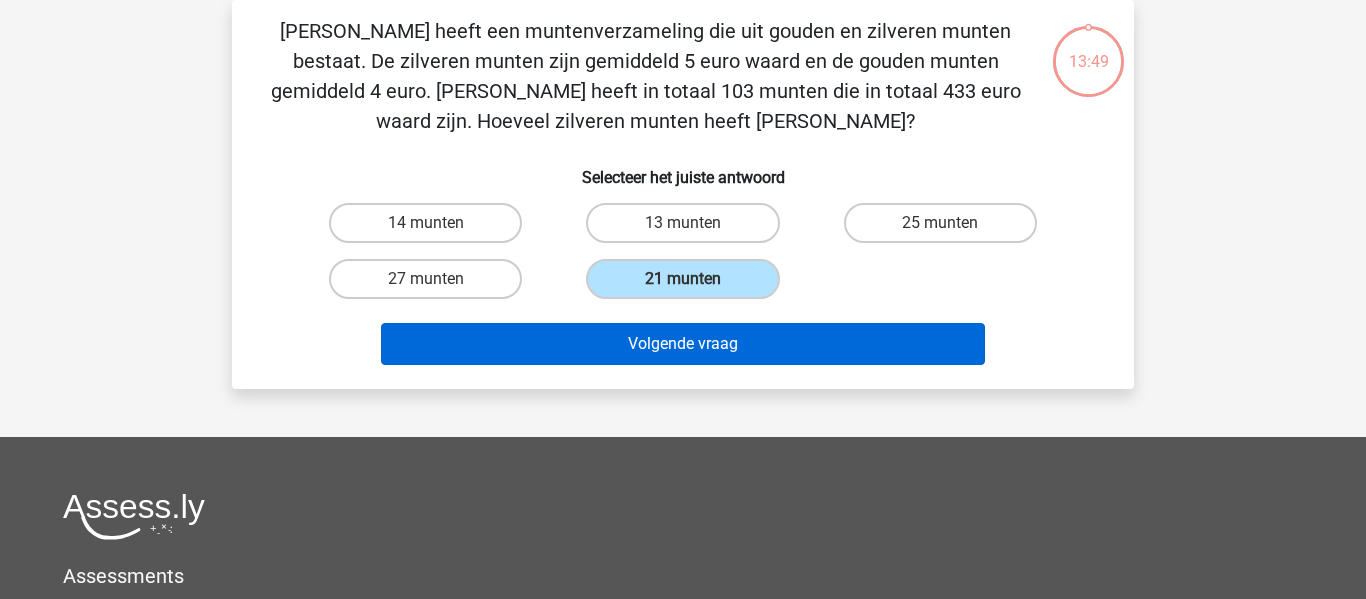 click on "[PERSON_NAME] heeft een muntenverzameling die uit gouden en zilveren munten bestaat. De zilveren munten zijn gemiddeld 5 euro waard en de gouden munten gemiddeld 4 euro. [PERSON_NAME] heeft in totaal 103 munten die in totaal 433 euro waard zijn. Hoeveel zilveren munten heeft [PERSON_NAME]?
Selecteer het juiste antwoord
14 munten
13 munten" at bounding box center (683, 194) 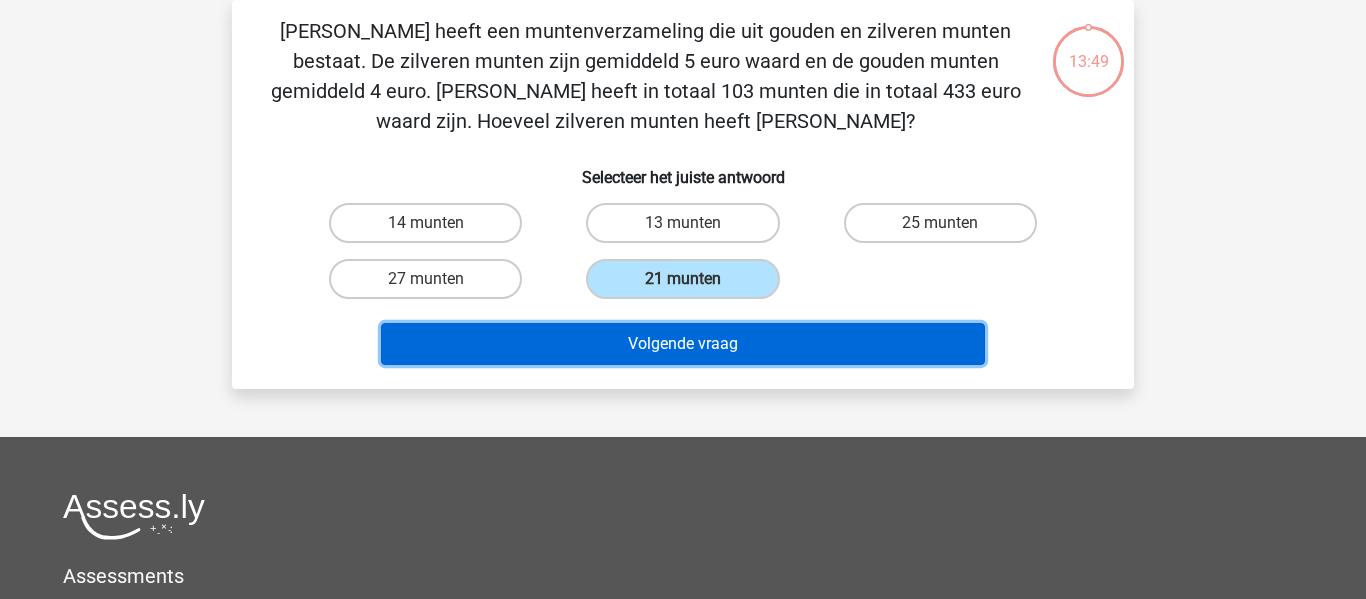 click on "Volgende vraag" at bounding box center [683, 344] 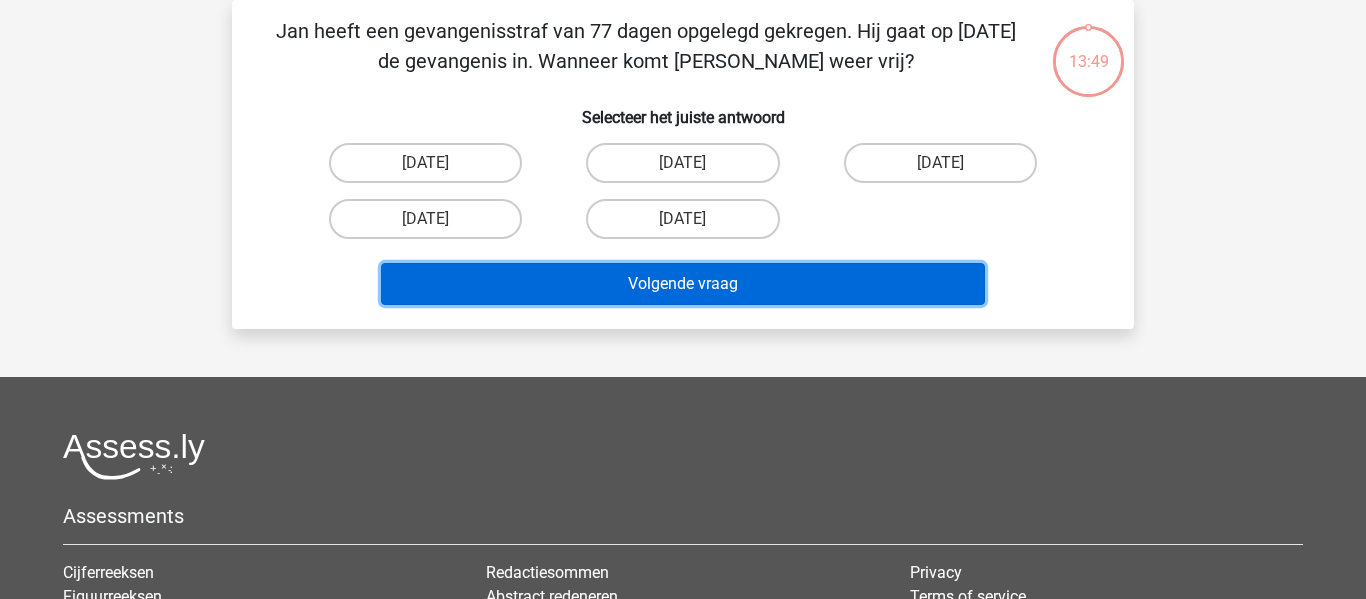 click on "Volgende vraag" at bounding box center (683, 284) 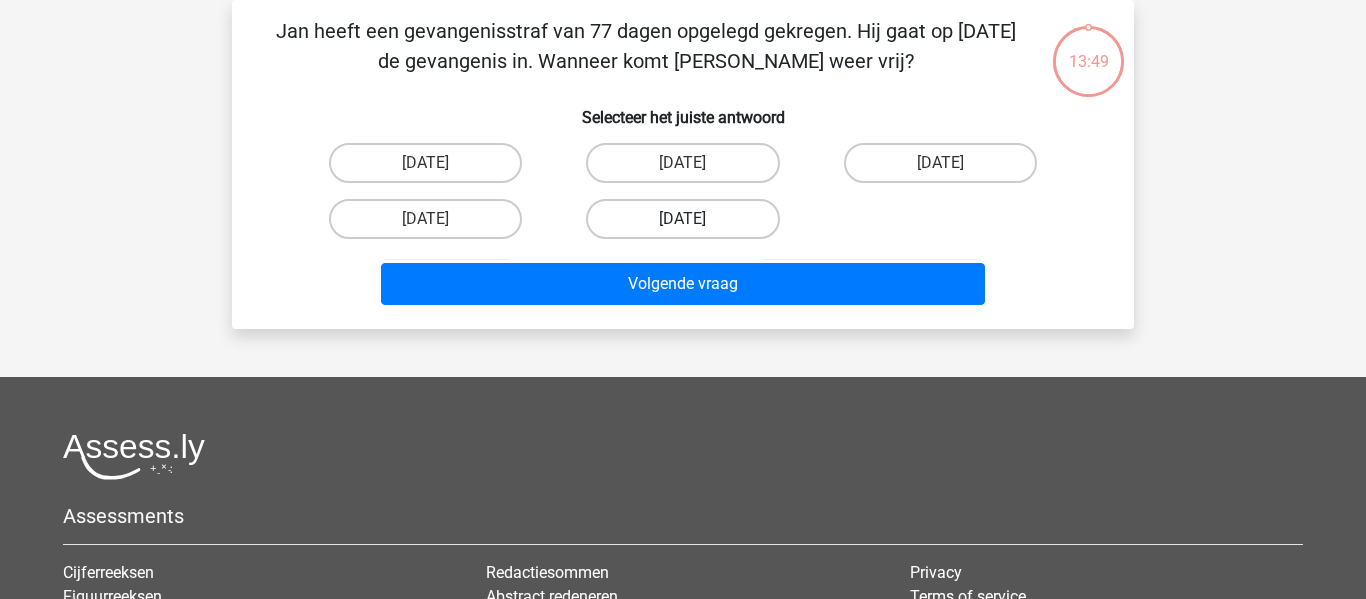 click on "[DATE]" at bounding box center [682, 219] 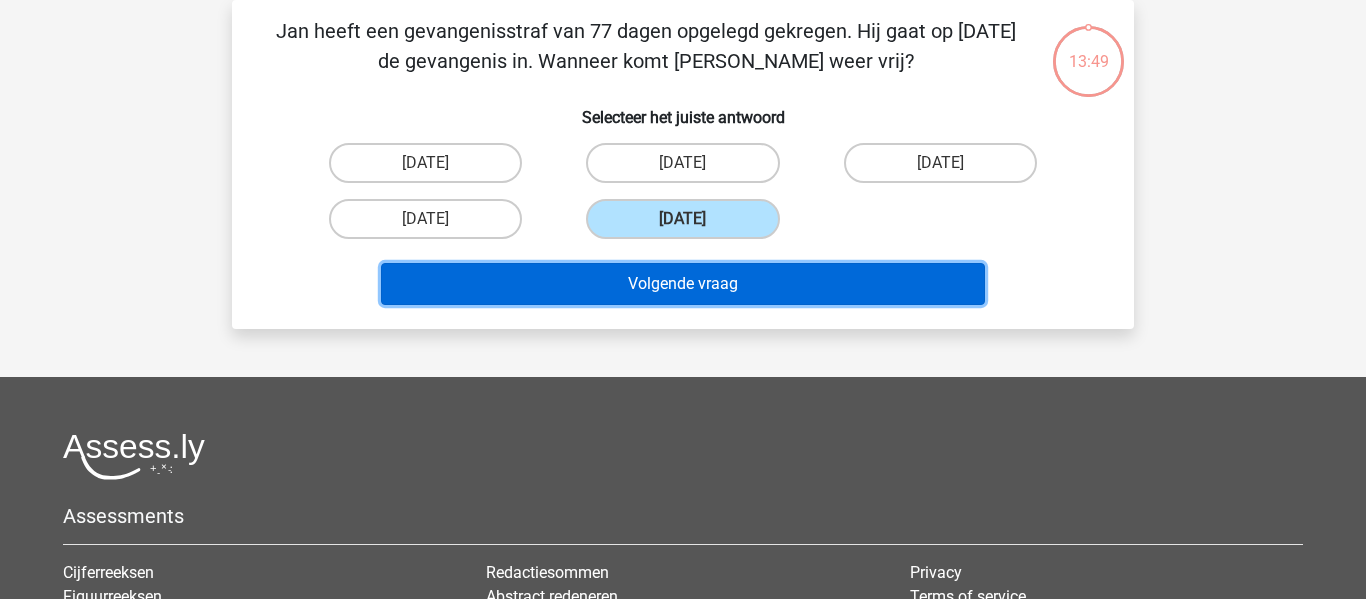 click on "Volgende vraag" at bounding box center [683, 284] 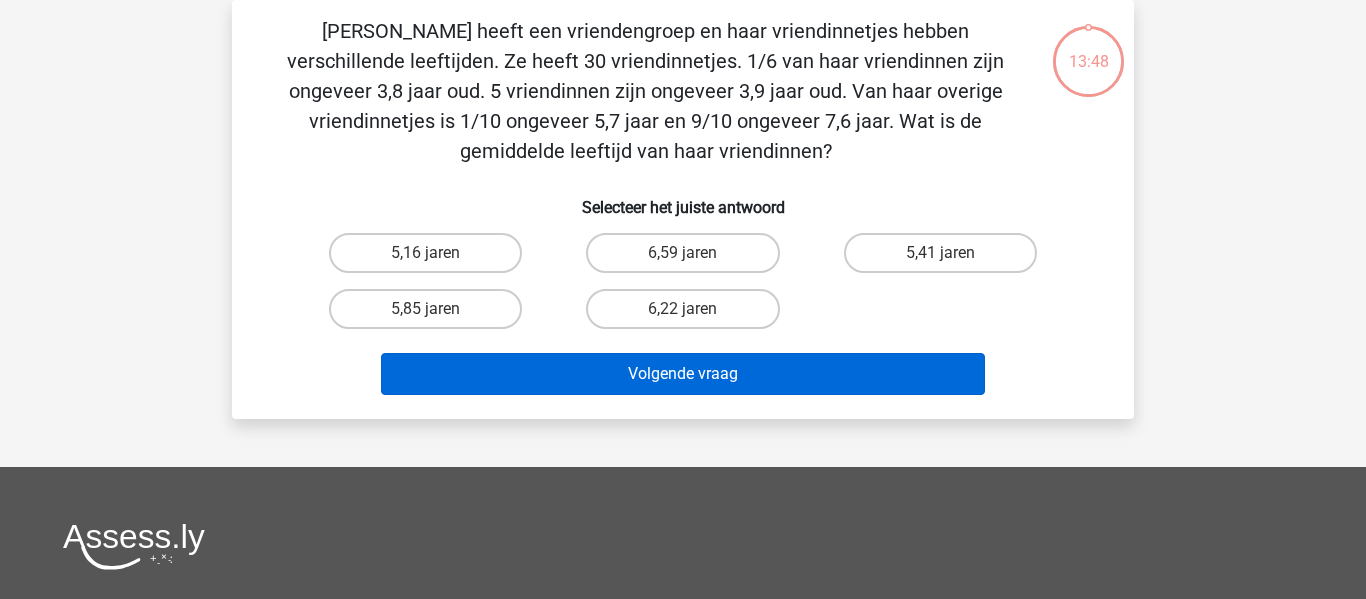 click on "6,59 jaren" at bounding box center (682, 253) 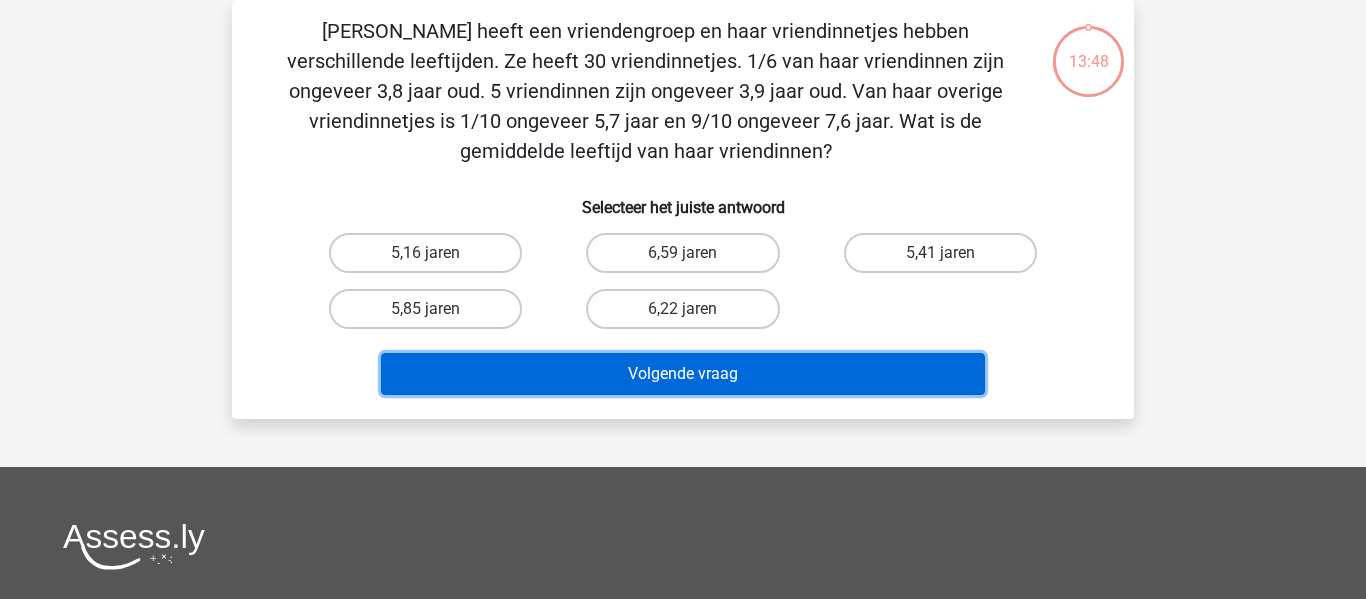 click on "Volgende vraag" at bounding box center (683, 374) 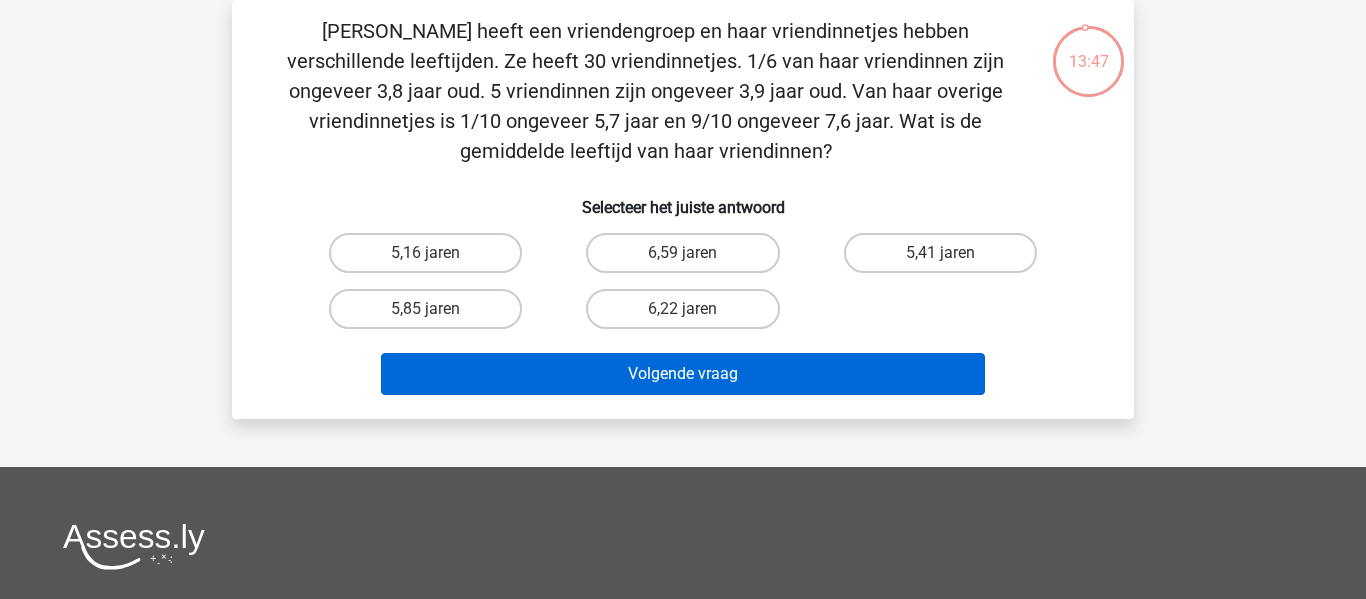 click on "5,41 jaren" at bounding box center [940, 253] 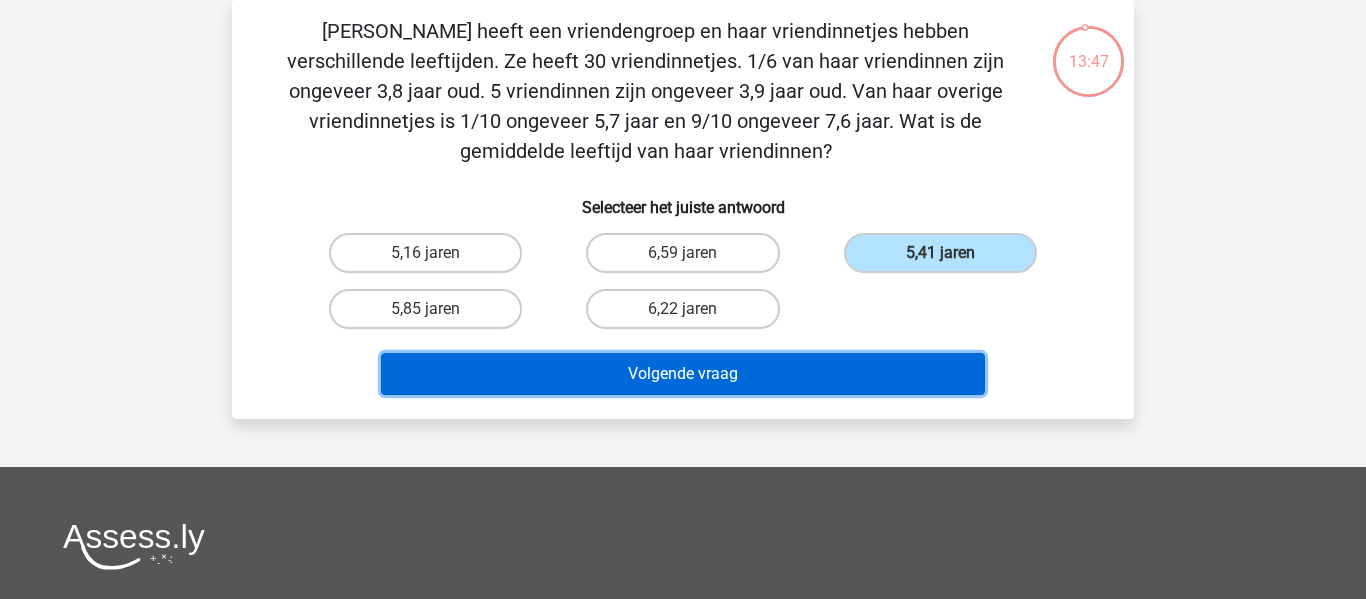 click on "Volgende vraag" at bounding box center (683, 374) 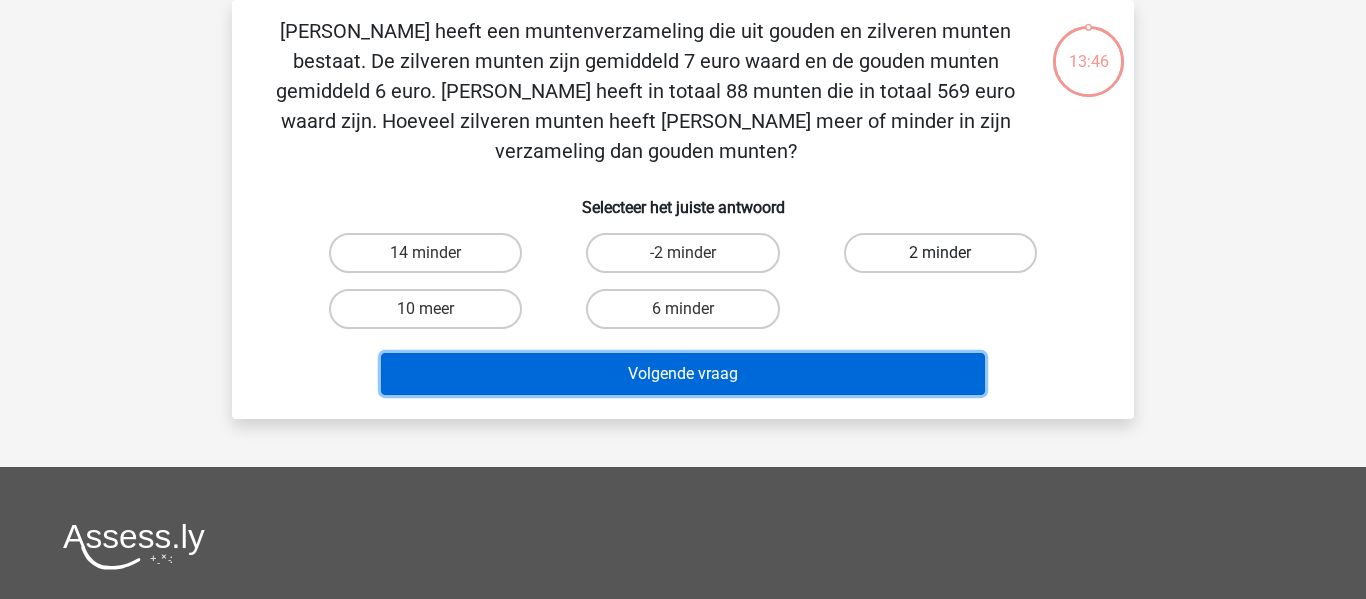 click on "Volgende vraag" at bounding box center [683, 374] 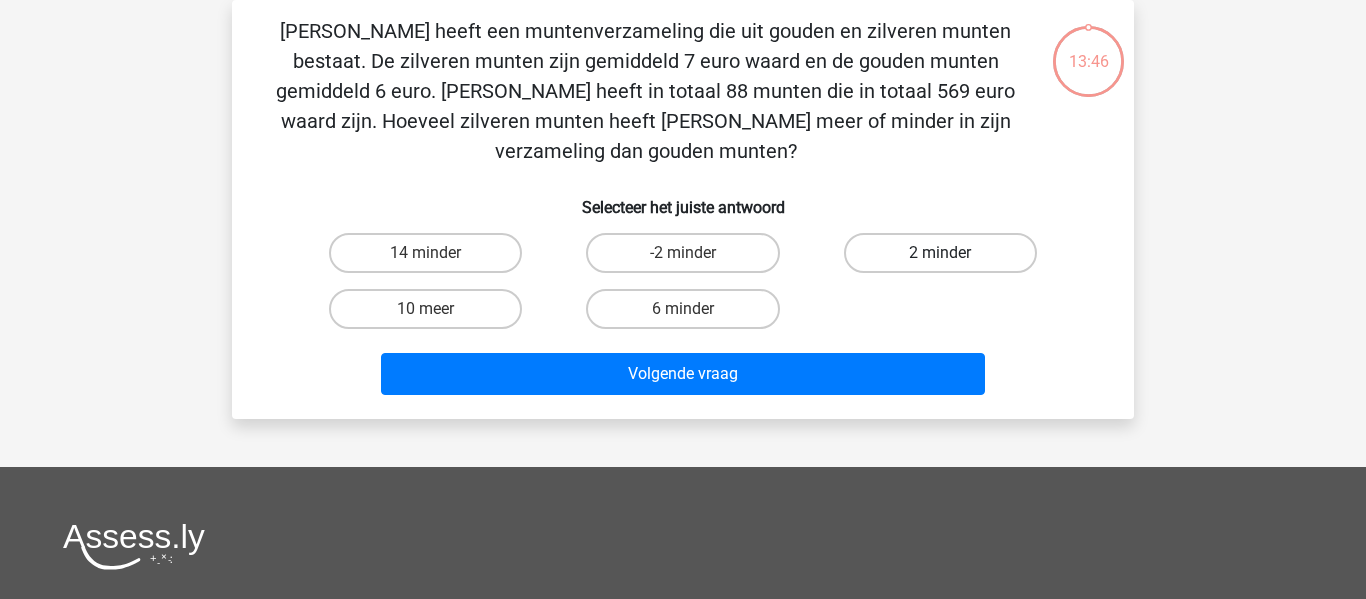 click on "2 minder" at bounding box center (940, 253) 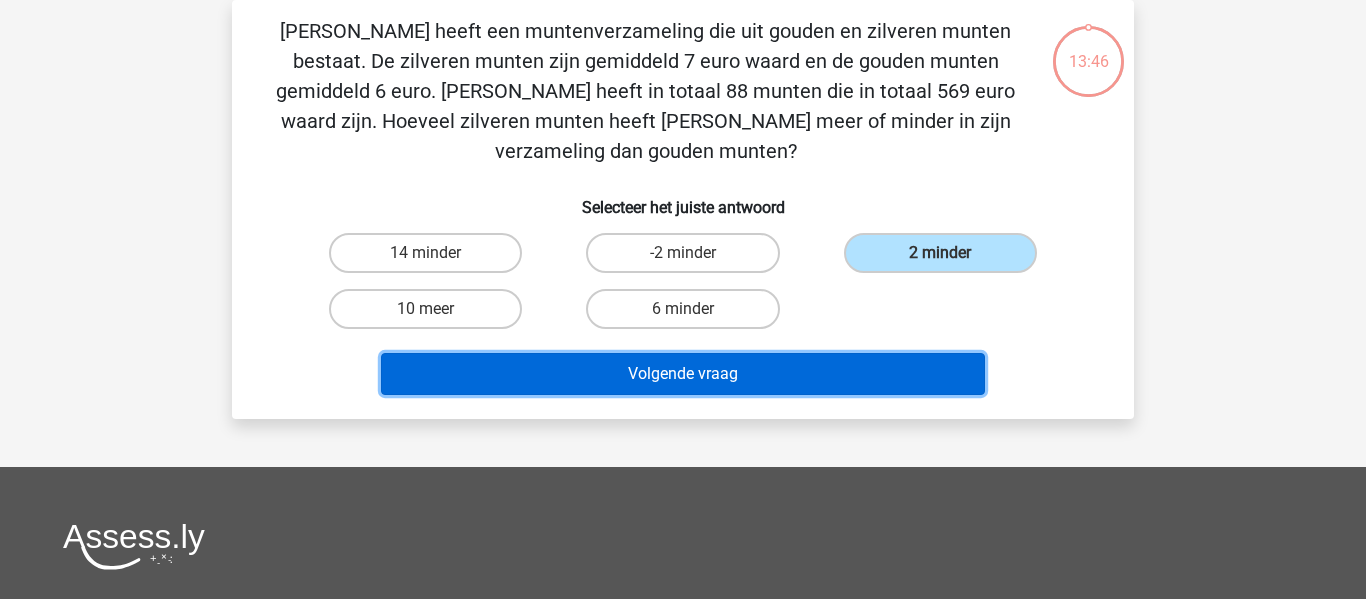click on "Volgende vraag" at bounding box center [683, 374] 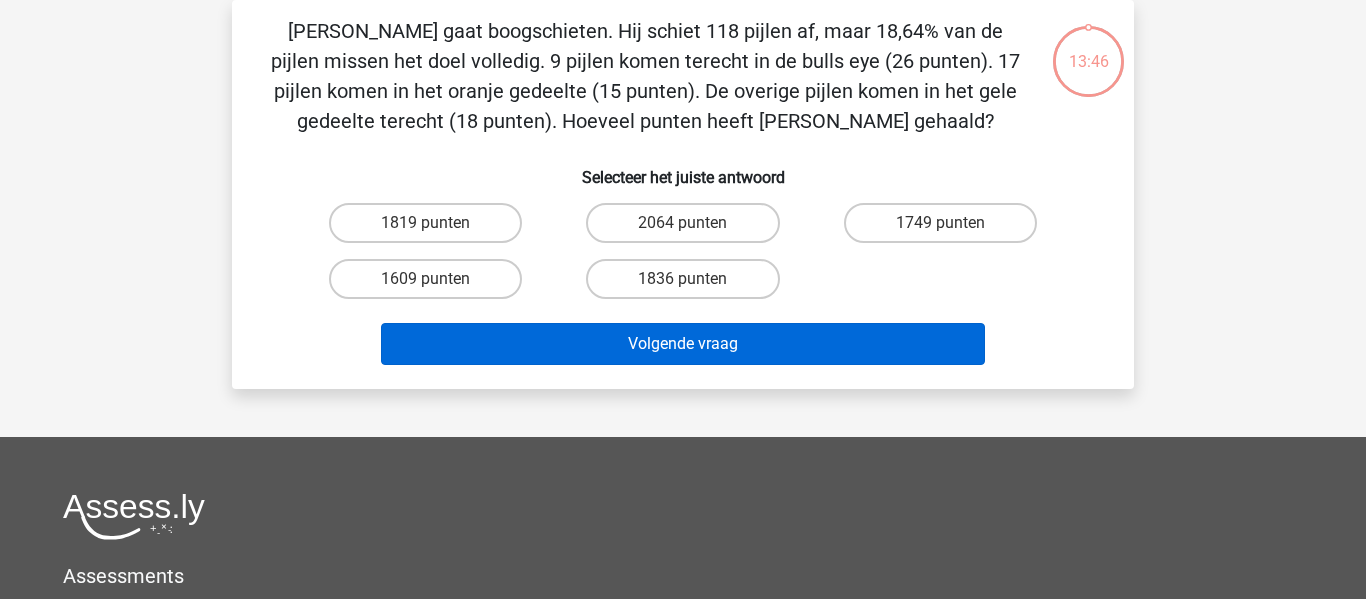 click on "1749 punten" at bounding box center (940, 223) 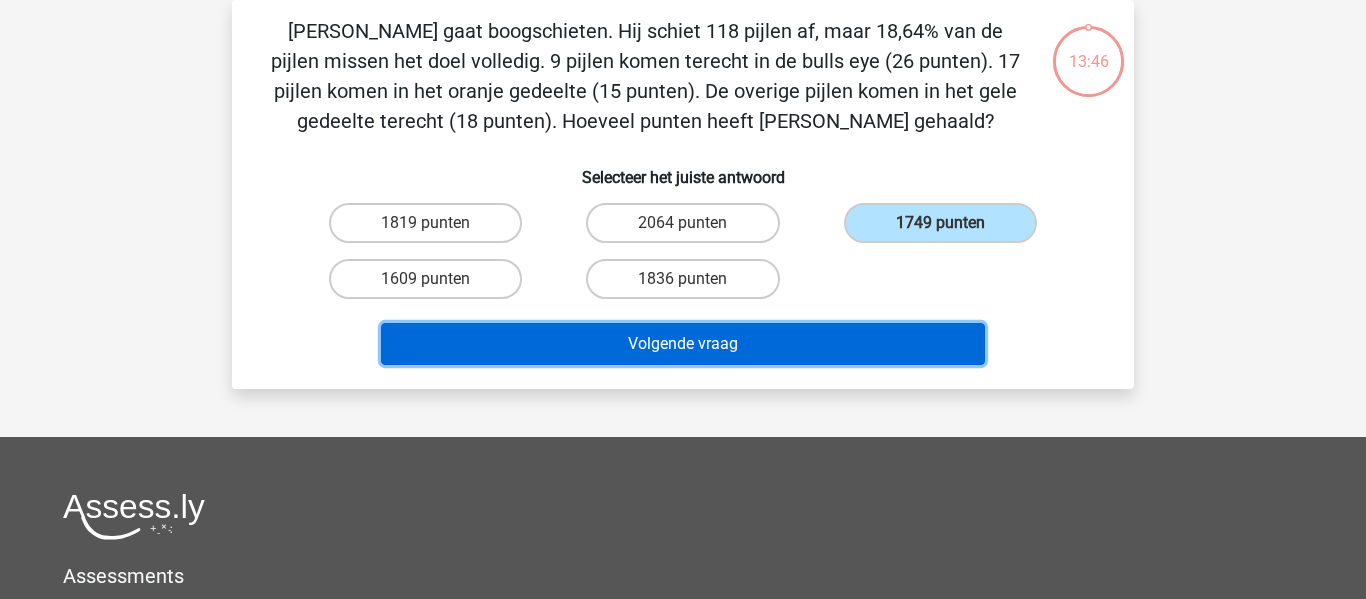 click on "Volgende vraag" at bounding box center [683, 344] 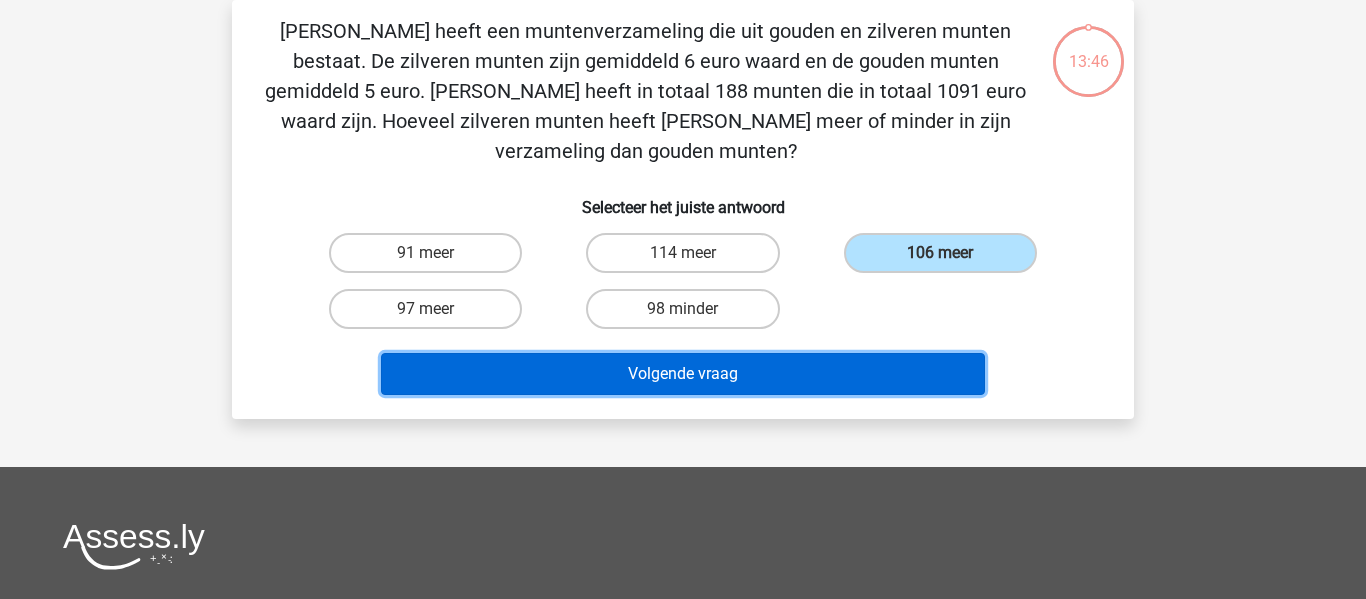 click on "Volgende vraag" at bounding box center (683, 374) 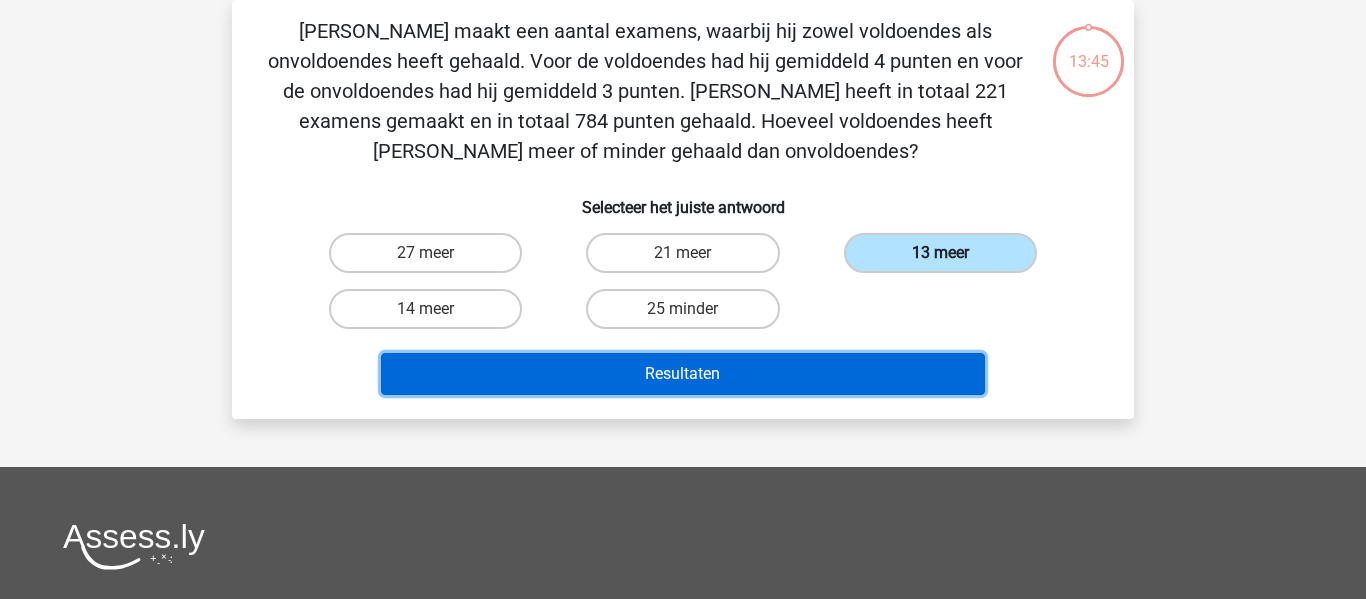 click on "Resultaten" at bounding box center (683, 374) 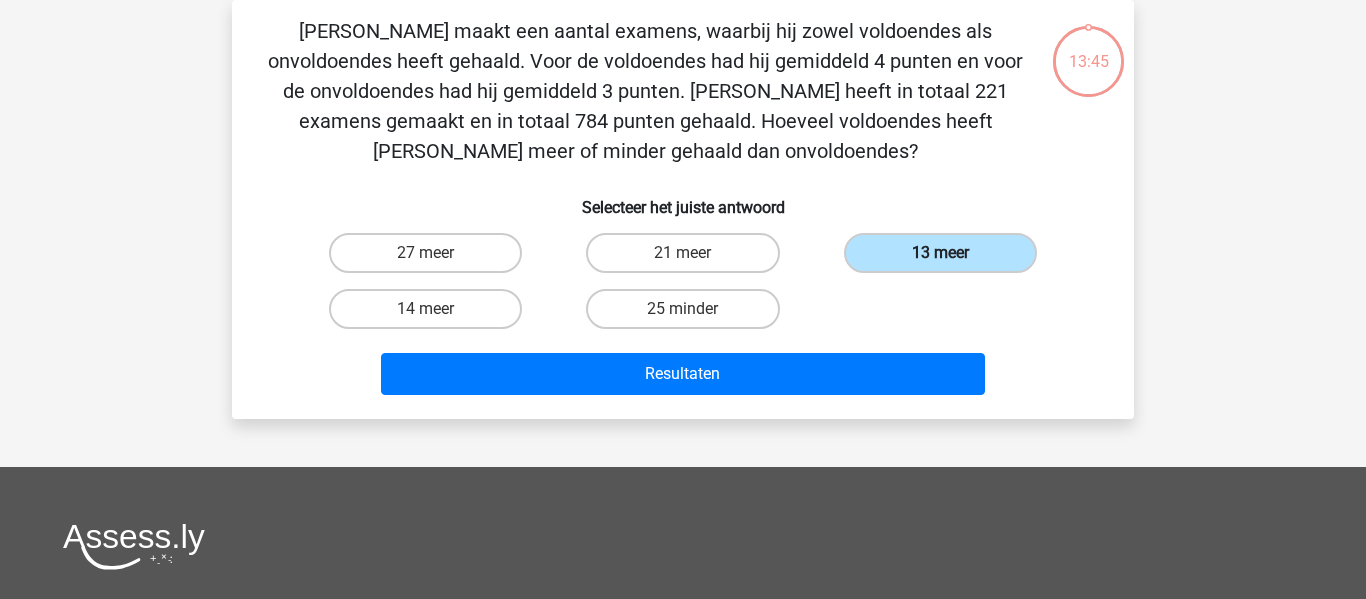 click on "13 meer" at bounding box center [940, 253] 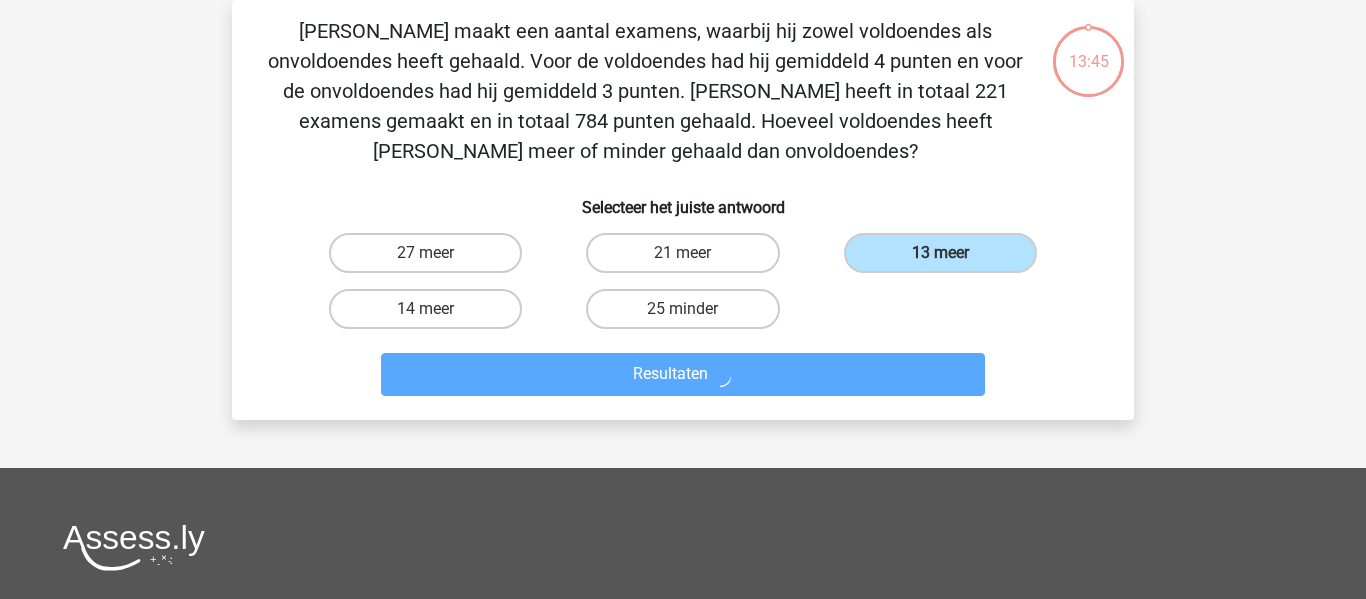 click on "21 meer" at bounding box center (689, 259) 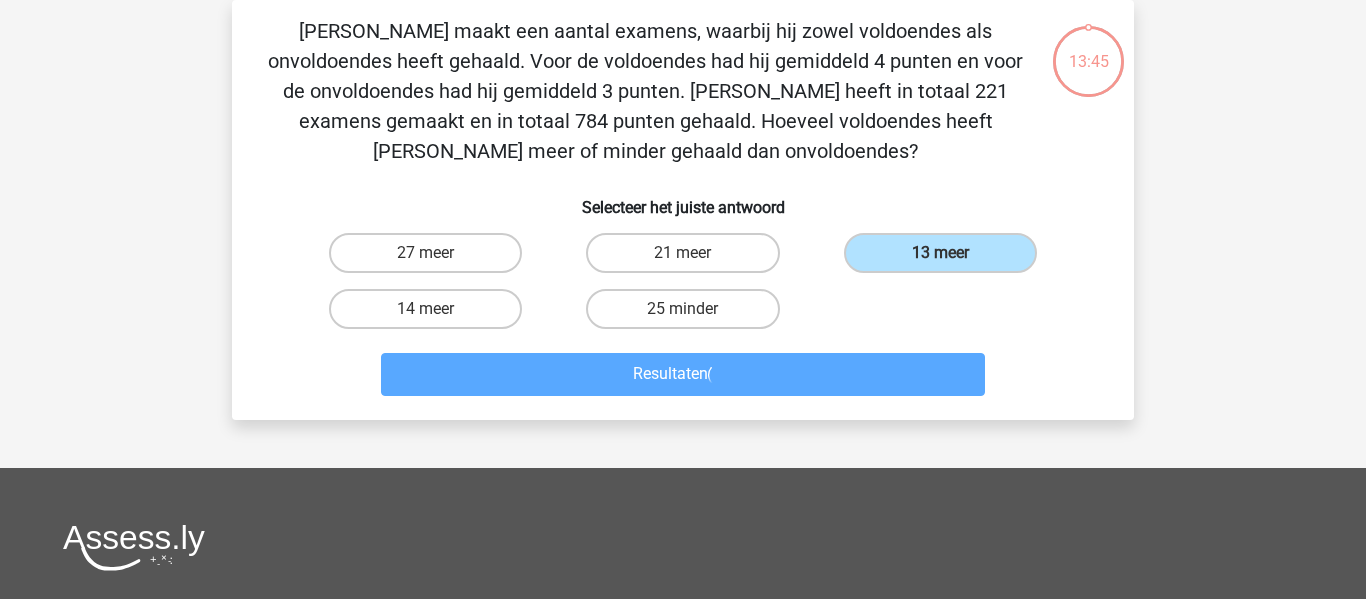 radio on "true" 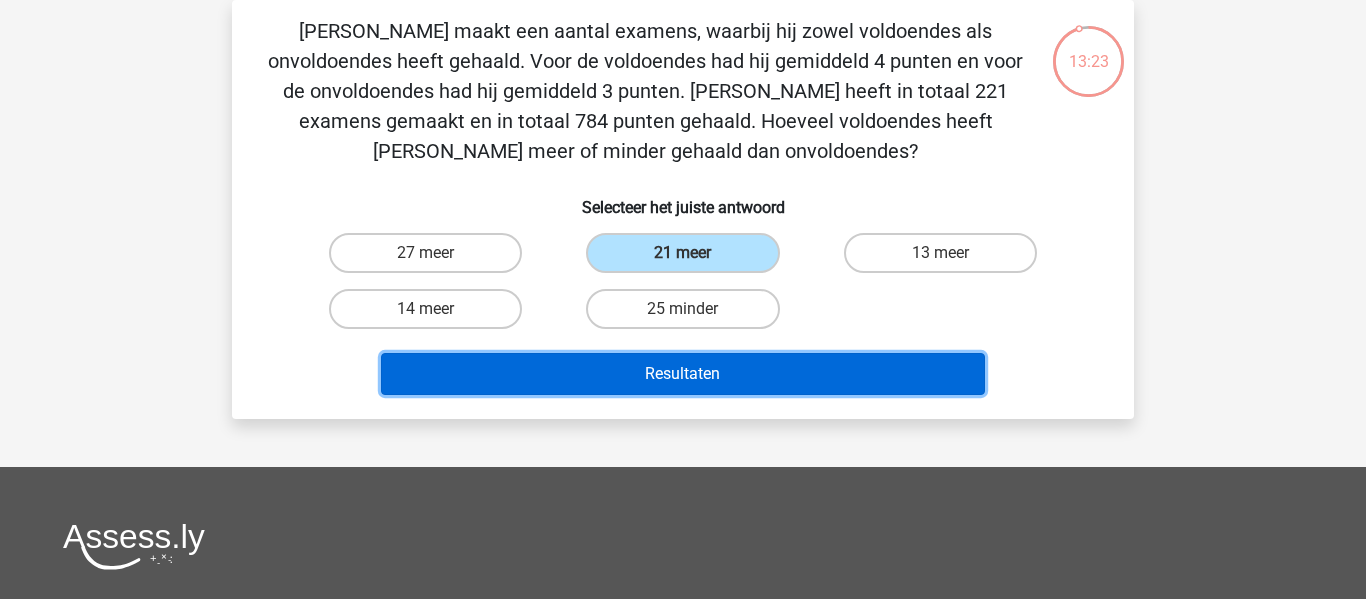 click on "Resultaten" at bounding box center (683, 374) 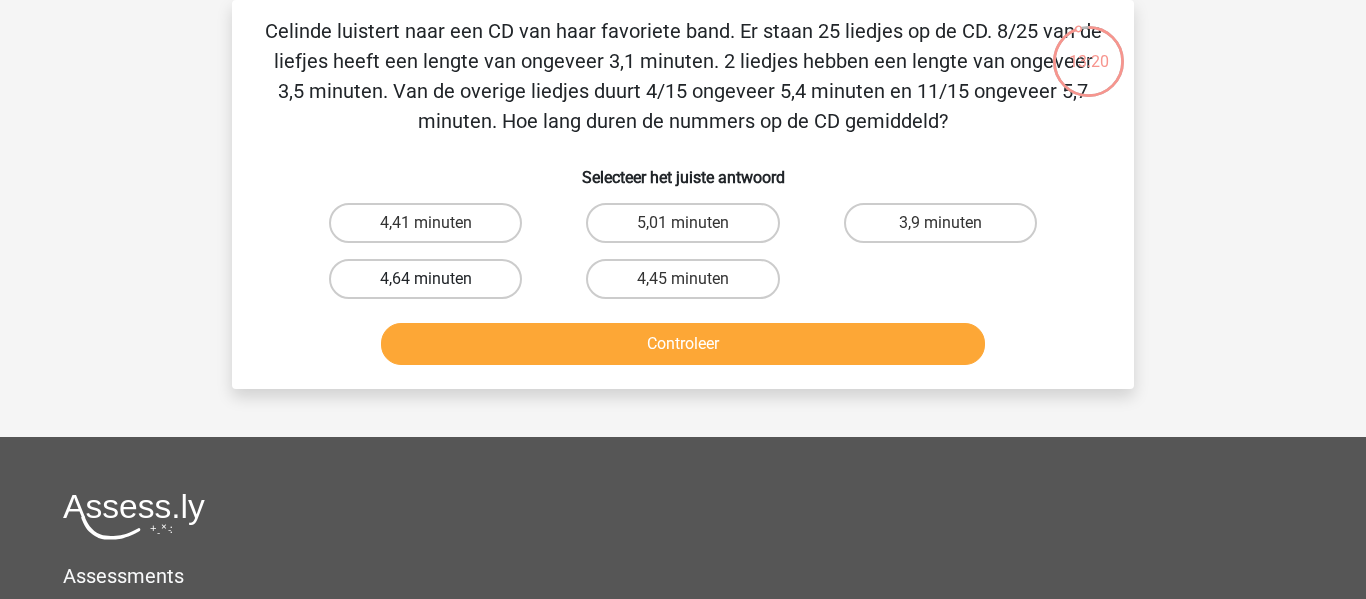 click on "4,64 minuten" at bounding box center [425, 279] 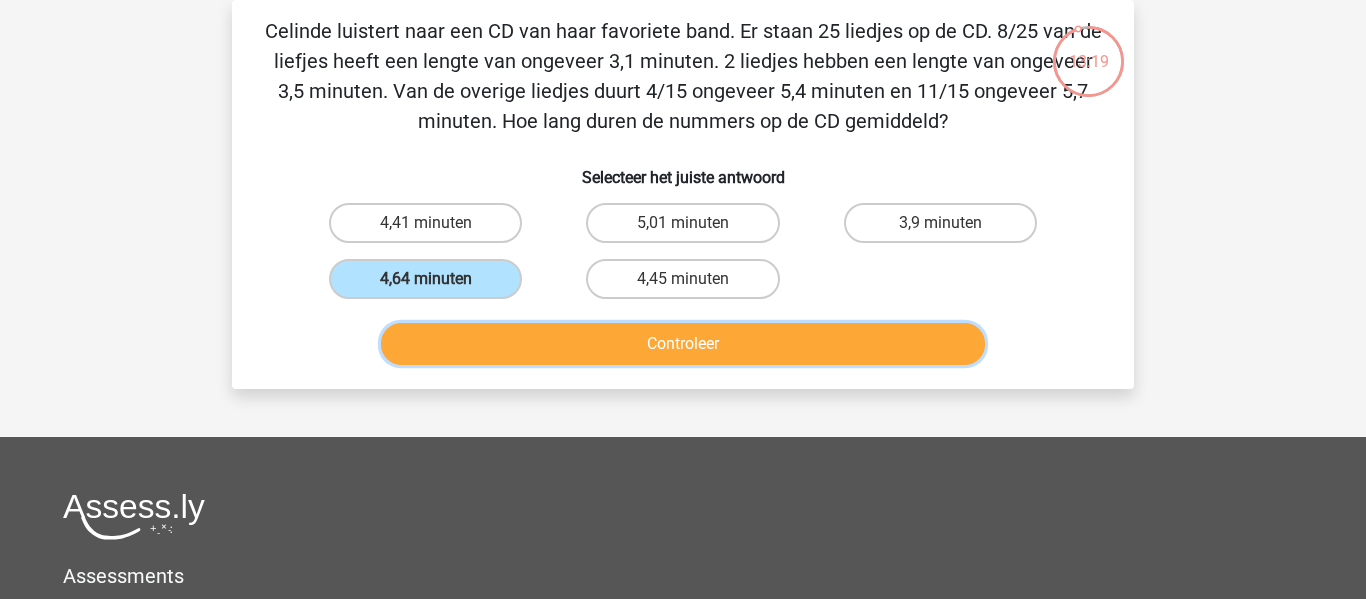 click on "Controleer" at bounding box center (683, 344) 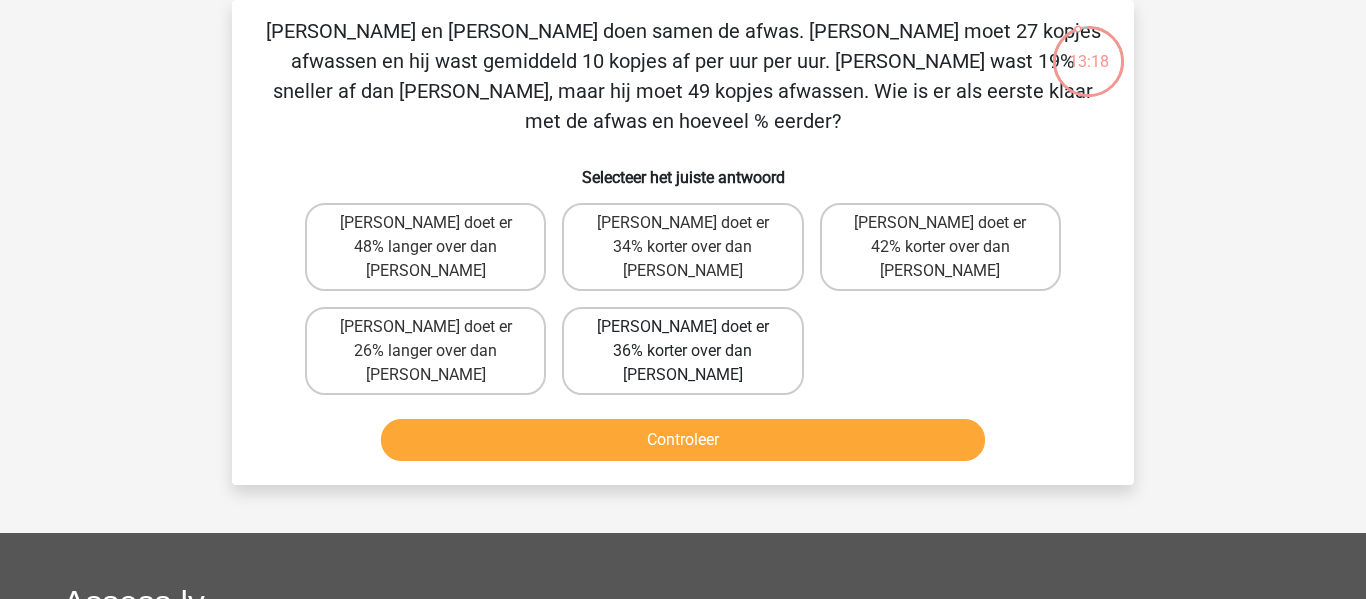 click on "[PERSON_NAME] doet er 34% korter over dan [PERSON_NAME]" at bounding box center (682, 247) 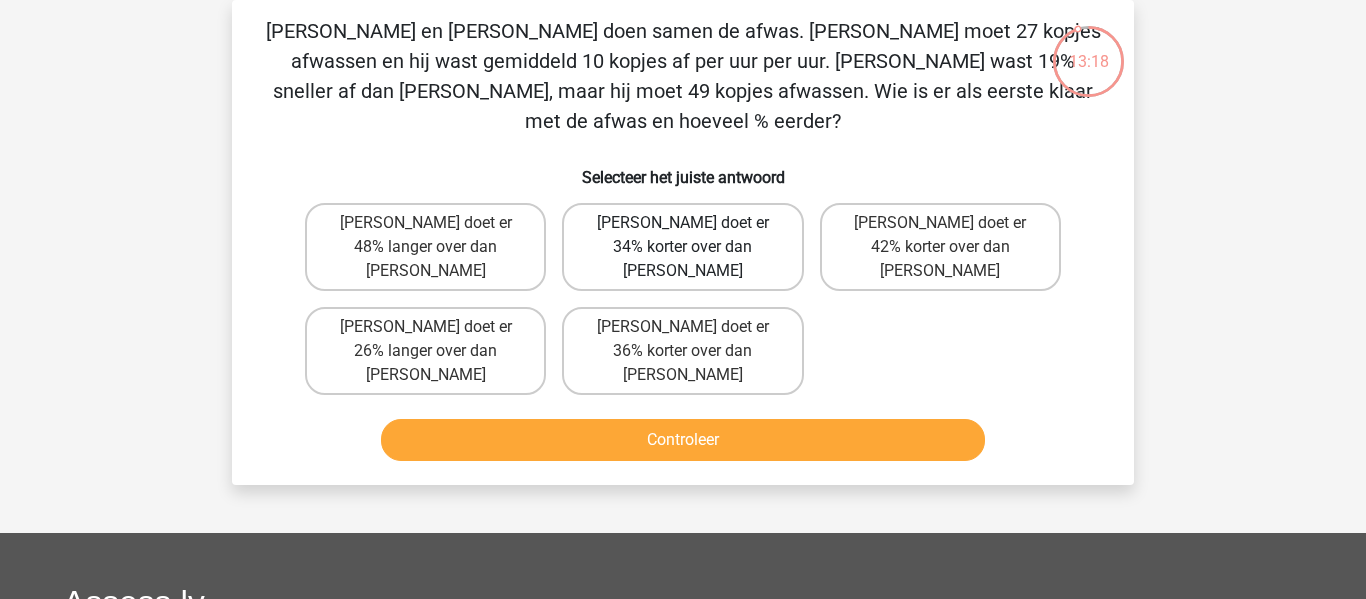 click on "[PERSON_NAME] doet er 34% korter over dan [PERSON_NAME]" at bounding box center (689, 229) 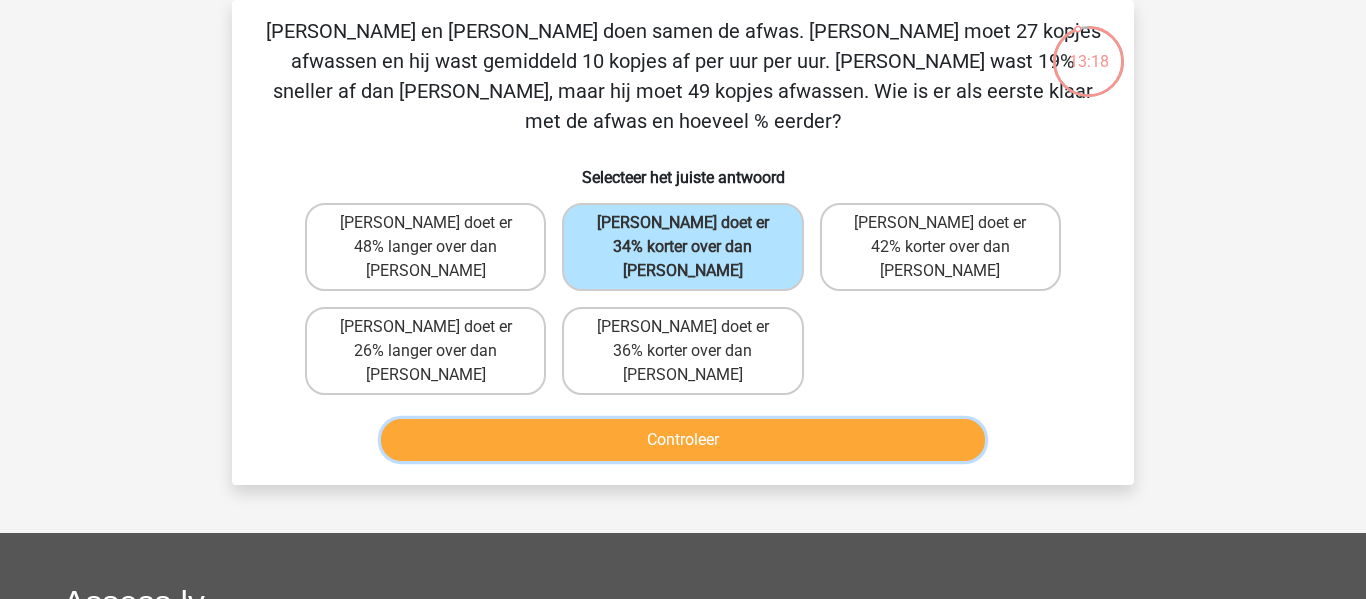 click on "Controleer" at bounding box center [683, 440] 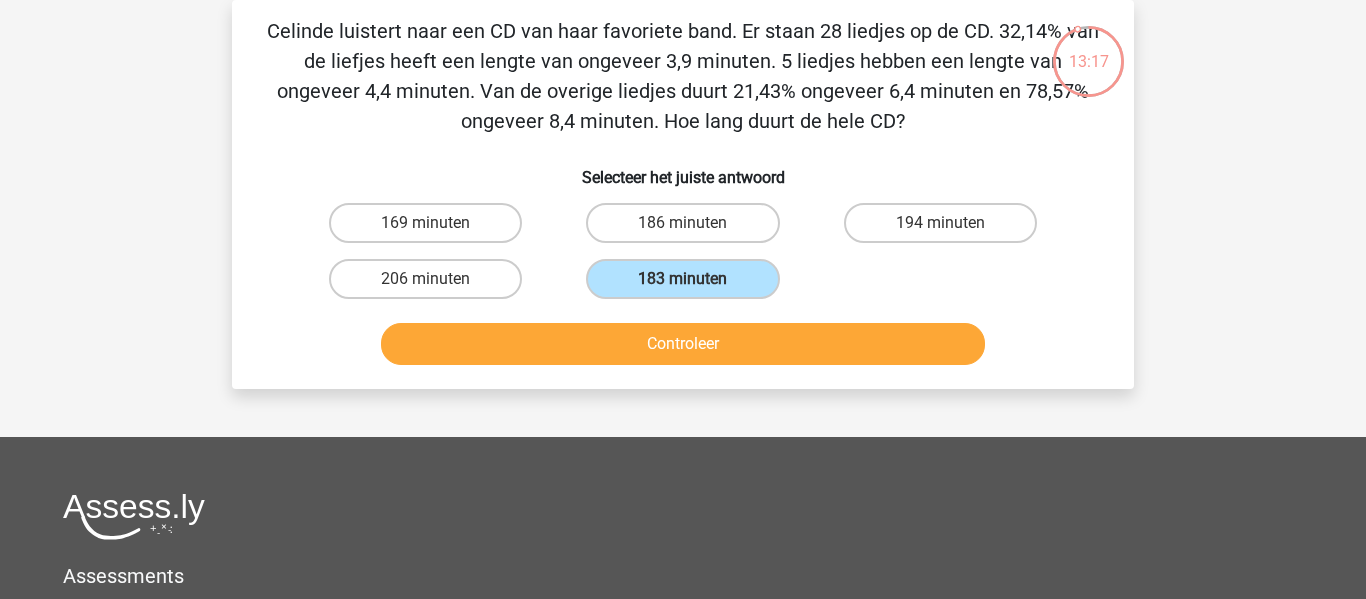 click on "183 minuten" at bounding box center [682, 279] 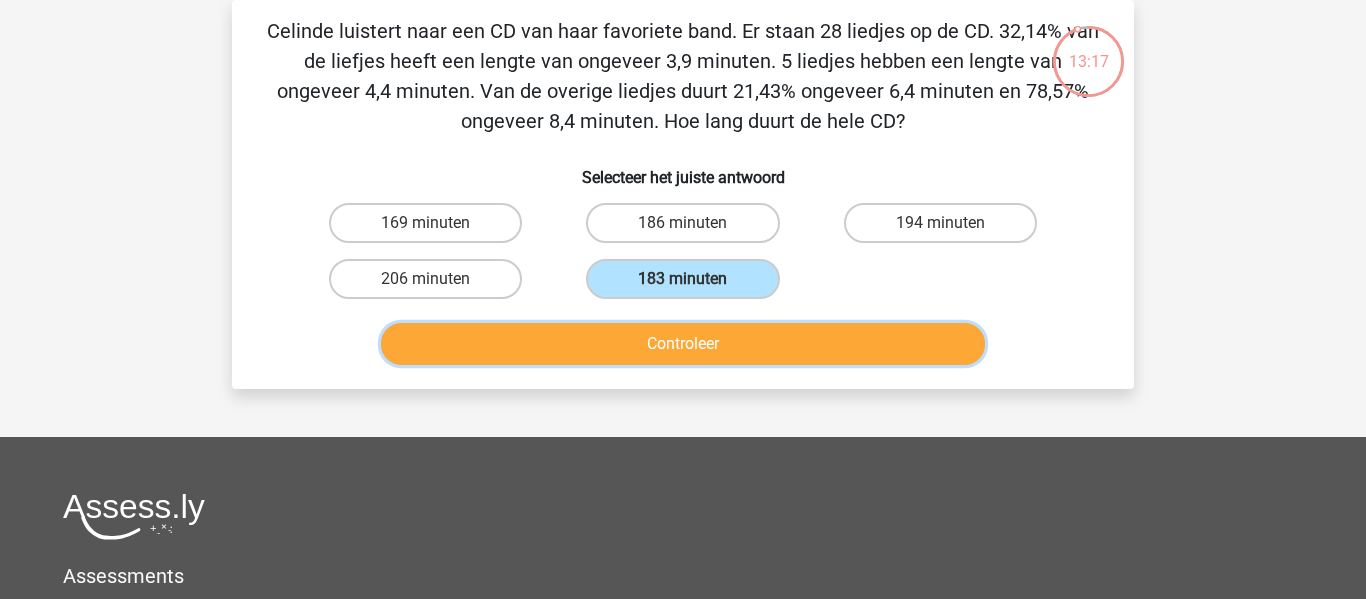 click on "Controleer" at bounding box center (683, 344) 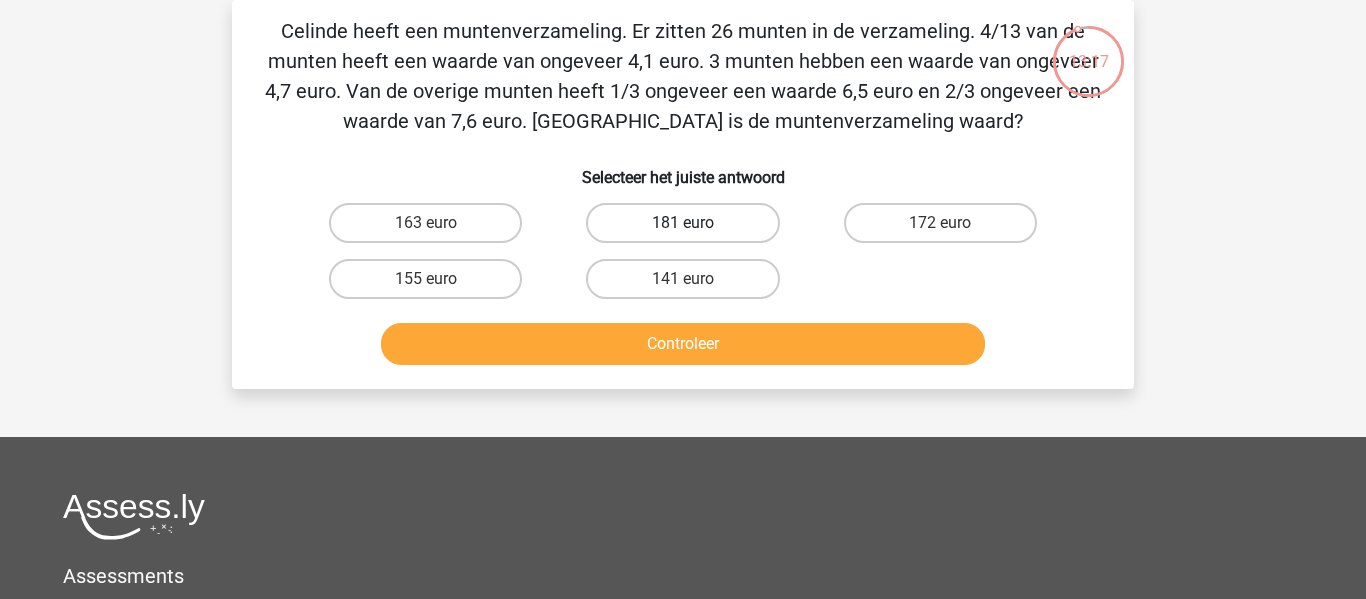 click on "181 euro" at bounding box center (682, 223) 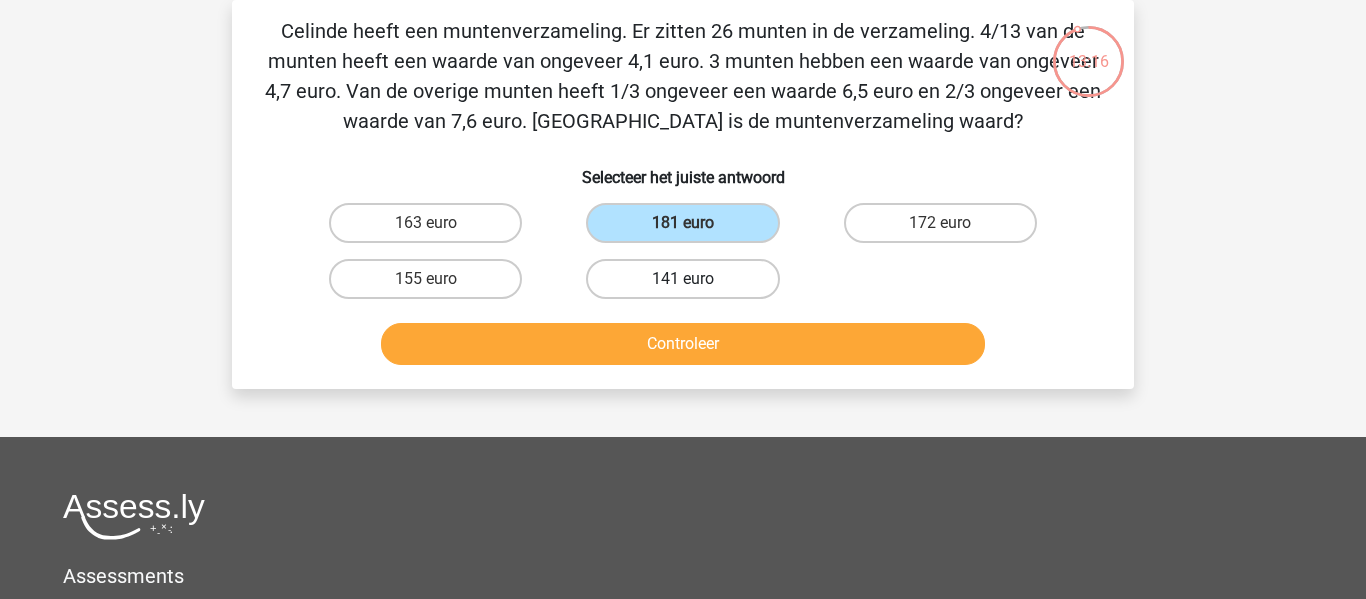 click on "181 euro" at bounding box center (682, 223) 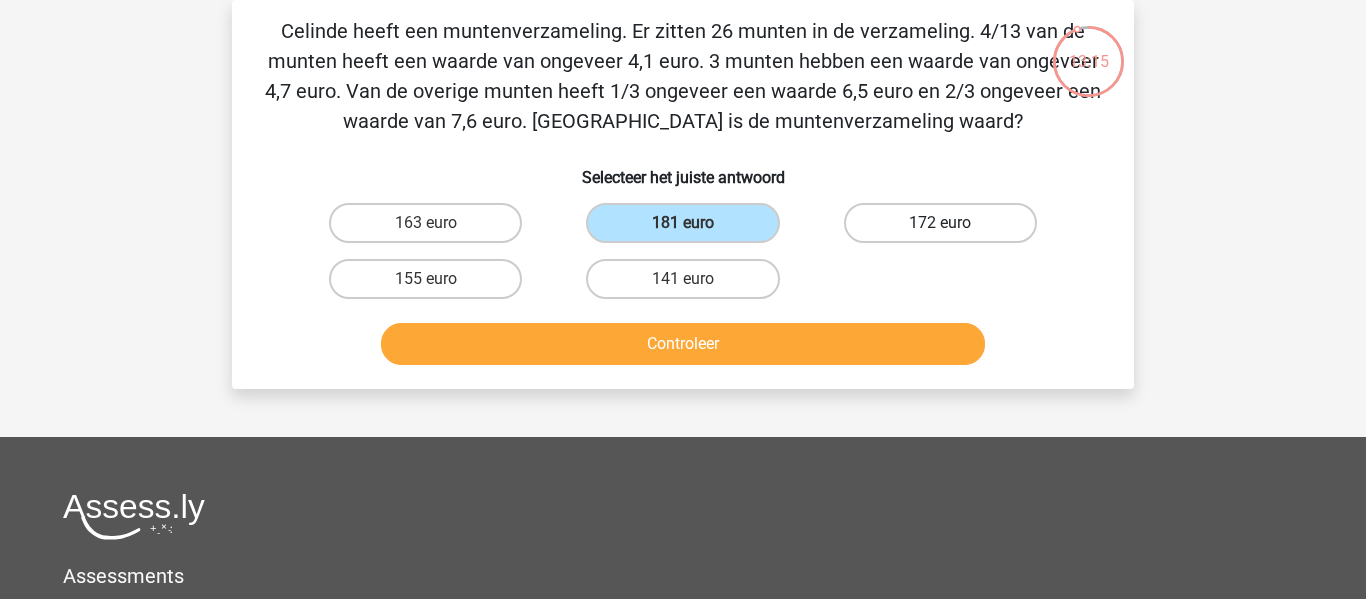 click on "172 euro" at bounding box center (940, 223) 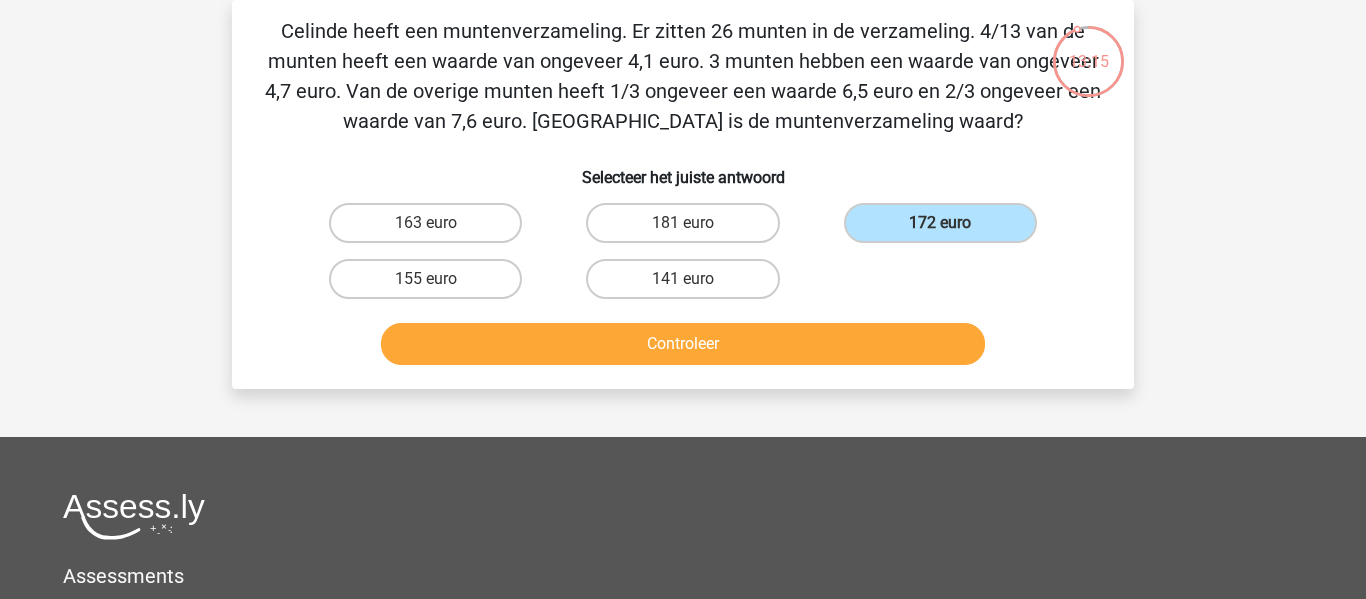 click on "141 euro" at bounding box center (682, 279) 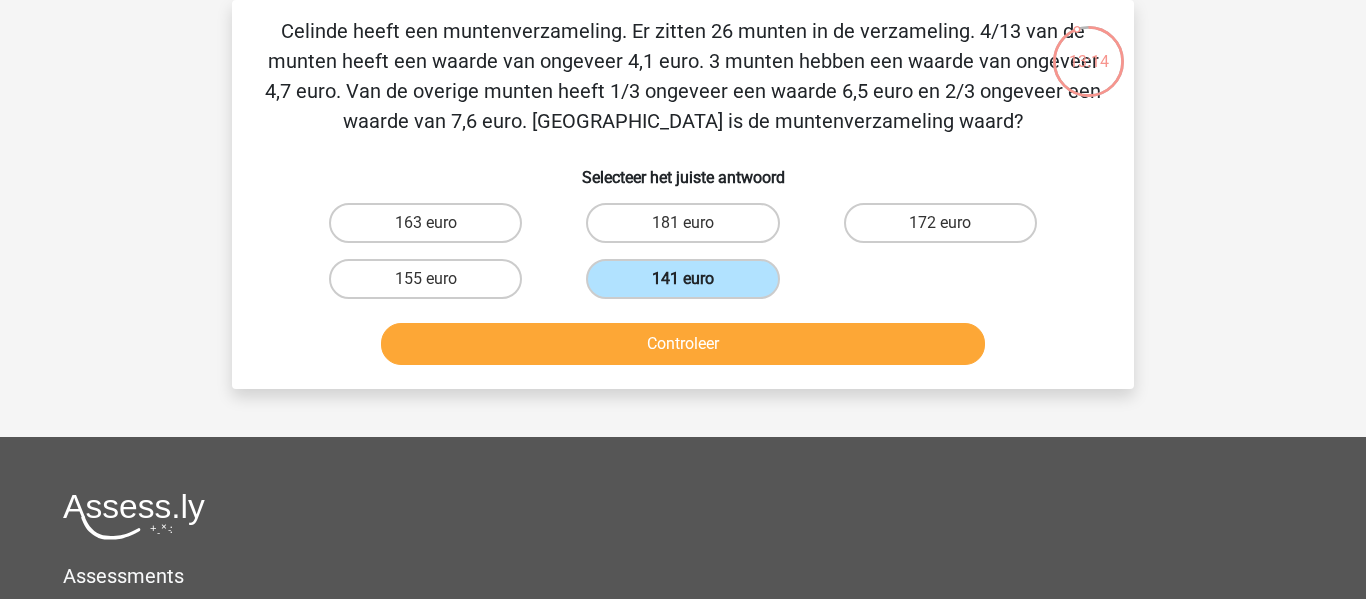 click on "141 euro" at bounding box center (682, 279) 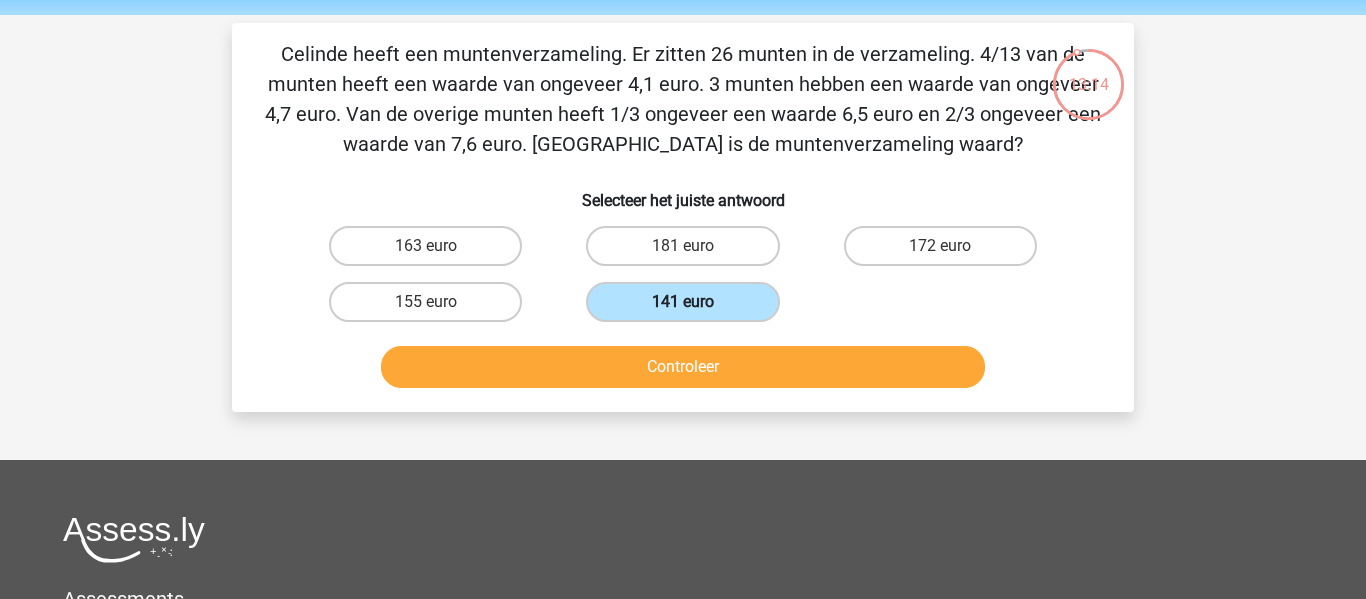 scroll, scrollTop: 85, scrollLeft: 0, axis: vertical 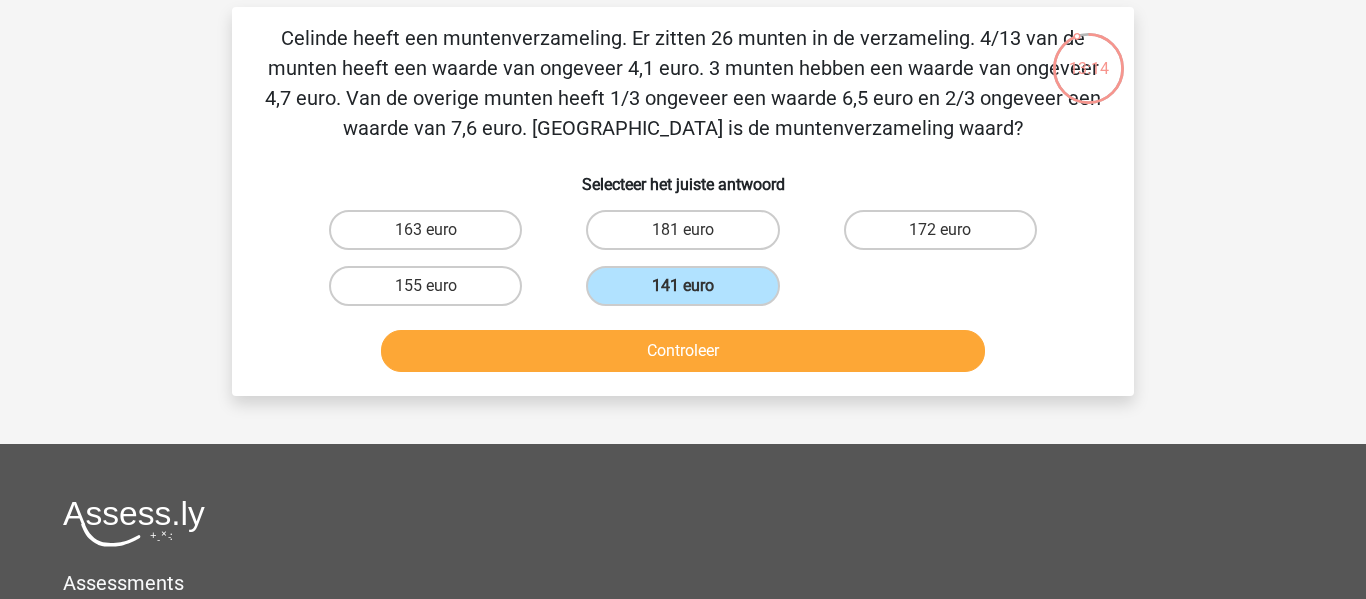 click on "163 euro
181 euro
172 euro
155 euro
141 euro" at bounding box center (683, 258) 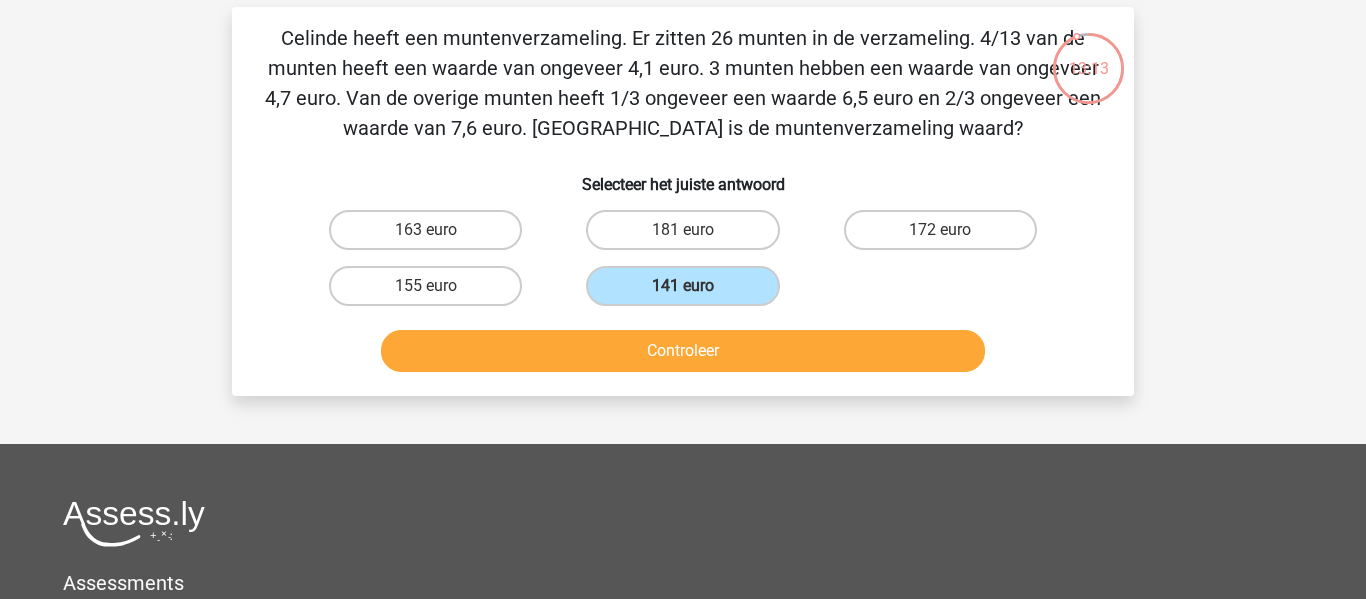 click on "163 euro
181 euro
172 euro
155 euro
141 euro" at bounding box center [683, 258] 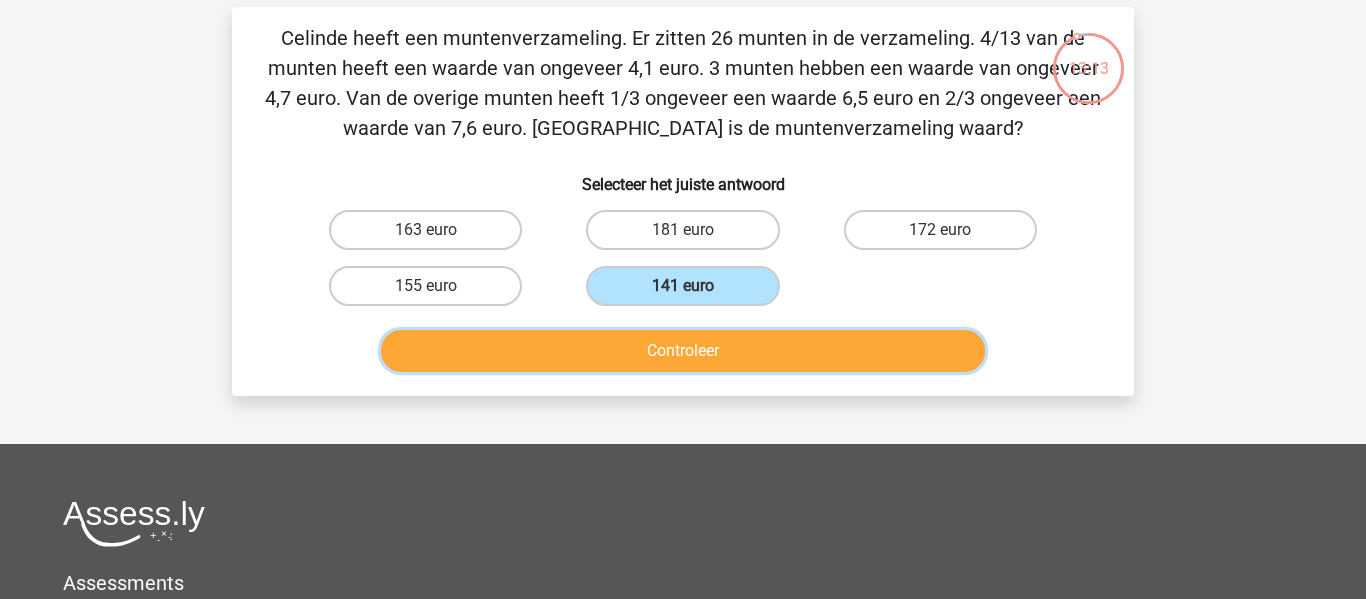 click on "Controleer" at bounding box center (683, 351) 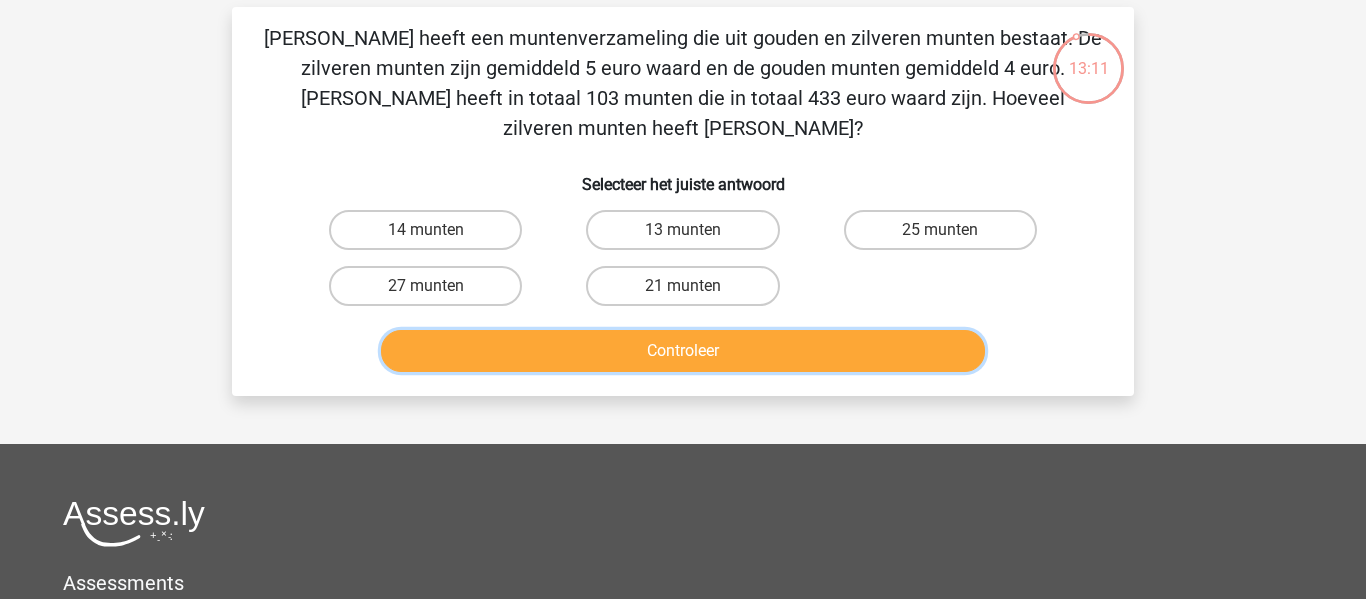 click on "Controleer" at bounding box center [683, 351] 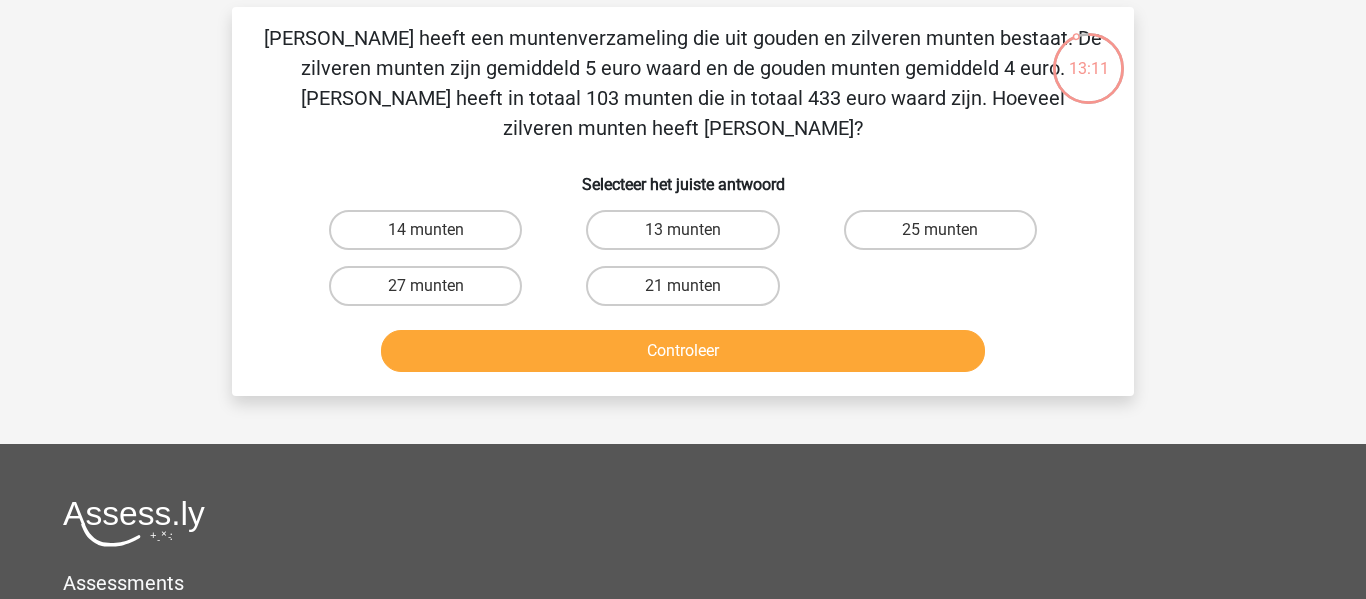 click on "14 munten" at bounding box center (432, 236) 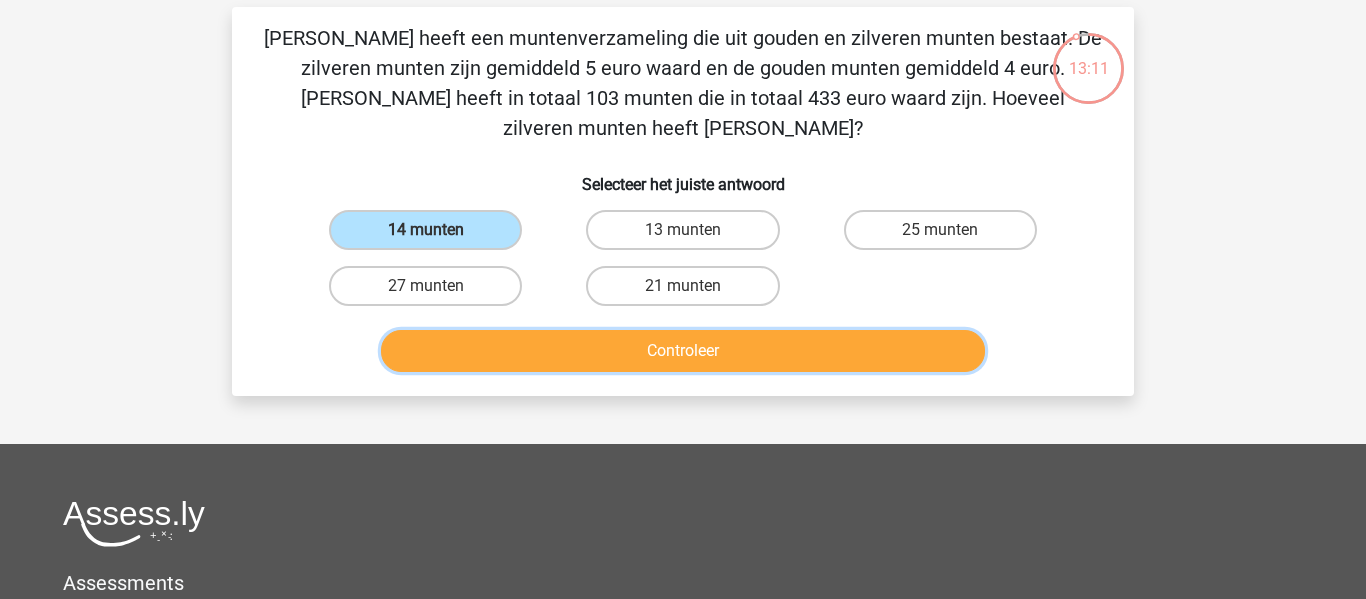 click on "Controleer" at bounding box center [683, 351] 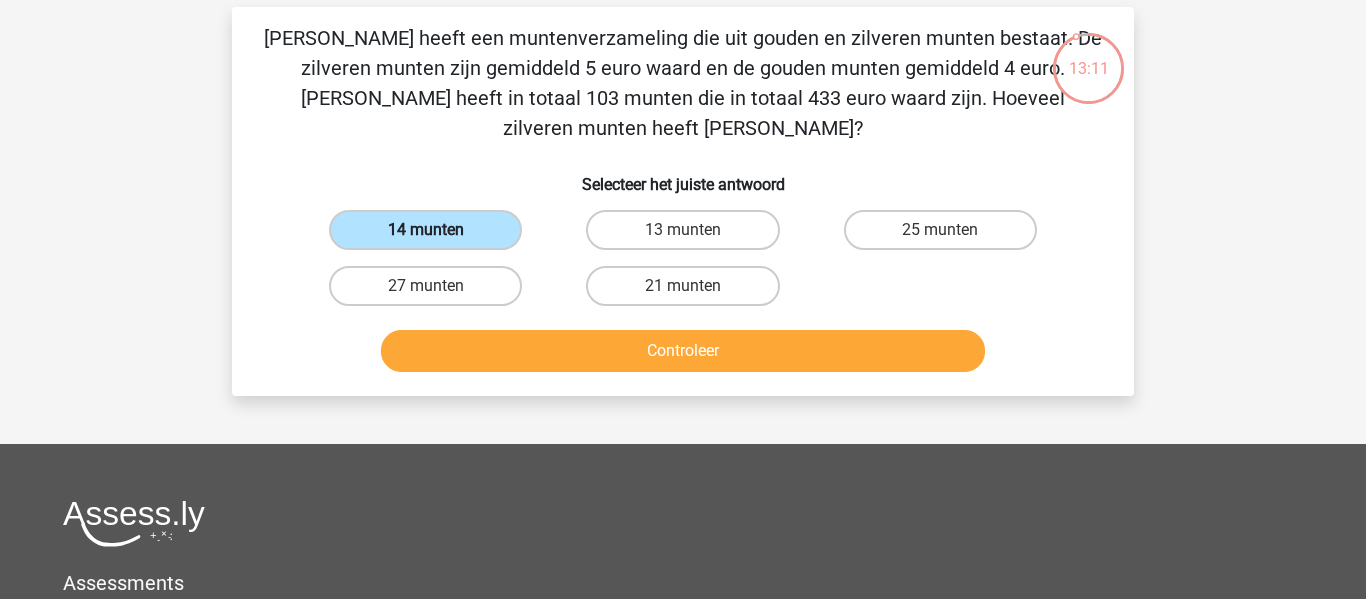 click on "14 munten" at bounding box center [425, 230] 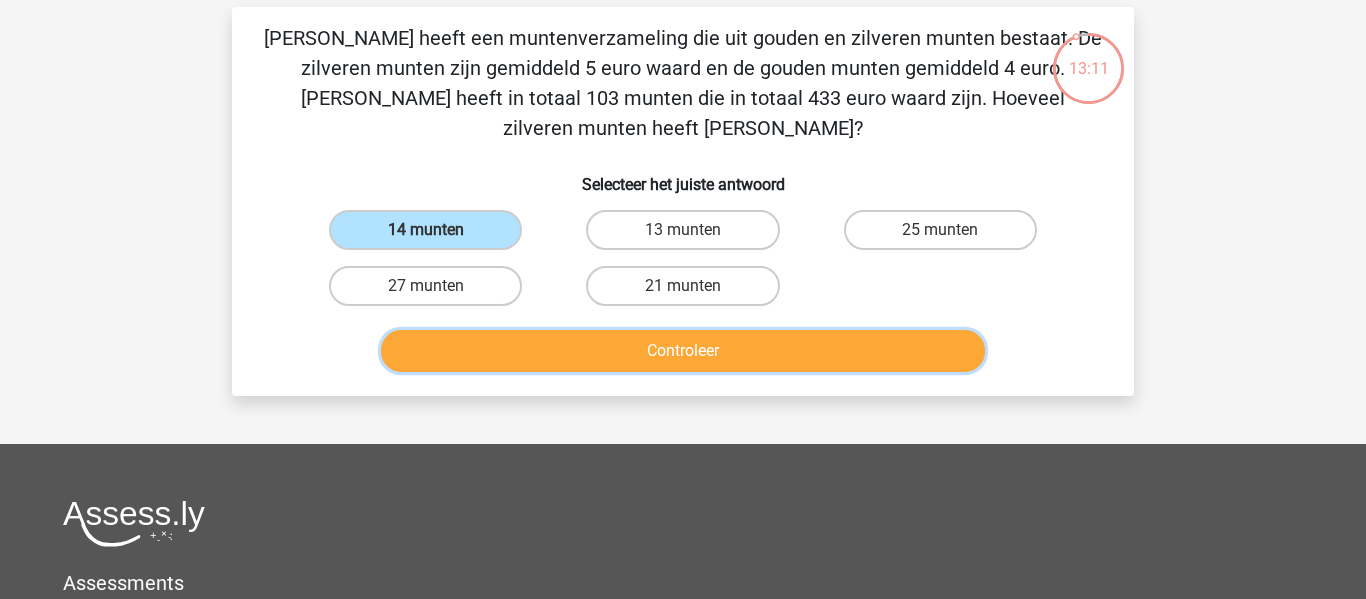 click on "Controleer" at bounding box center [683, 351] 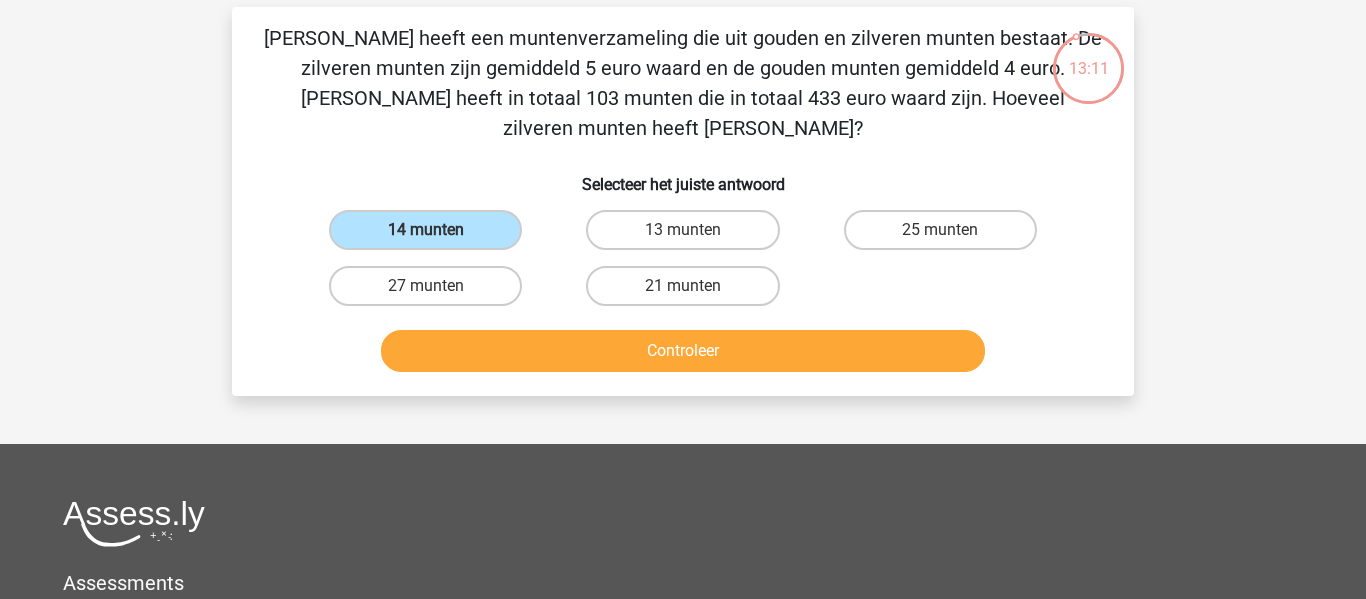 click on "14 munten" at bounding box center [432, 236] 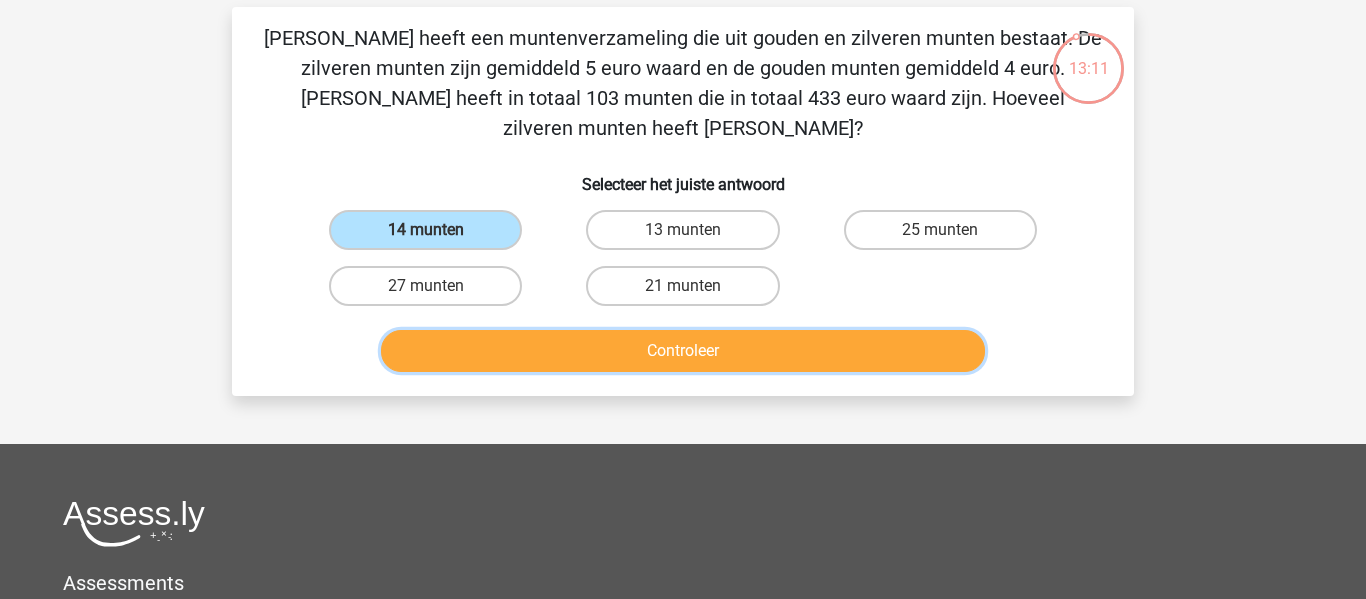 click on "Controleer" at bounding box center (683, 351) 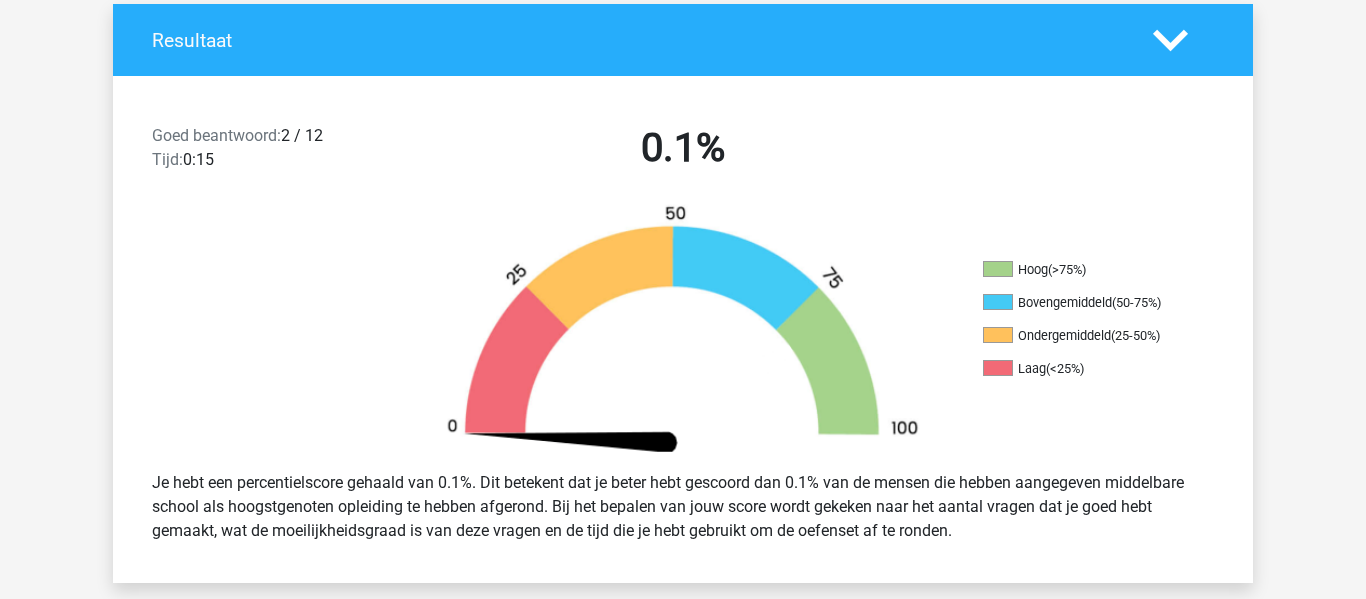 scroll, scrollTop: 433, scrollLeft: 0, axis: vertical 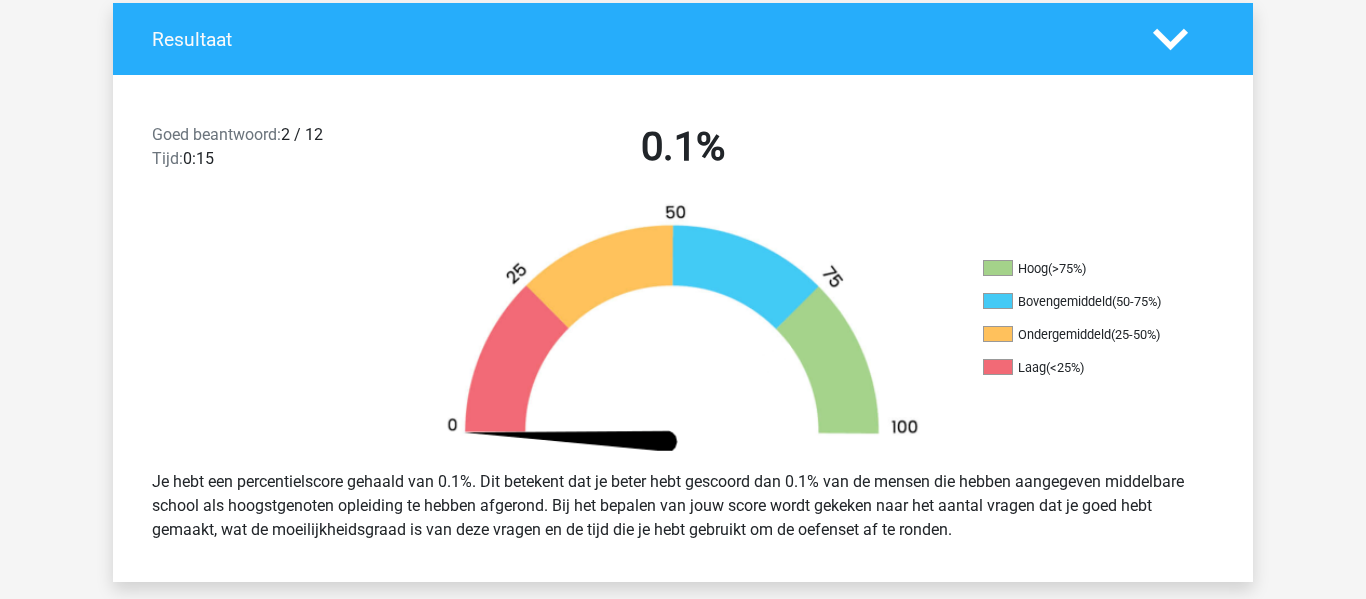 click on "Resultaat" at bounding box center [683, 39] 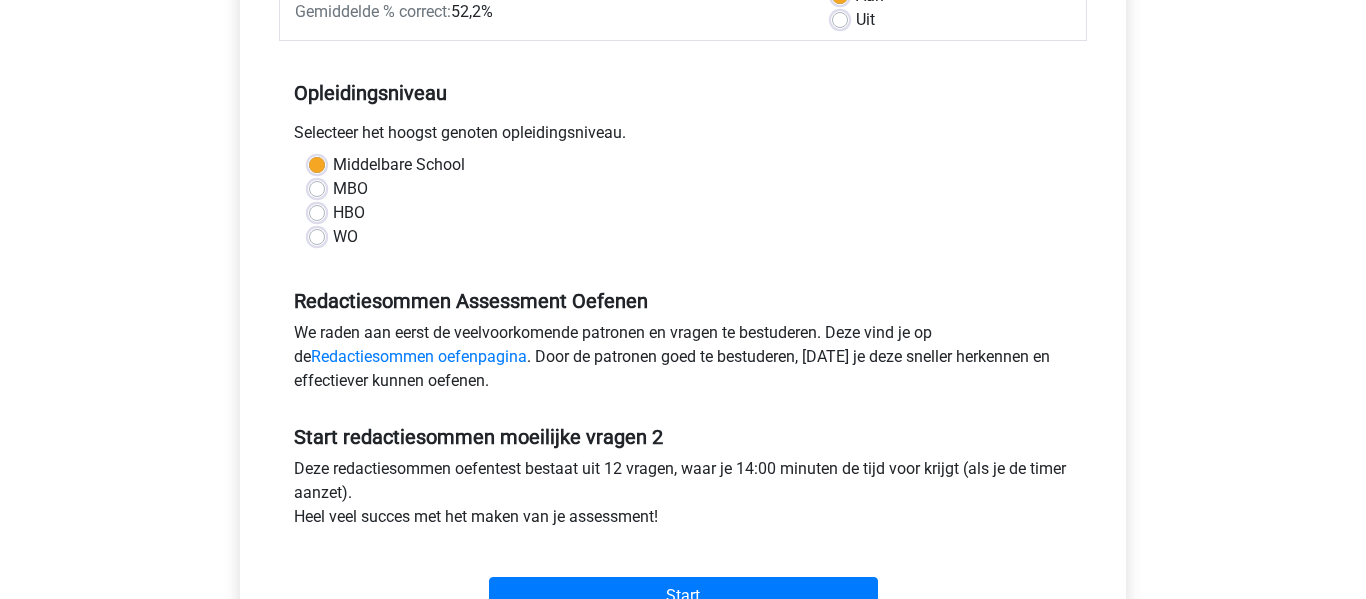 scroll, scrollTop: 355, scrollLeft: 0, axis: vertical 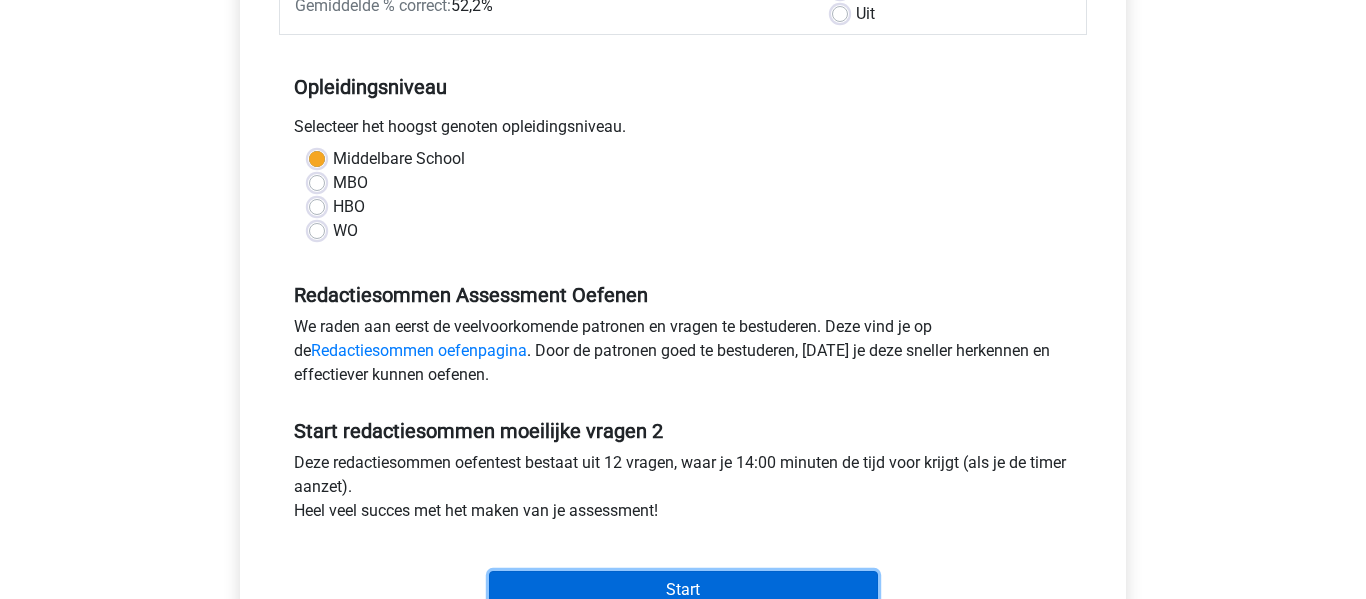 click on "Start" at bounding box center [683, 590] 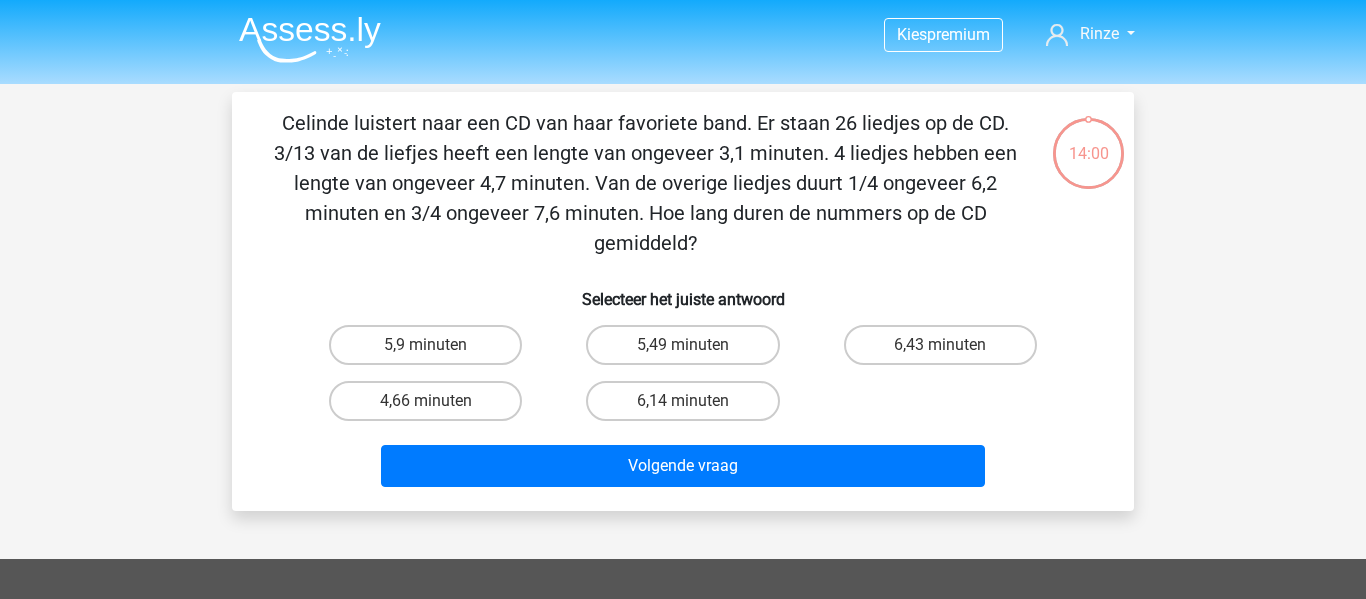 scroll, scrollTop: 0, scrollLeft: 0, axis: both 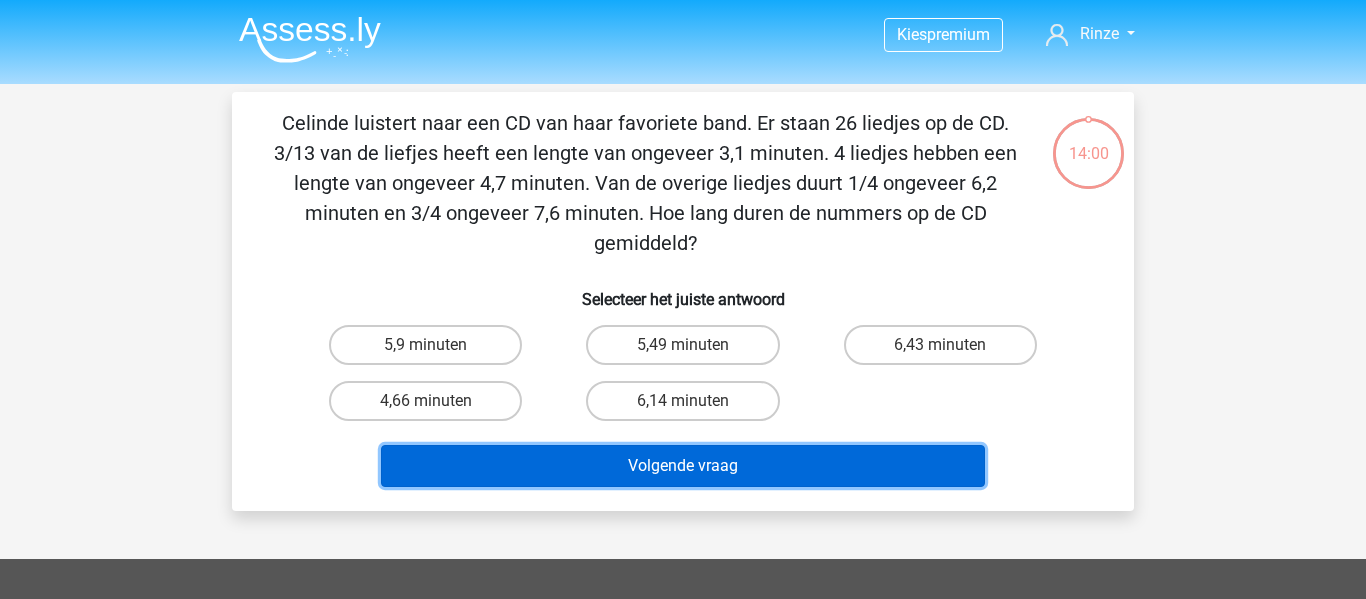 click on "Volgende vraag" at bounding box center [683, 466] 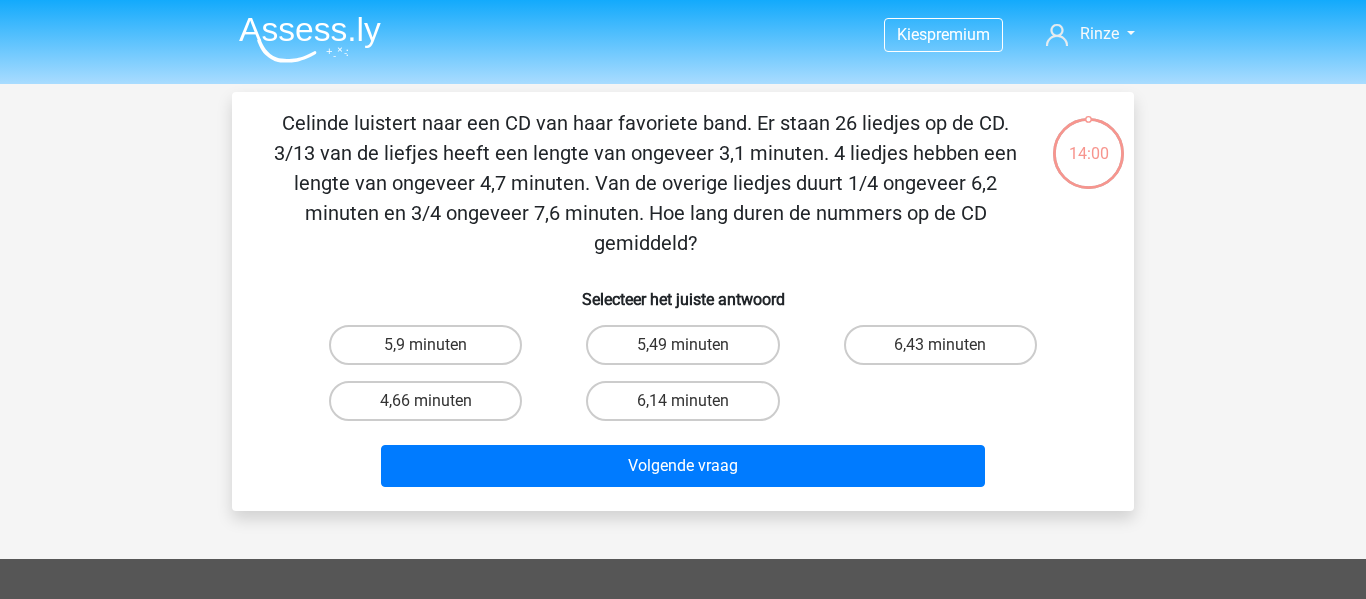 click on "5,49 minuten" at bounding box center [689, 351] 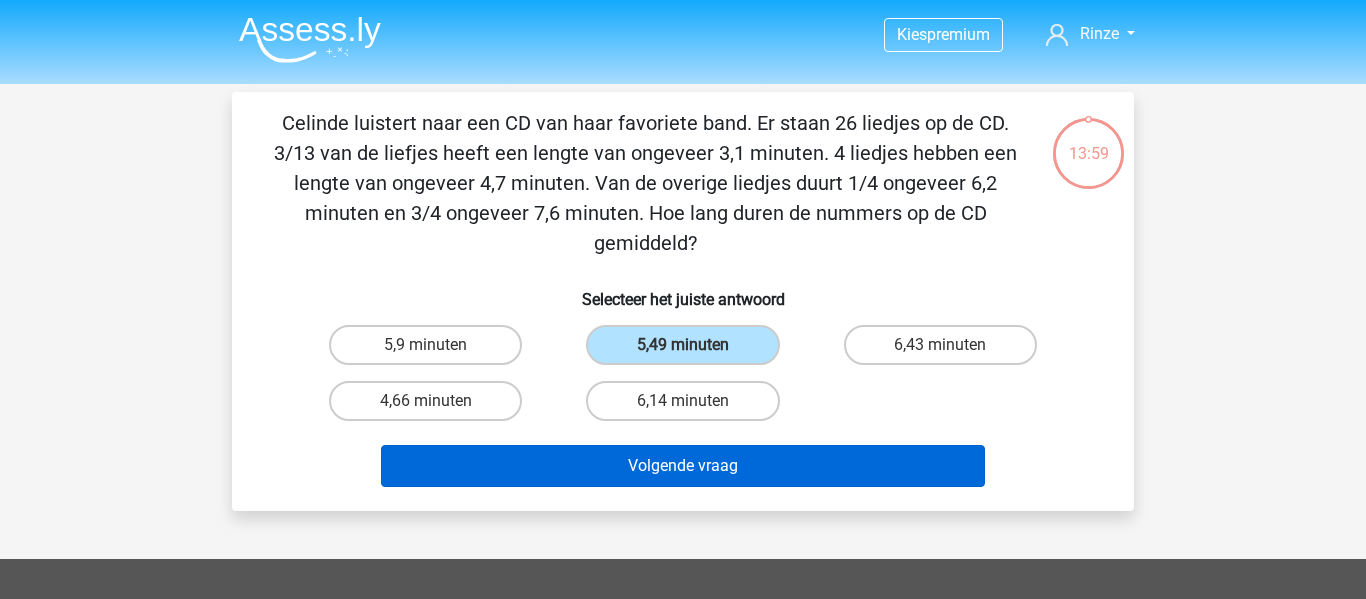 click on "6,14 minuten" at bounding box center (682, 401) 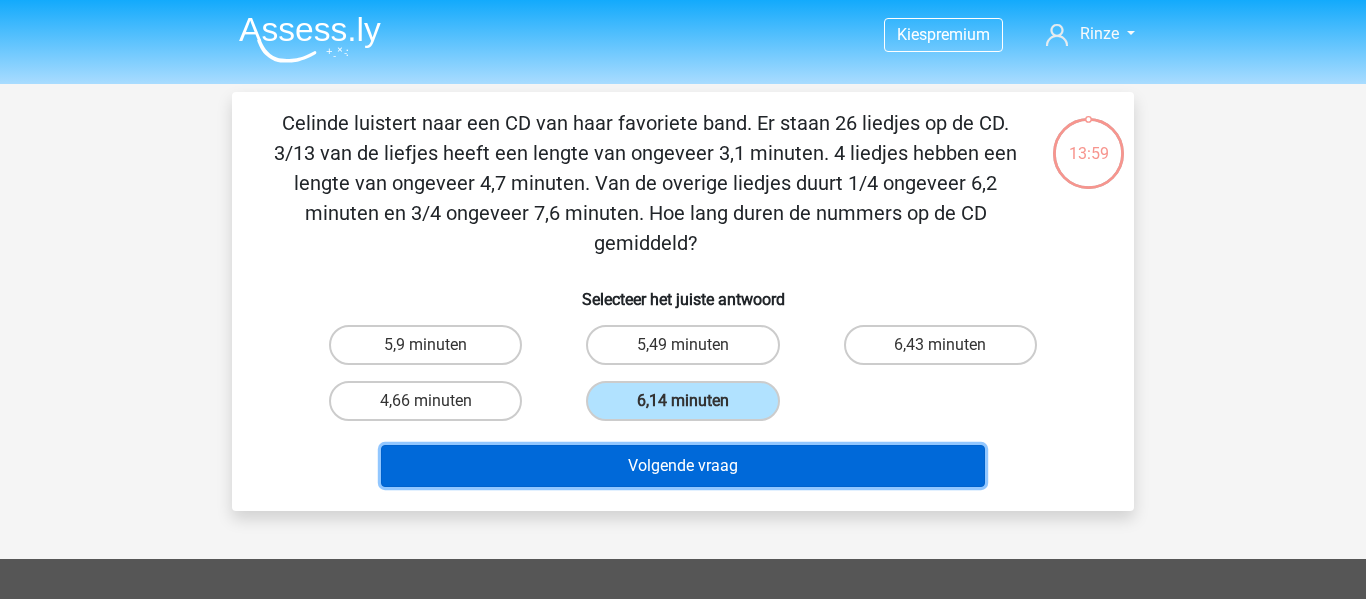 click on "Volgende vraag" at bounding box center (683, 466) 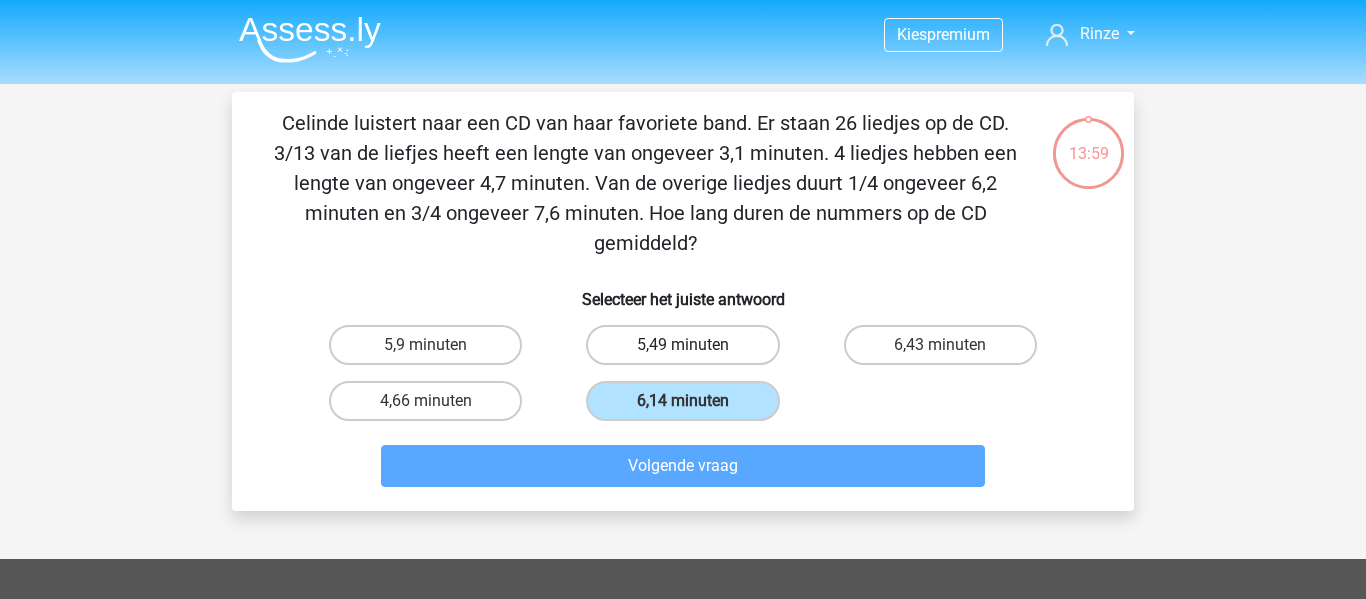 click on "5,49 minuten" at bounding box center (682, 345) 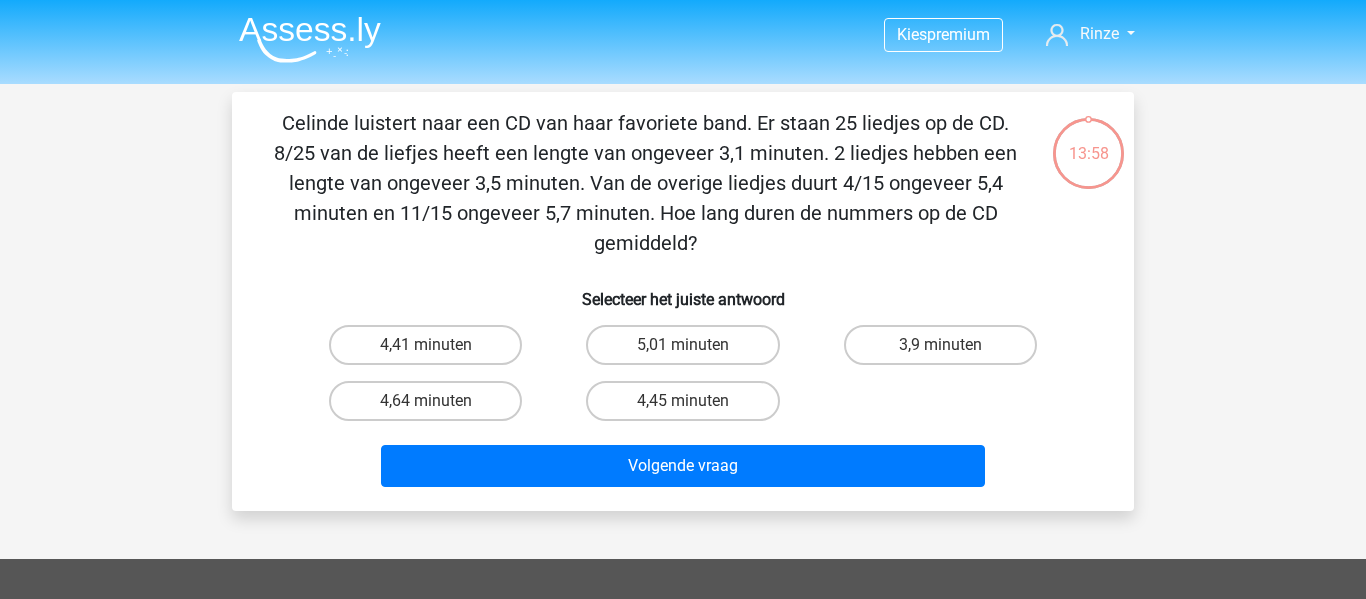 scroll, scrollTop: 92, scrollLeft: 0, axis: vertical 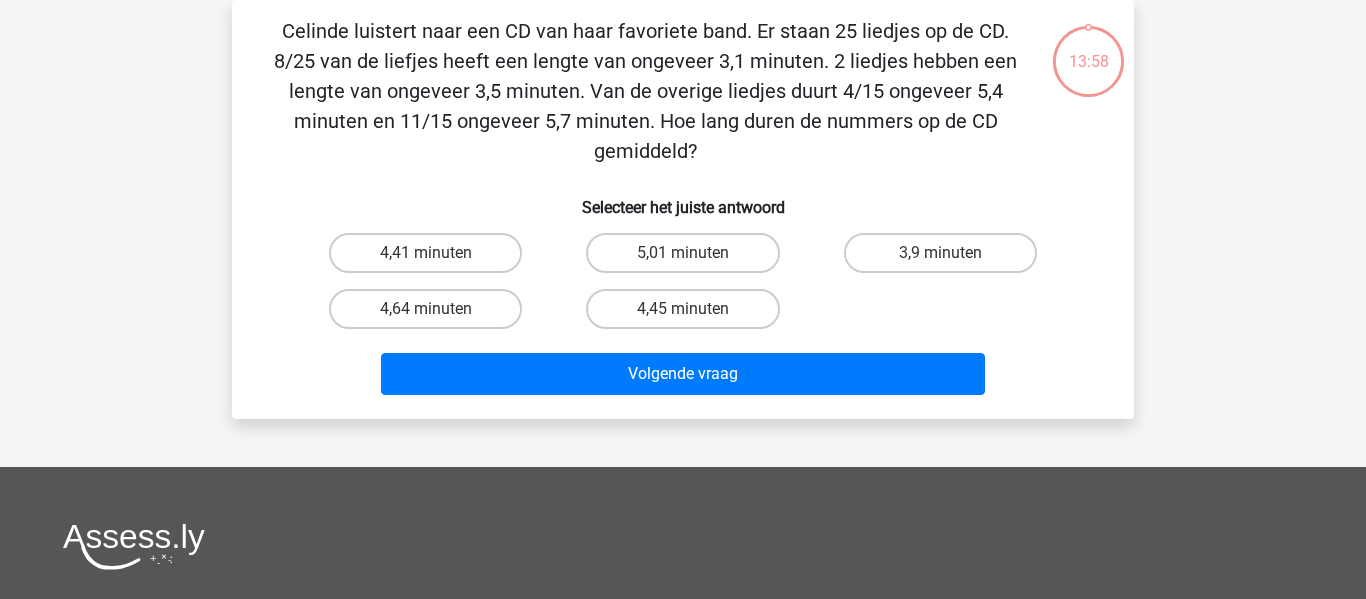 click on "Volgende vraag" at bounding box center (683, 374) 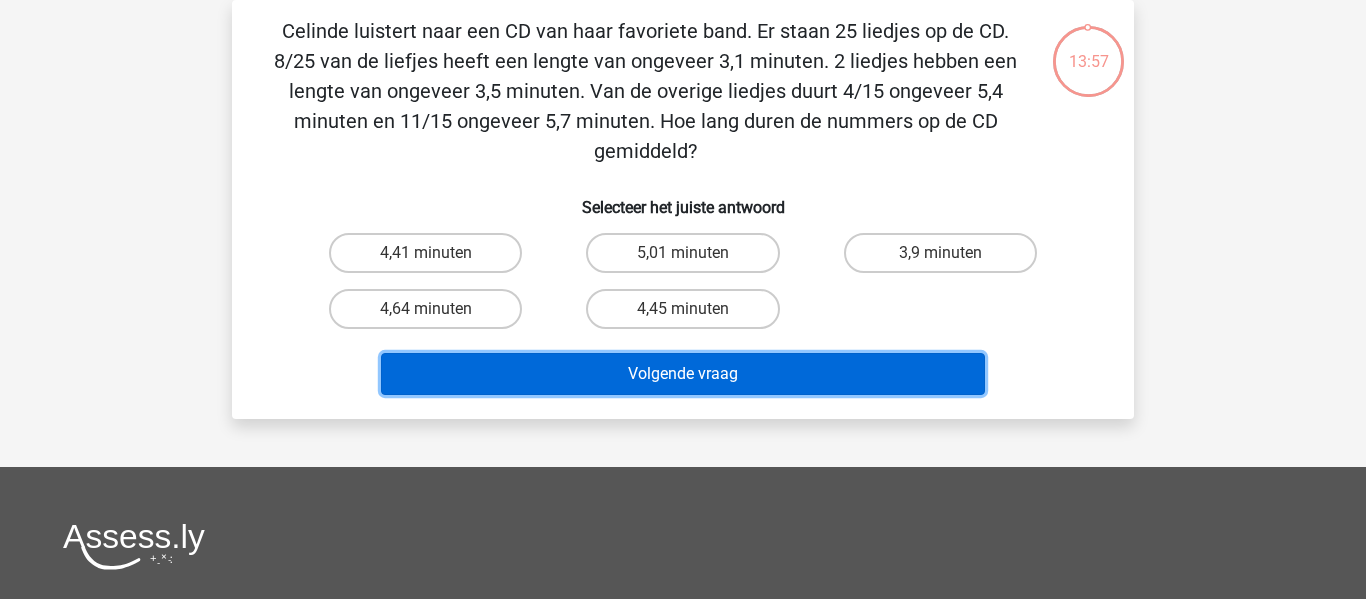 click on "Volgende vraag" at bounding box center [683, 374] 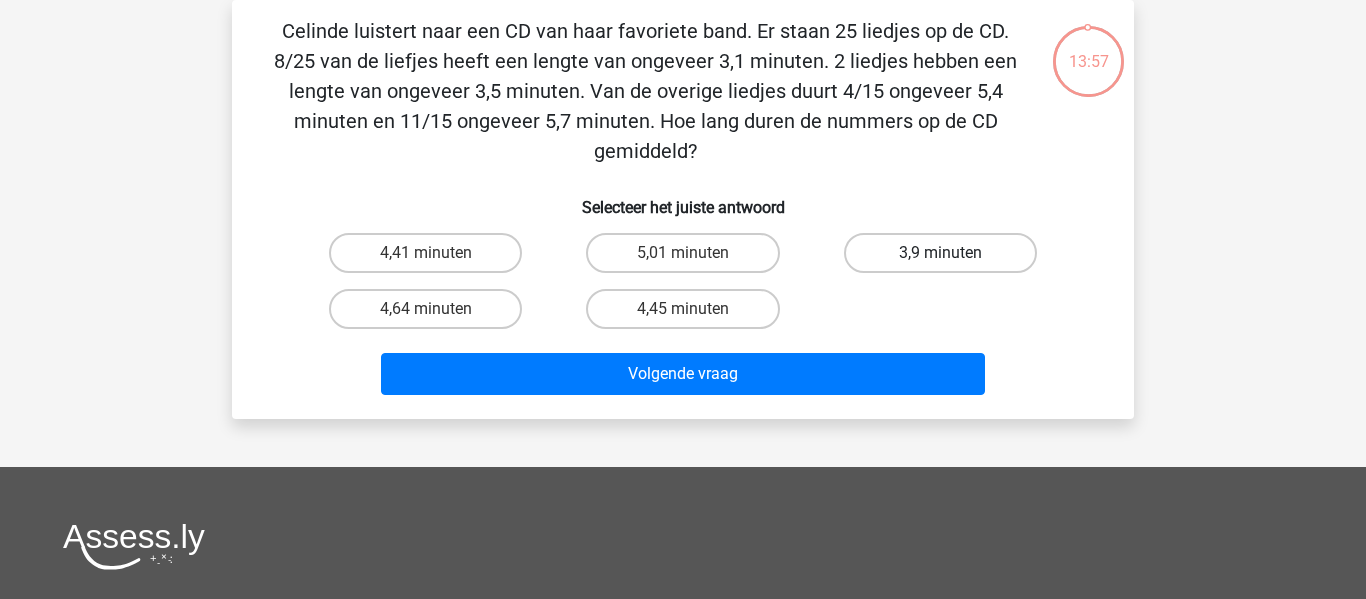 click on "3,9 minuten" at bounding box center (940, 253) 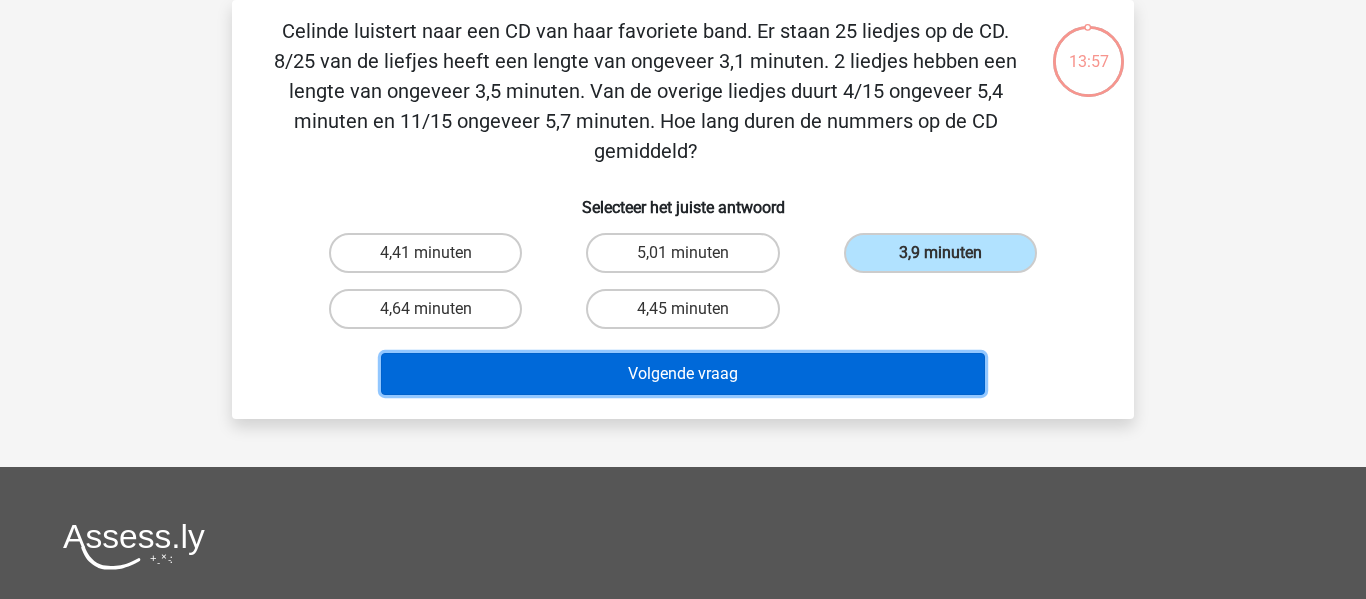 click on "Volgende vraag" at bounding box center (683, 374) 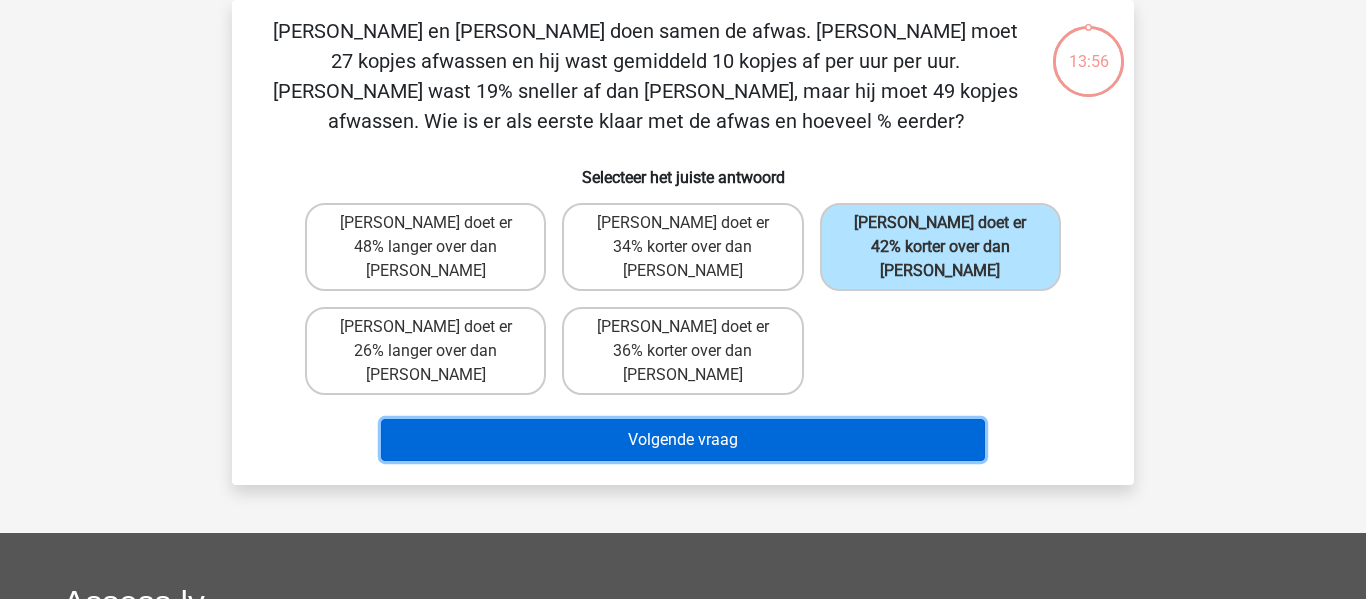 click on "Volgende vraag" at bounding box center (683, 440) 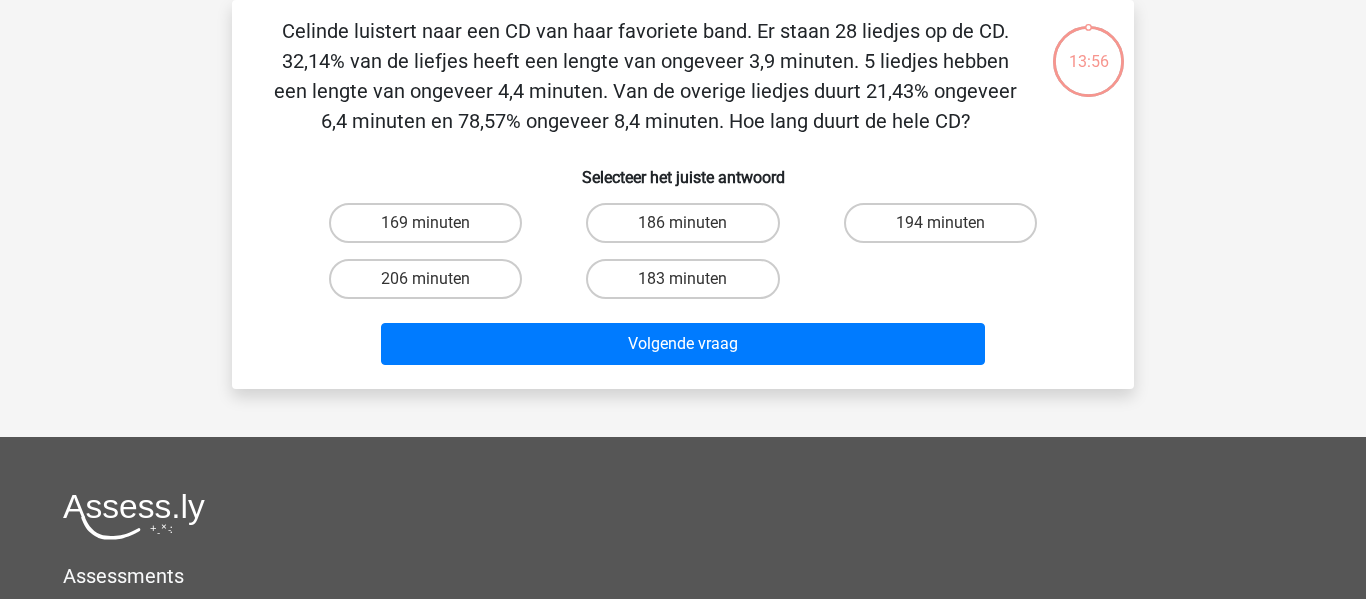 click on "194 minuten" at bounding box center (940, 223) 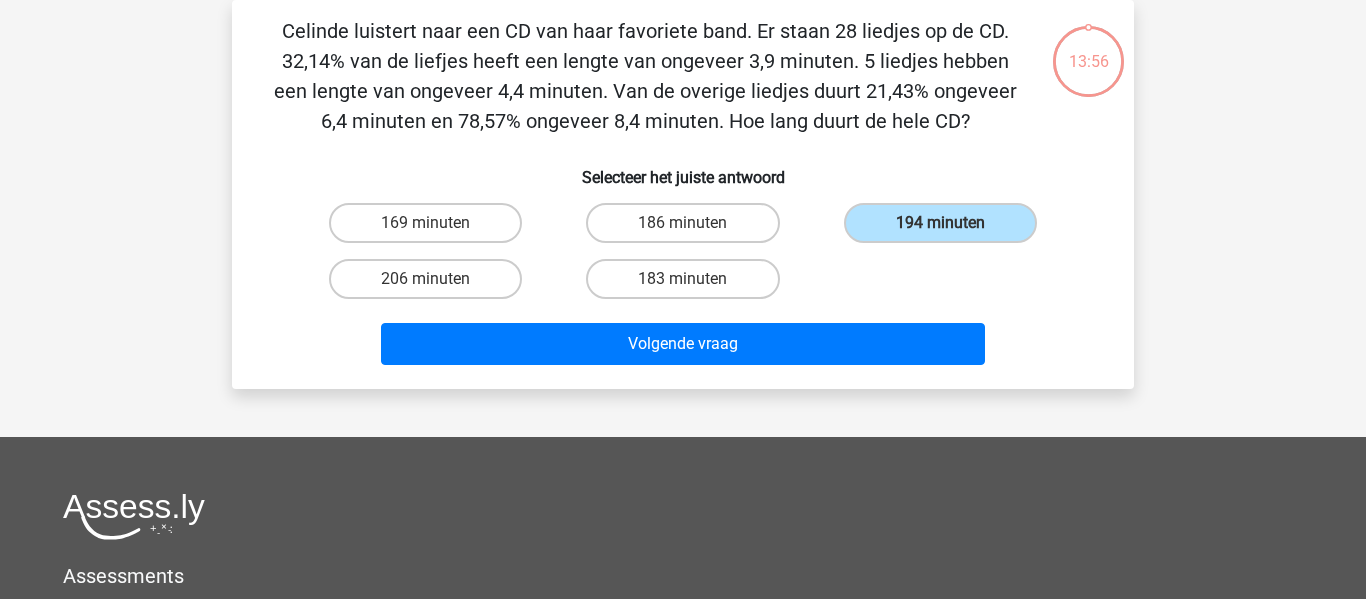 click on "Celinde luistert naar een CD van haar favoriete band. Er staan 28 liedjes op de CD. 32,14% van de liefjes heeft een lengte van ongeveer 3,9 minuten. 5 liedjes hebben een lengte van ongeveer 4,4 minuten. Van de overige liedjes duurt 21,43% ongeveer 6,4 minuten en 78,57% ongeveer 8,4 minuten. Hoe lang duurt de hele CD?
Selecteer het juiste antwoord
169 minuten
186 minuten" at bounding box center [683, 194] 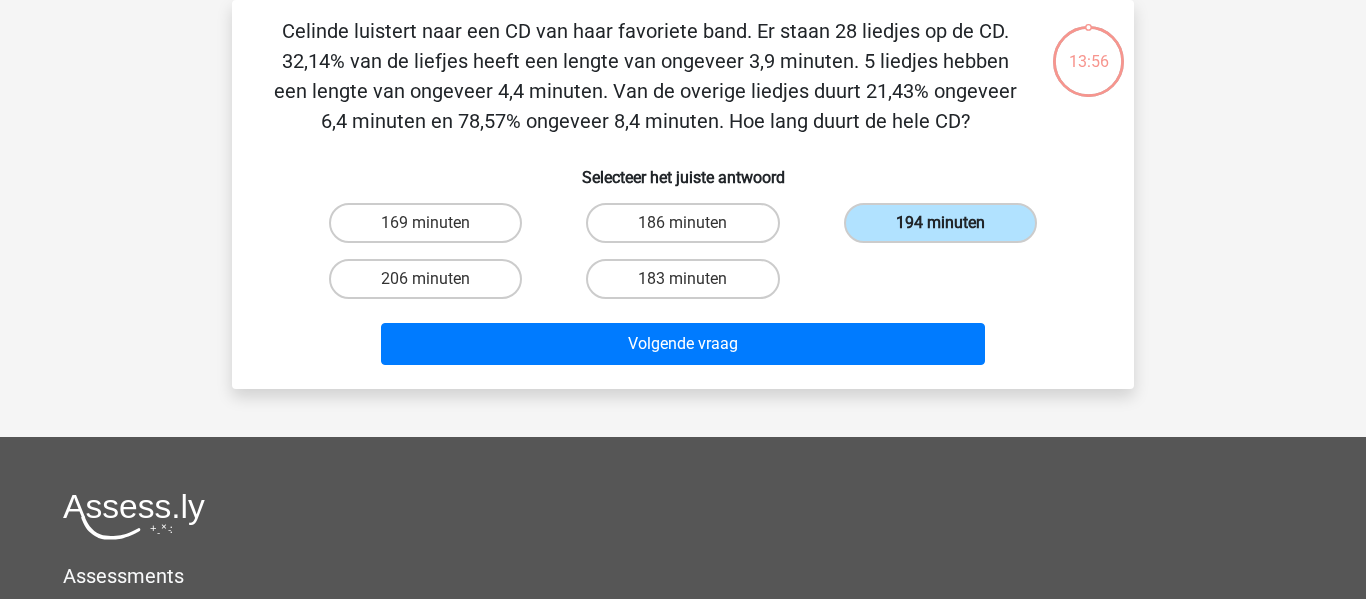 click on "194 minuten" at bounding box center [940, 223] 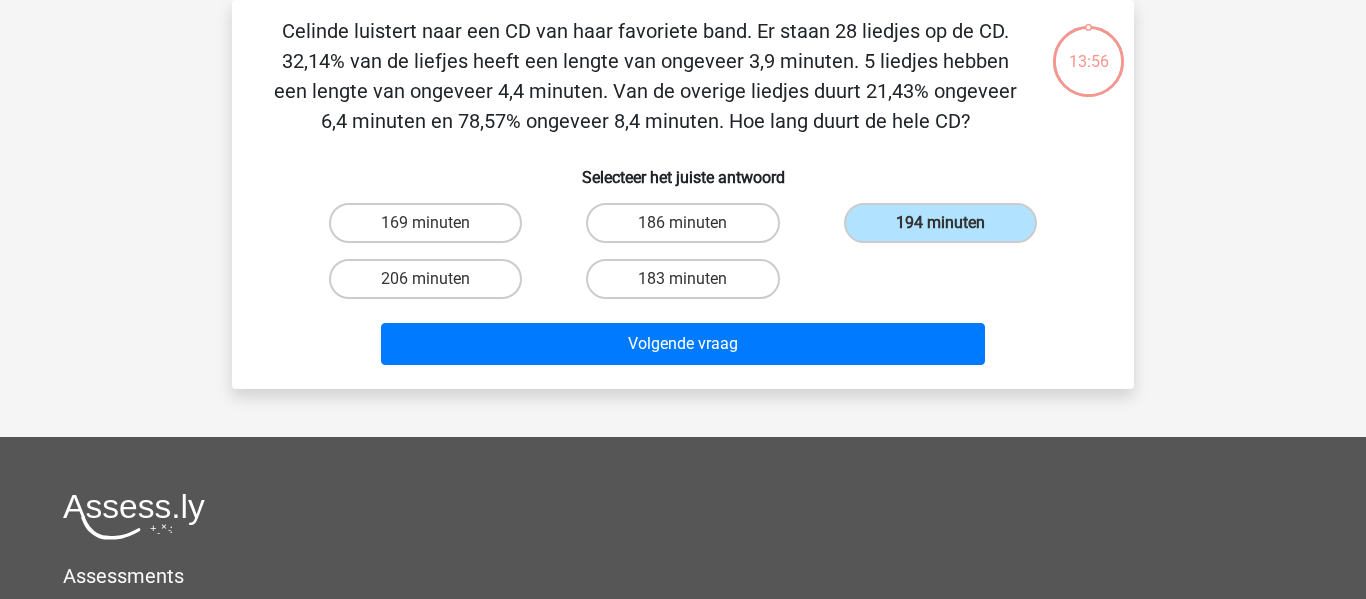 click on "Celinde luistert naar een CD van haar favoriete band. Er staan 28 liedjes op de CD. 32,14% van de liefjes heeft een lengte van ongeveer 3,9 minuten. 5 liedjes hebben een lengte van ongeveer 4,4 minuten. Van de overige liedjes duurt 21,43% ongeveer 6,4 minuten en 78,57% ongeveer 8,4 minuten. Hoe lang duurt de hele CD?
Selecteer het juiste antwoord
169 minuten
186 minuten" at bounding box center [683, 194] 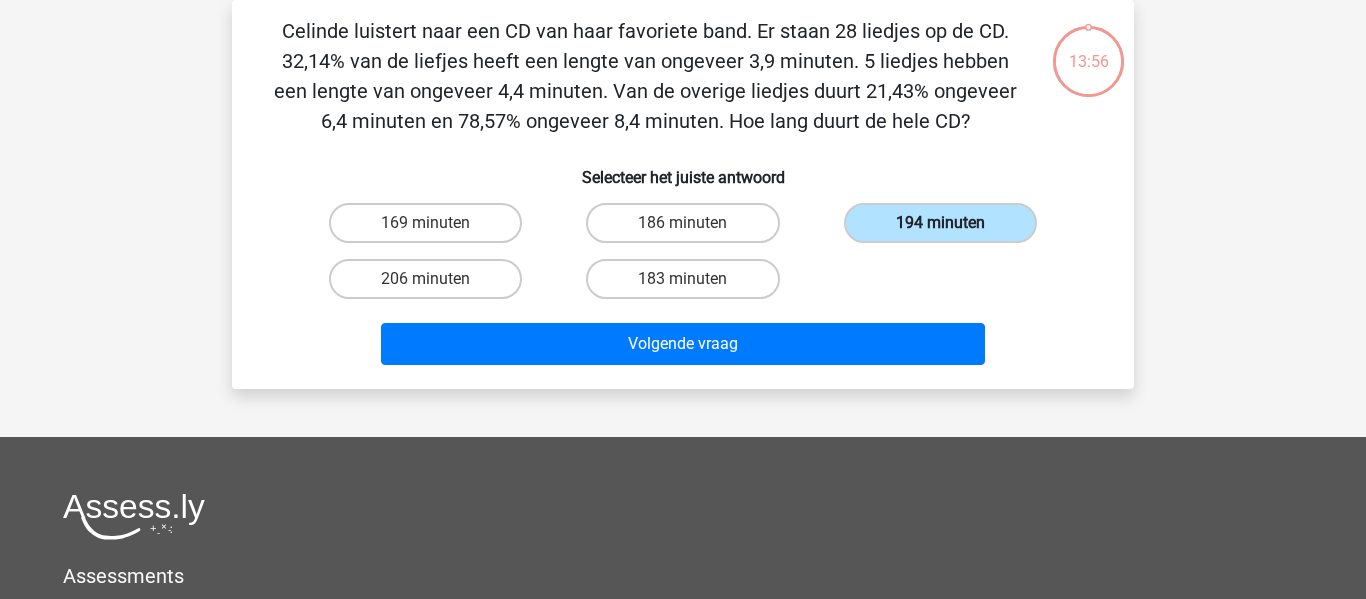 click on "194 minuten" at bounding box center [940, 223] 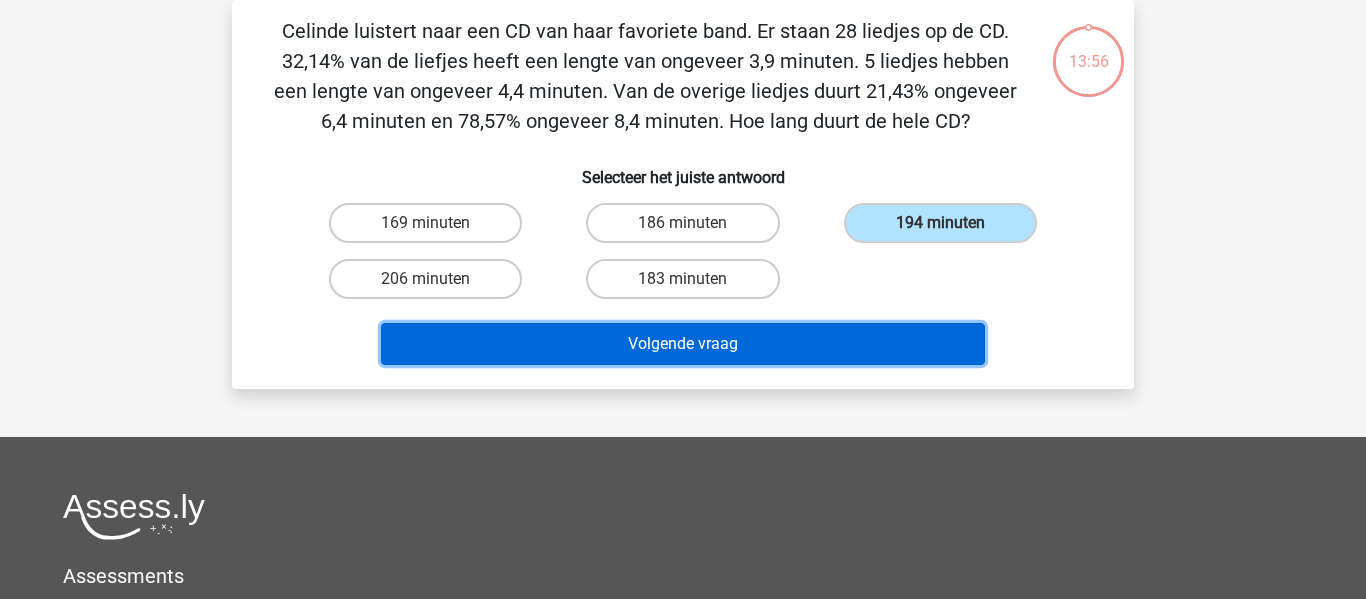 click on "Volgende vraag" at bounding box center [683, 344] 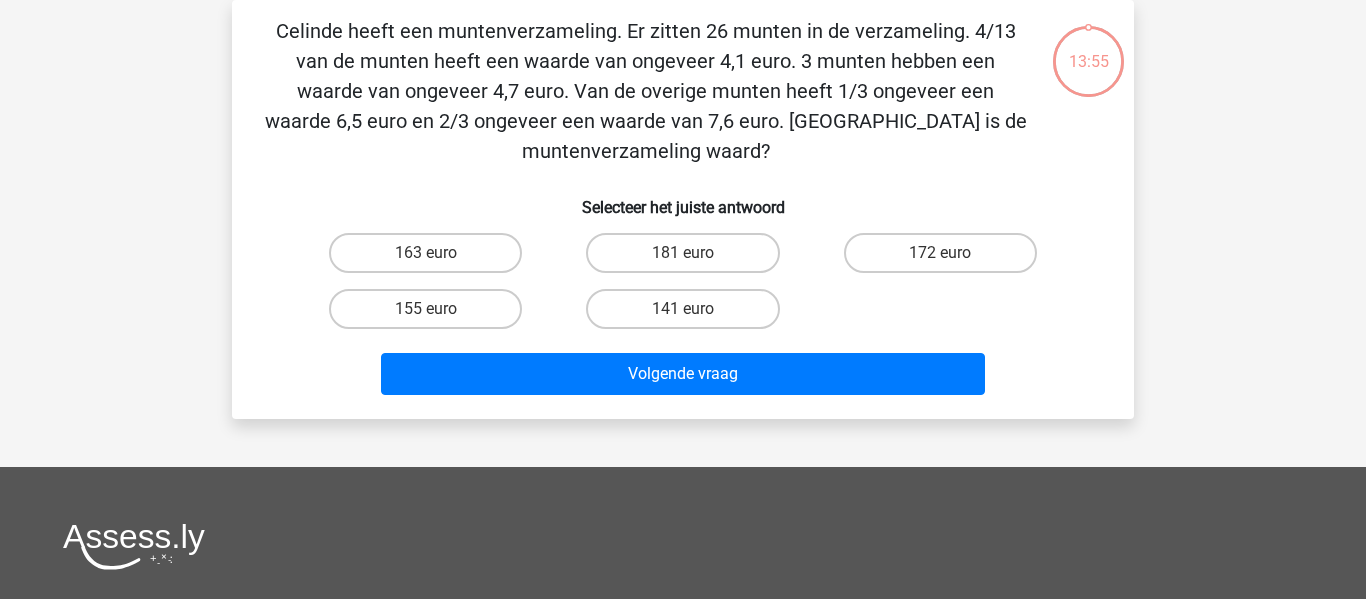 click on "Selecteer het juiste antwoord" at bounding box center (683, 199) 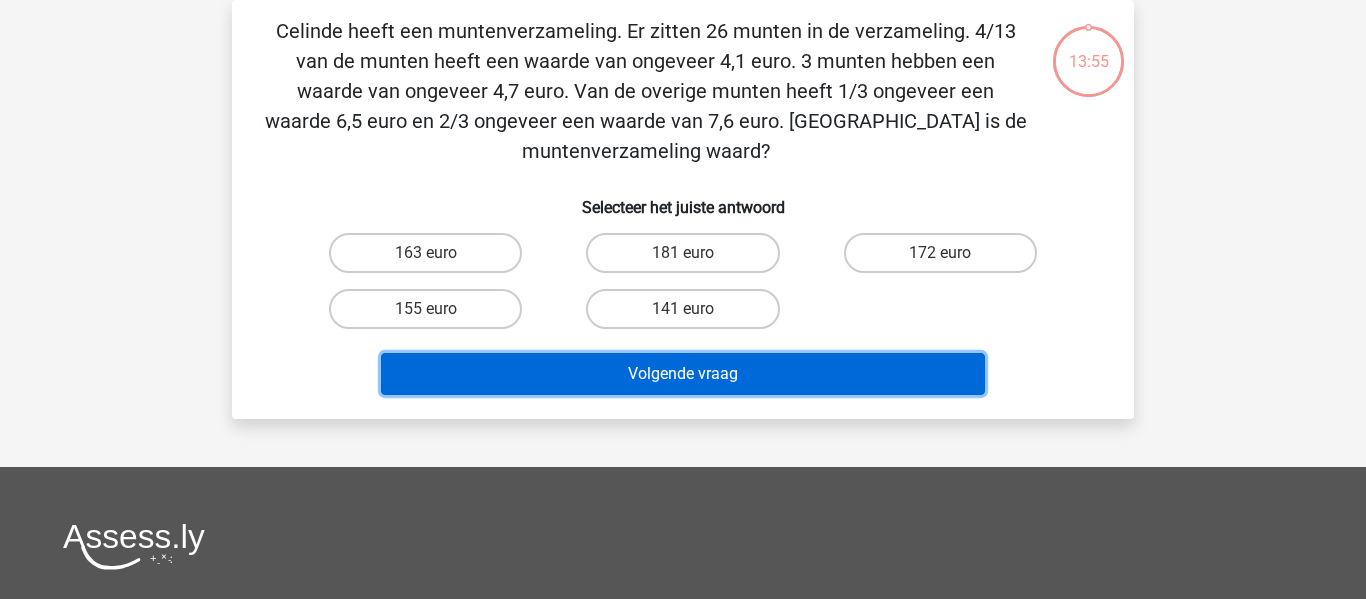 click on "Volgende vraag" at bounding box center (683, 374) 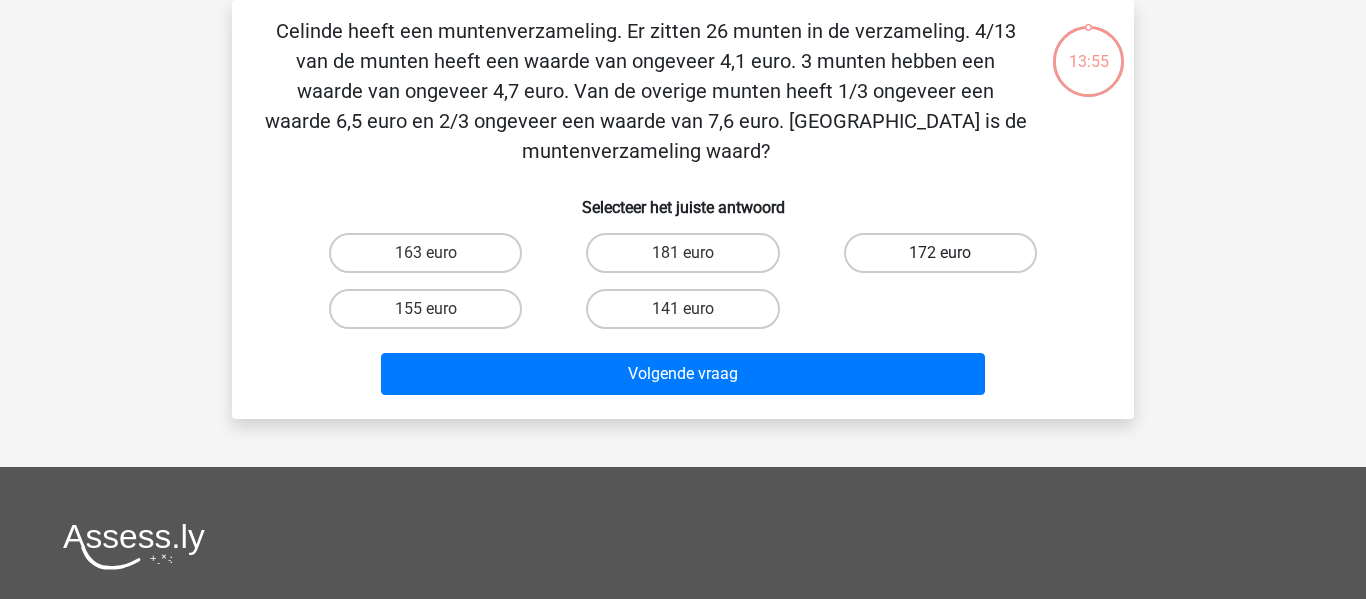 click on "172 euro" at bounding box center [940, 253] 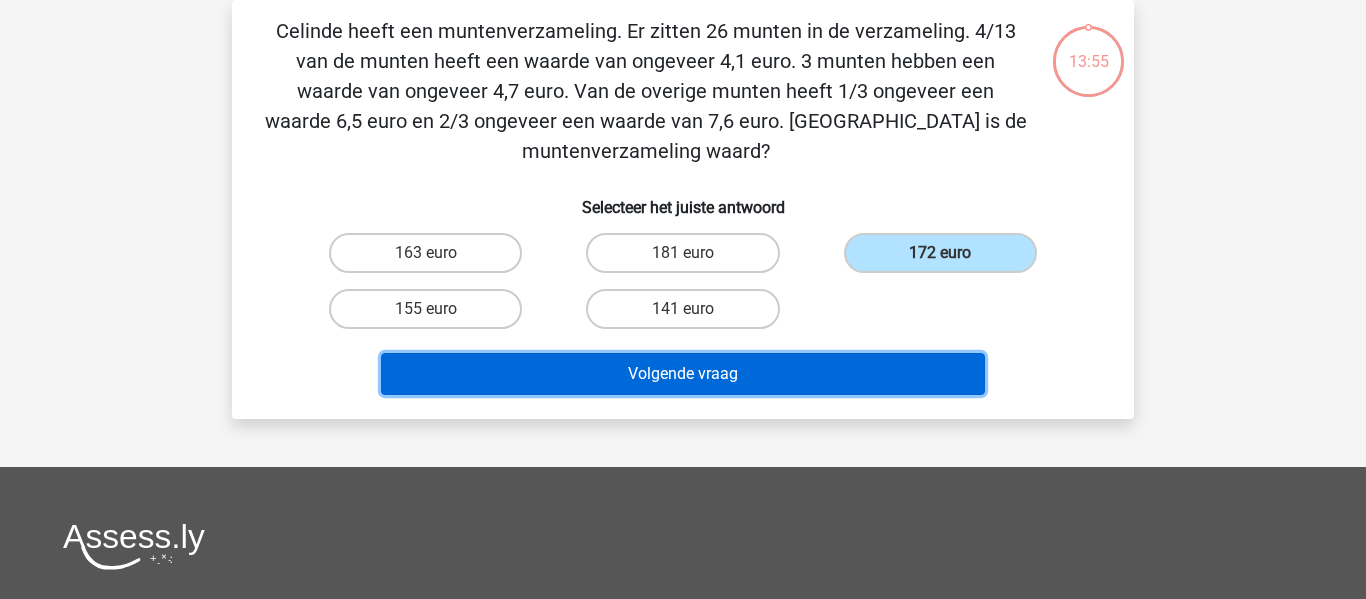 click on "Volgende vraag" at bounding box center [683, 374] 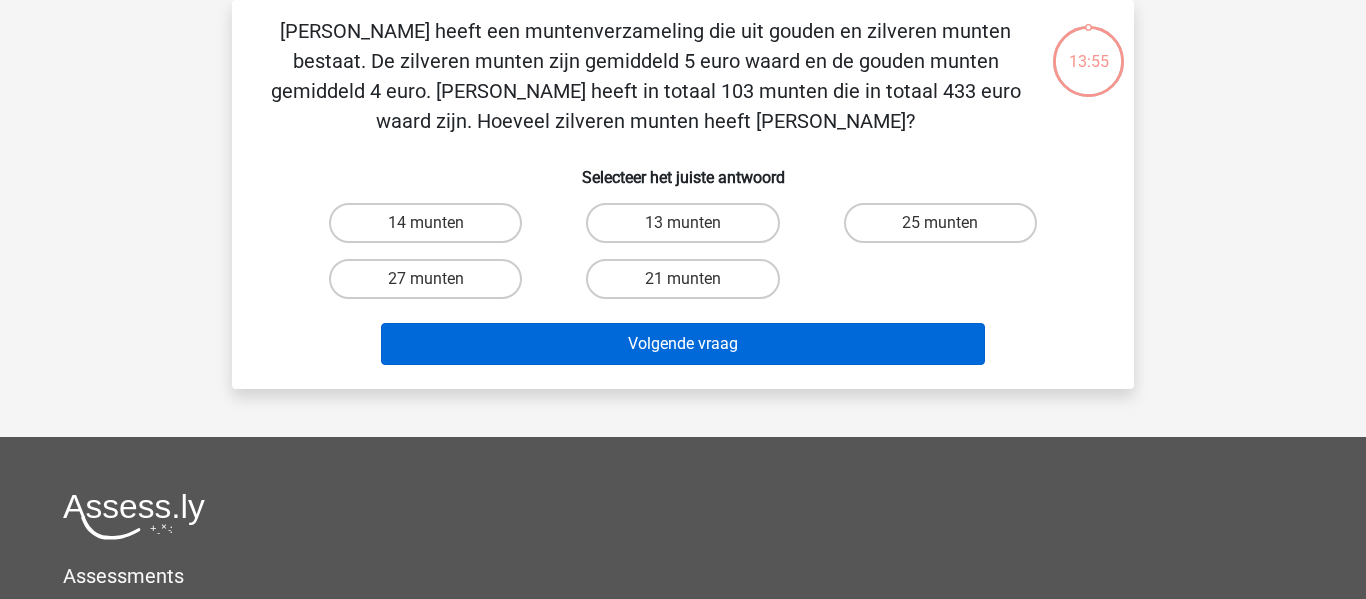 click on "25 munten" at bounding box center [940, 223] 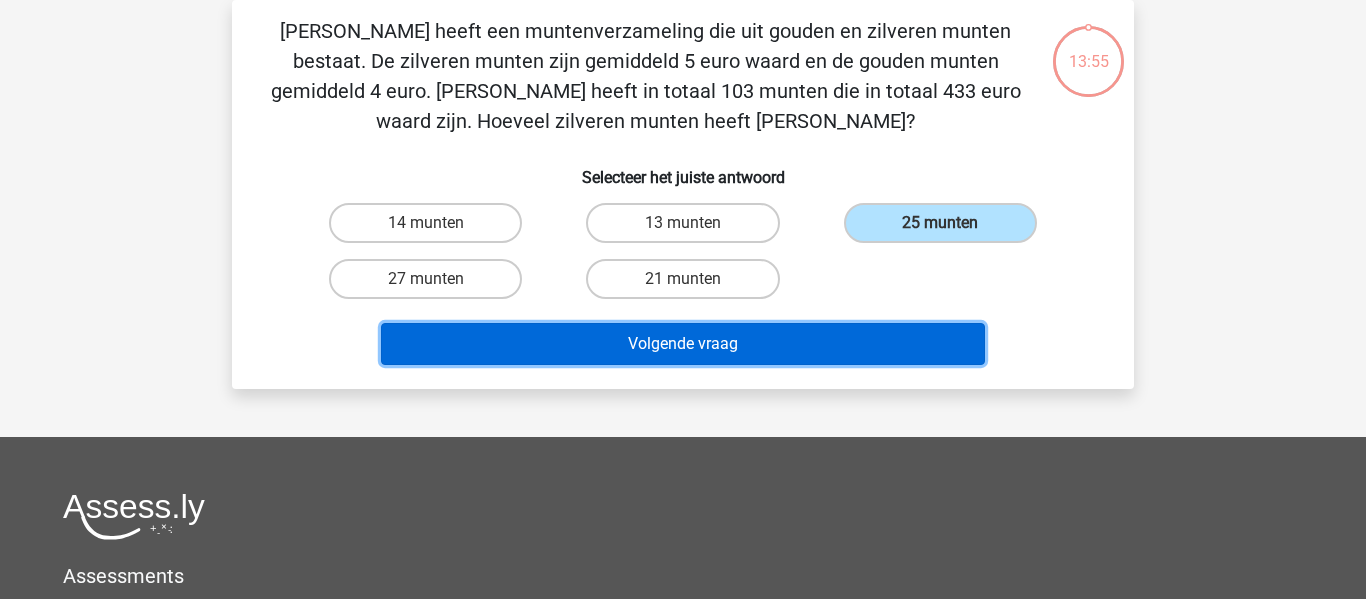 click on "Volgende vraag" at bounding box center [683, 344] 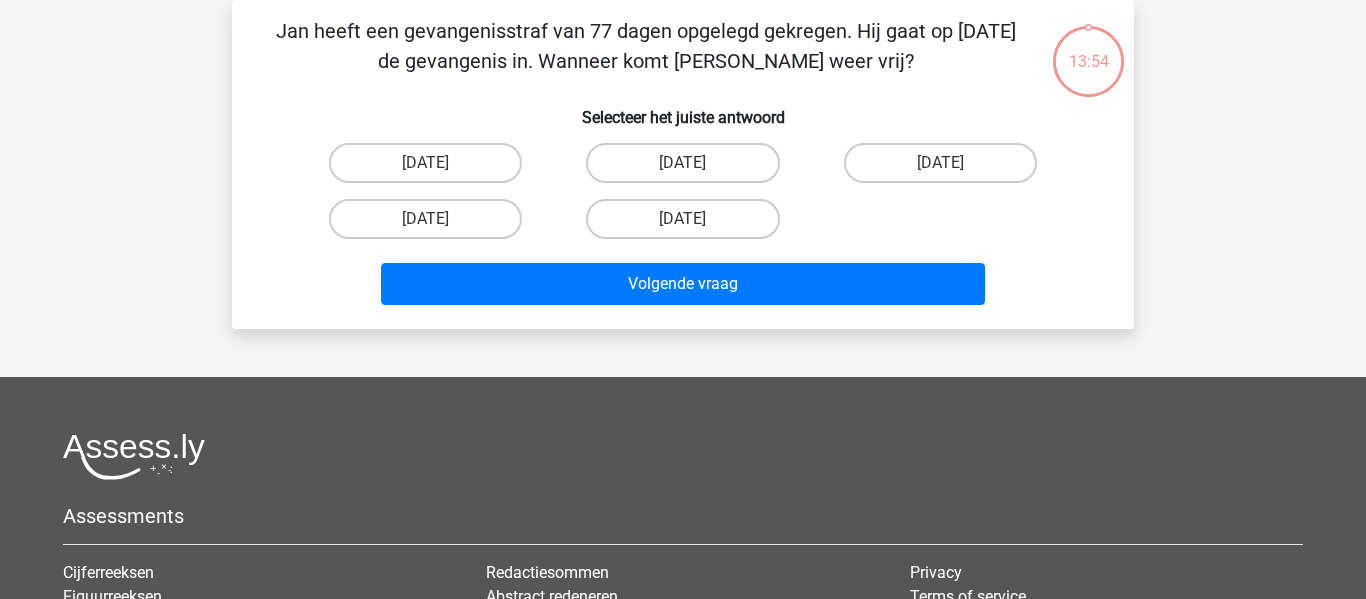 click on "18 augustus
21 augustus
12 augustus
13 augustus
17 augustus" at bounding box center (683, 191) 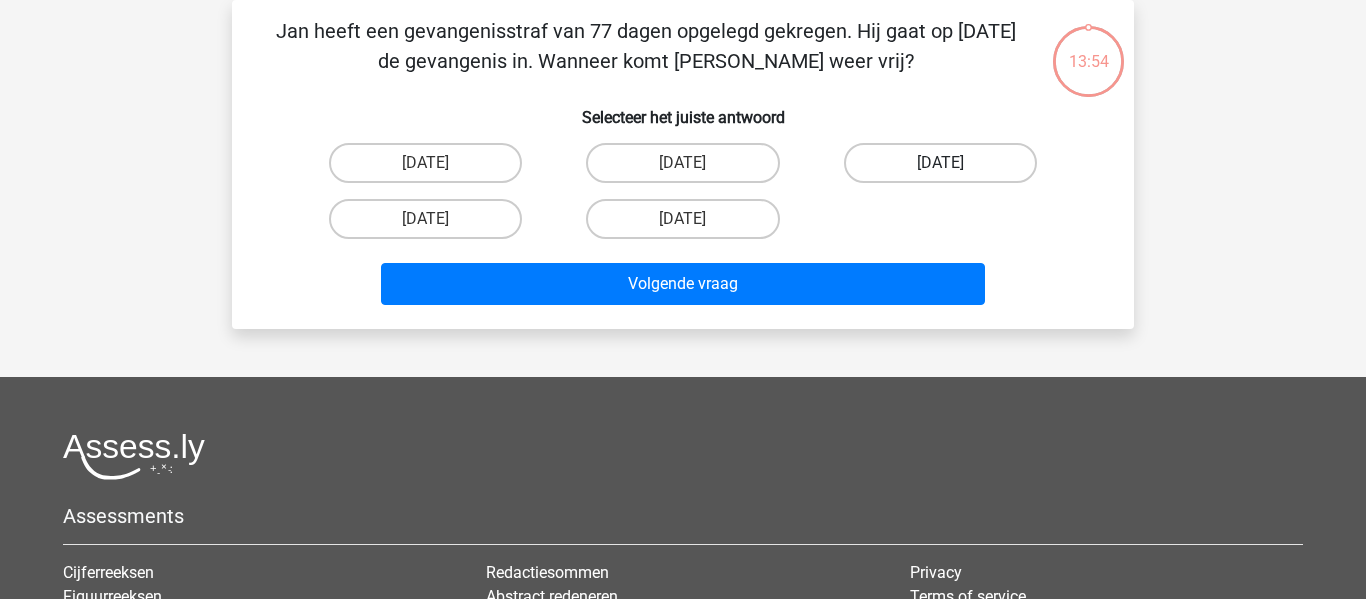 click on "12 augustus" at bounding box center (940, 163) 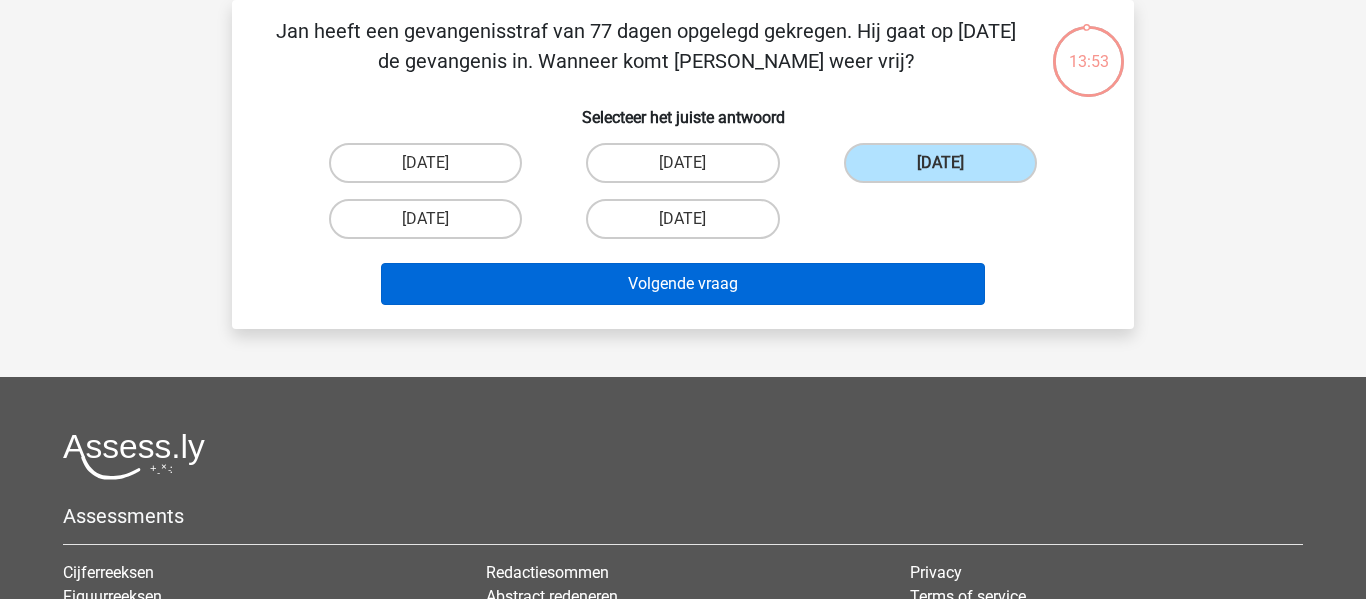 click on "12 augustus" at bounding box center [940, 163] 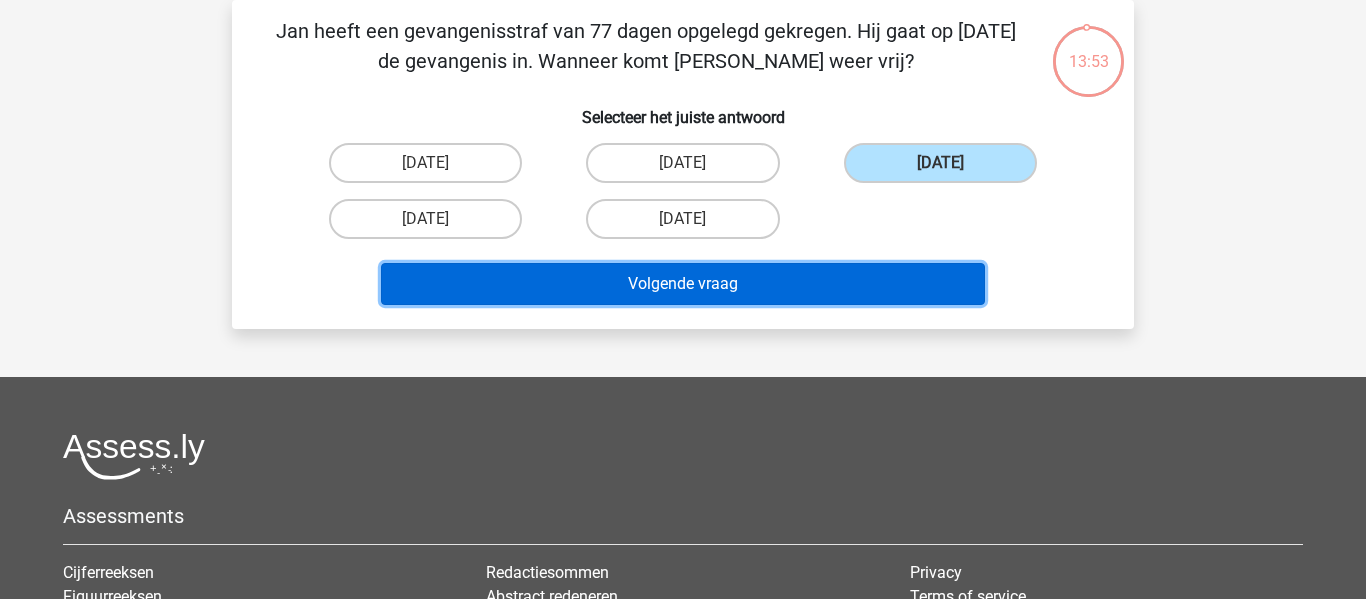 click on "Volgende vraag" at bounding box center [683, 284] 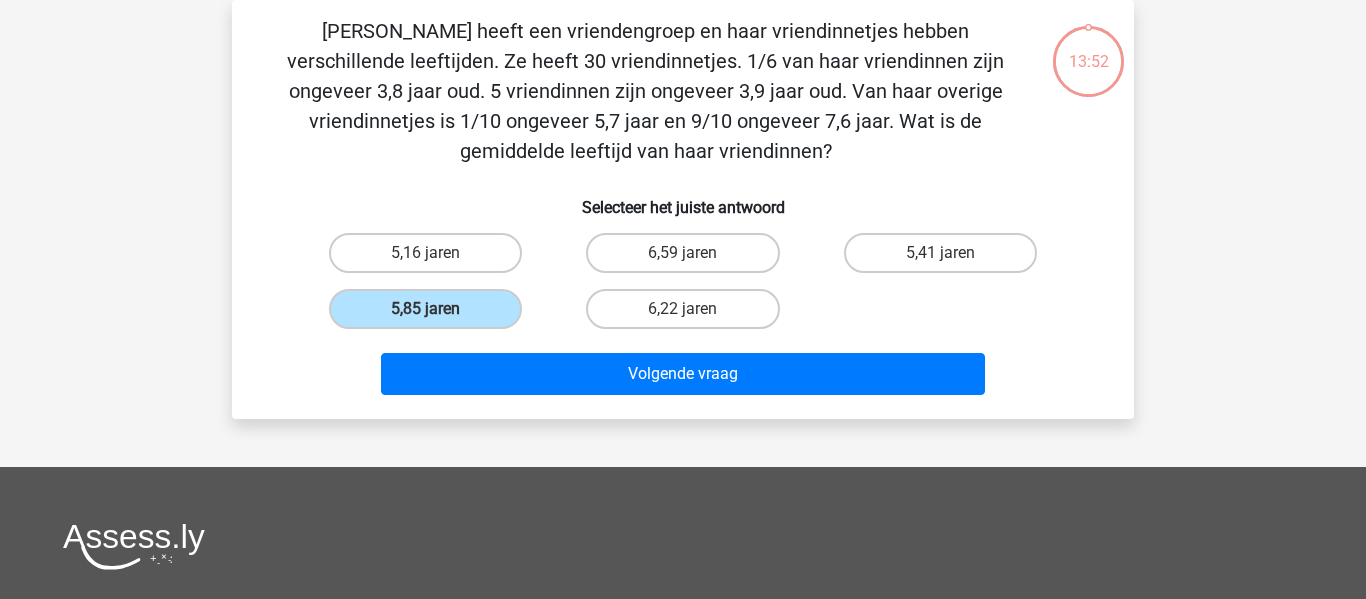 click on "[PERSON_NAME] heeft een vriendengroep en haar vriendinnetjes hebben verschillende leeftijden. Ze heeft 30 vriendinnetjes.  1/6  van haar vriendinnen zijn ongeveer 3,8 jaar oud. 5 vriendinnen zijn ongeveer 3,9 jaar oud. Van haar overige vriendinnetjes is  1/10 ongeveer 5,7 jaar en  9/10 ongeveer 7,6 jaar. Wat is de gemiddelde leeftijd van haar vriendinnen?" at bounding box center (645, 91) 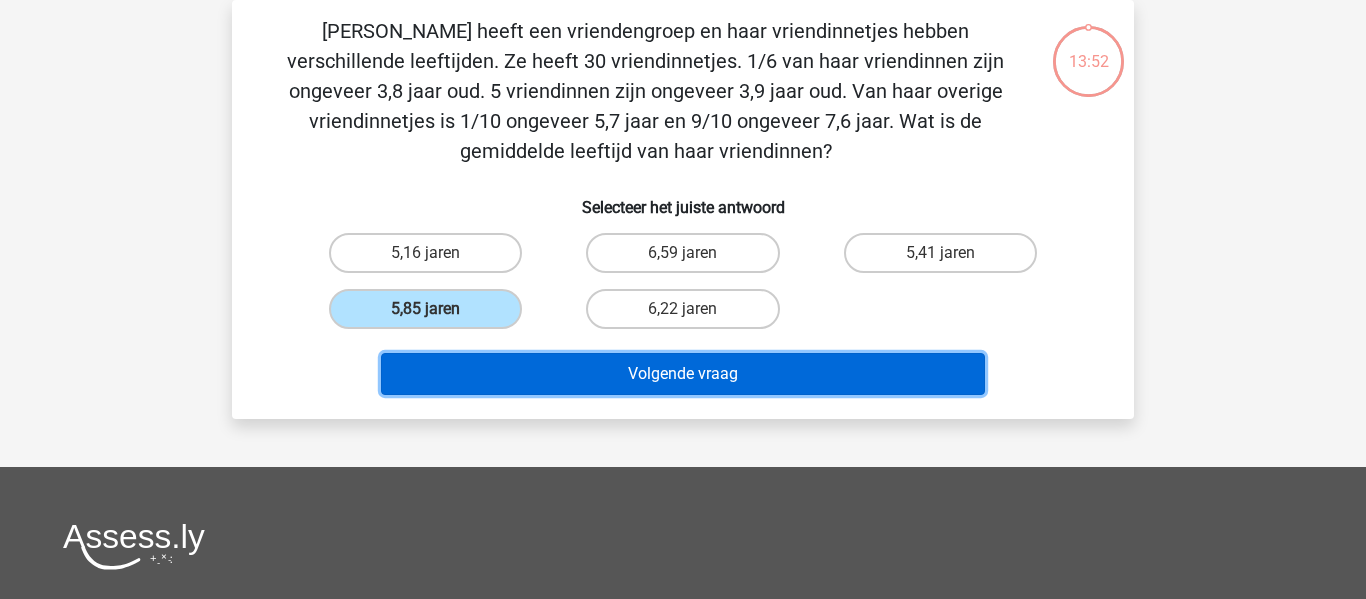 click on "Volgende vraag" at bounding box center [683, 374] 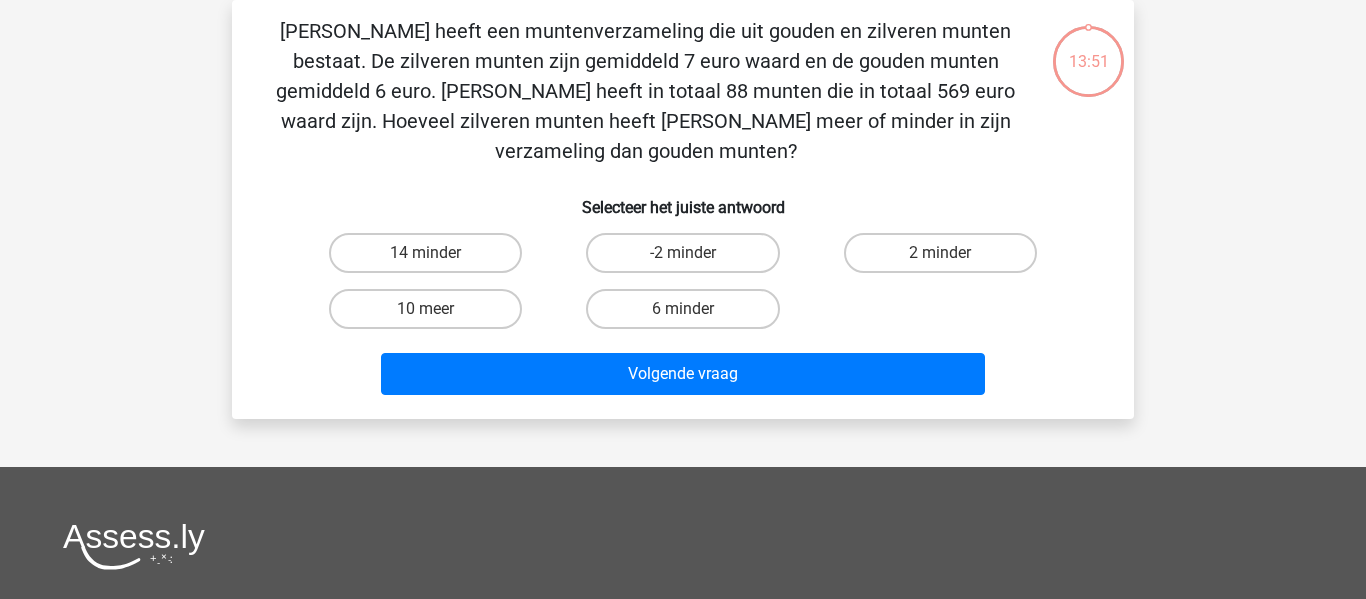 click on "-2 minder" at bounding box center [689, 259] 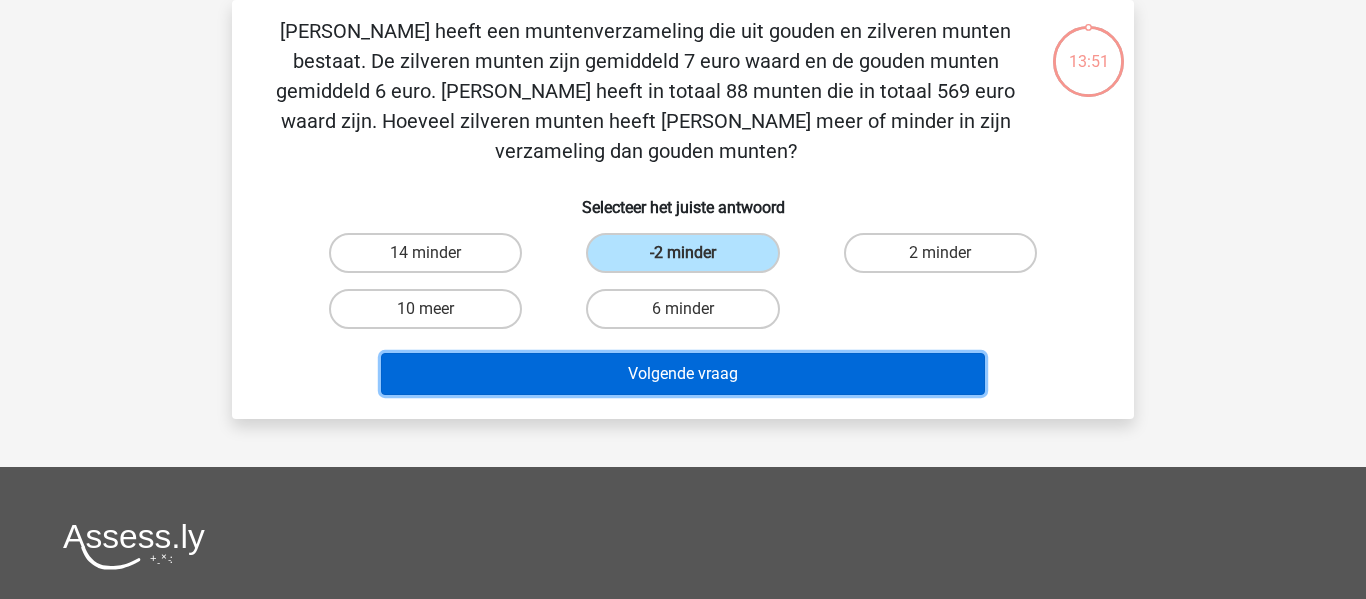 click on "Volgende vraag" at bounding box center (683, 374) 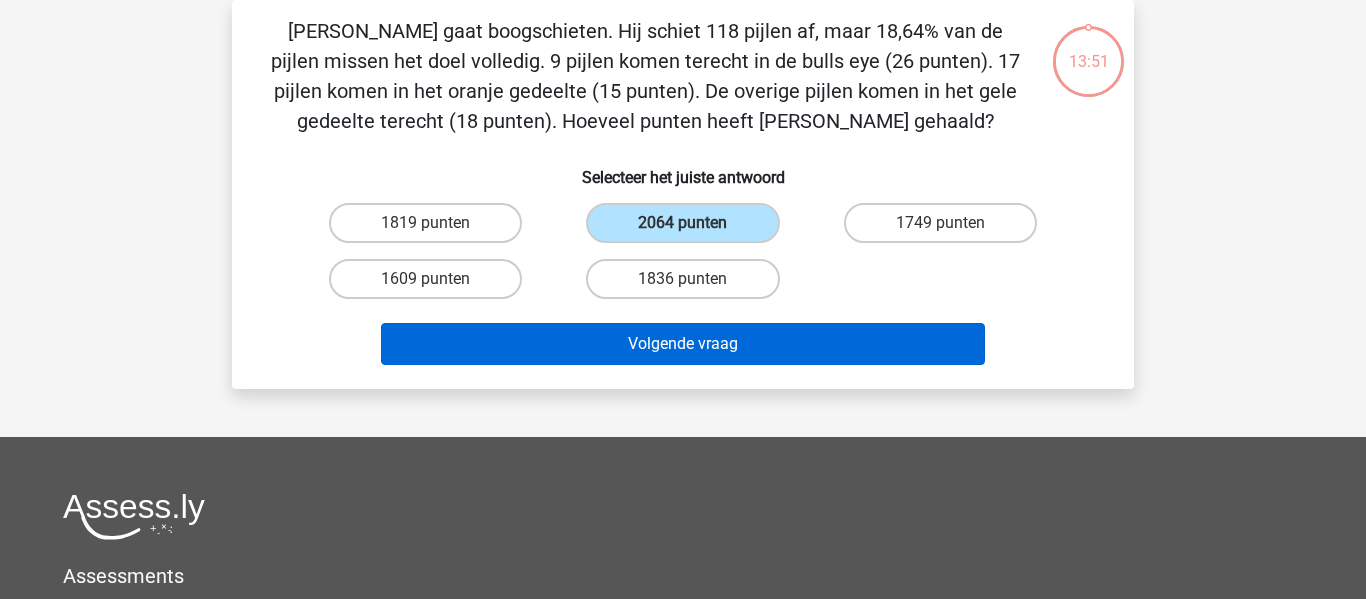 click on "2064 punten" at bounding box center (682, 223) 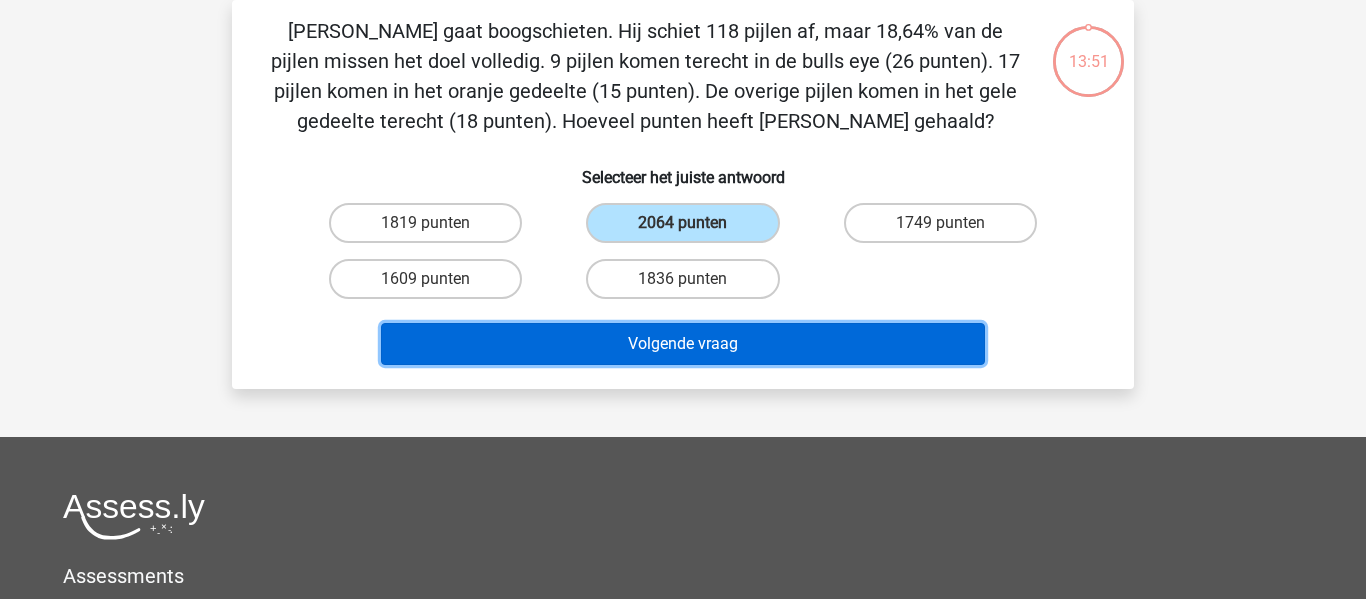 click on "Volgende vraag" at bounding box center (683, 344) 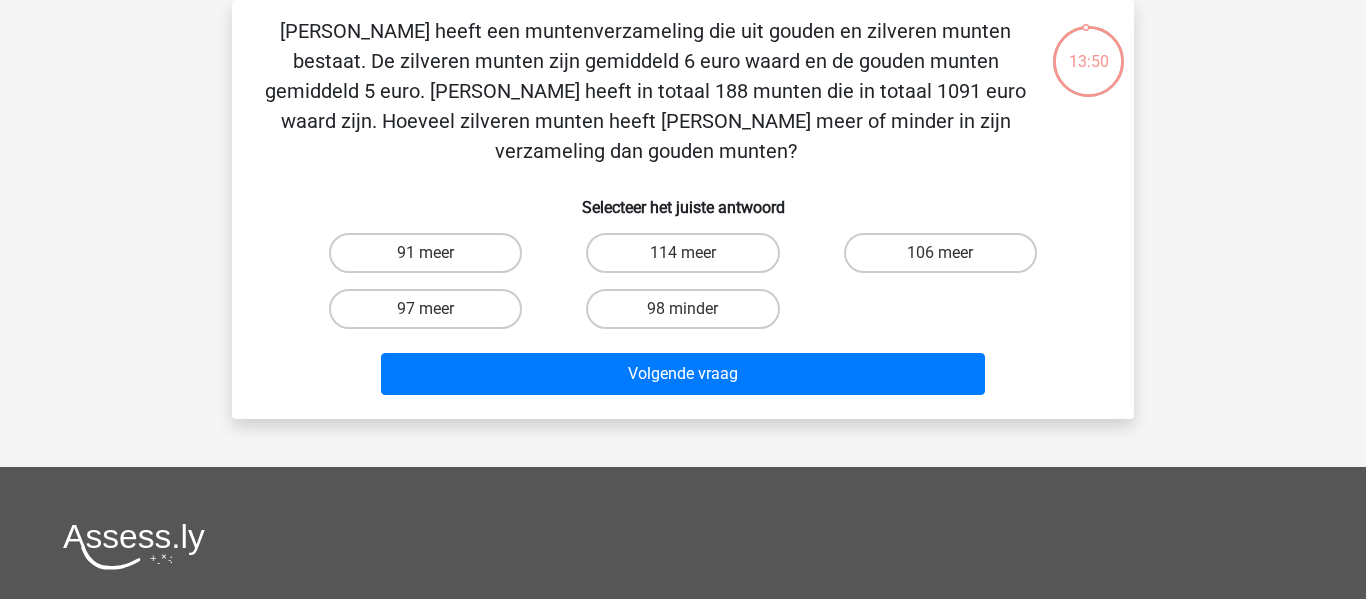 click on "114 meer" at bounding box center [682, 253] 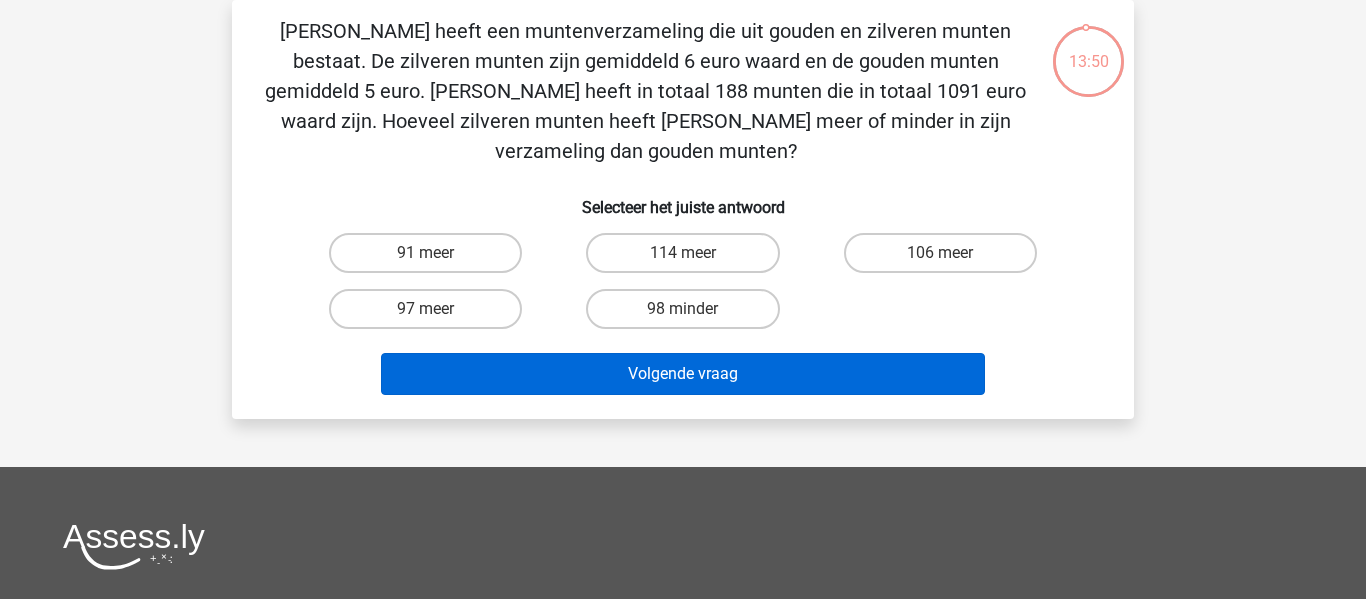 click on "114 meer" at bounding box center (689, 259) 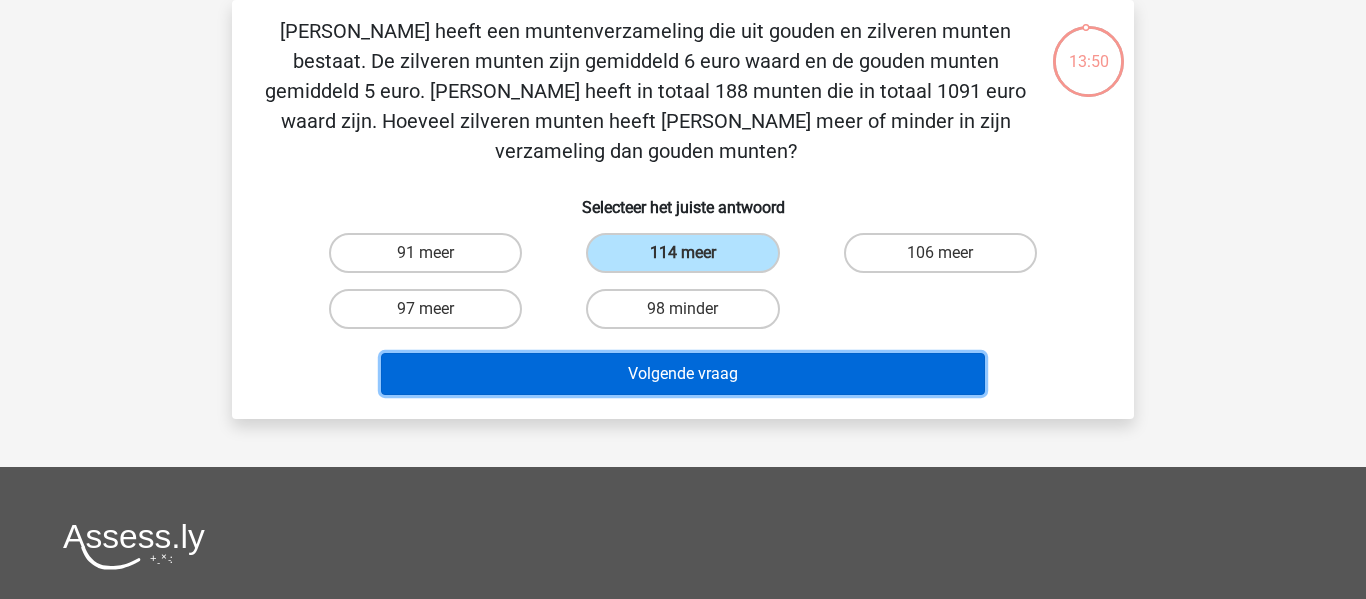 click on "Volgende vraag" at bounding box center [683, 374] 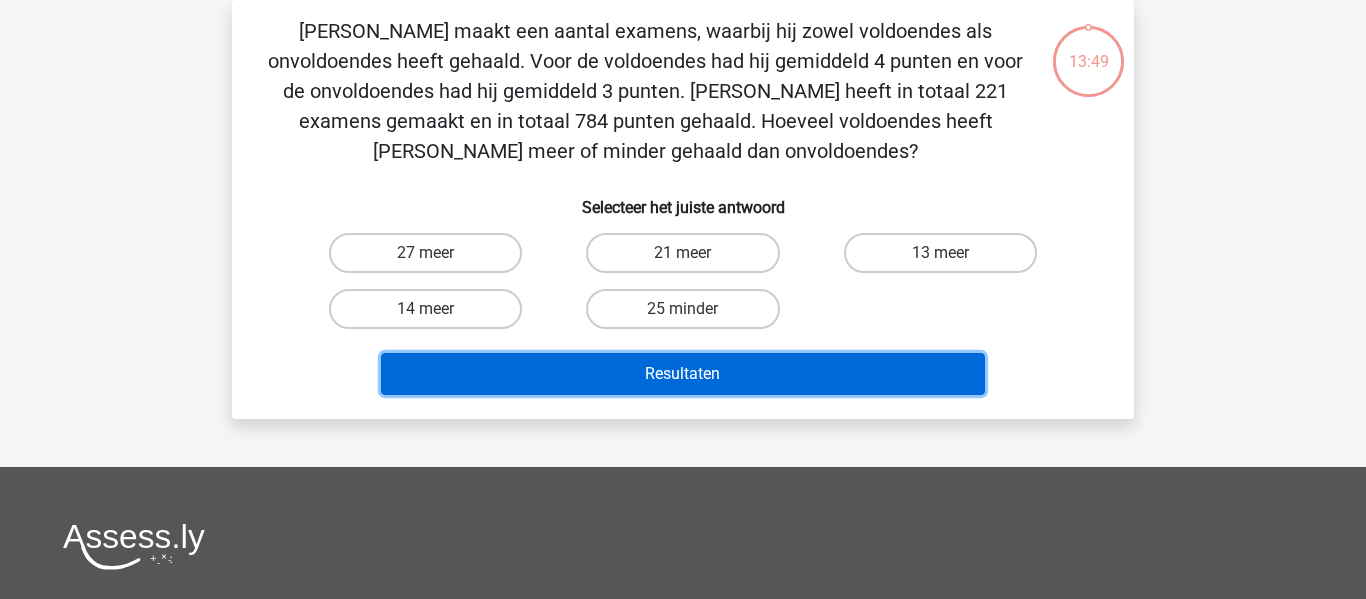 click on "Resultaten" at bounding box center [683, 374] 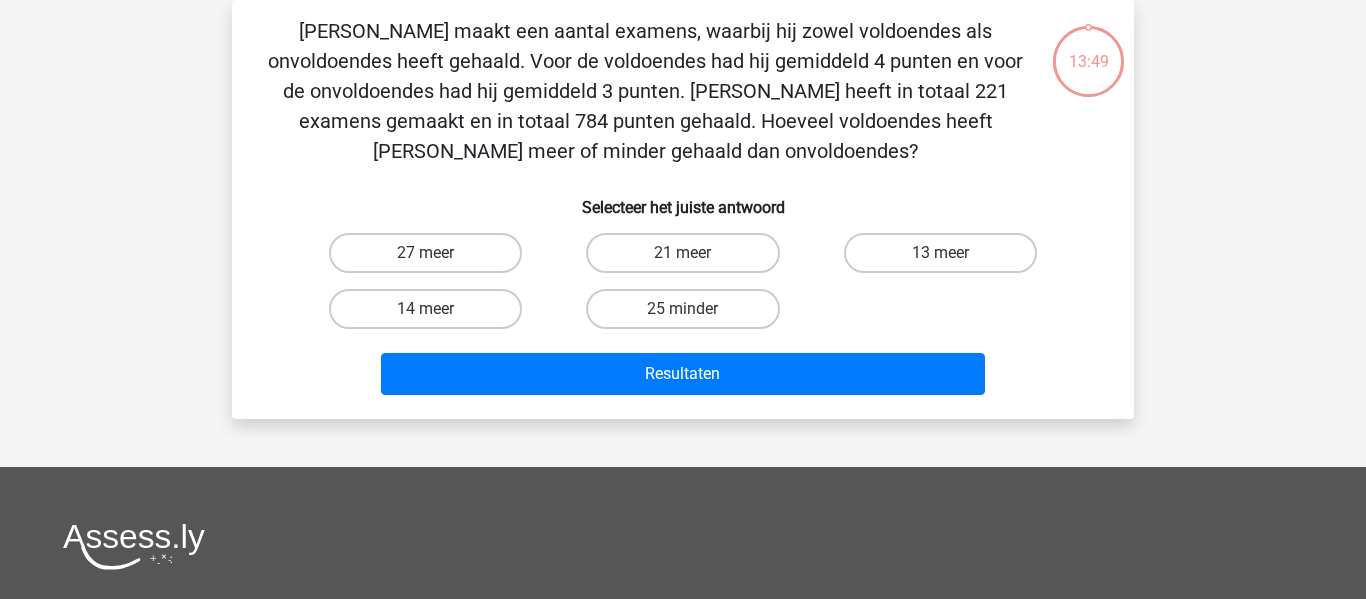 click on "Selecteer het juiste antwoord" at bounding box center [683, 199] 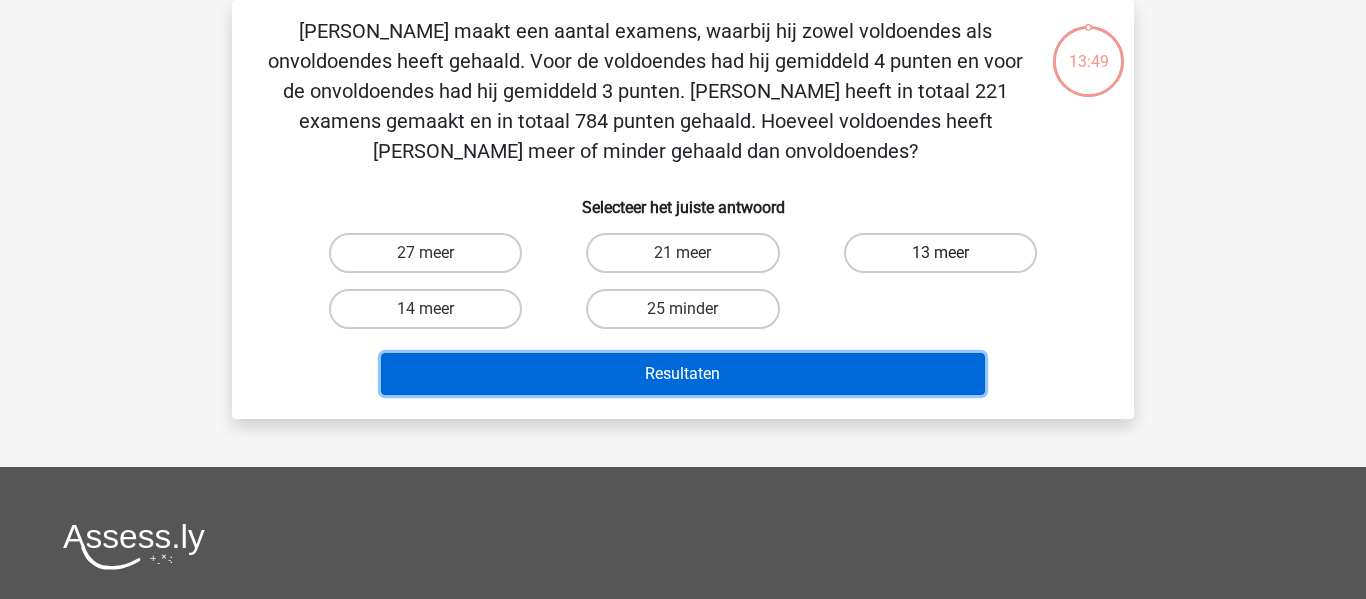 click on "Resultaten" at bounding box center [683, 374] 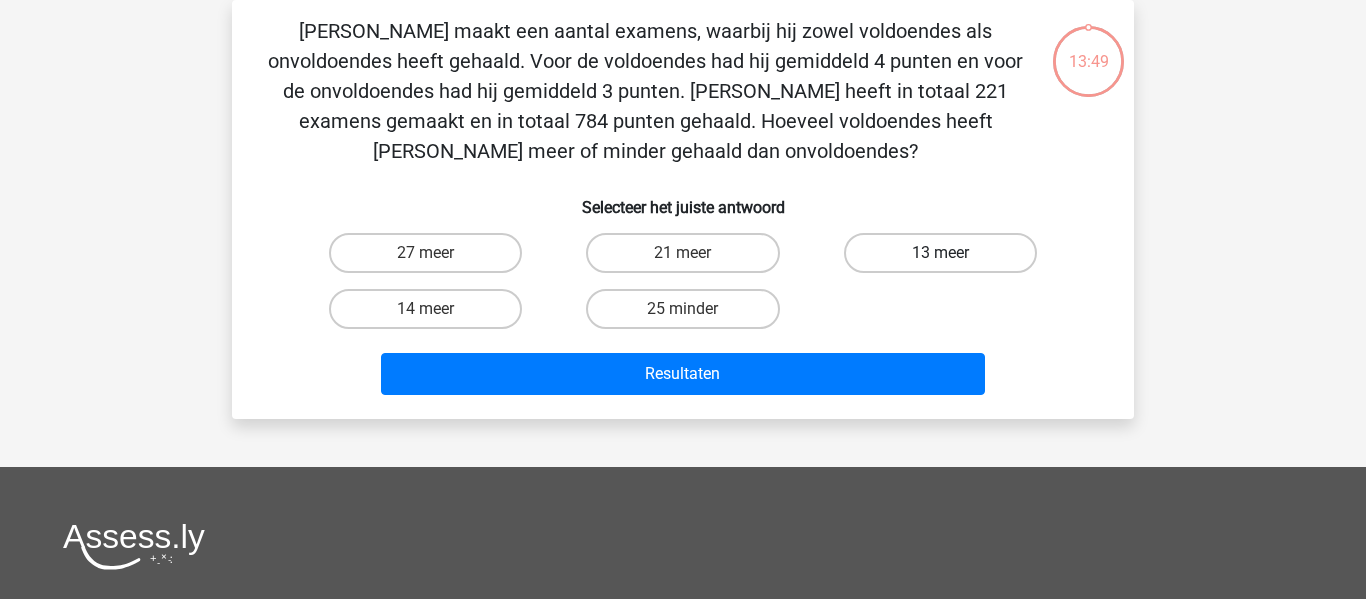 click on "13 meer" at bounding box center [940, 253] 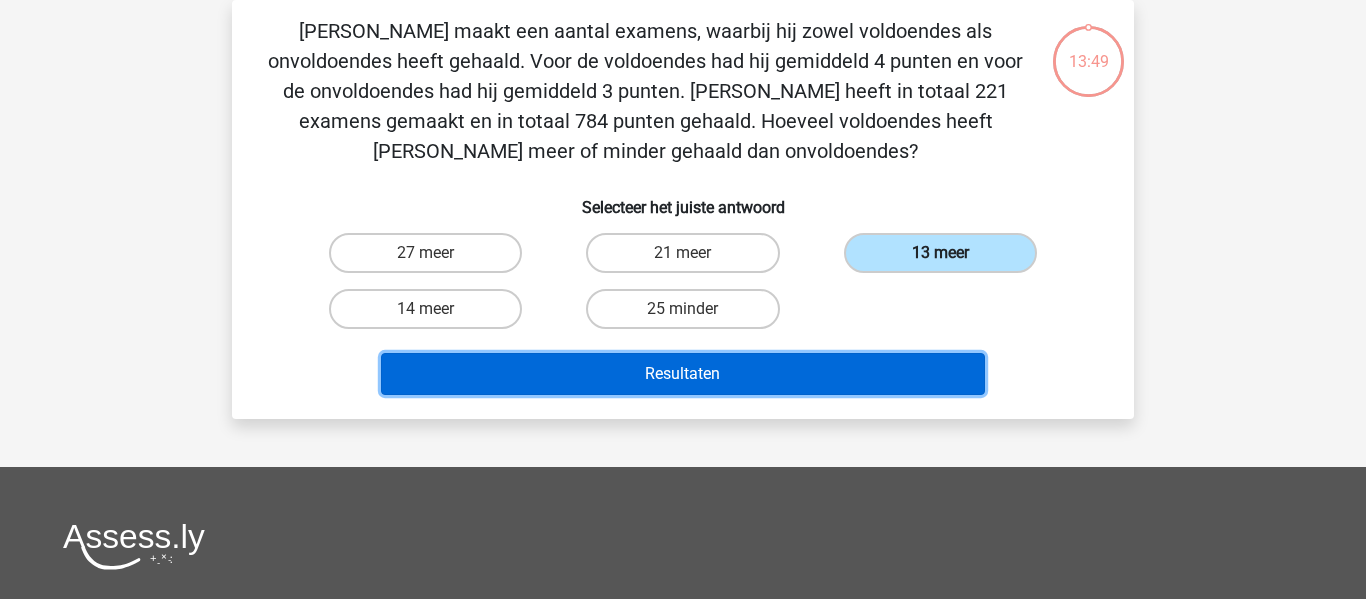 click on "Resultaten" at bounding box center (683, 374) 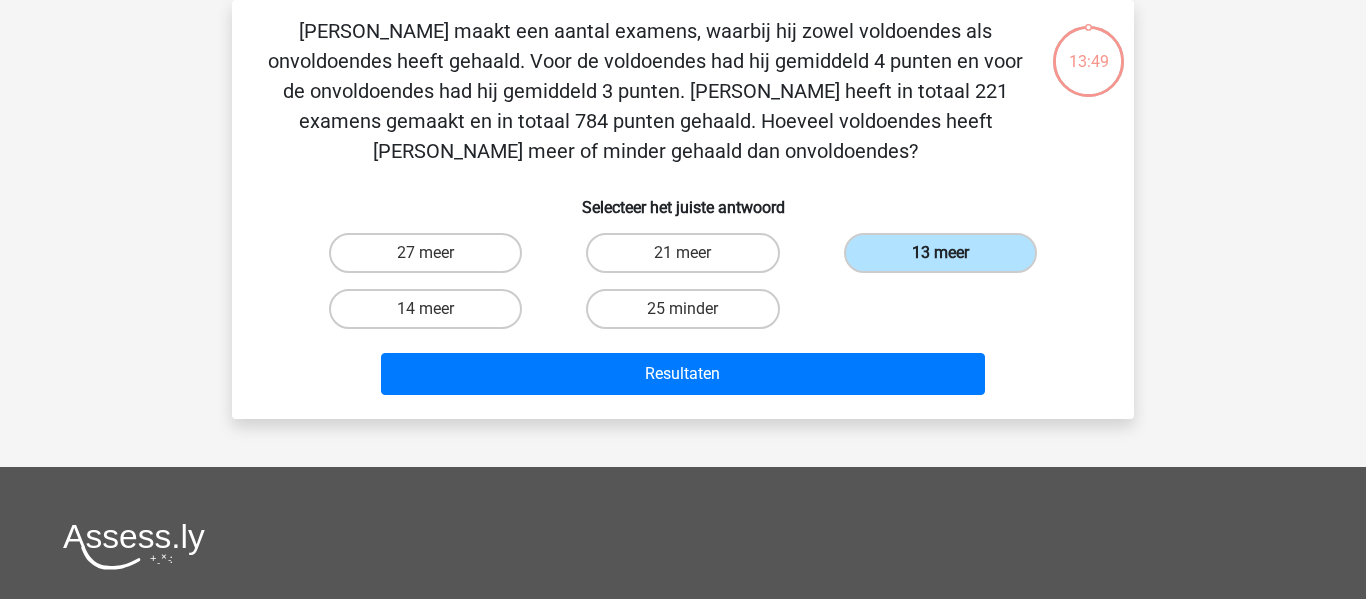 click on "13 meer" at bounding box center [940, 253] 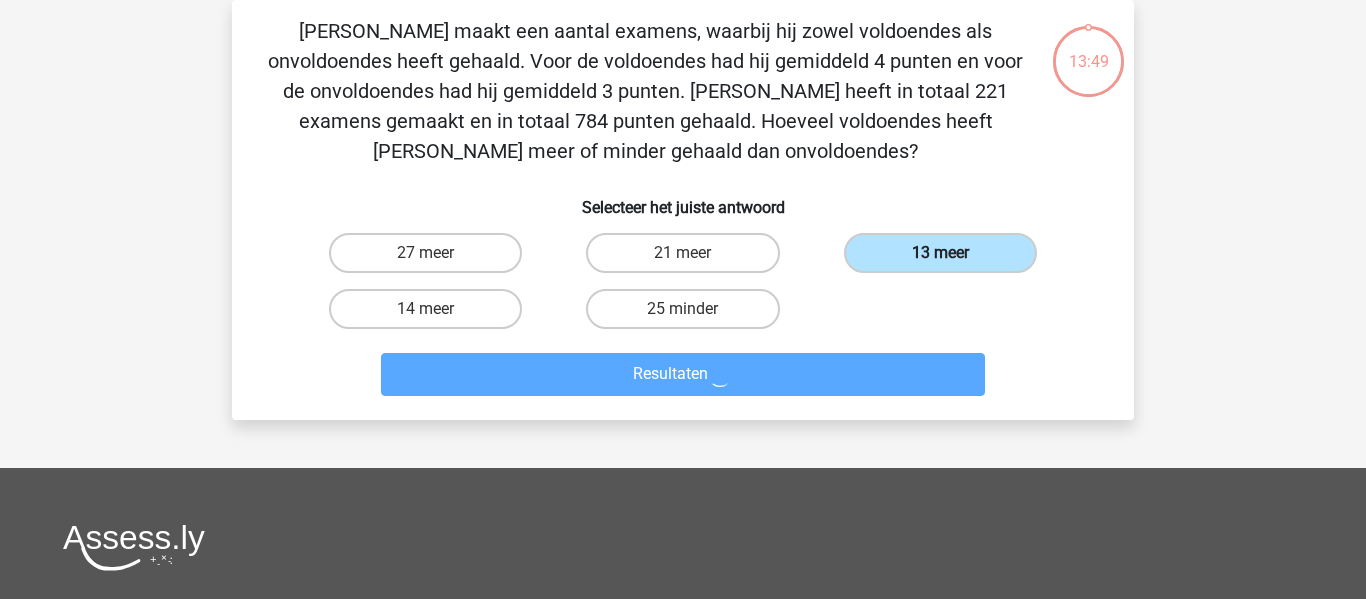 click on "13 meer" at bounding box center [940, 253] 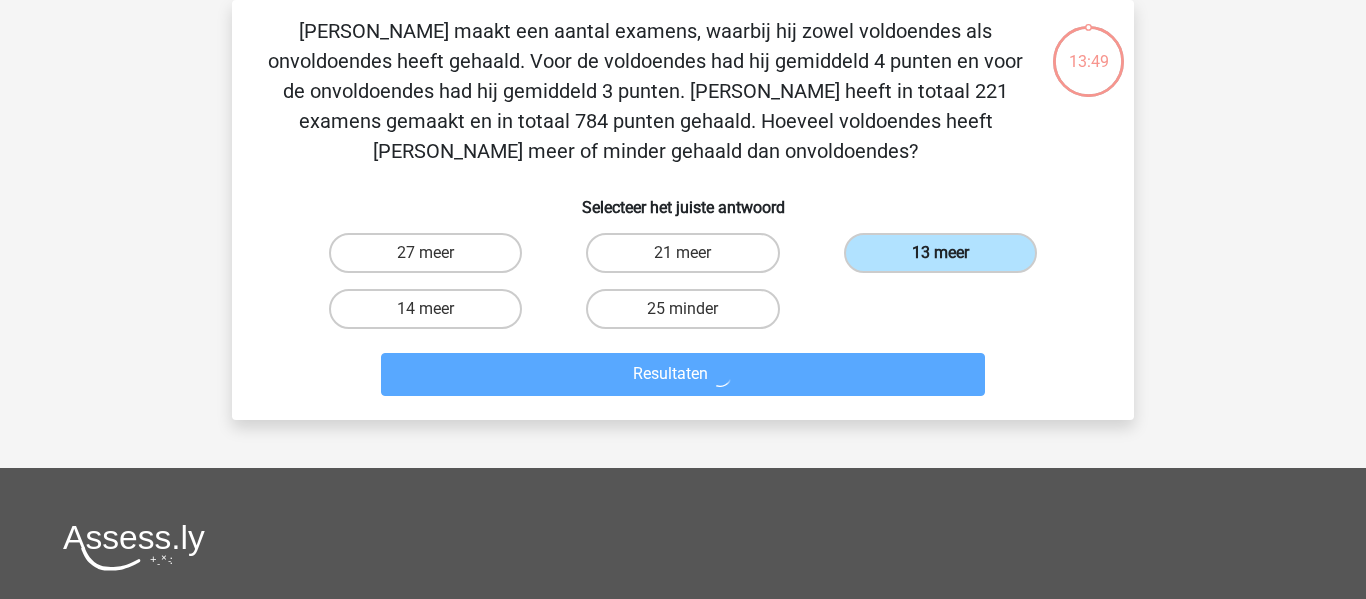 click on "13 meer" at bounding box center [946, 259] 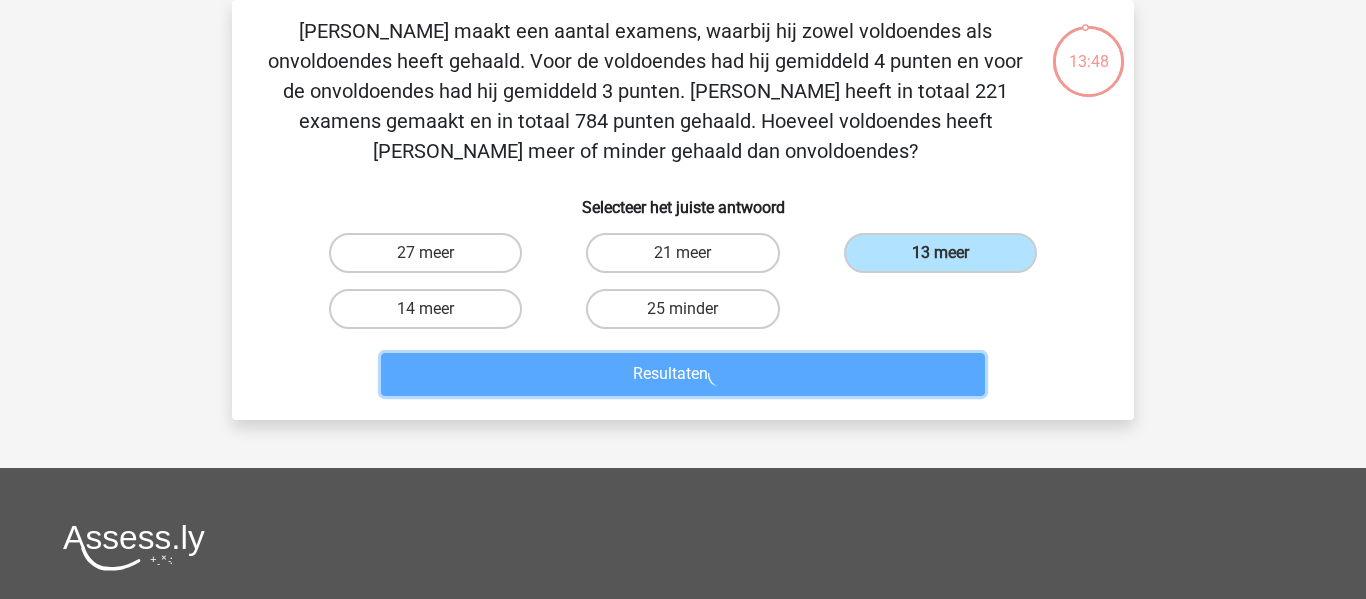 click on "Resultaten" at bounding box center [683, 374] 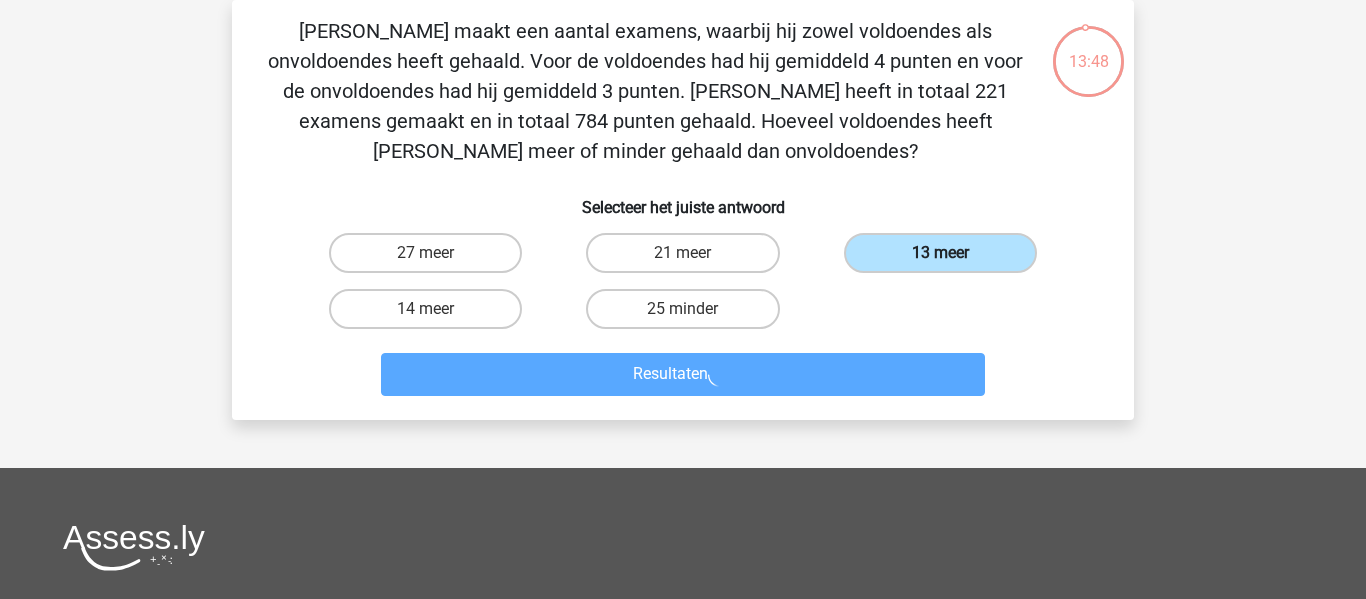 click on "13 meer" at bounding box center (940, 253) 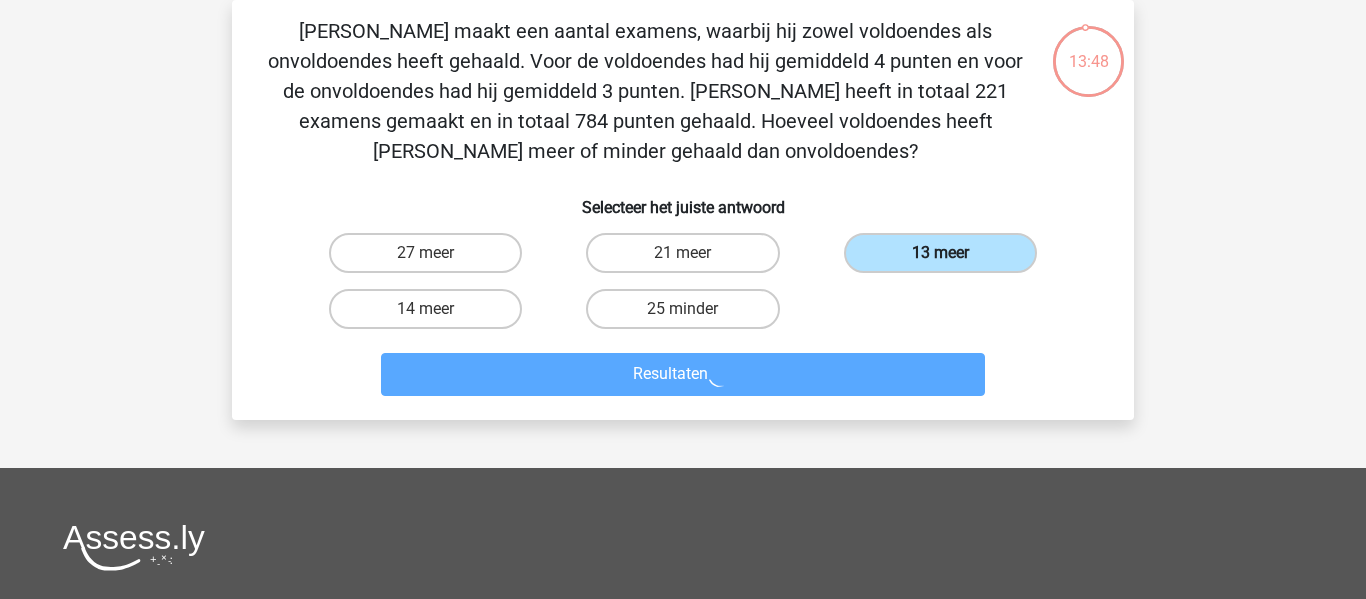 click on "13 meer" at bounding box center [946, 259] 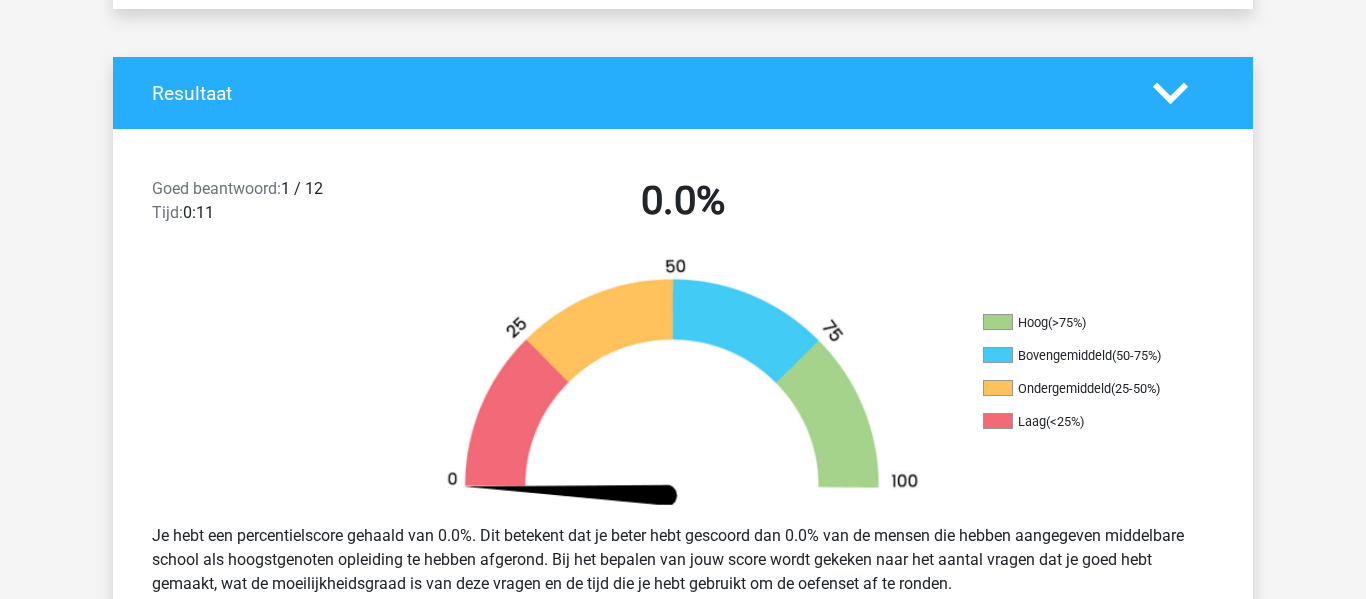scroll, scrollTop: 425, scrollLeft: 0, axis: vertical 